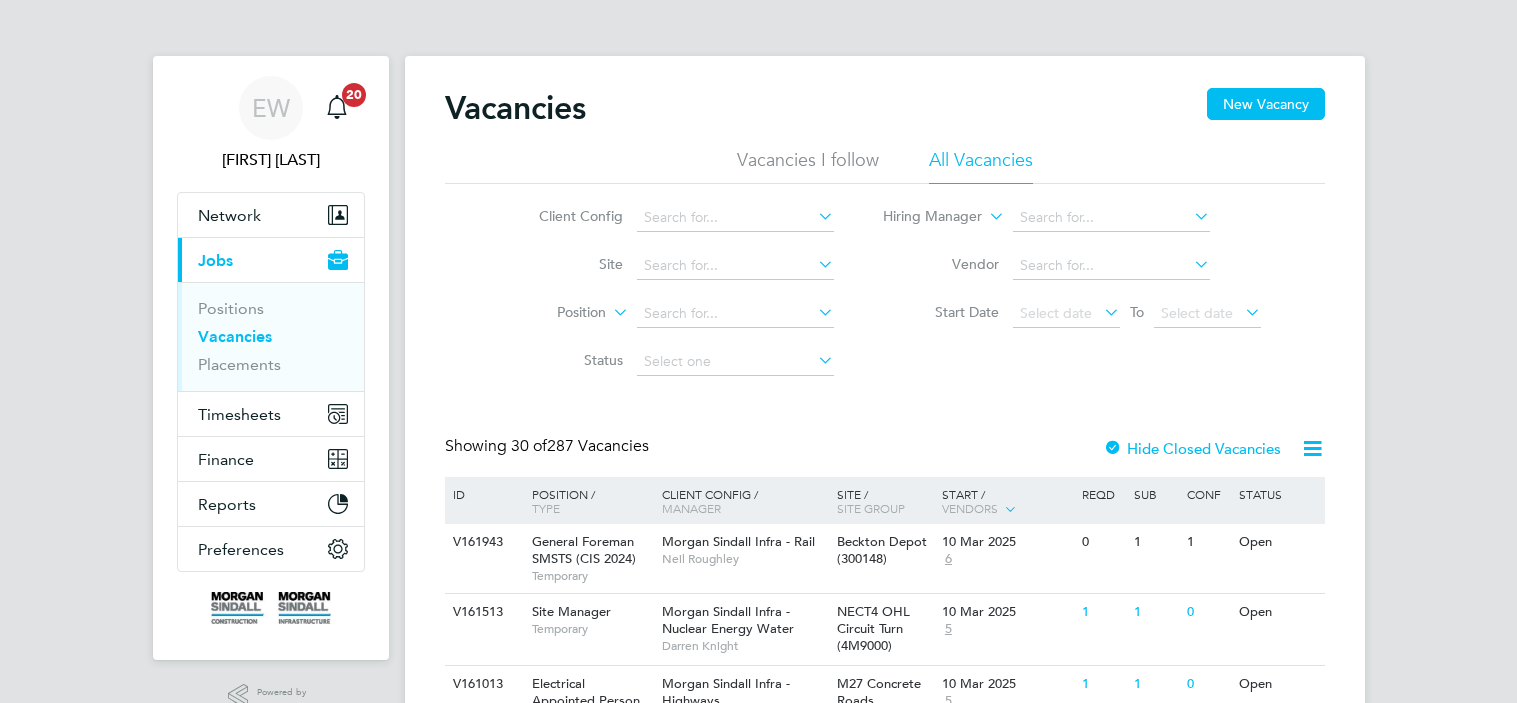 scroll, scrollTop: 0, scrollLeft: 0, axis: both 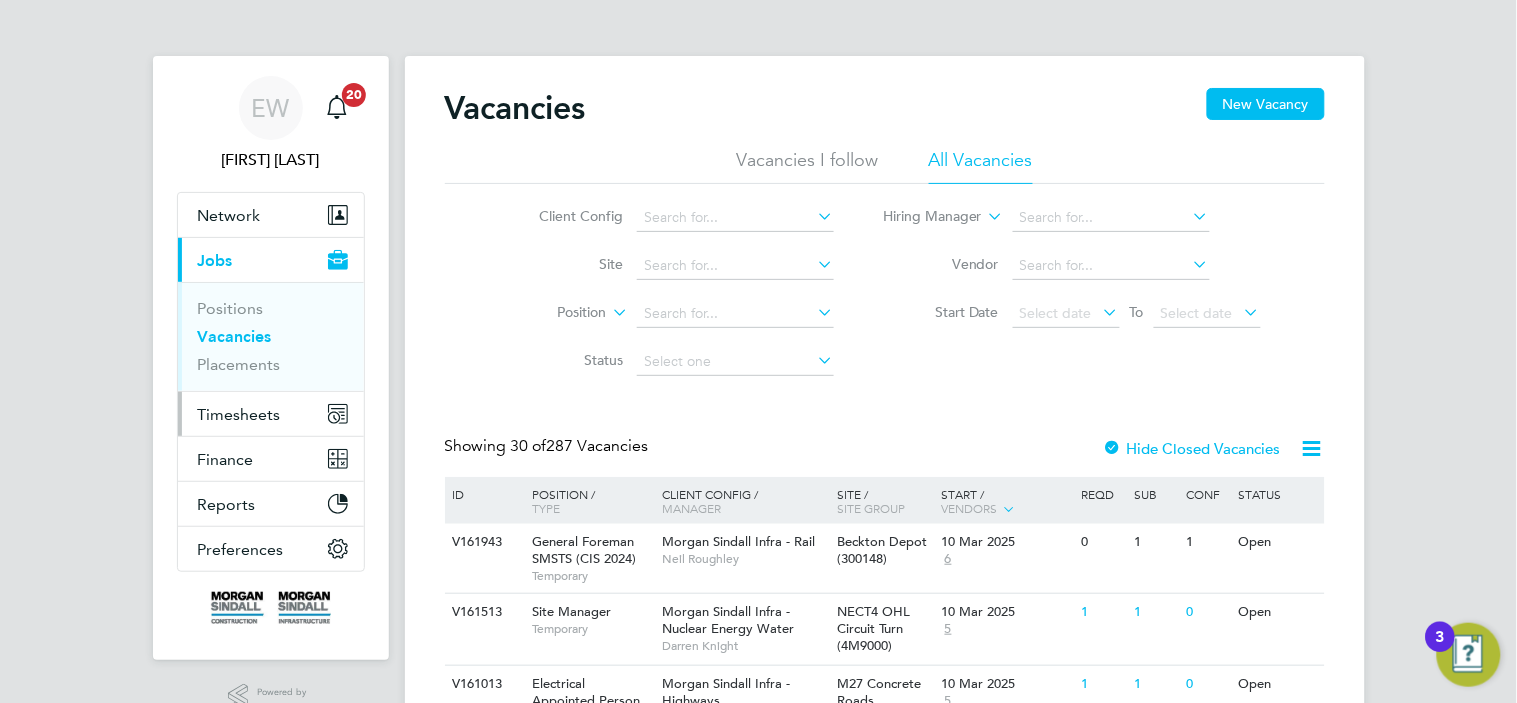 click on "Timesheets" at bounding box center [271, 414] 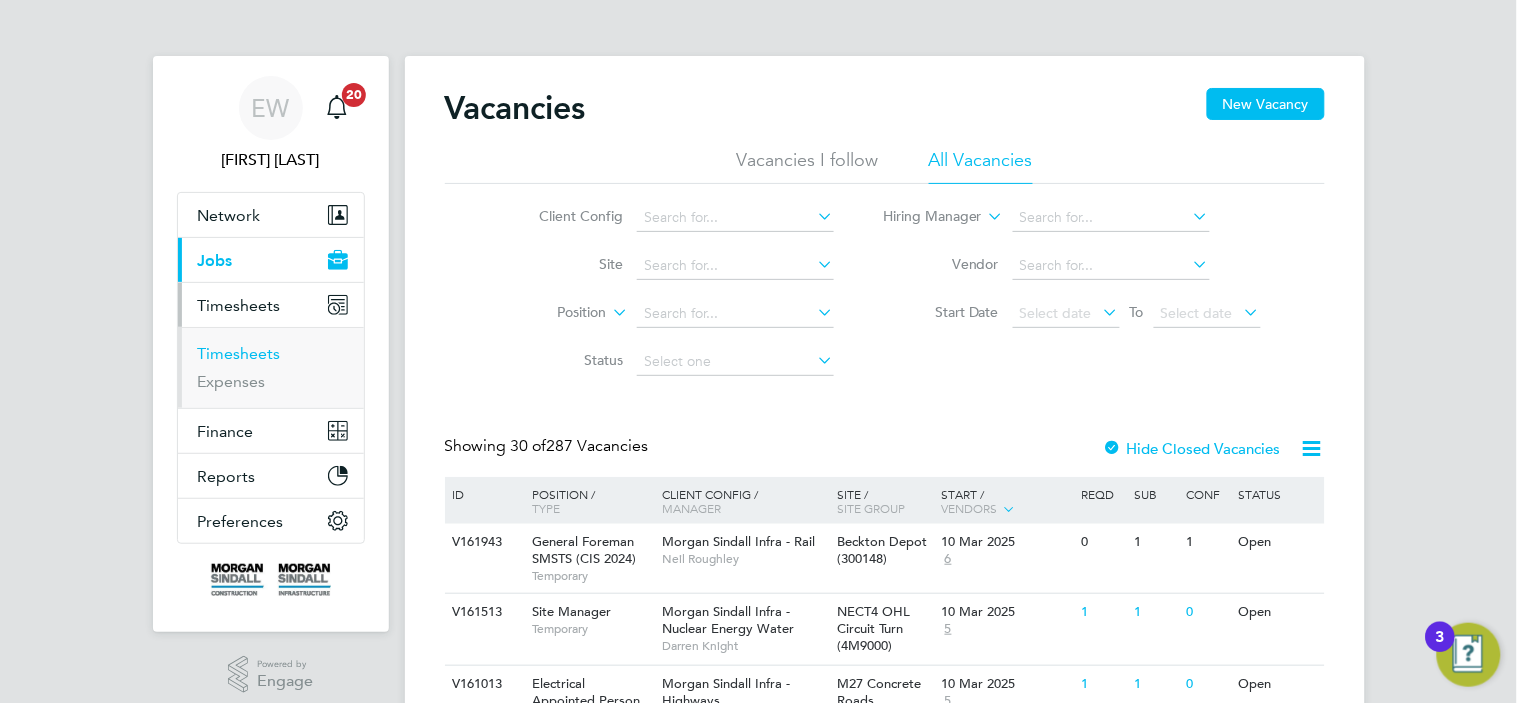 click on "Timesheets" at bounding box center (239, 353) 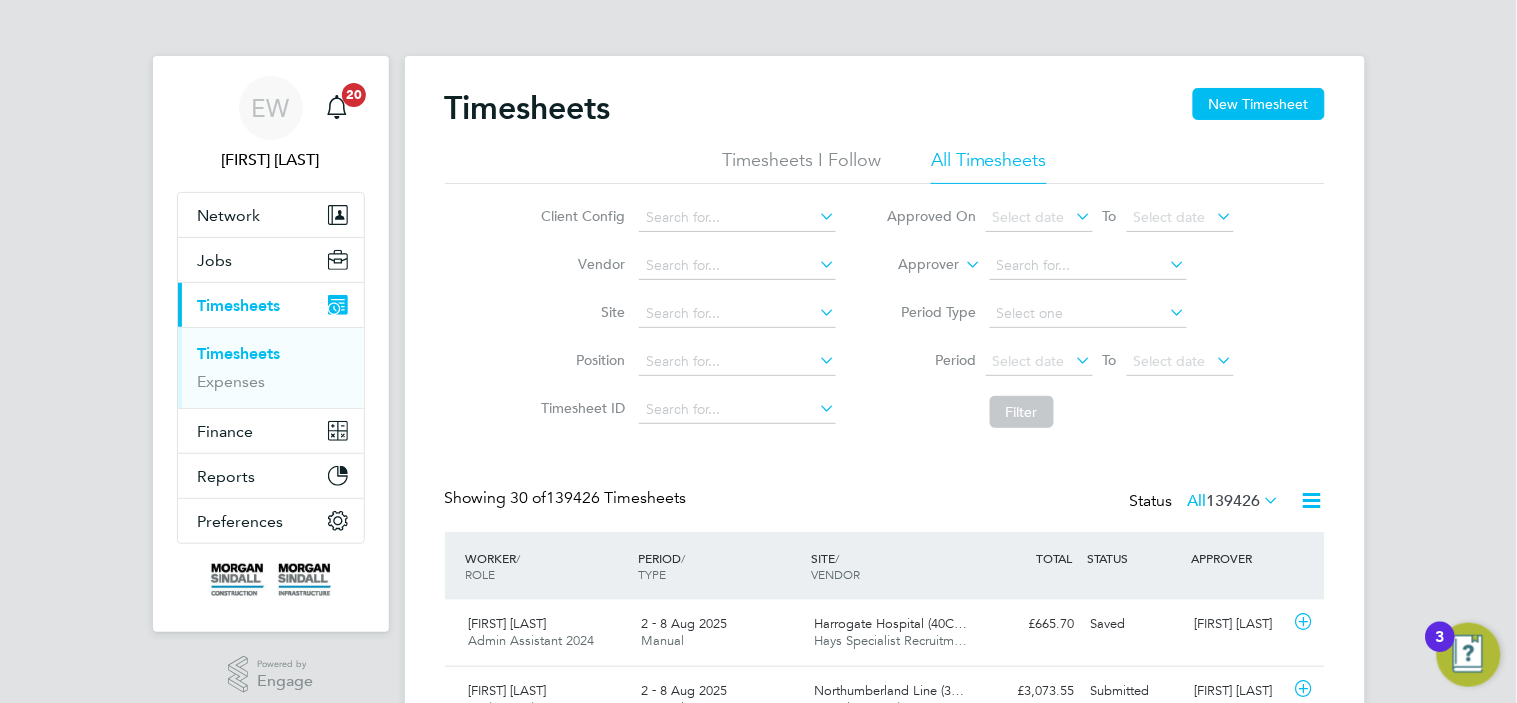 click on "Timesheets New Timesheet" 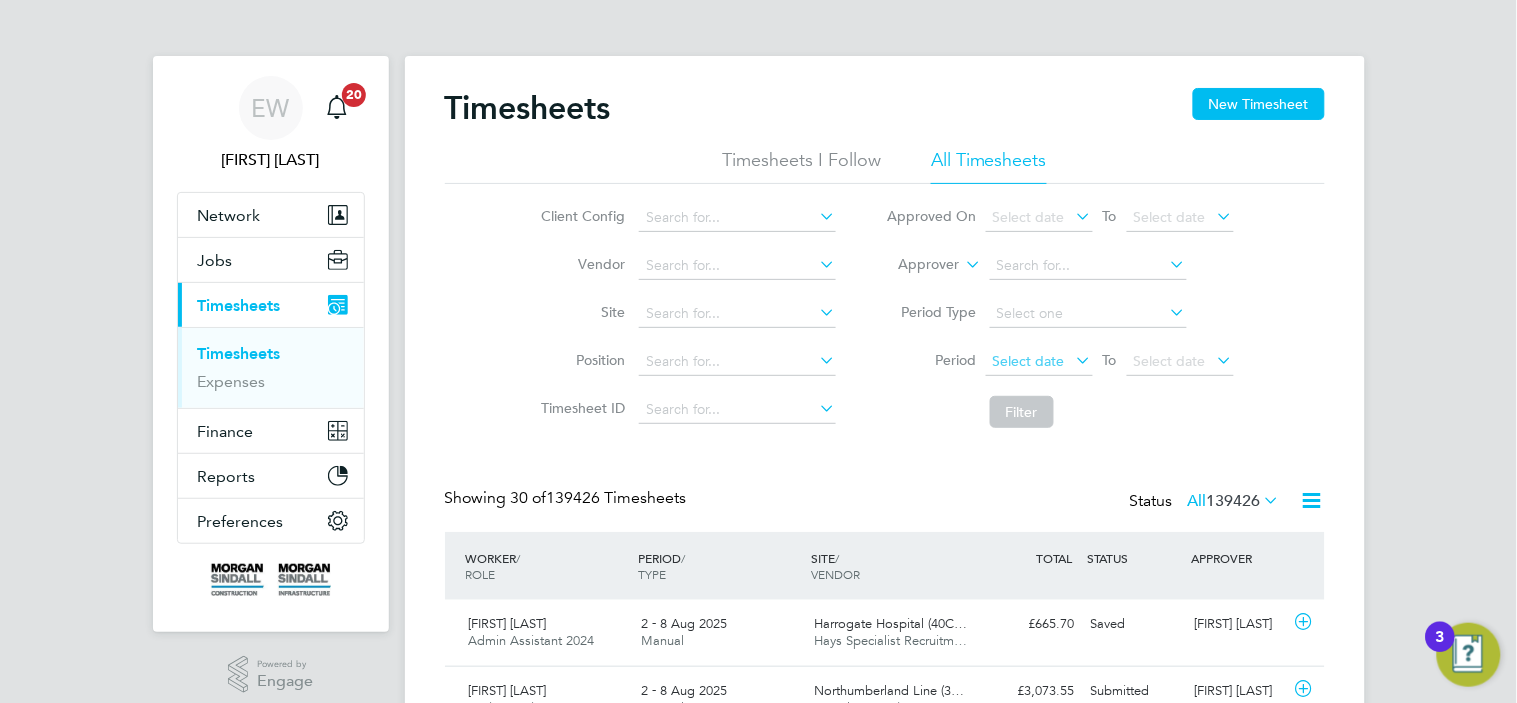 click on "Select date" 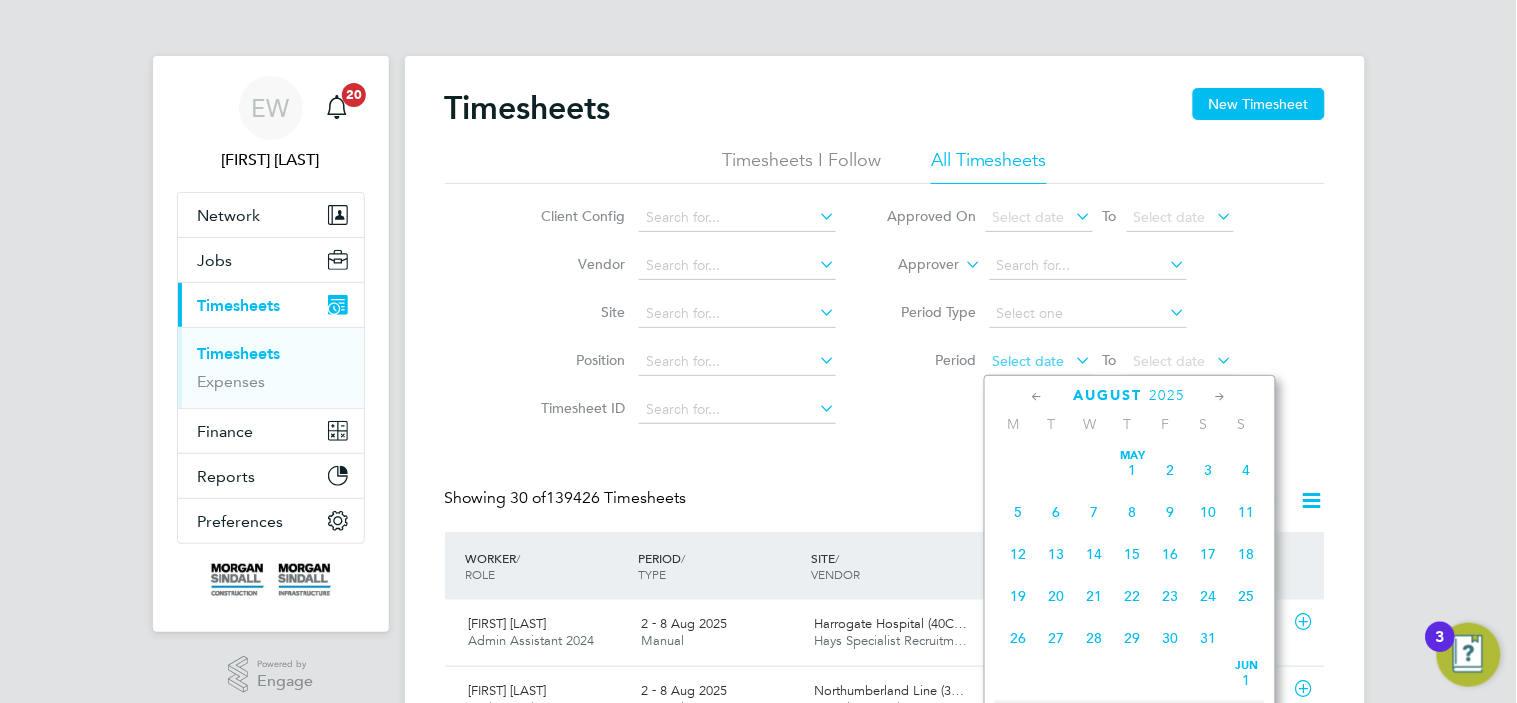 scroll, scrollTop: 643, scrollLeft: 0, axis: vertical 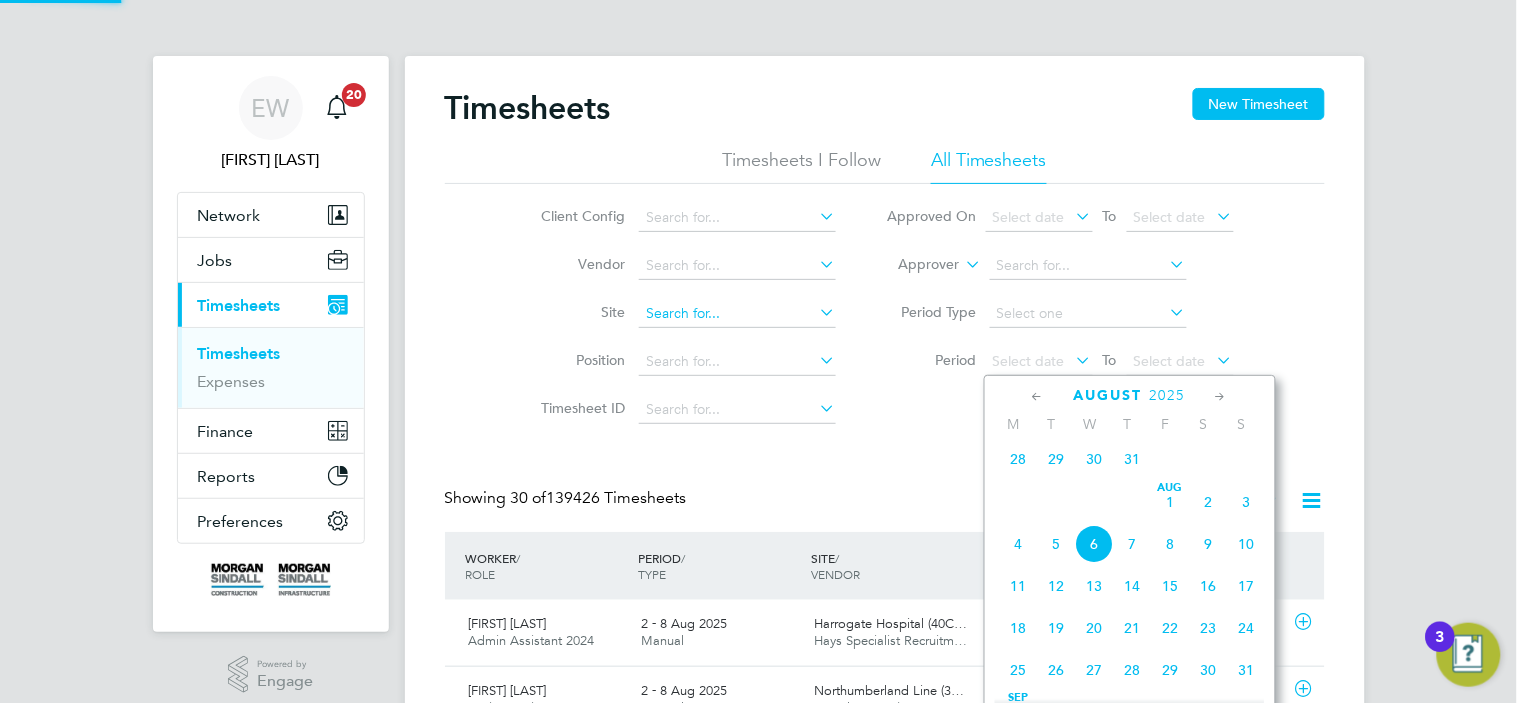 click 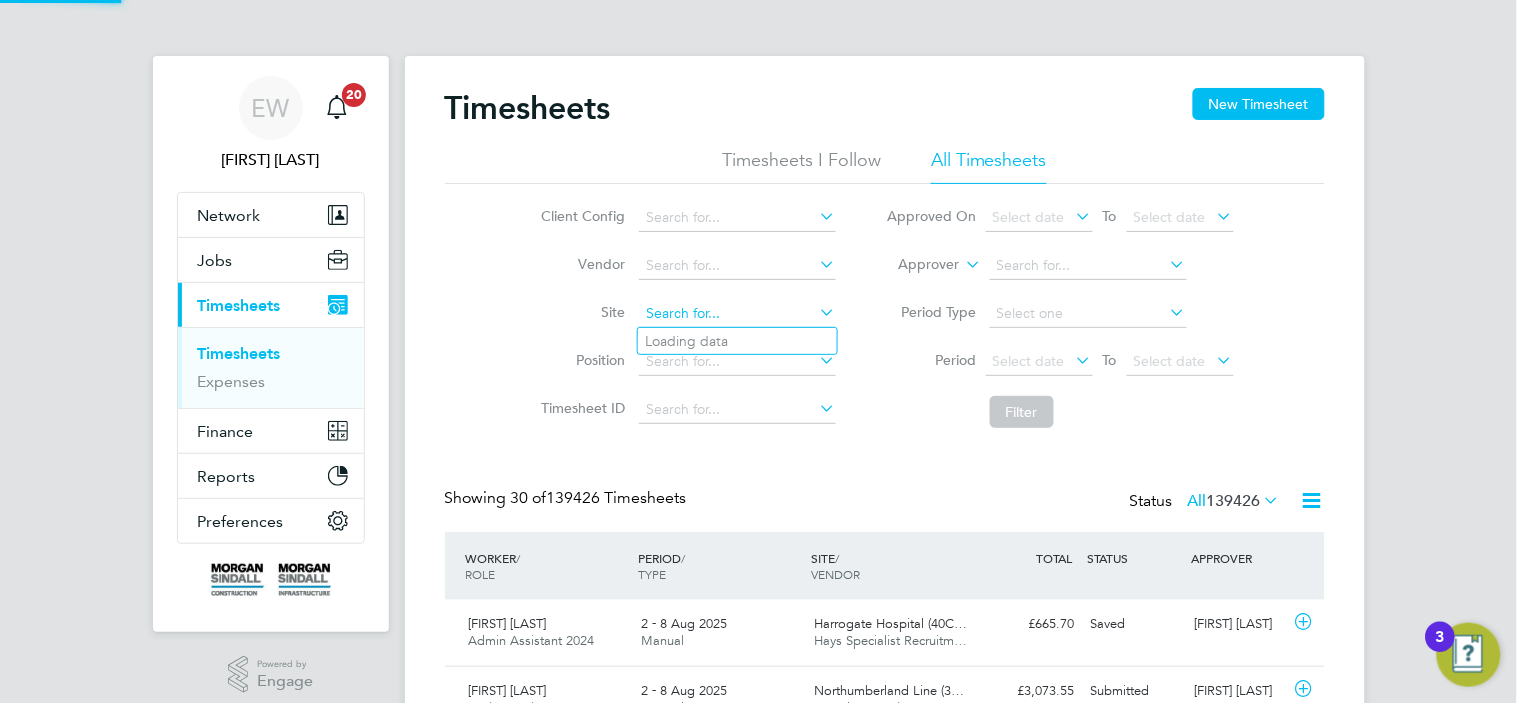 paste on "6BKD2" 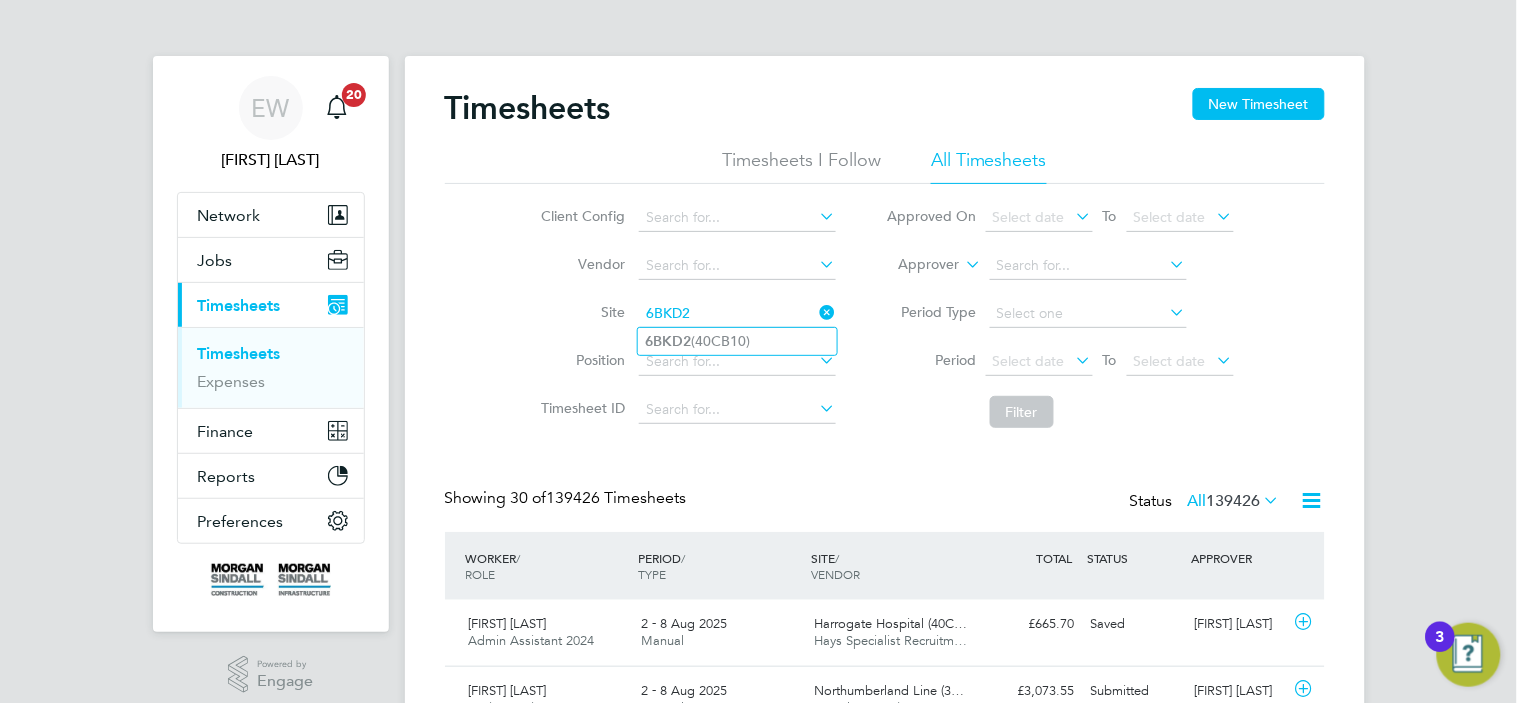 type on "6BKD2" 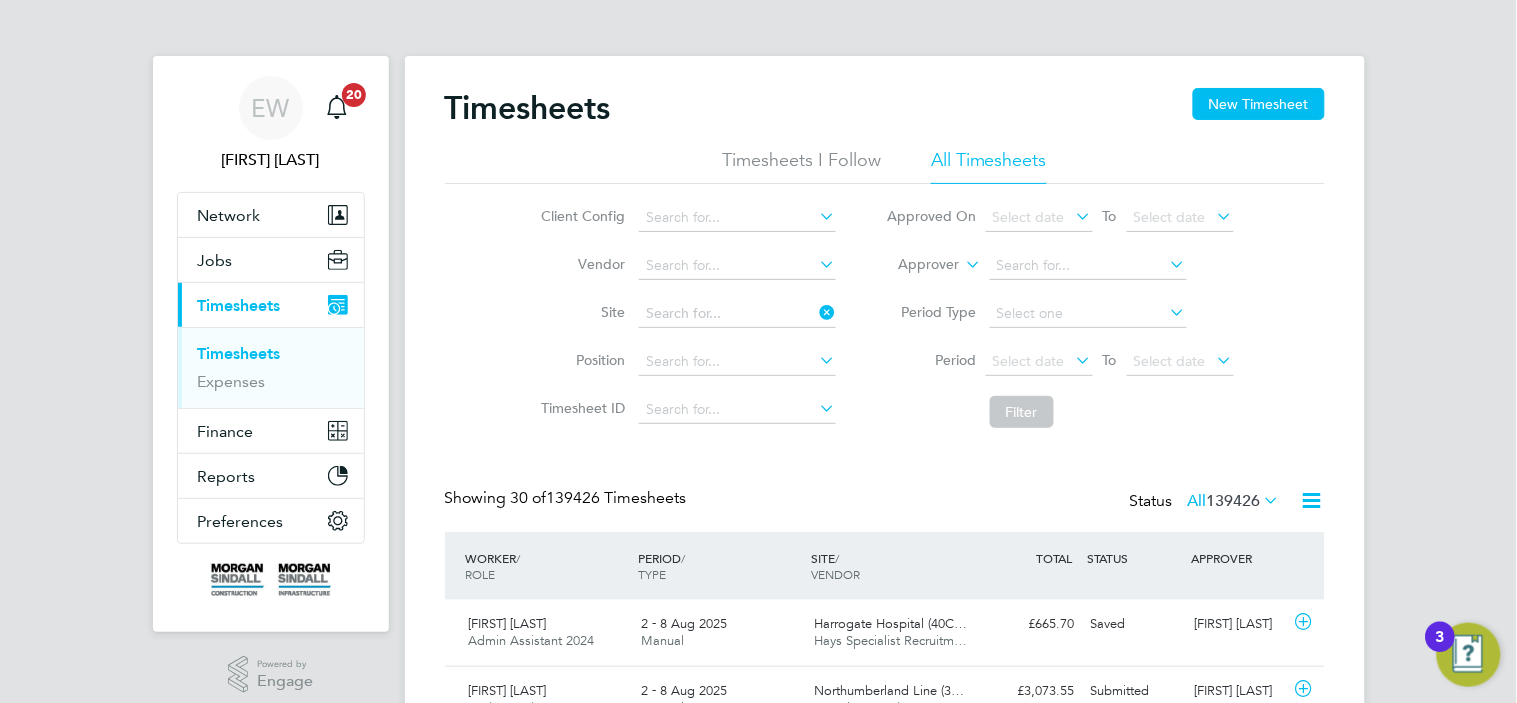 click on "Timesheets New Timesheet Timesheets I Follow All Timesheets Client Config   Vendor   Site   Position   Timesheet ID   Approved On
Select date
To
Select date
Approver     Period Type   Period
Select date
To
Select date
Filter Showing   30 of  139426 Timesheets Status  All  139426  WORKER  / ROLE WORKER  / PERIOD PERIOD  / TYPE SITE  / VENDOR TOTAL   TOTAL  / STATUS STATUS APPROVER Lorybelle Manas Admin Assistant 2024   2 - 8 Aug 2025 2 - 8 Aug 2025 Manual Harrogate Hospital (40C… Hays Specialist Recruitm… £665.70 Saved Saved James Layton Quadri Busari Senior Engineer   2 - 8 Aug 2025 2 - 8 Aug 2025 Manual Northumberland Line (3… V.G.Clements (Contract… £3,073.55 Submitted Submitted Tony Lloyd Olivia Dudley Administrator   2 - 8 Aug 2025 2 - 8 Aug 2025 Manual Abergavenny School (26… Hays Specialist Recruitm… £172.44 Submitted Submitted Gary Corbett Jade Williams Labourer/Cleaner 2025   26 Jul - 1 Aug 2025 26 Jul - 1 Aug 2025 Manual £680.18 Approved" 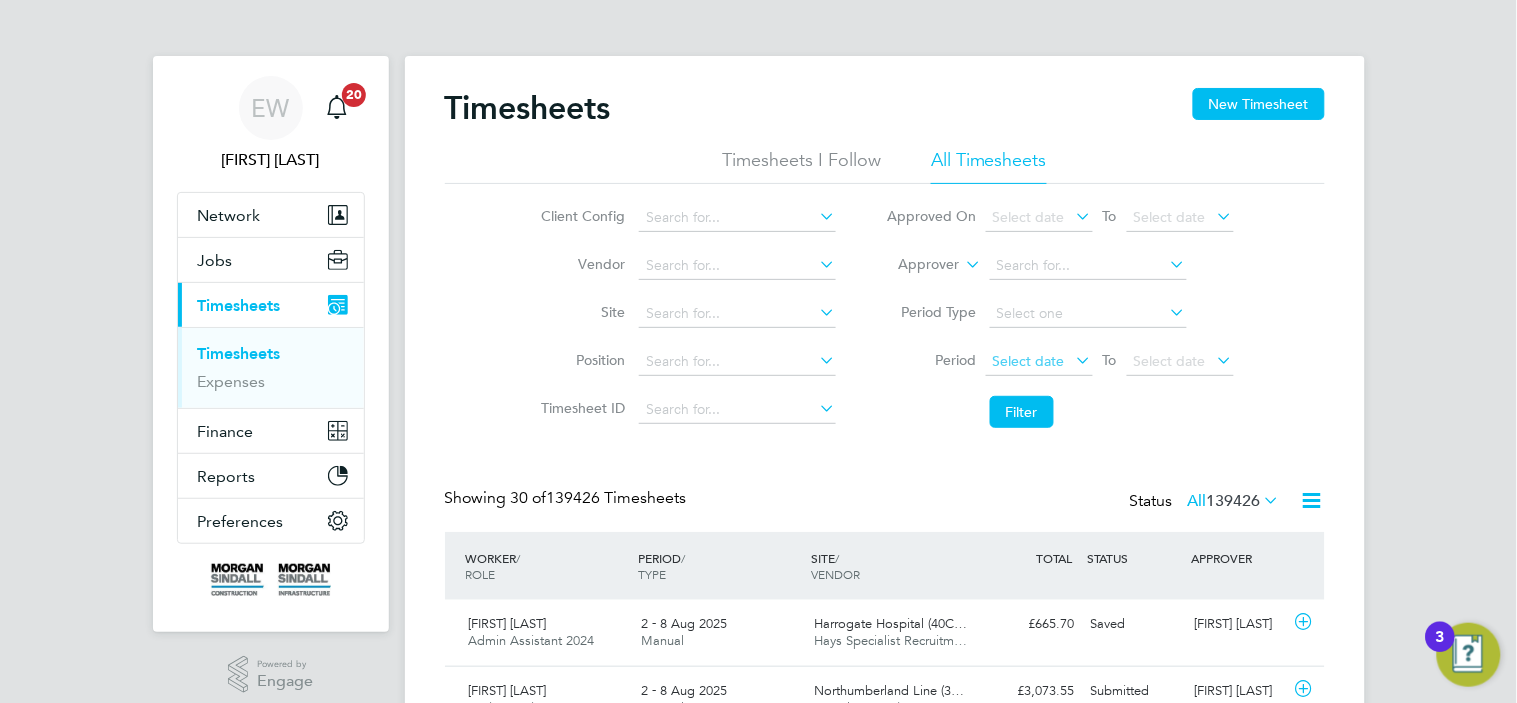 click on "Select date" 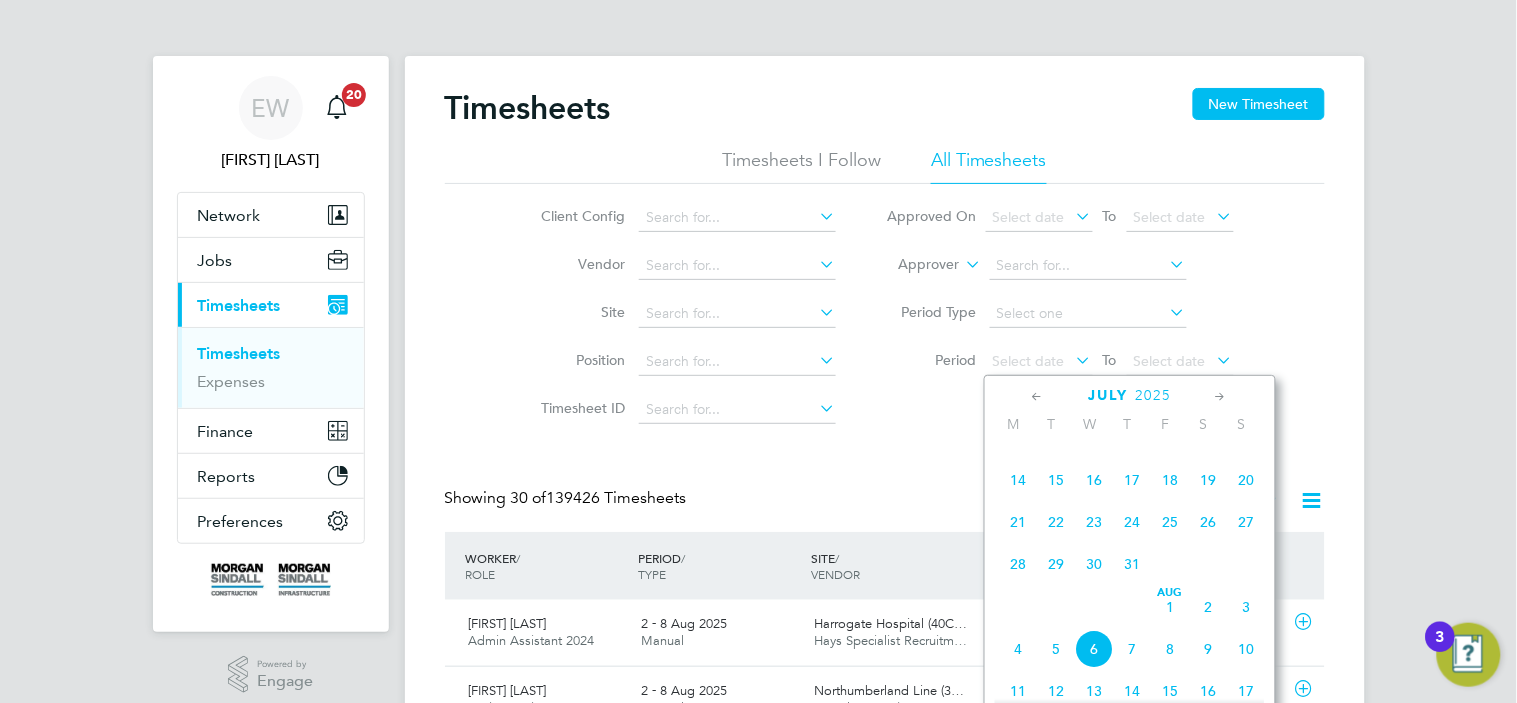 scroll, scrollTop: 537, scrollLeft: 0, axis: vertical 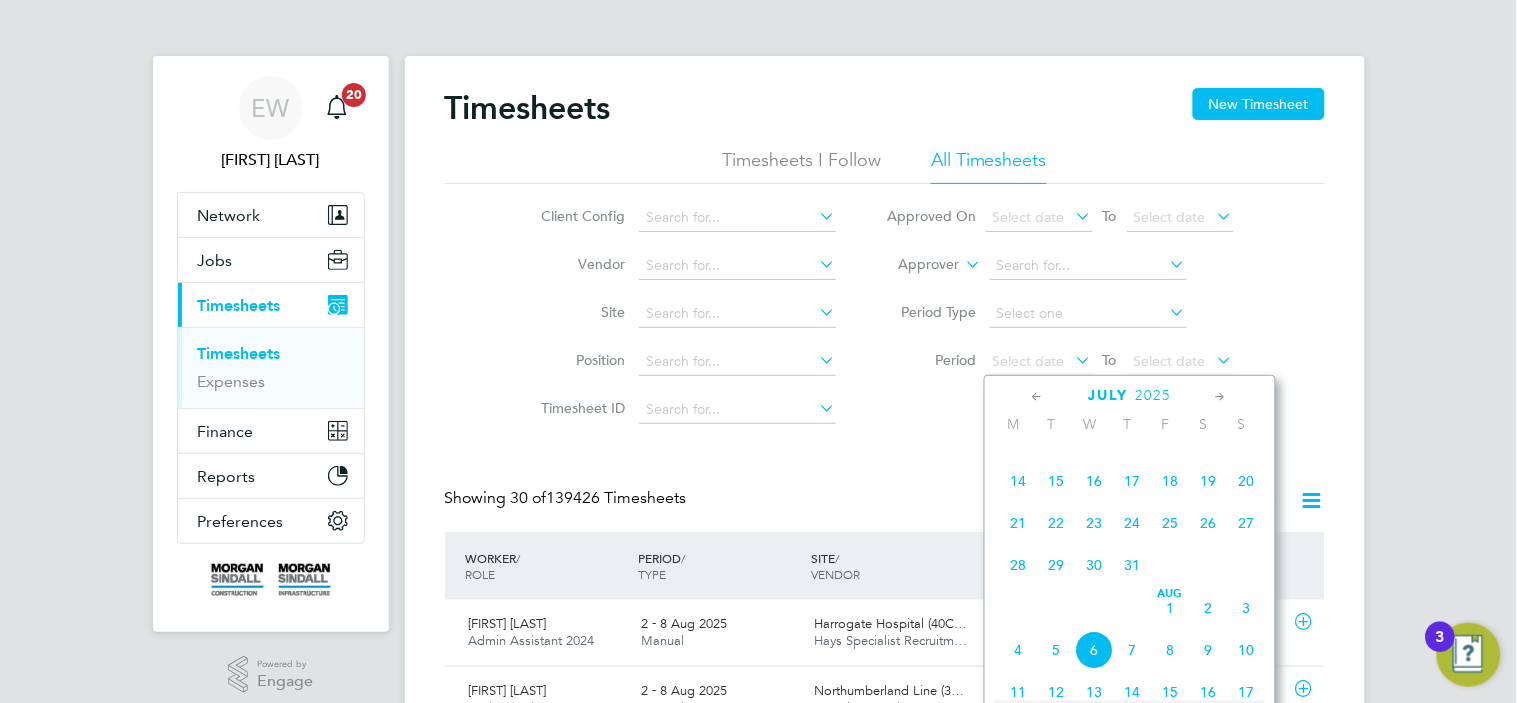 click on "26" 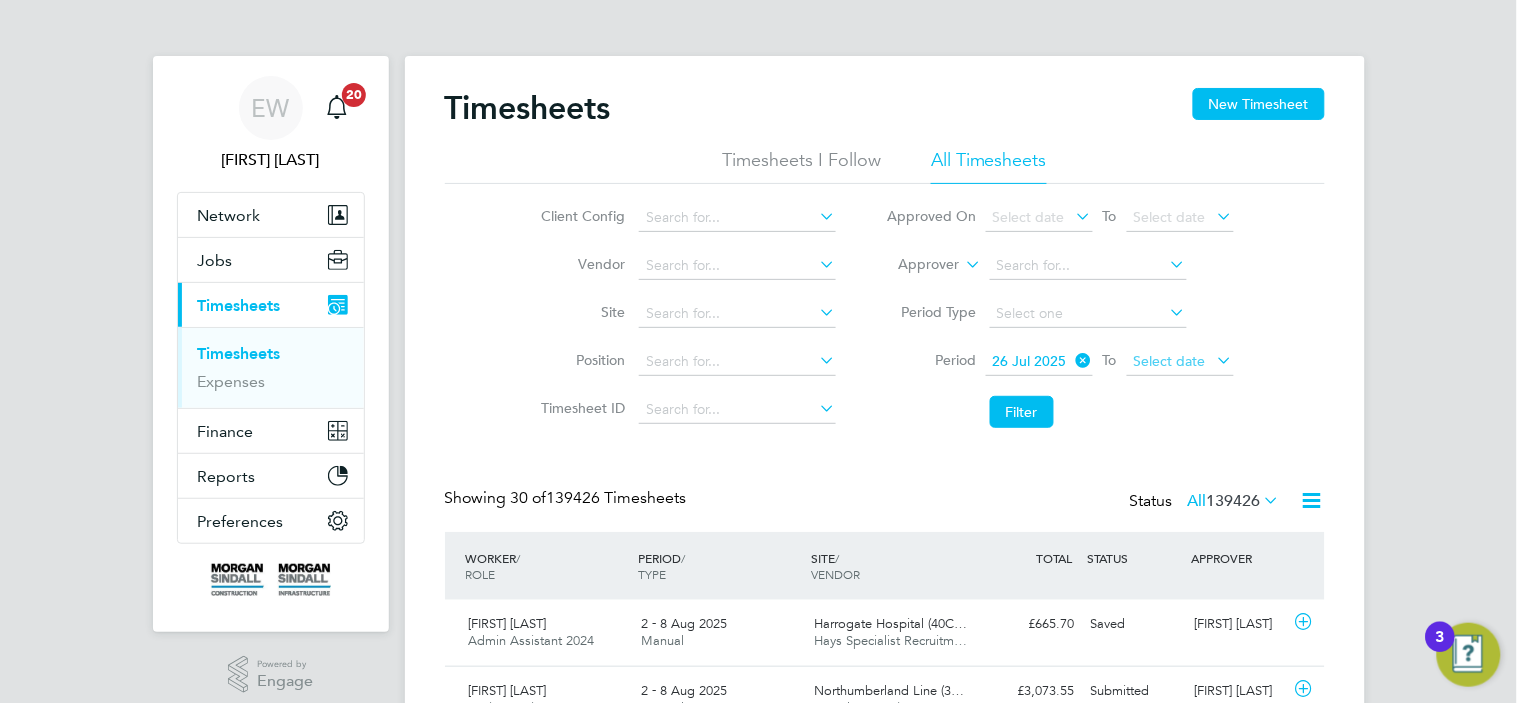 click on "Select date" 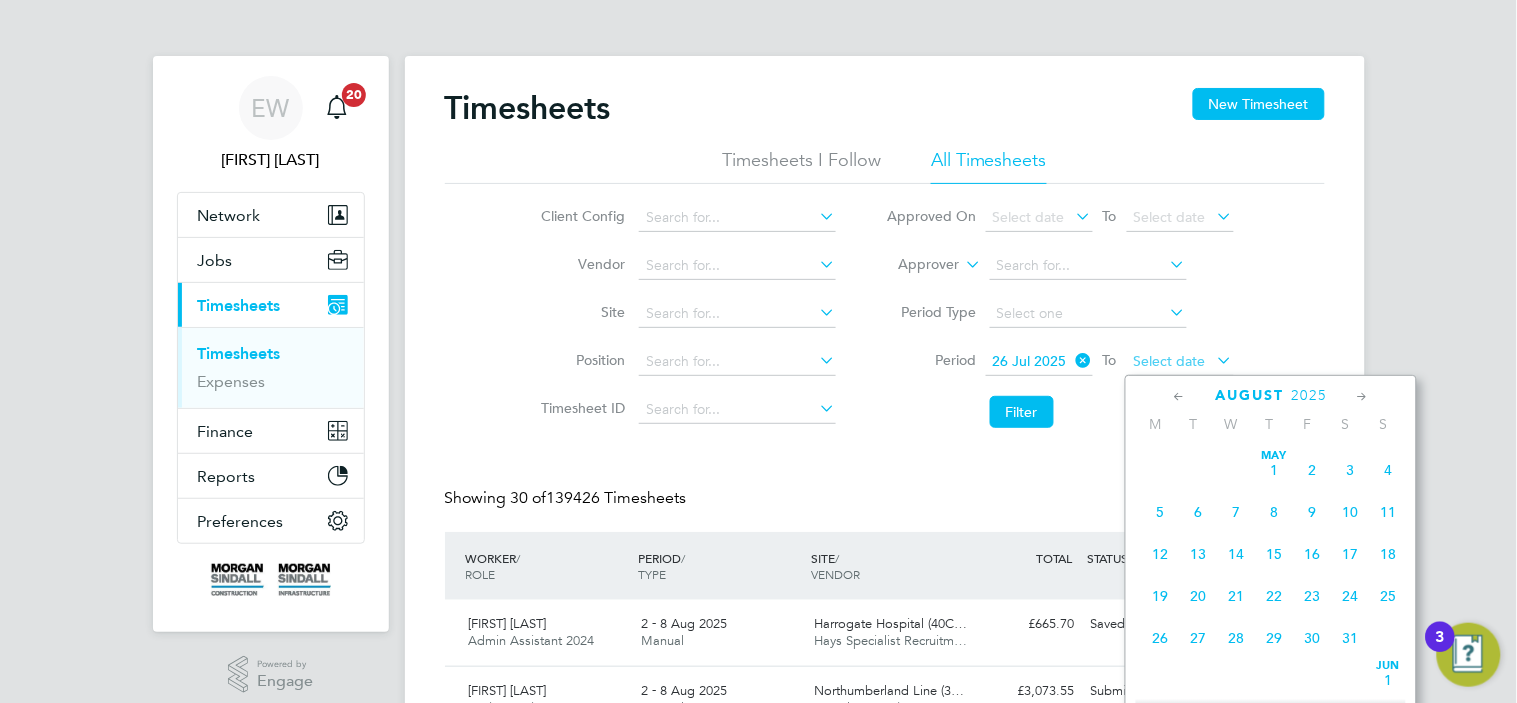 scroll, scrollTop: 643, scrollLeft: 0, axis: vertical 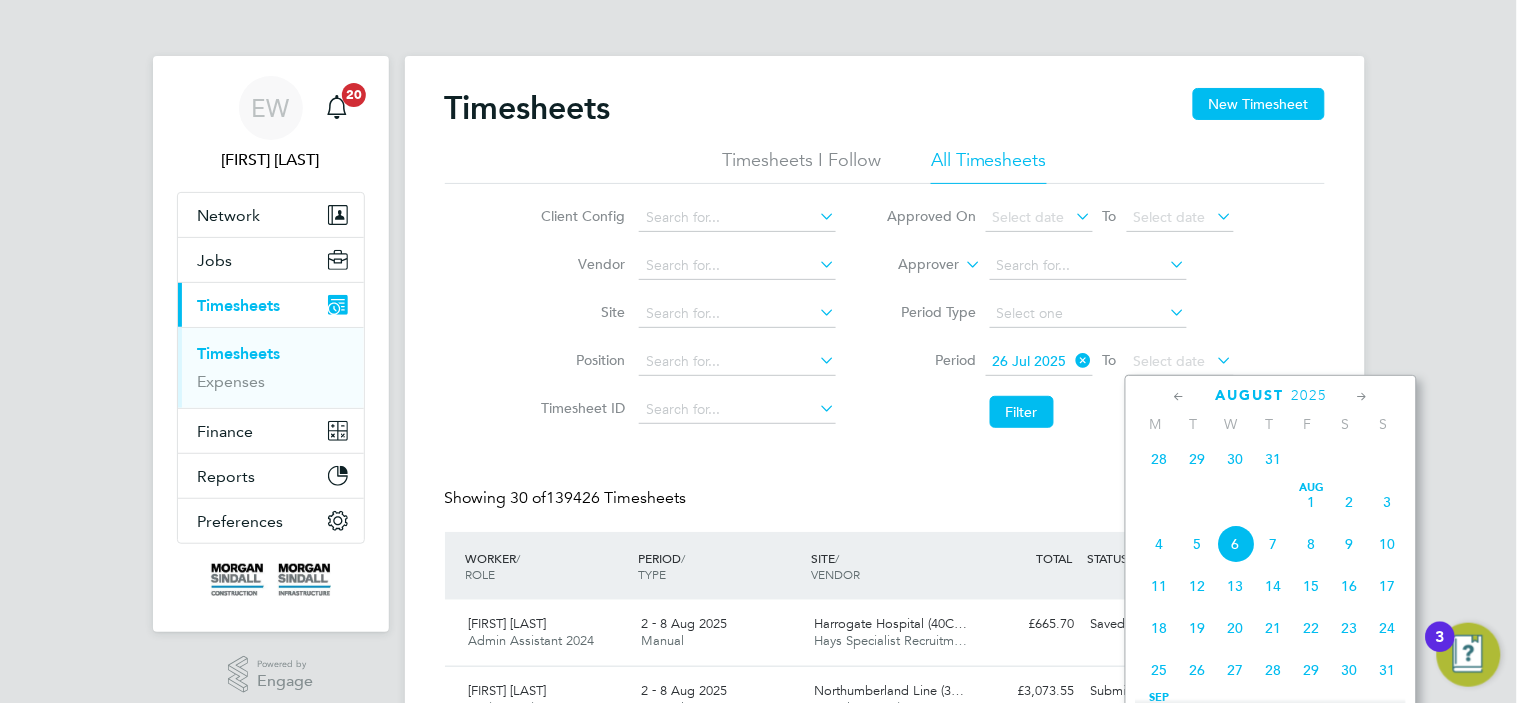 click on "Aug 1" 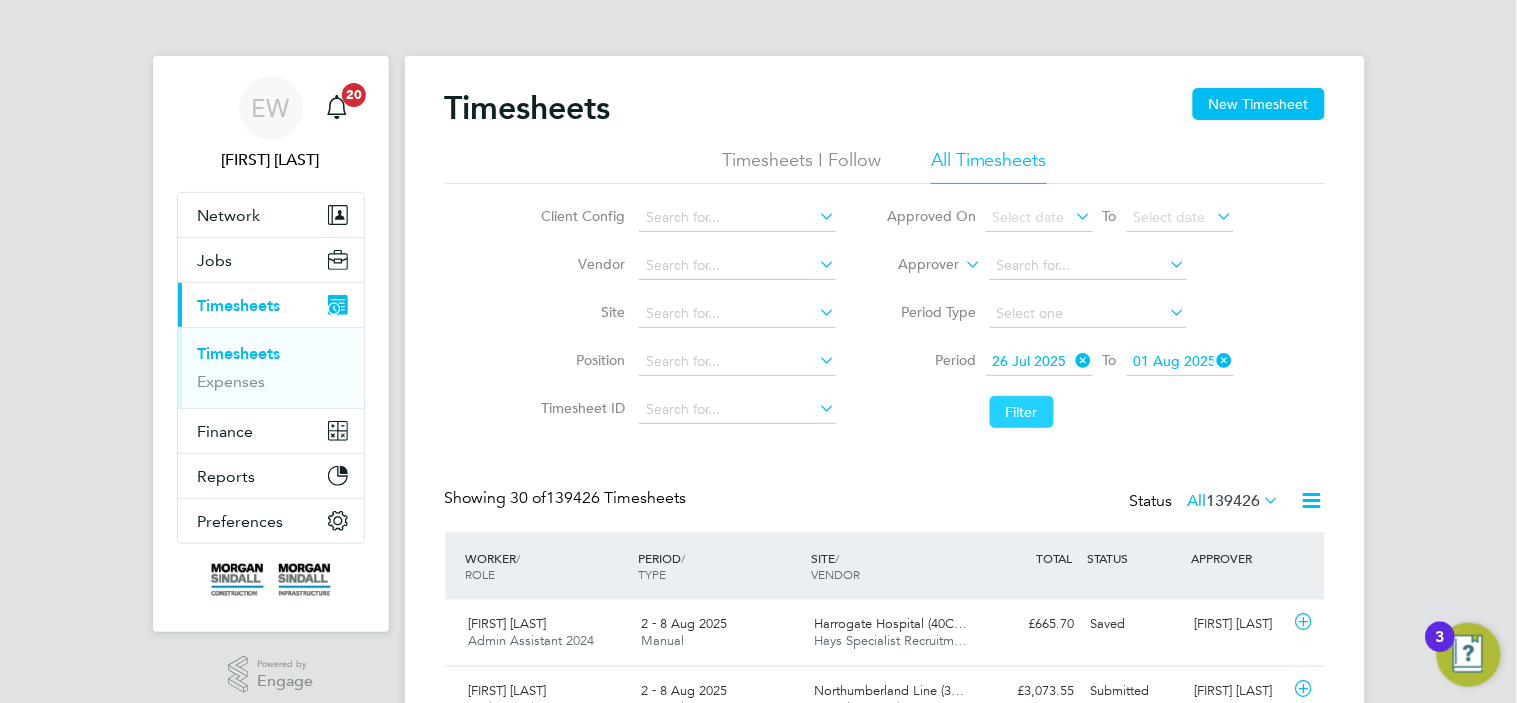 click on "Filter" 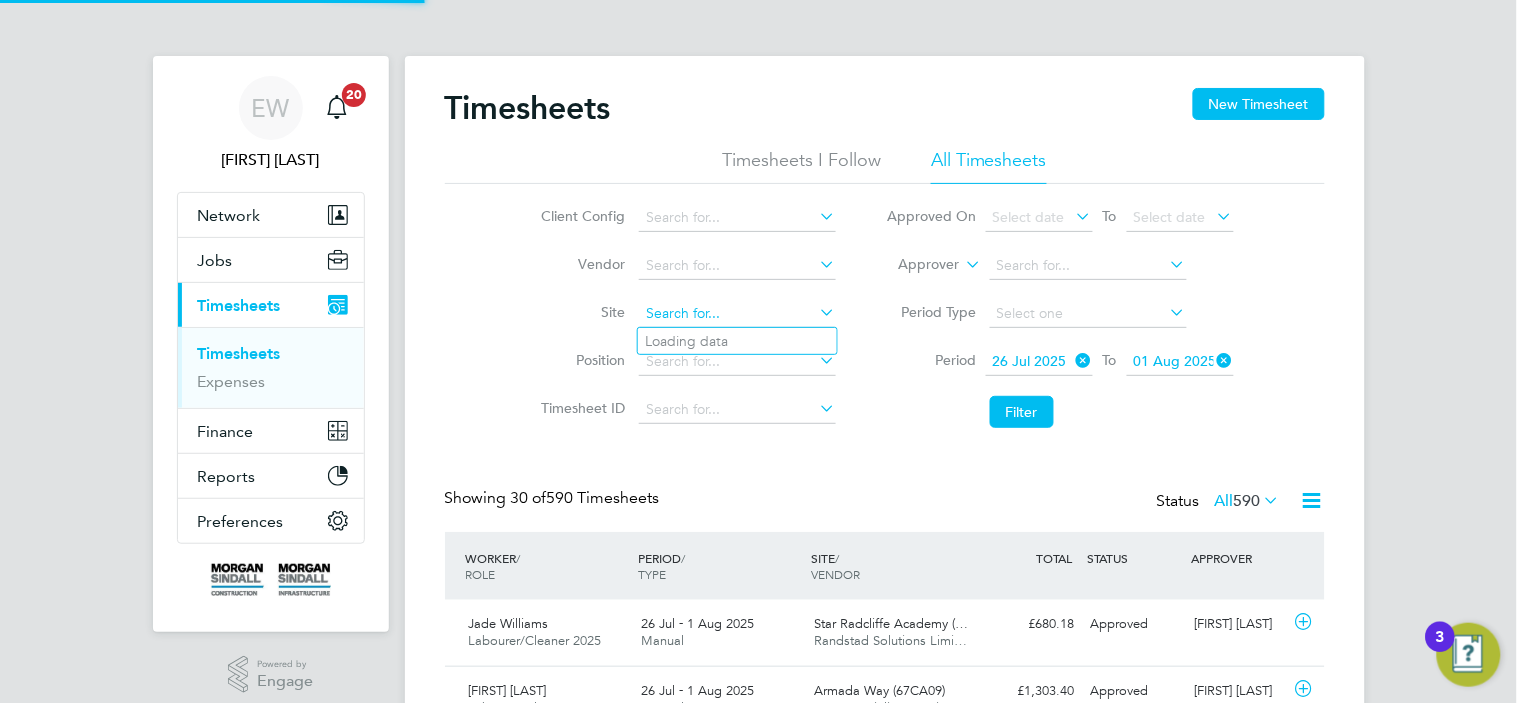 click 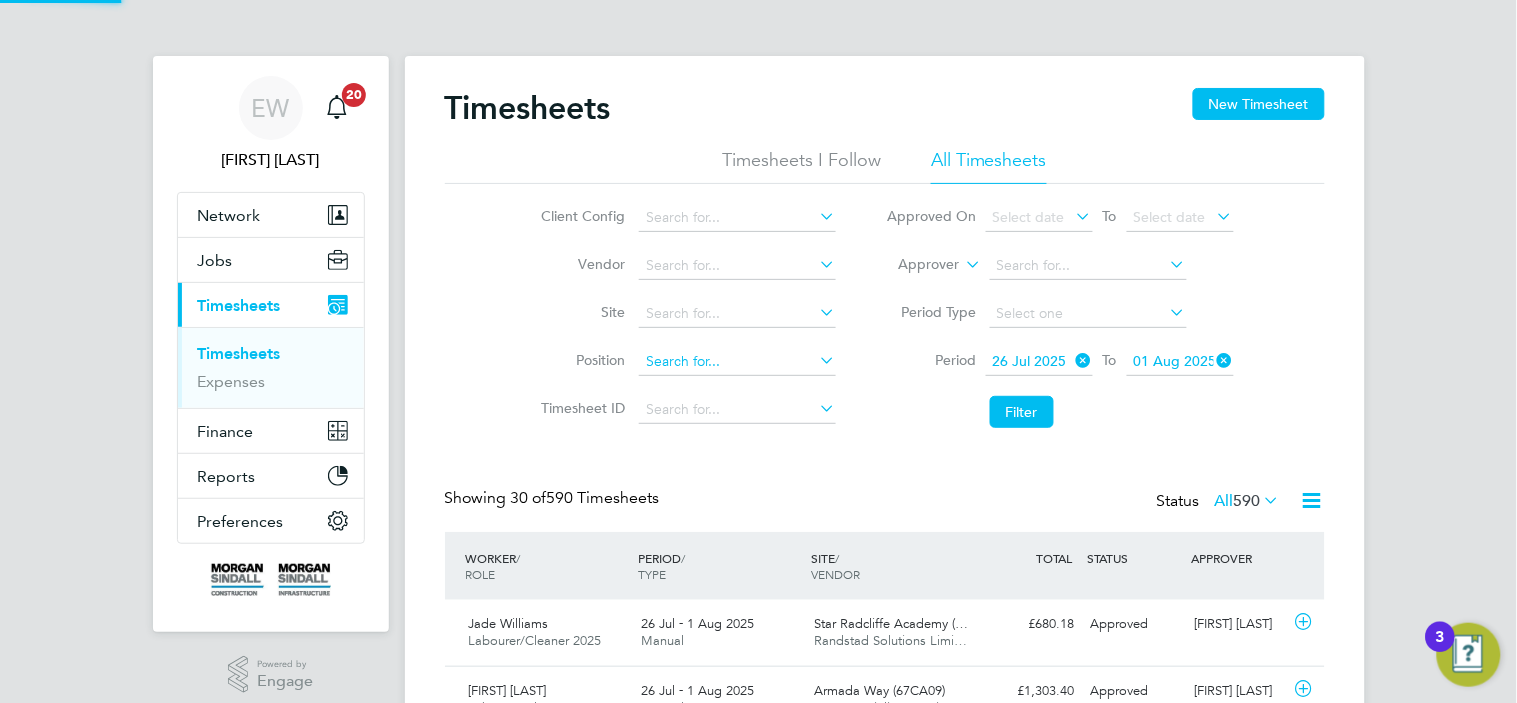 paste on "6BKD2" 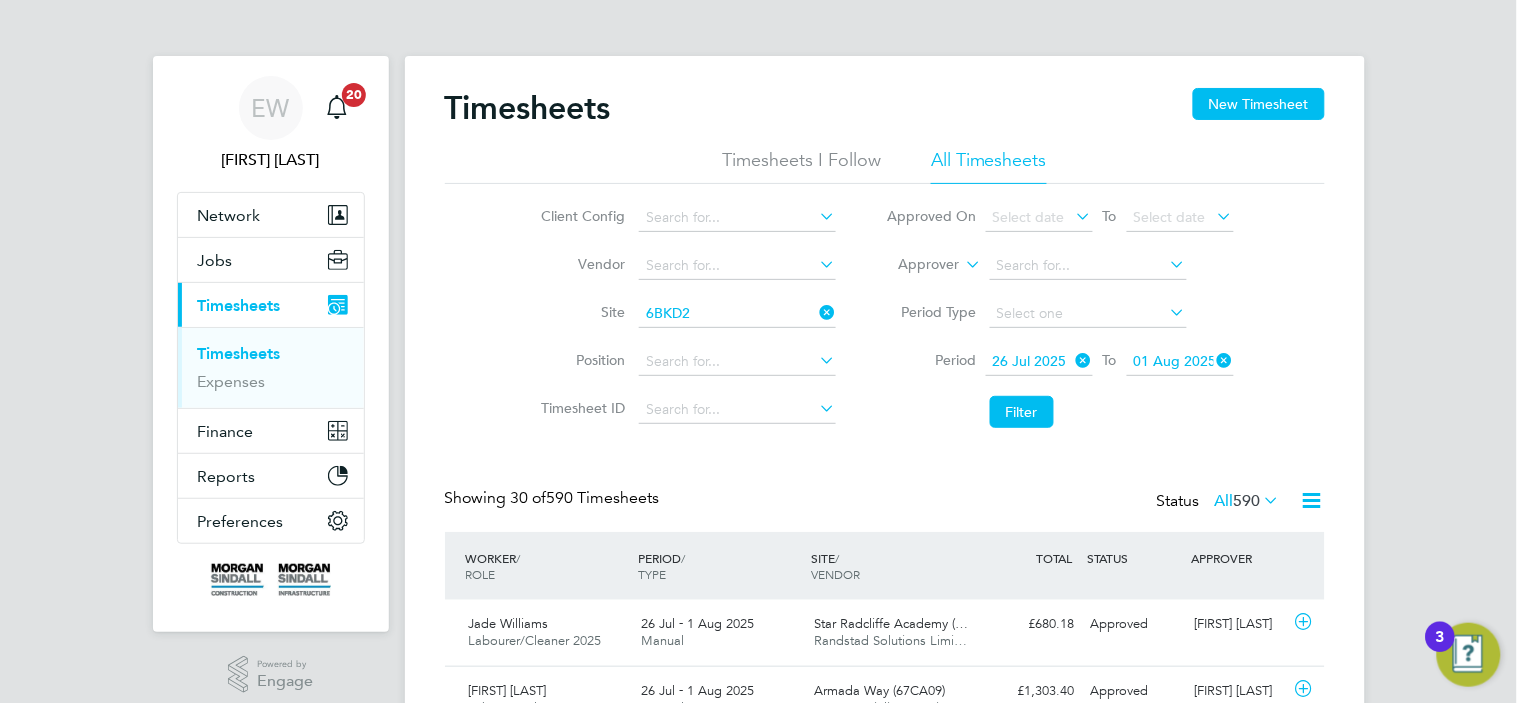 click on "6BKD2" 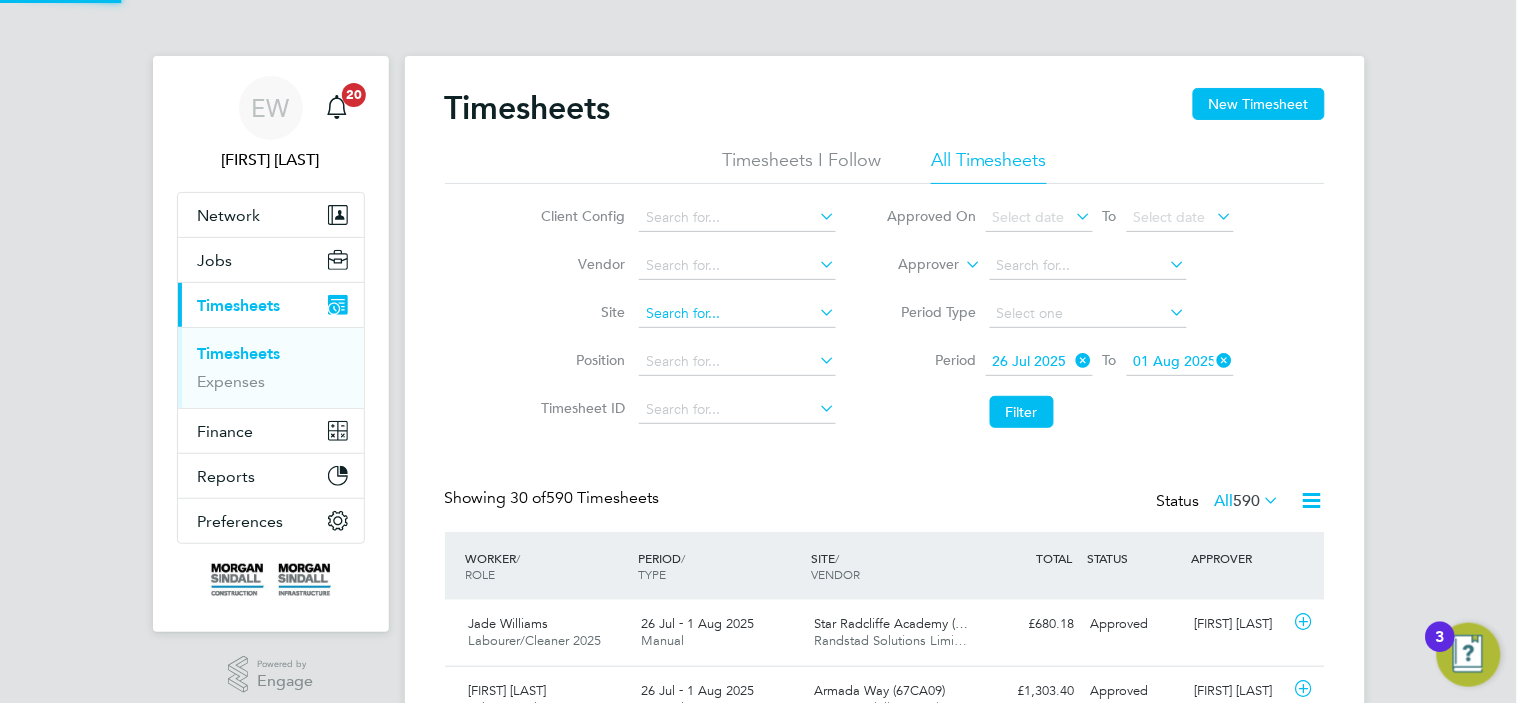 click 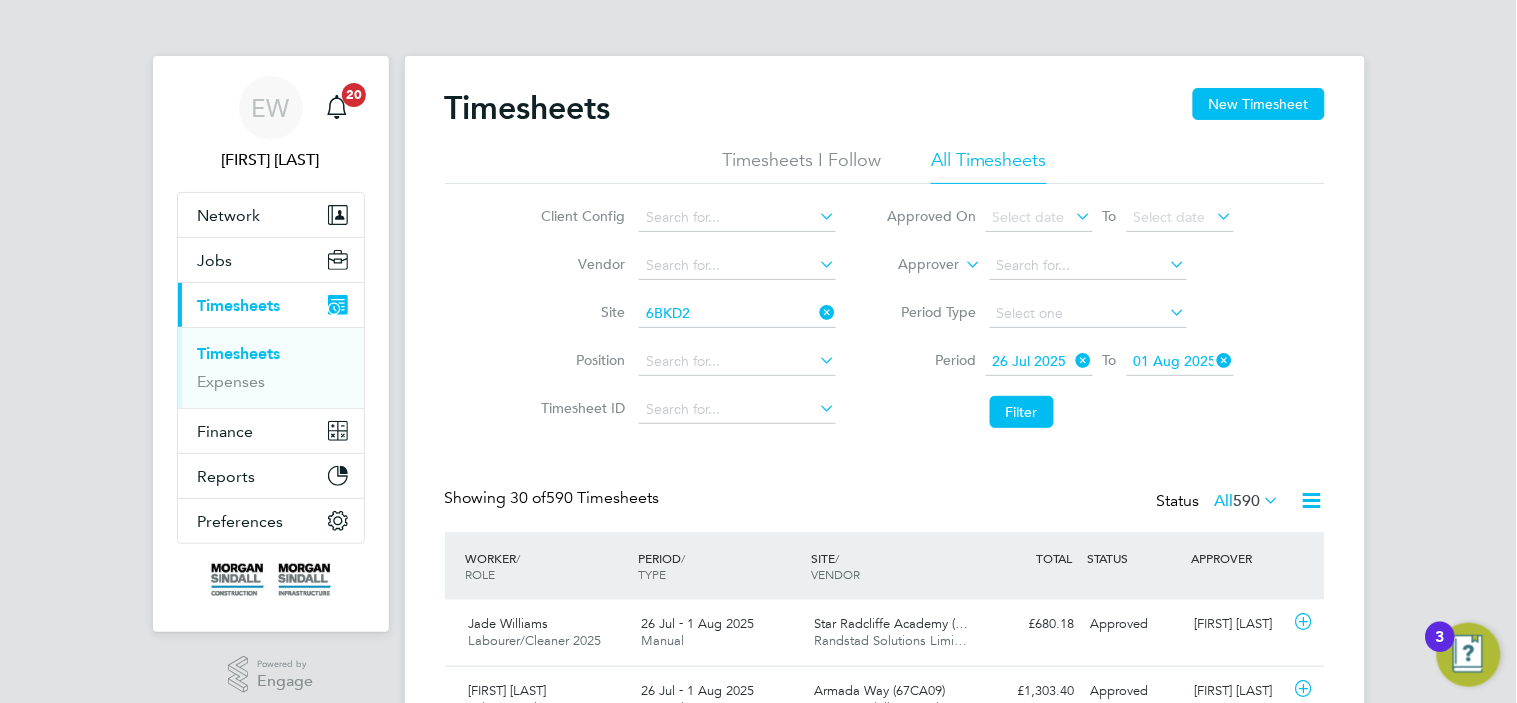 click on "6BKD2" 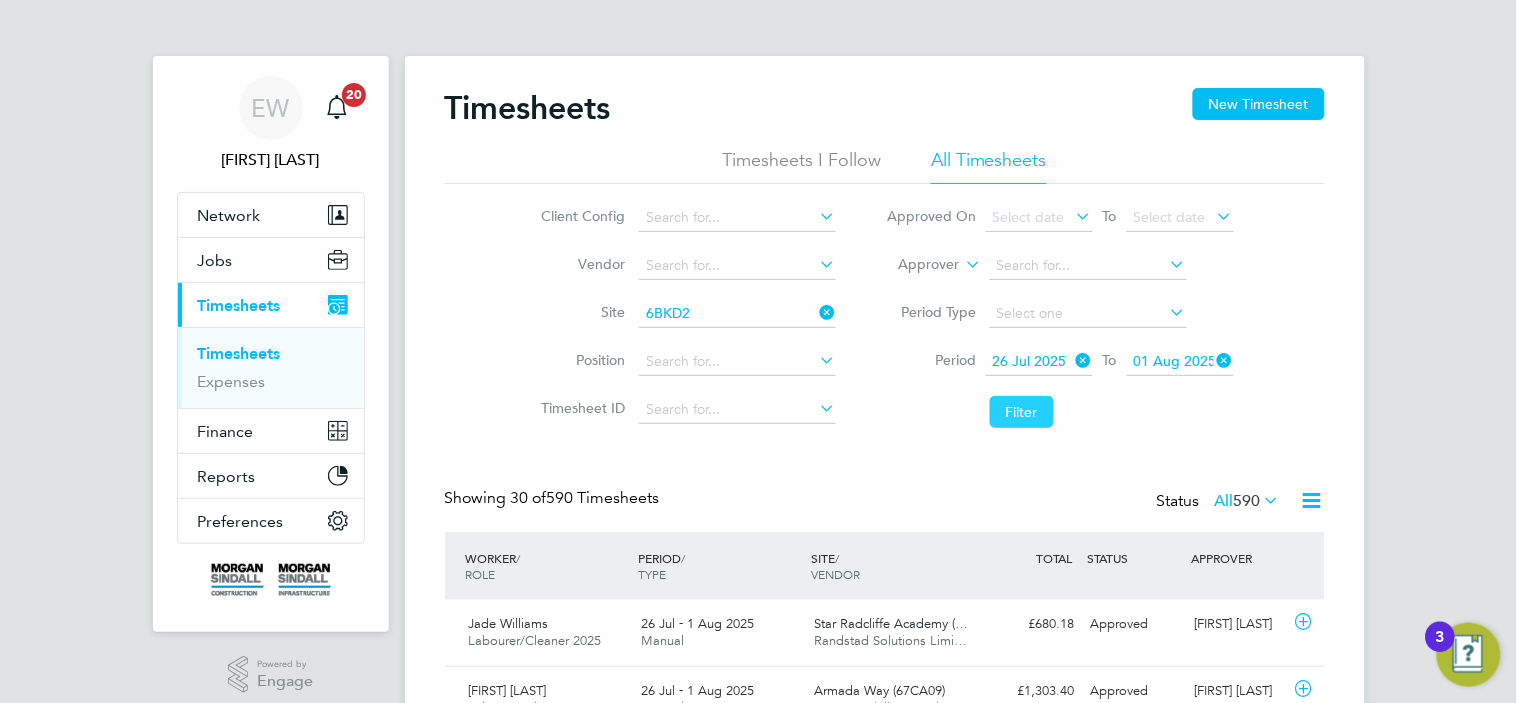 type on "6BKD2" 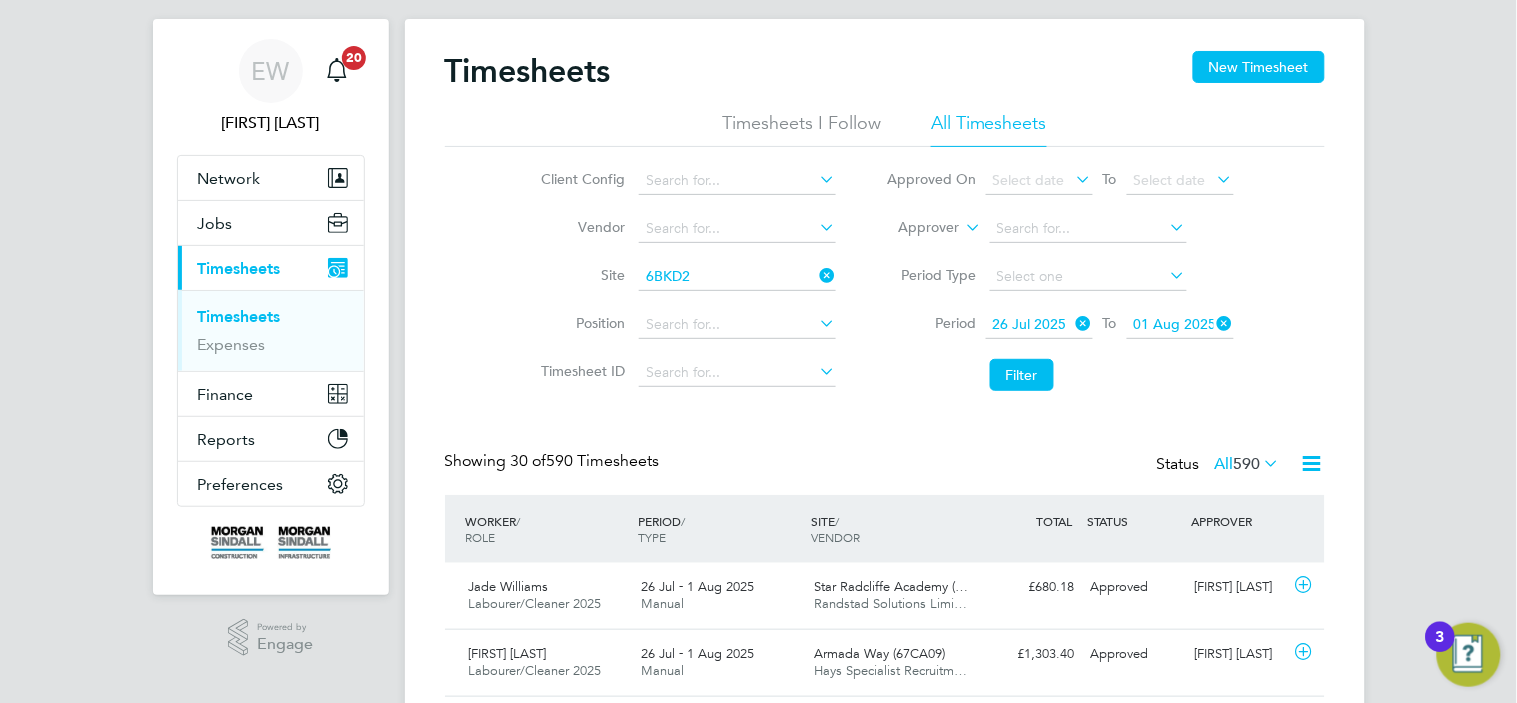 click on "All Timesheets" 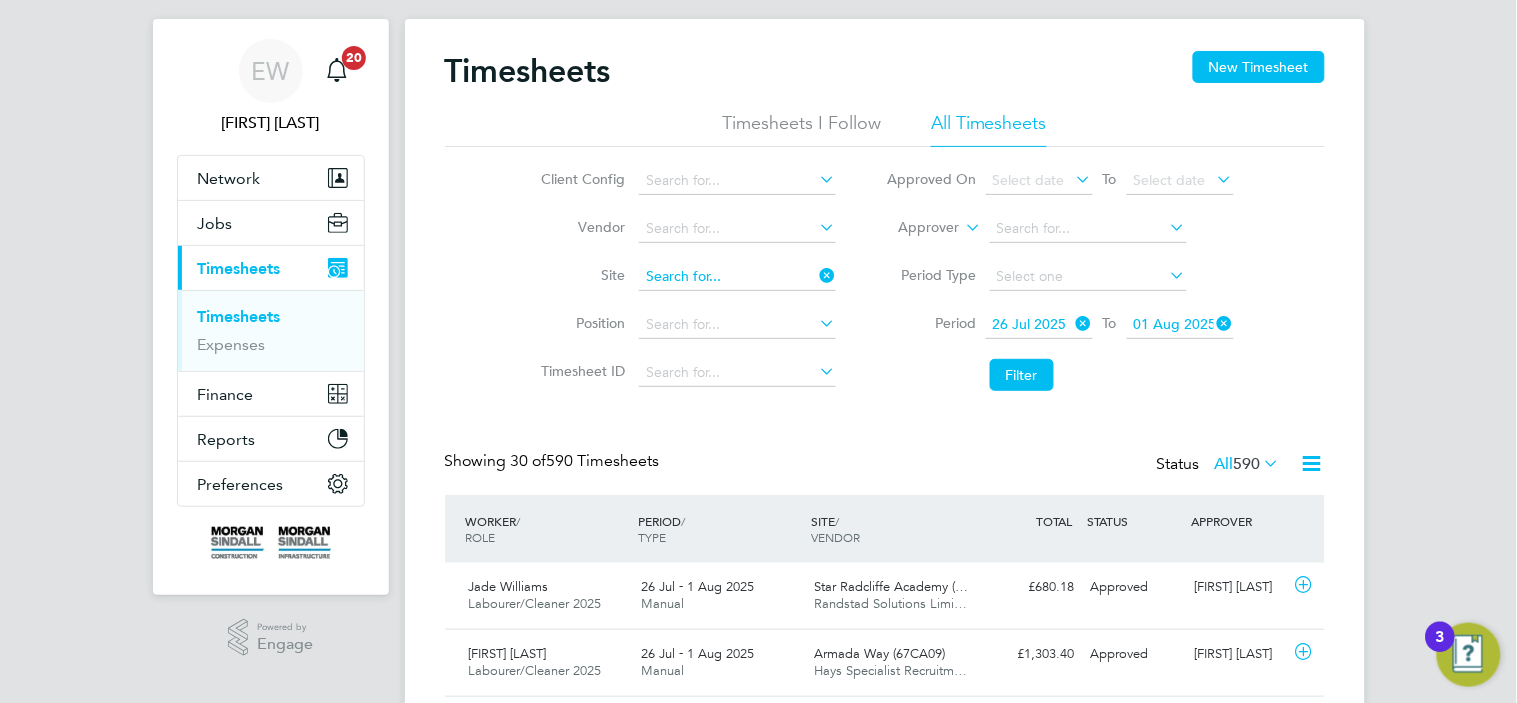 click 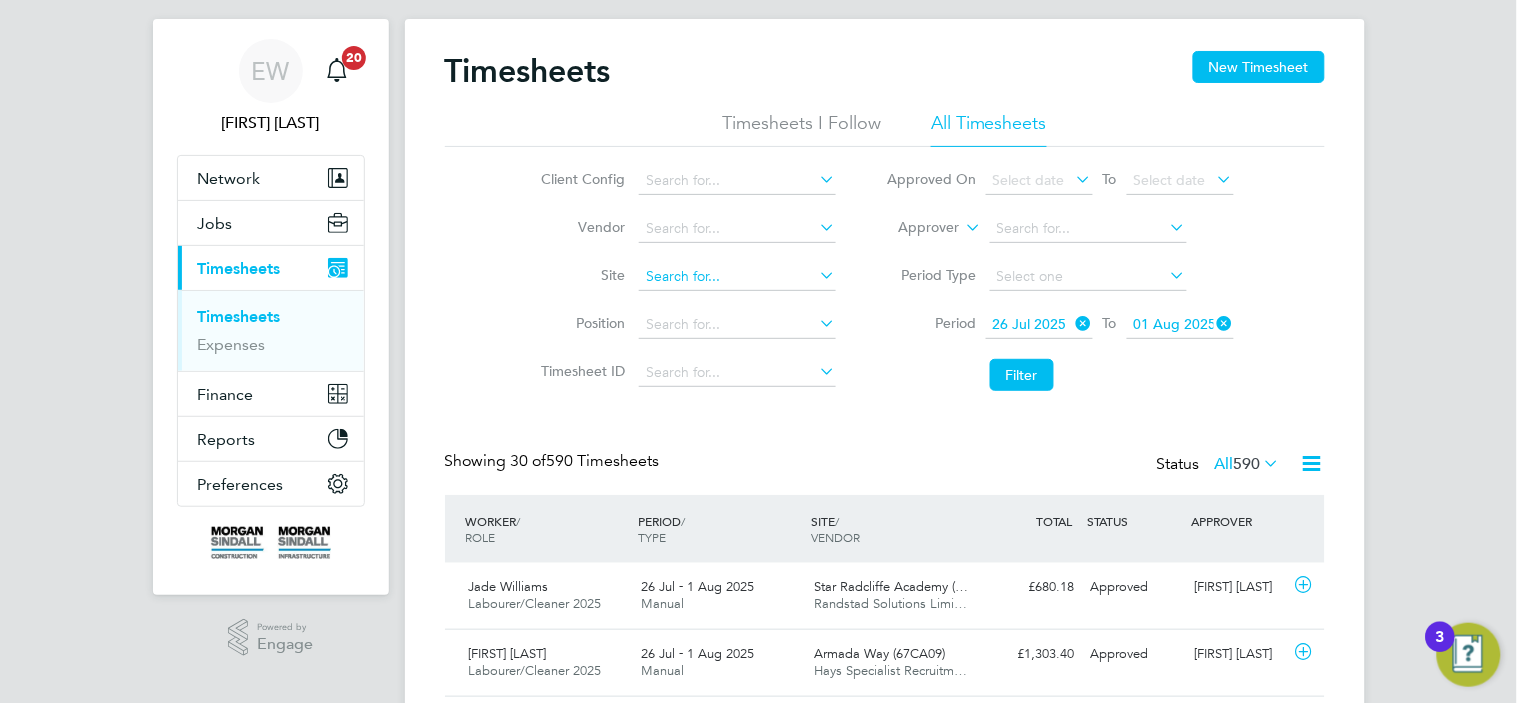 click 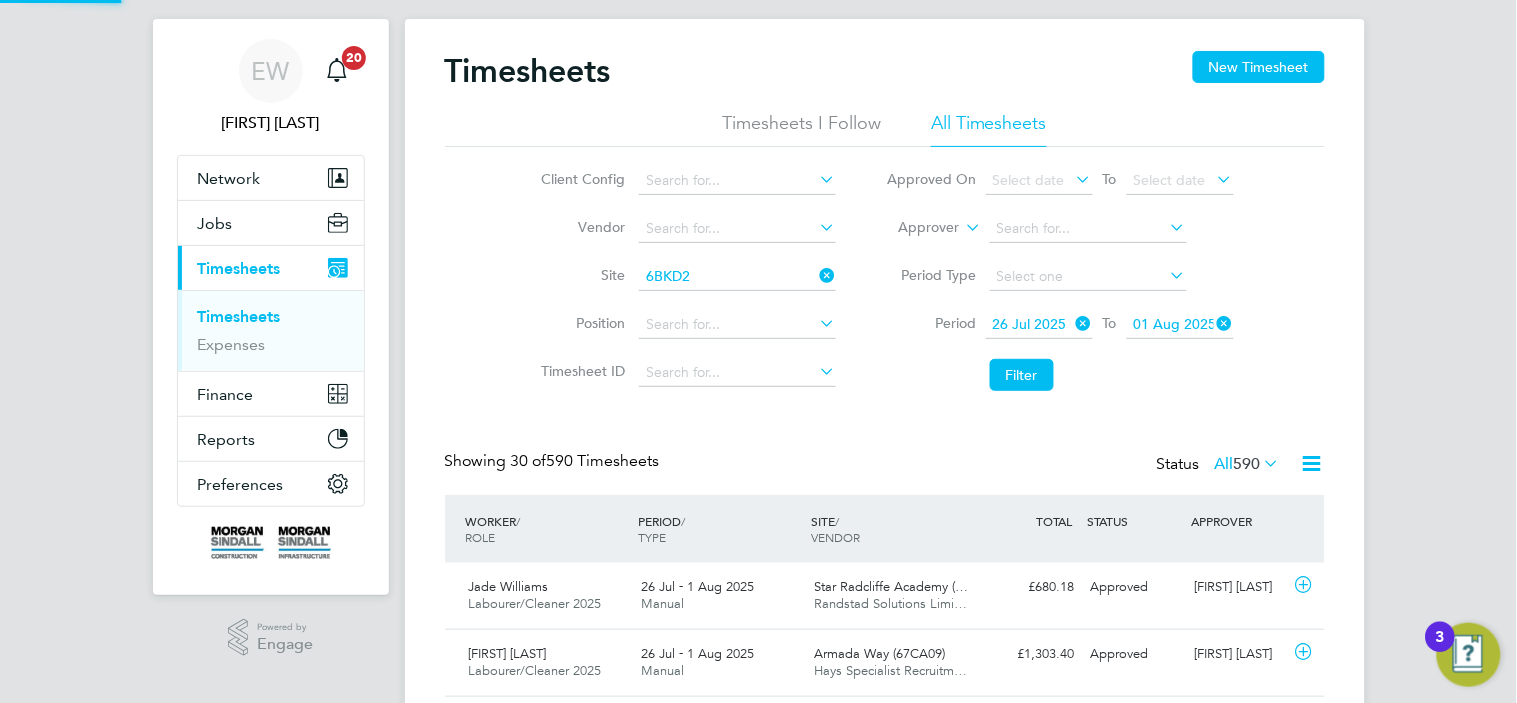 type on "6BKD2" 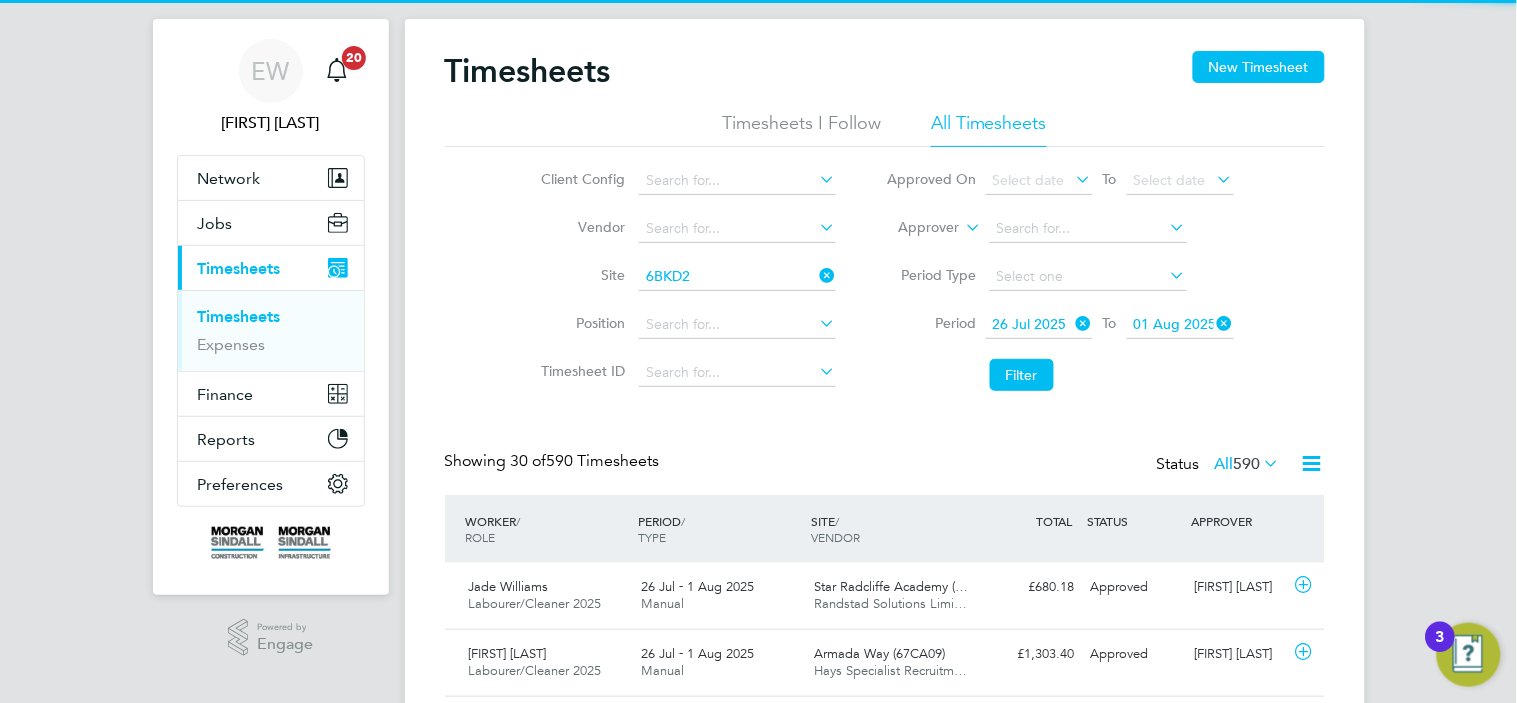 click 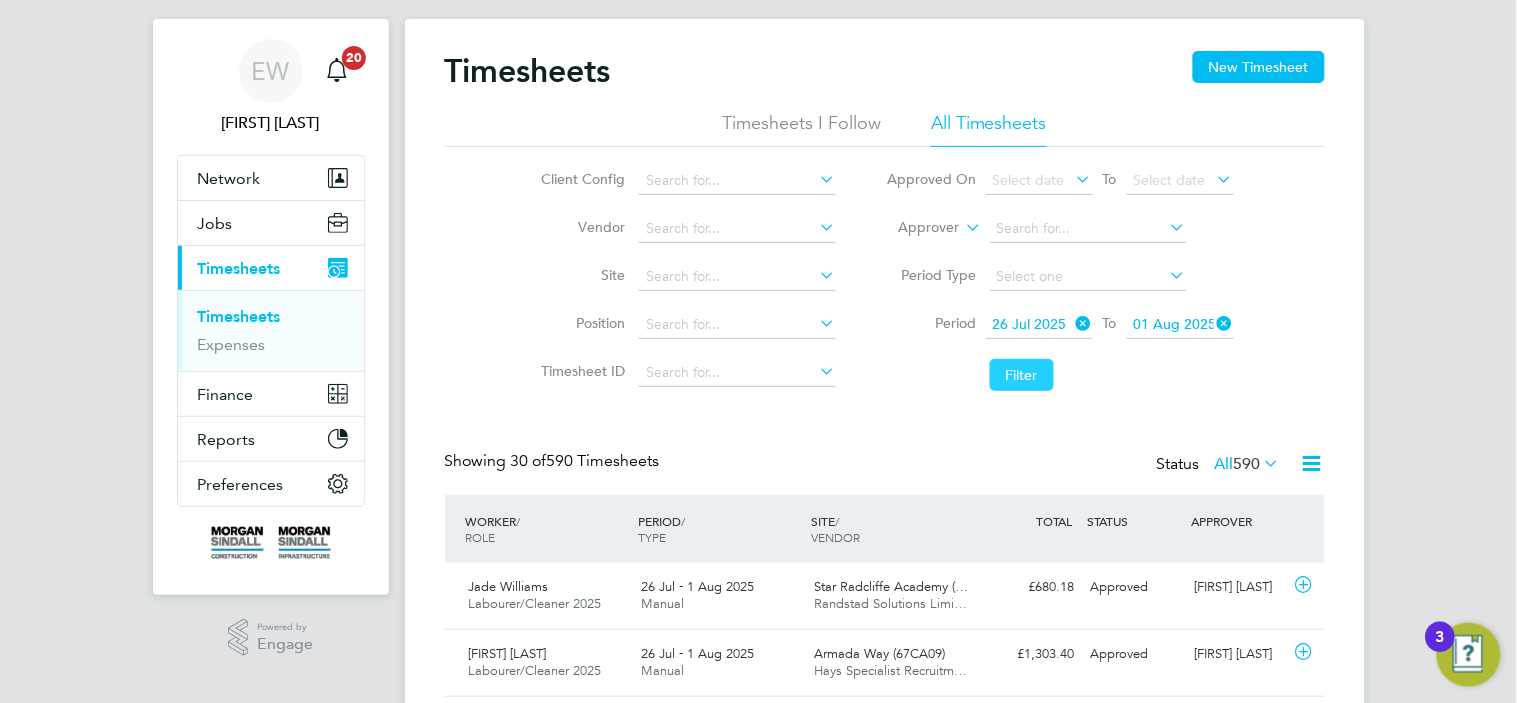 click on "Filter" 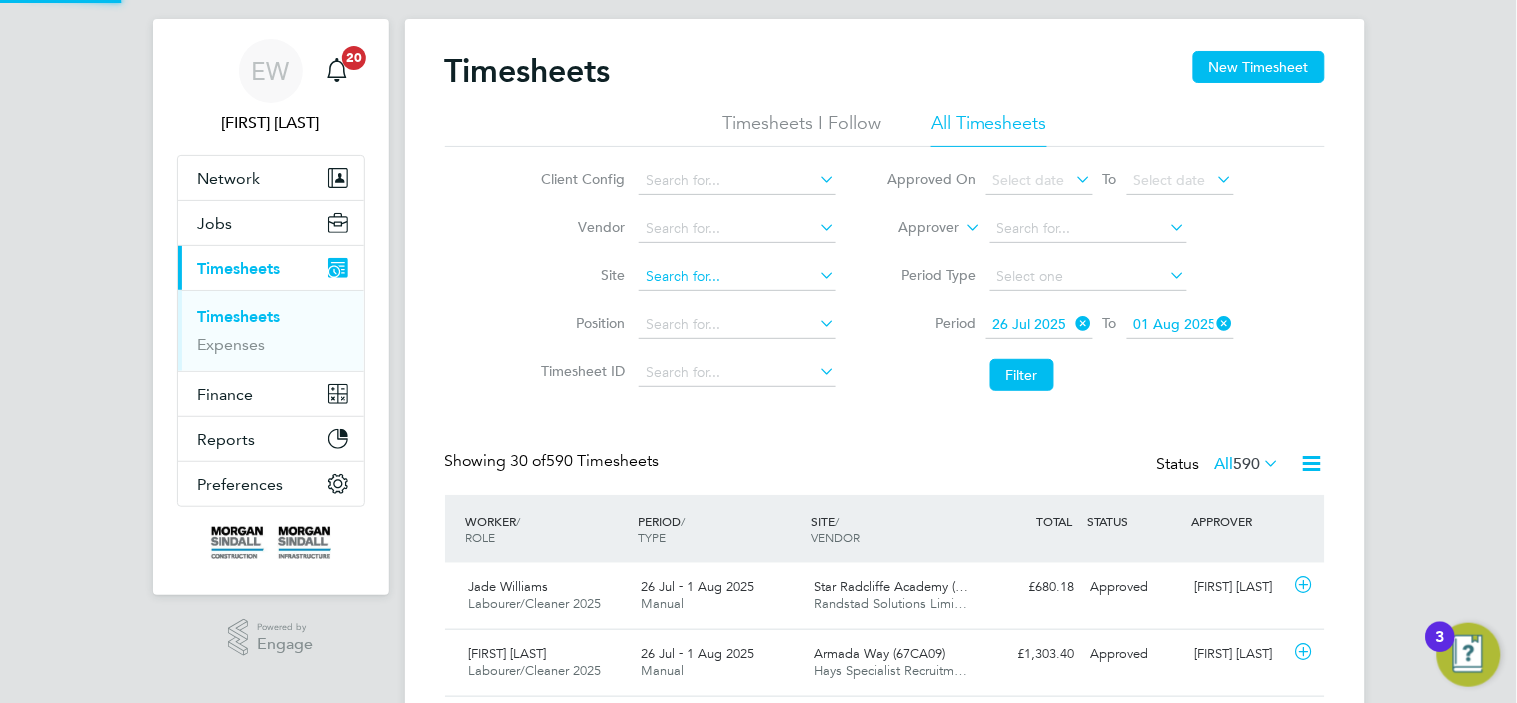 click 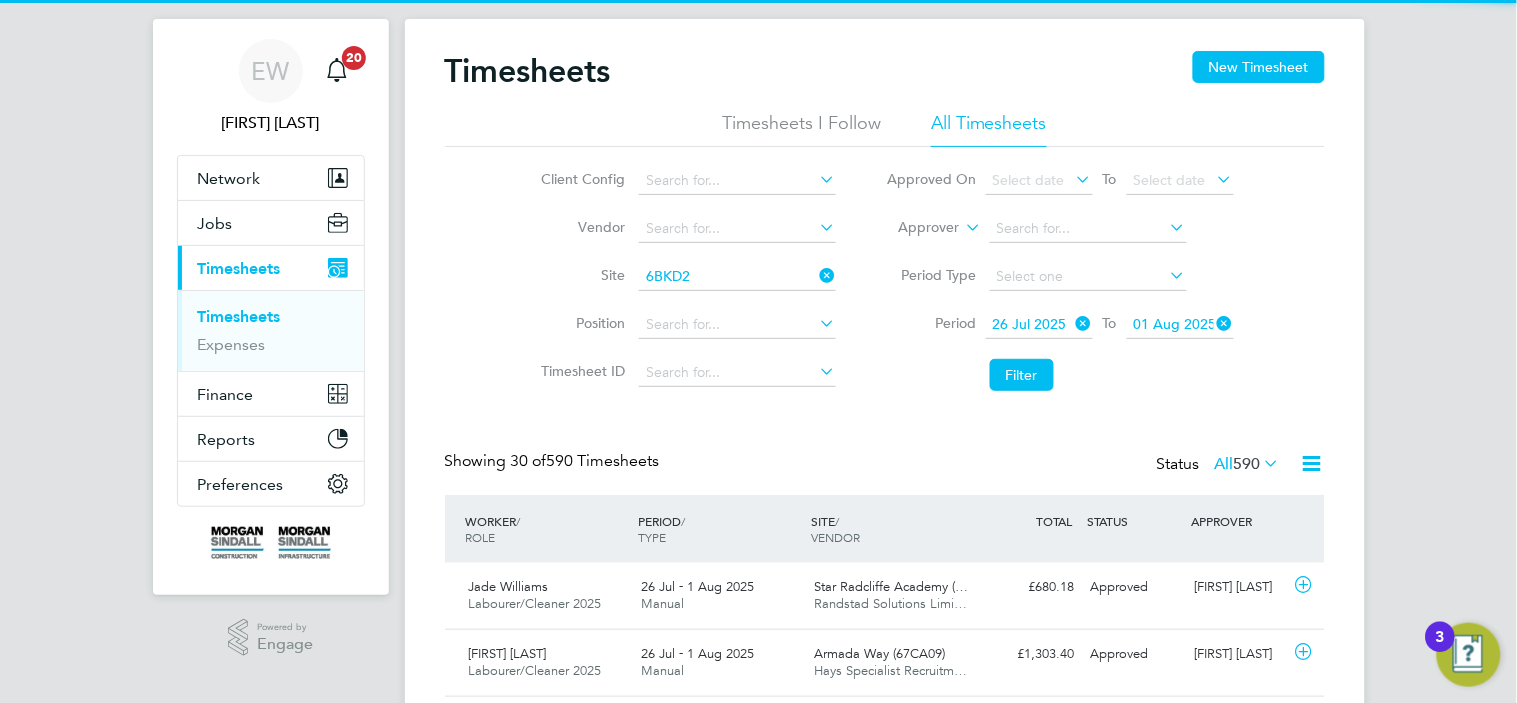 type on "6BKD2" 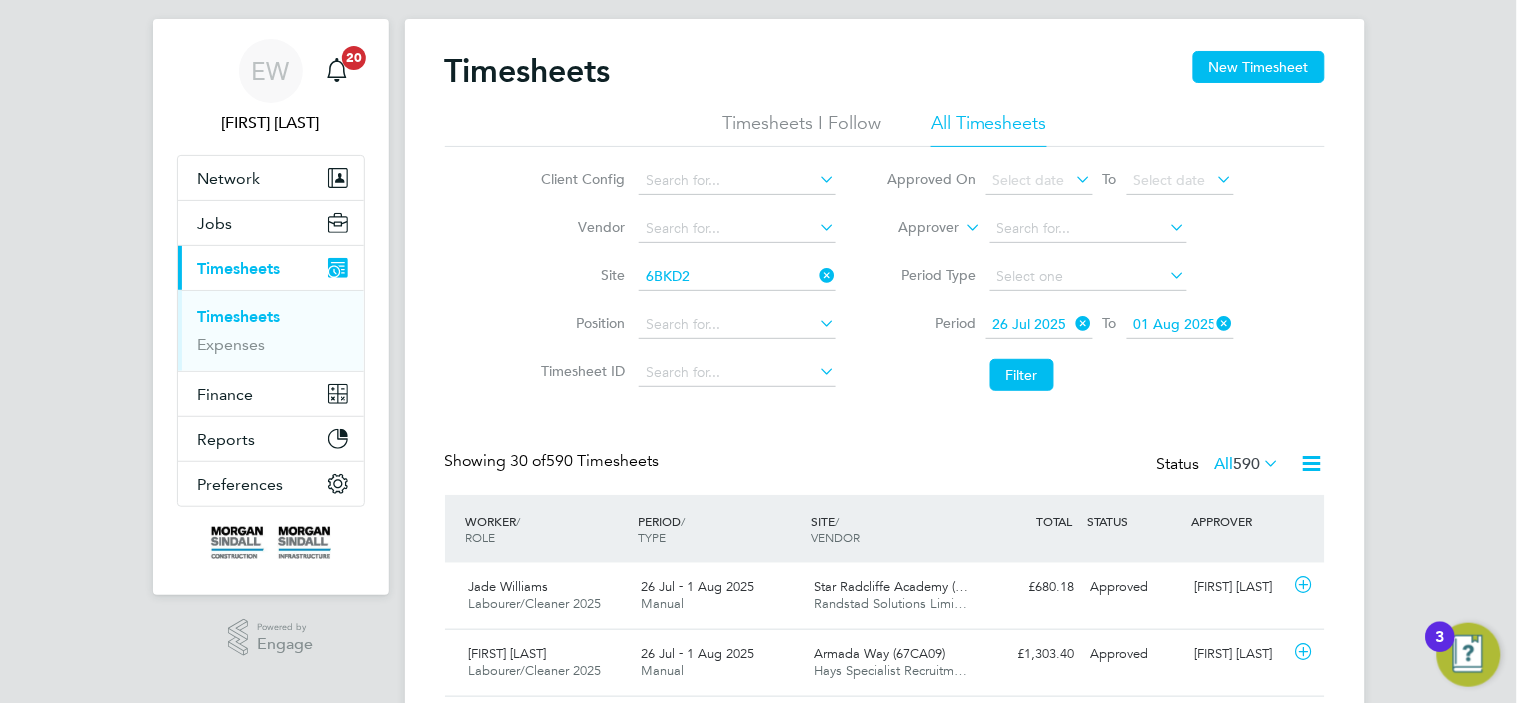 click 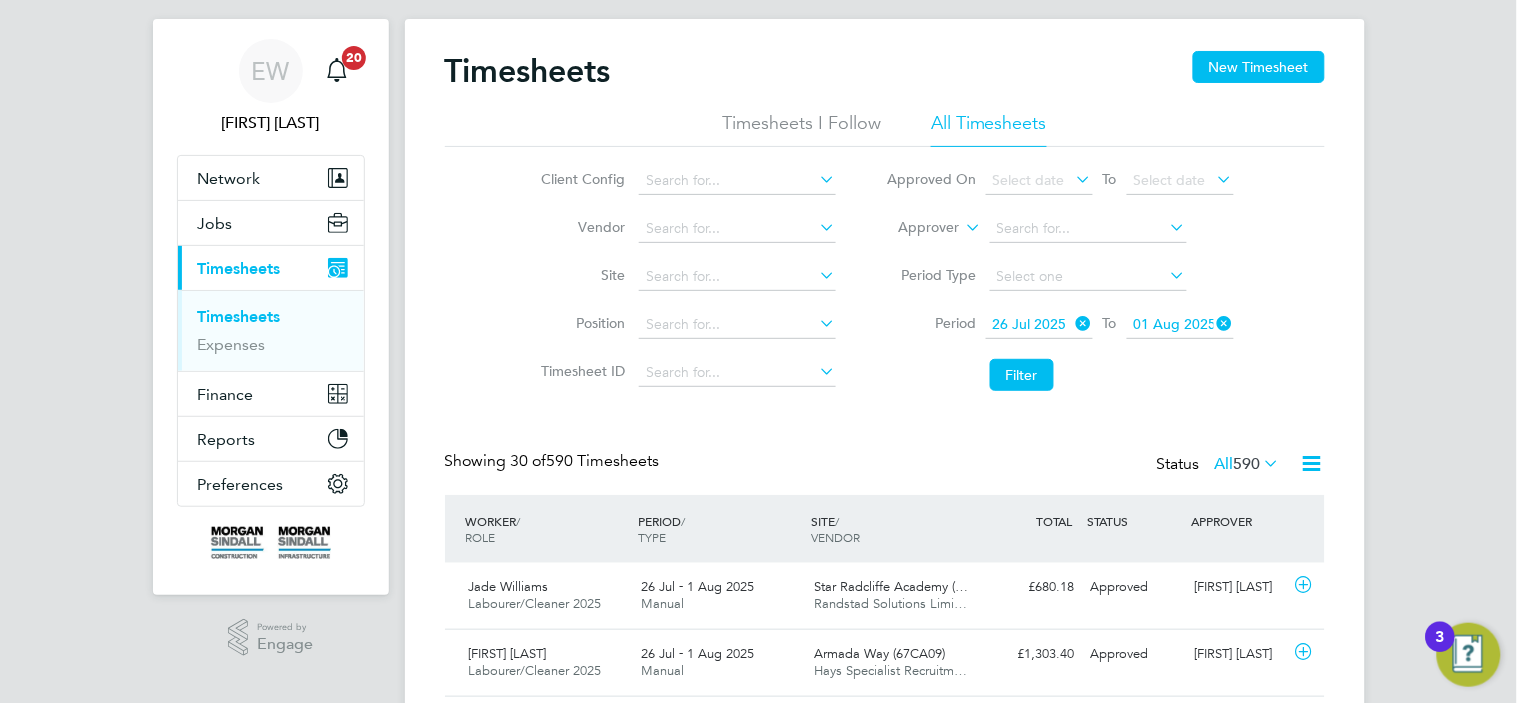 click on "Timesheets" at bounding box center (239, 316) 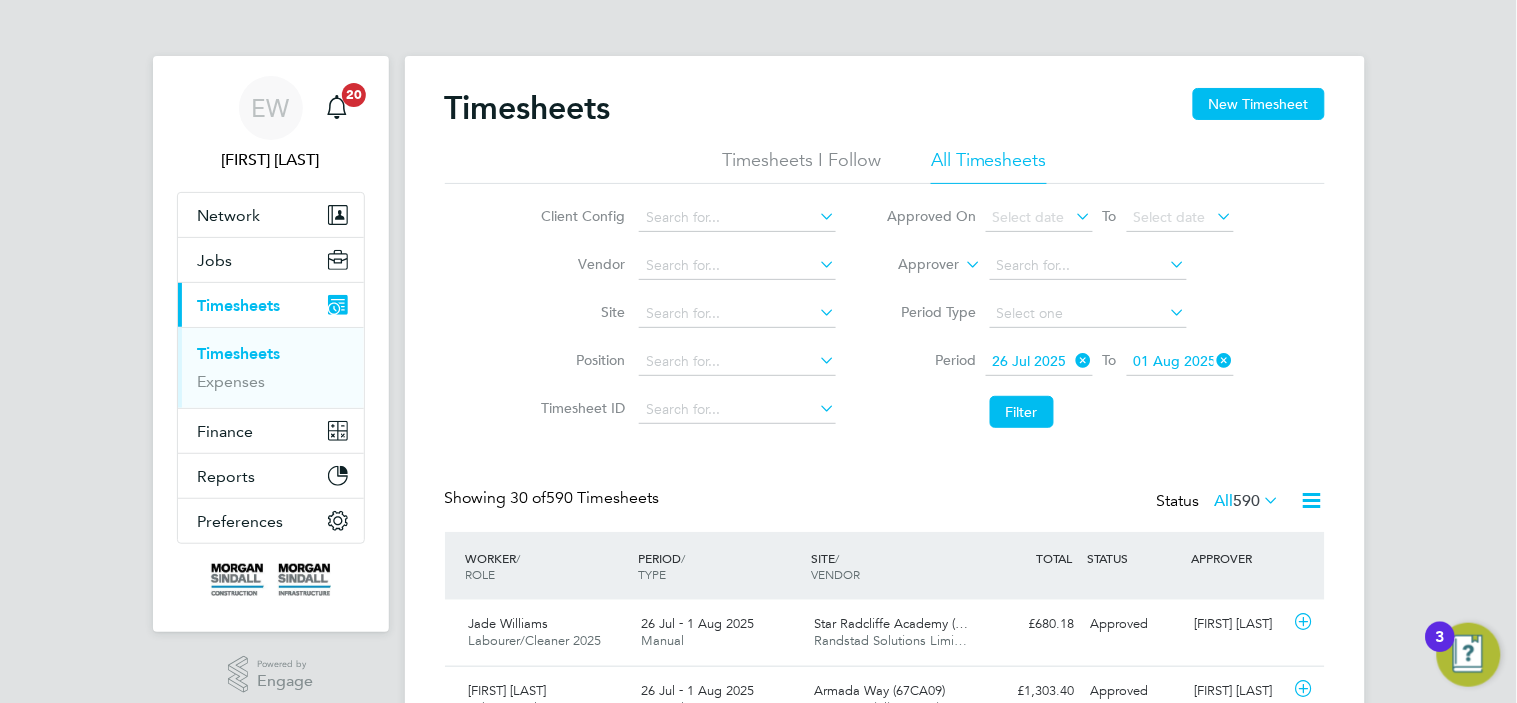 click on "Timesheets I Follow" 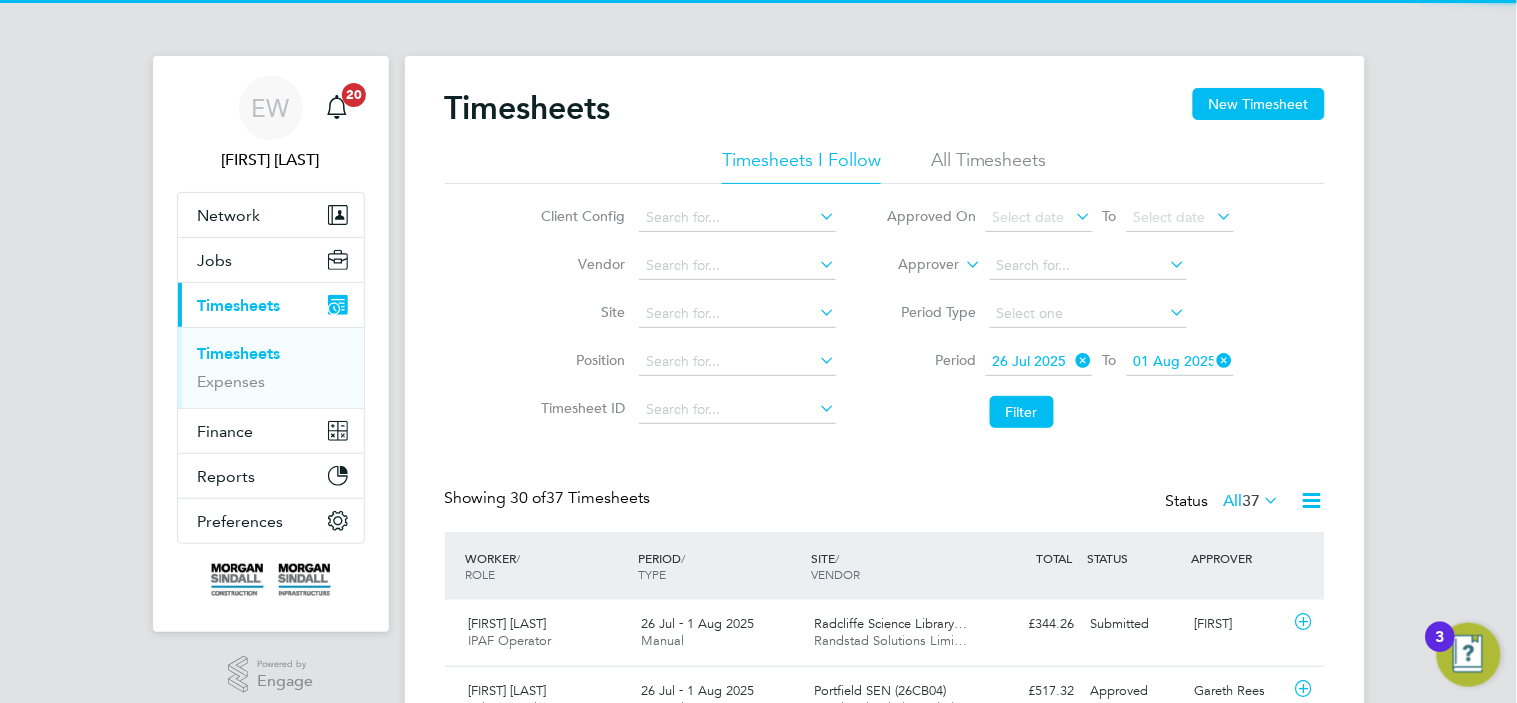 click on "Timesheets New Timesheet" 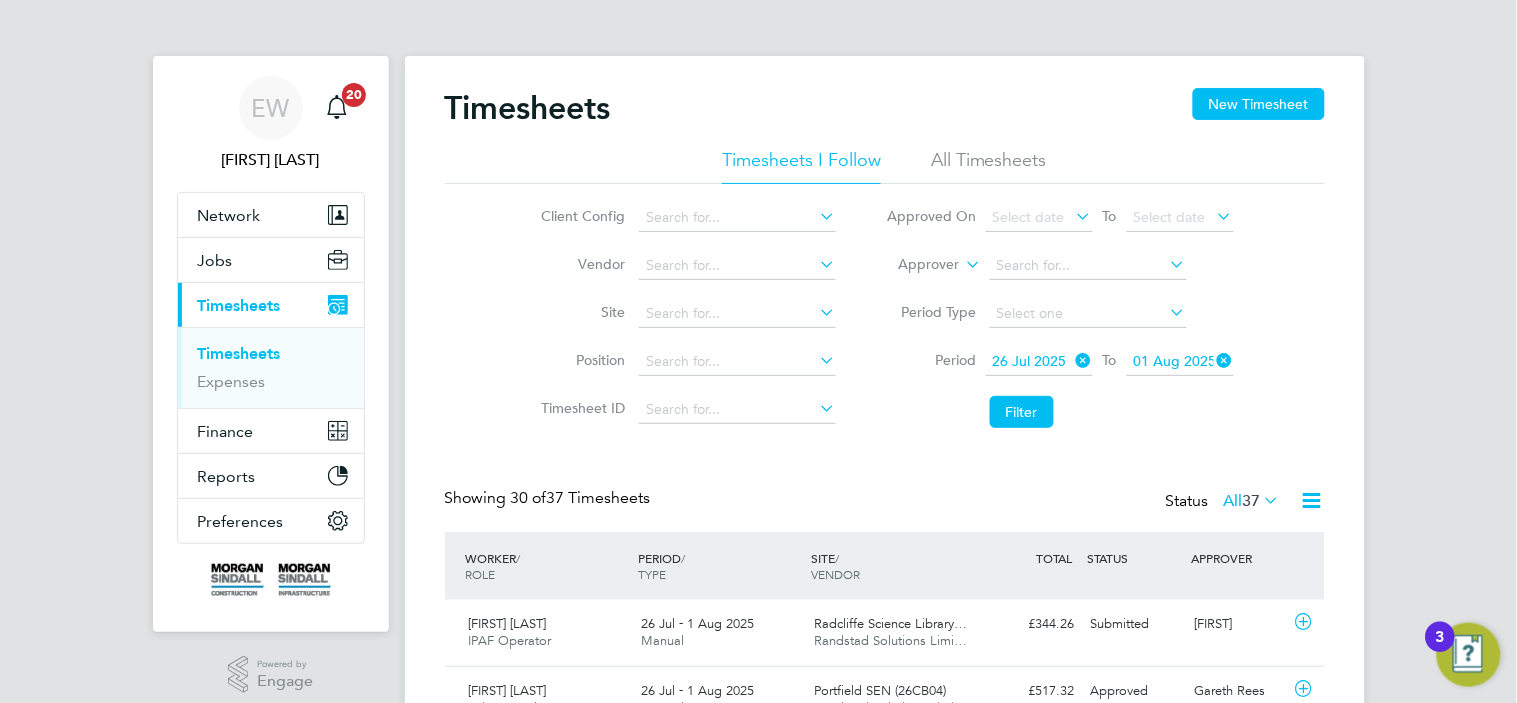 click on "All Timesheets" 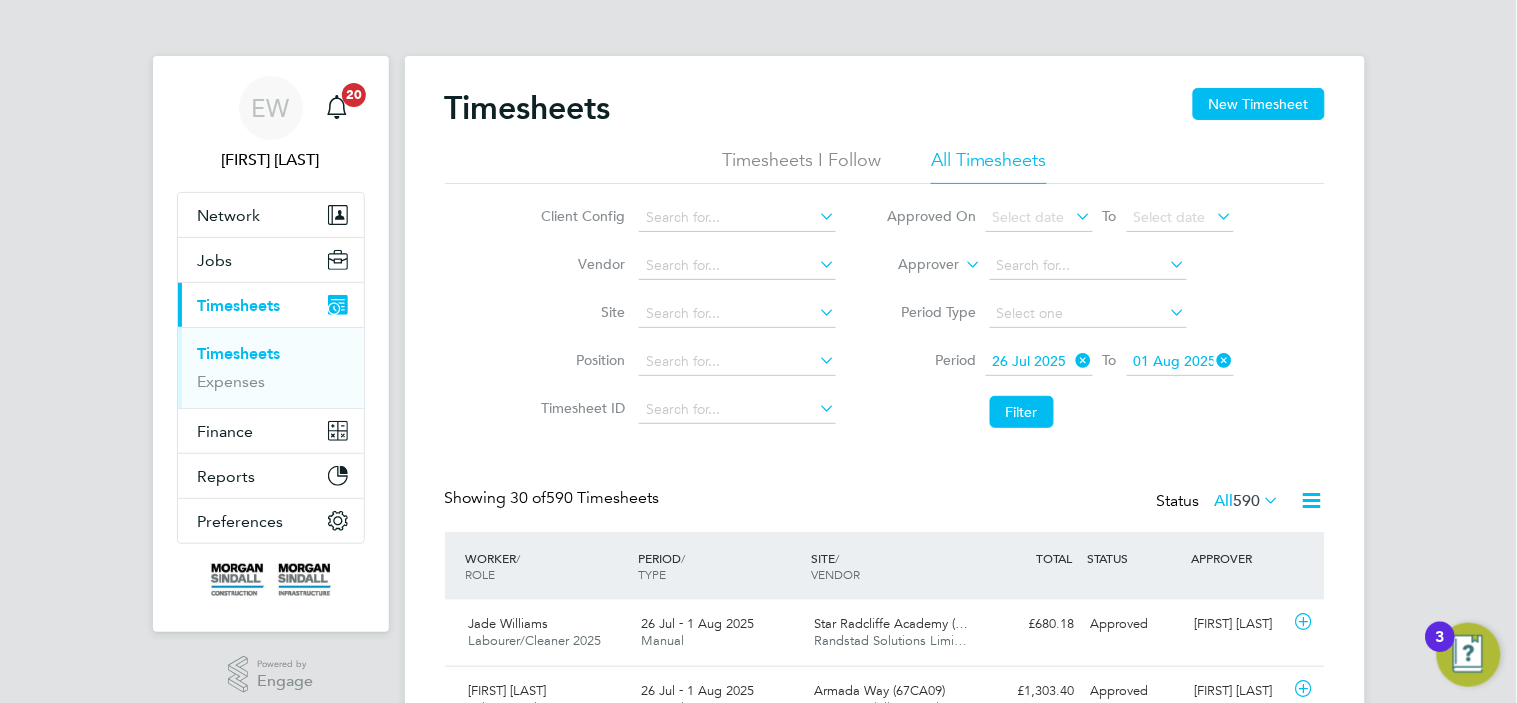drag, startPoint x: 696, startPoint y: 344, endPoint x: 694, endPoint y: 334, distance: 10.198039 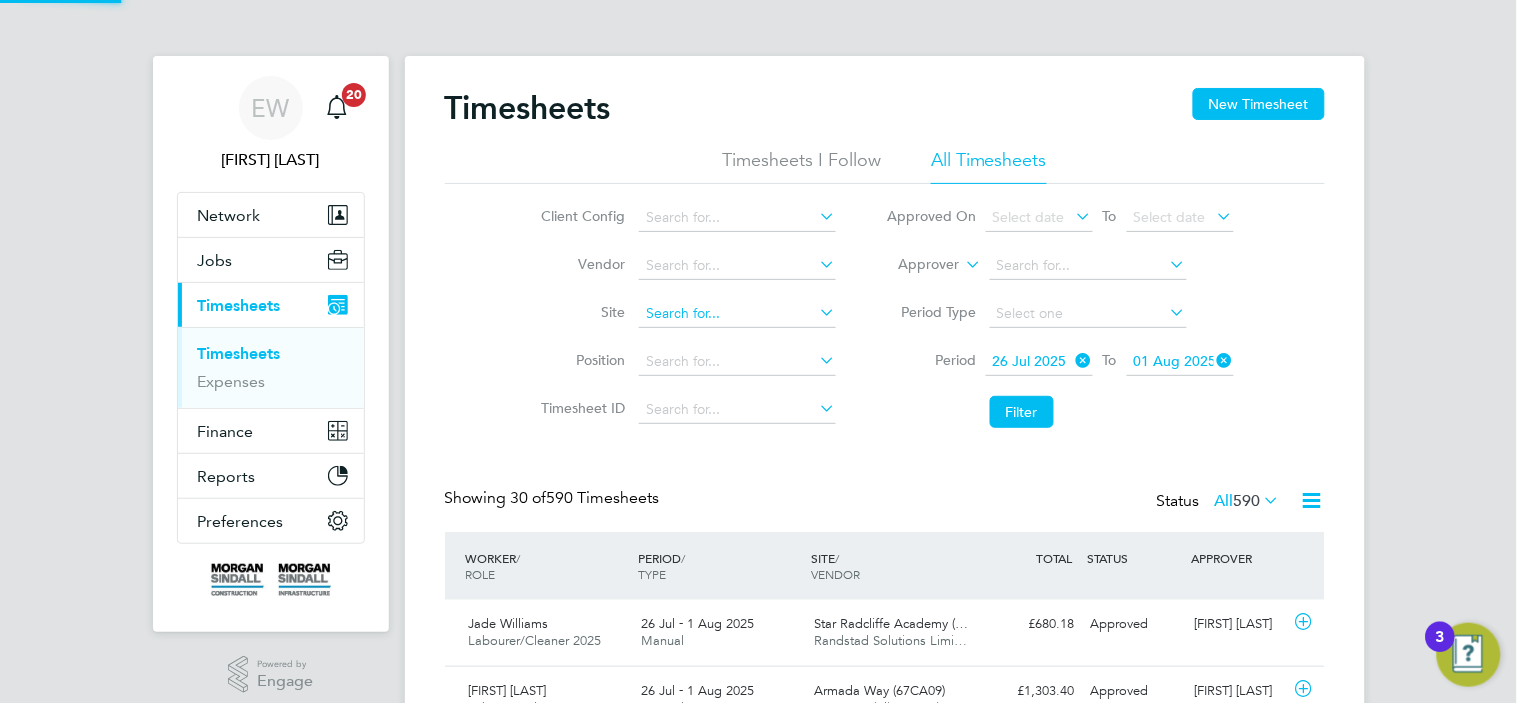 click 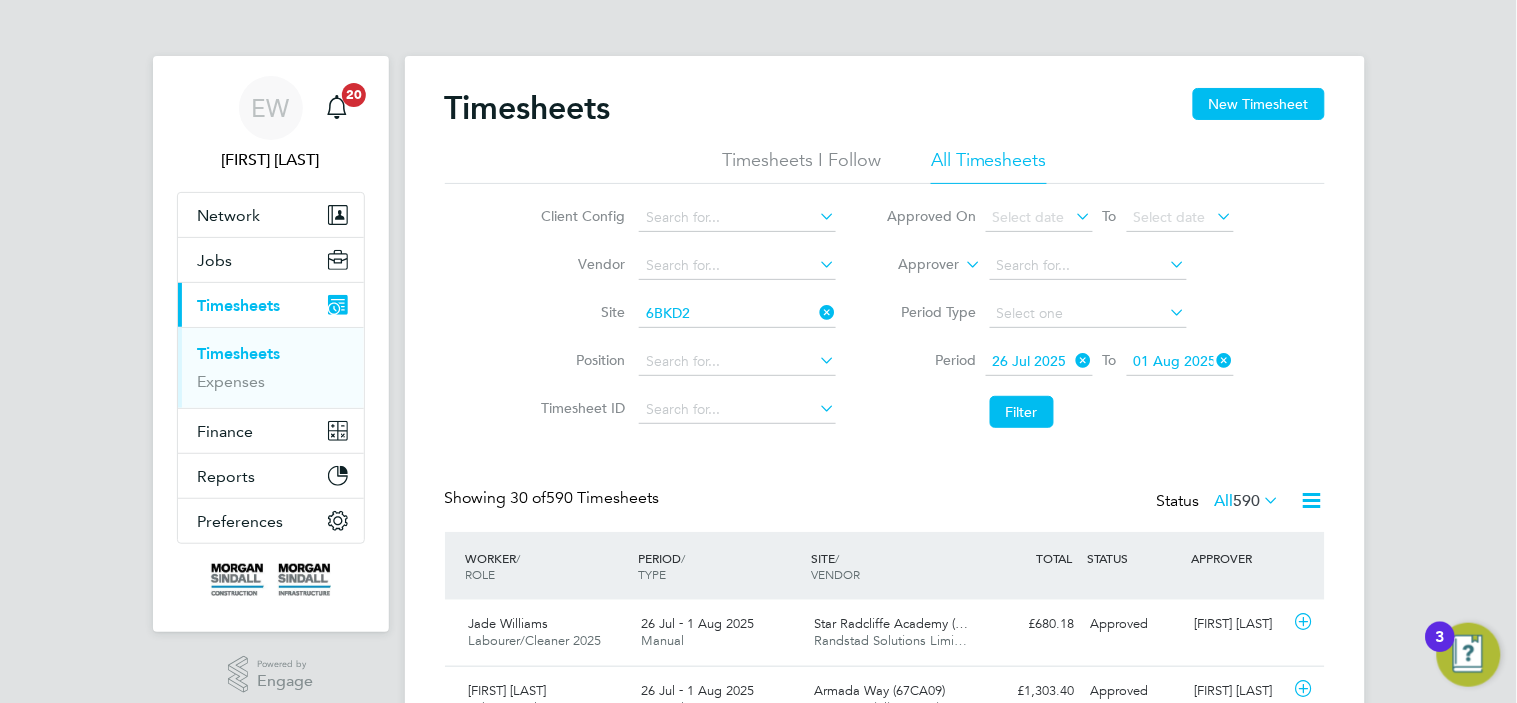 type on "6BKD2" 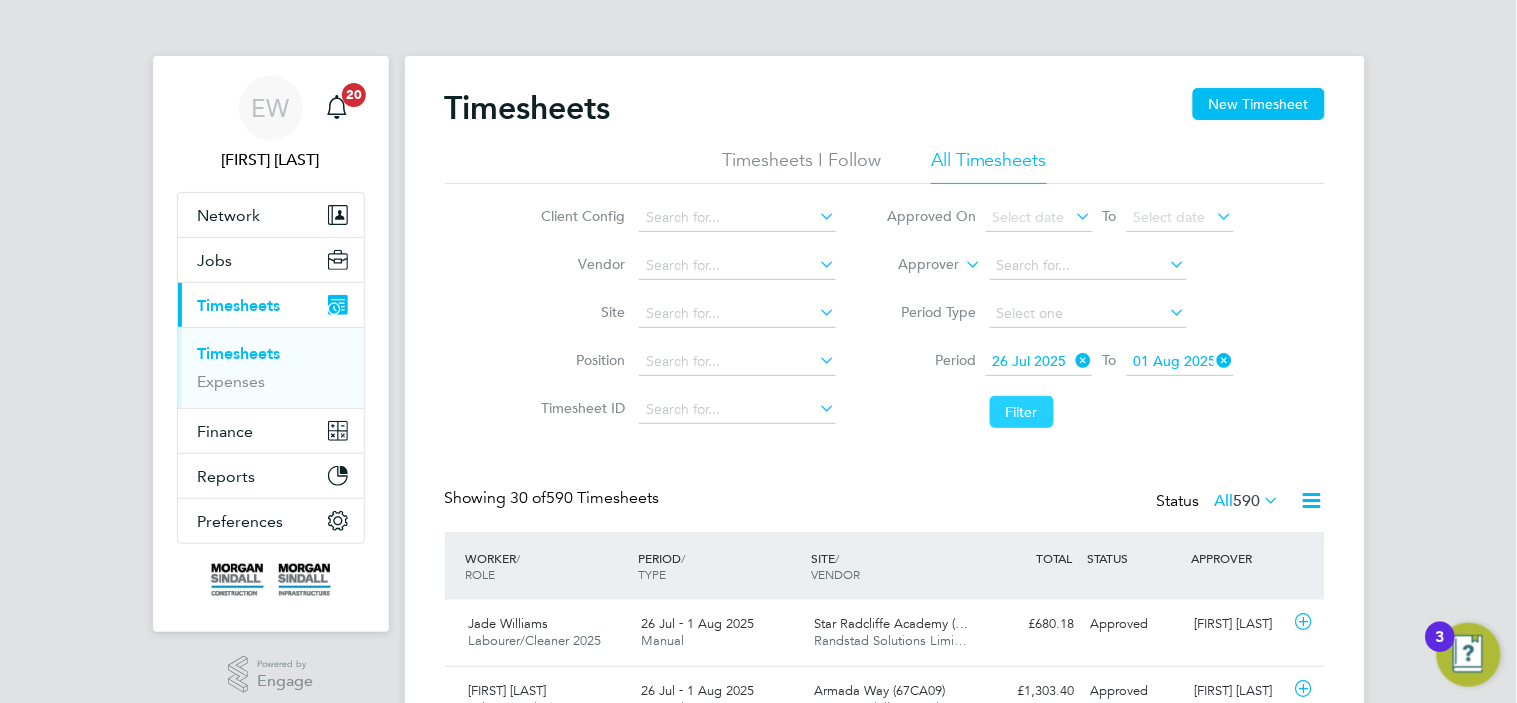 click on "Filter" 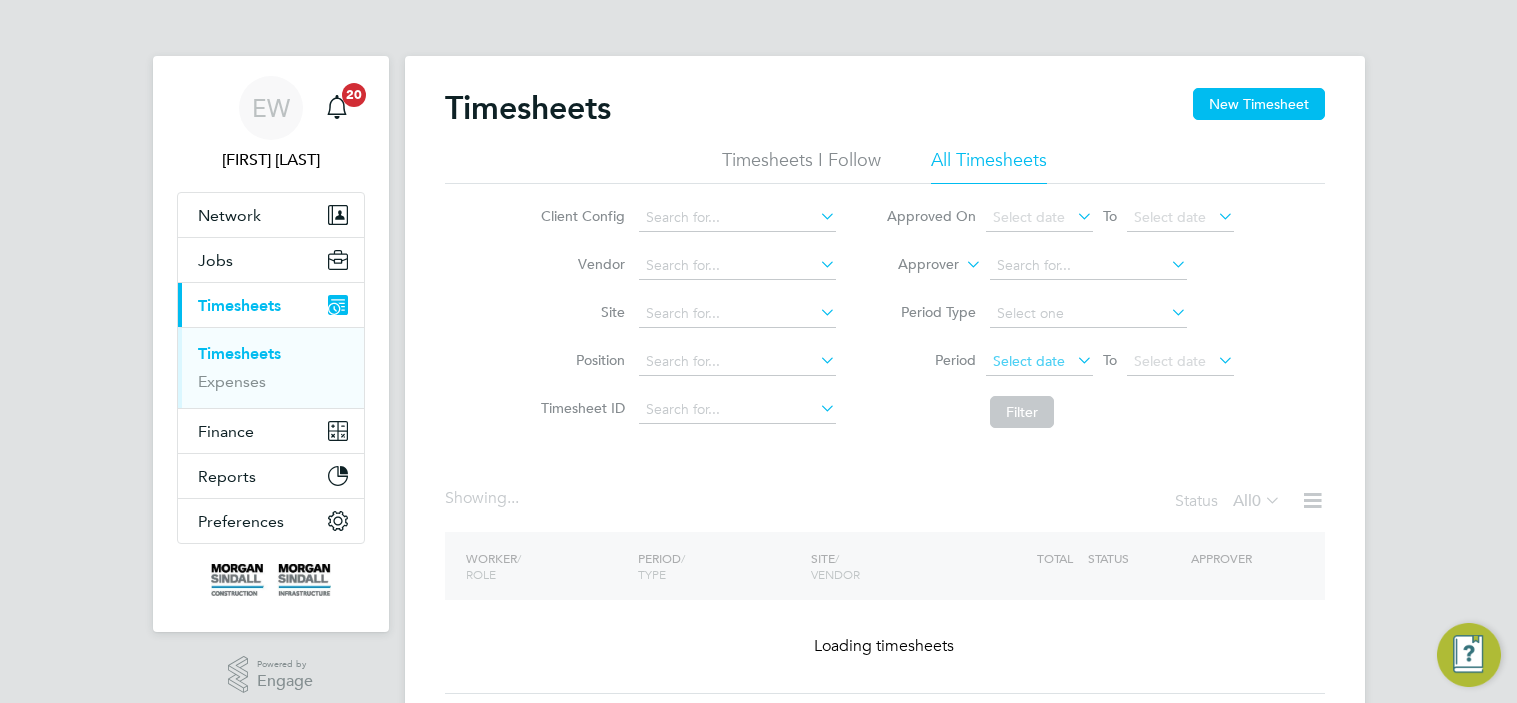 scroll, scrollTop: 0, scrollLeft: 0, axis: both 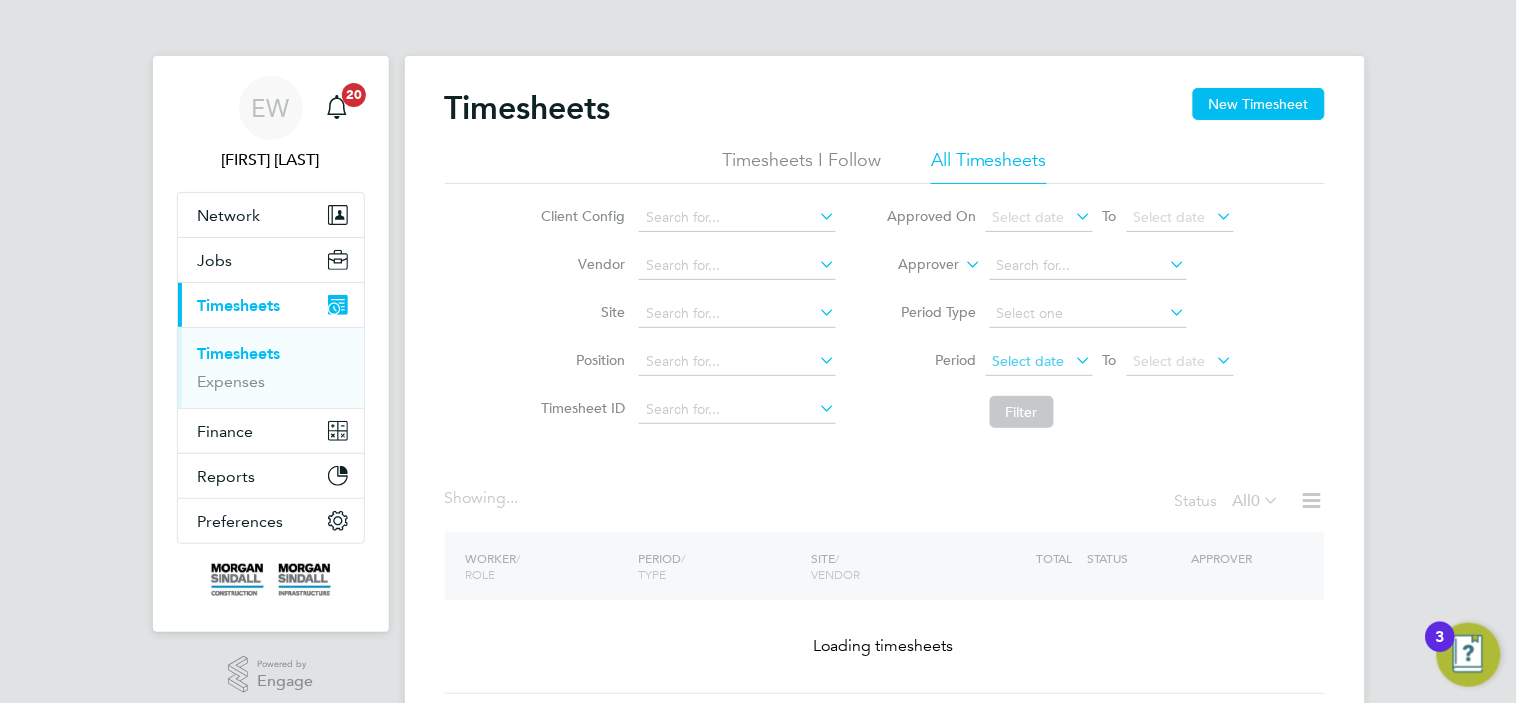 click on "Select date" 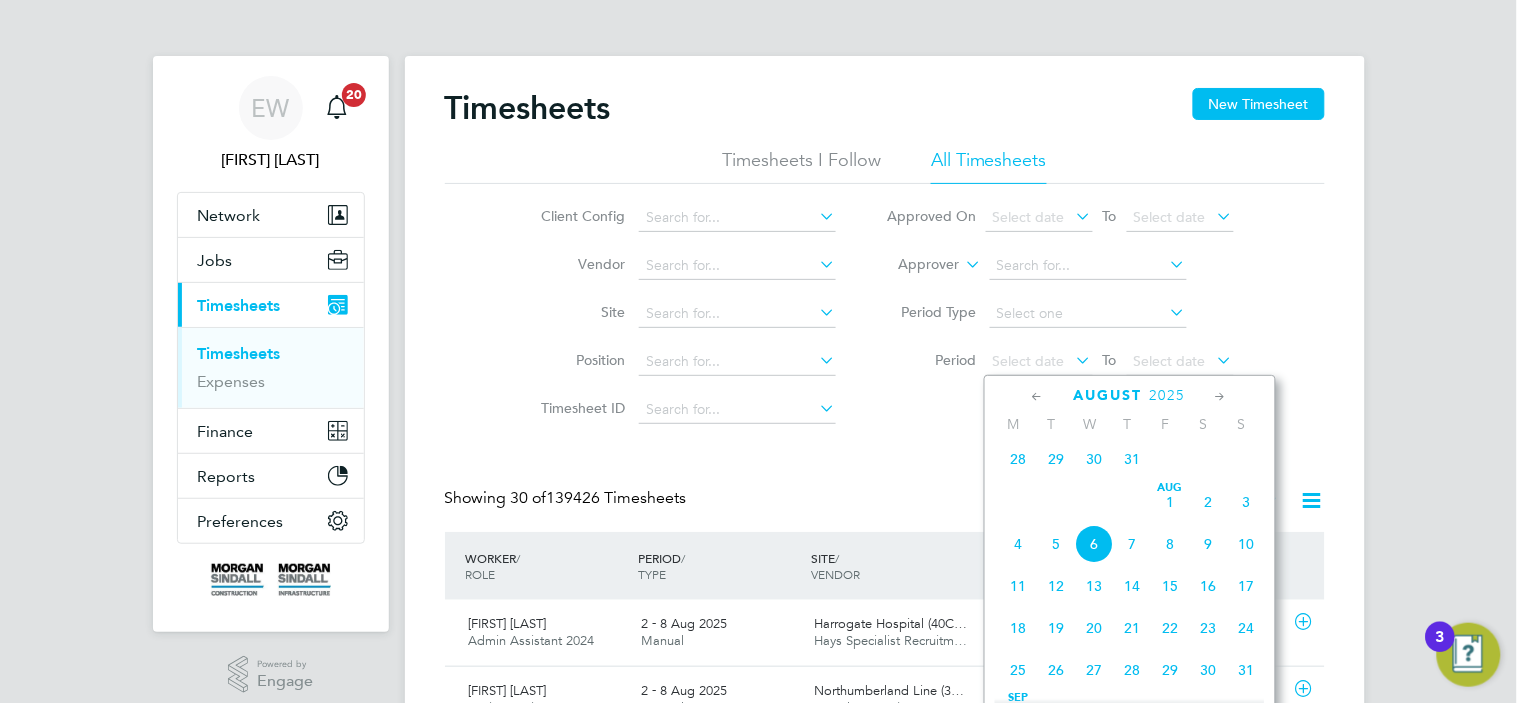 scroll, scrollTop: 10, scrollLeft: 11, axis: both 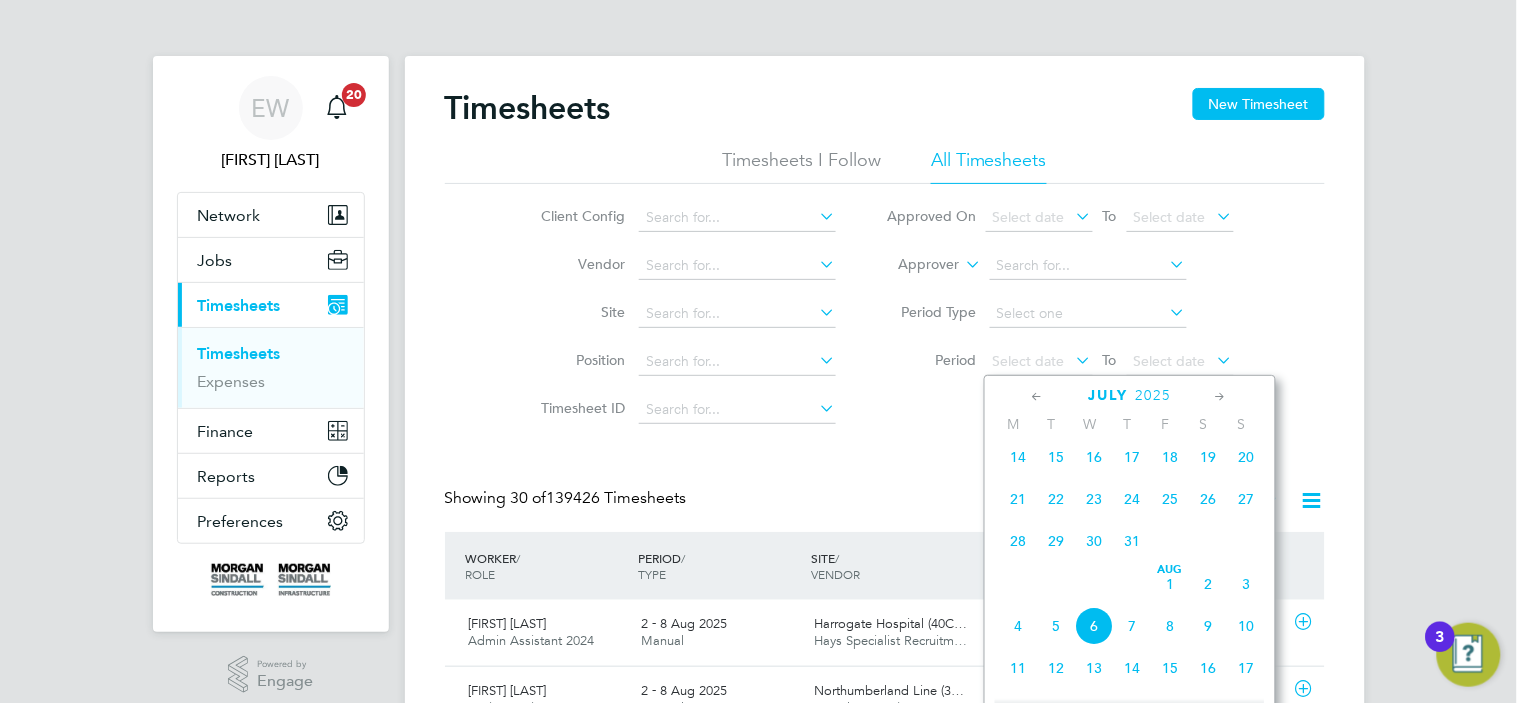 click on "26" 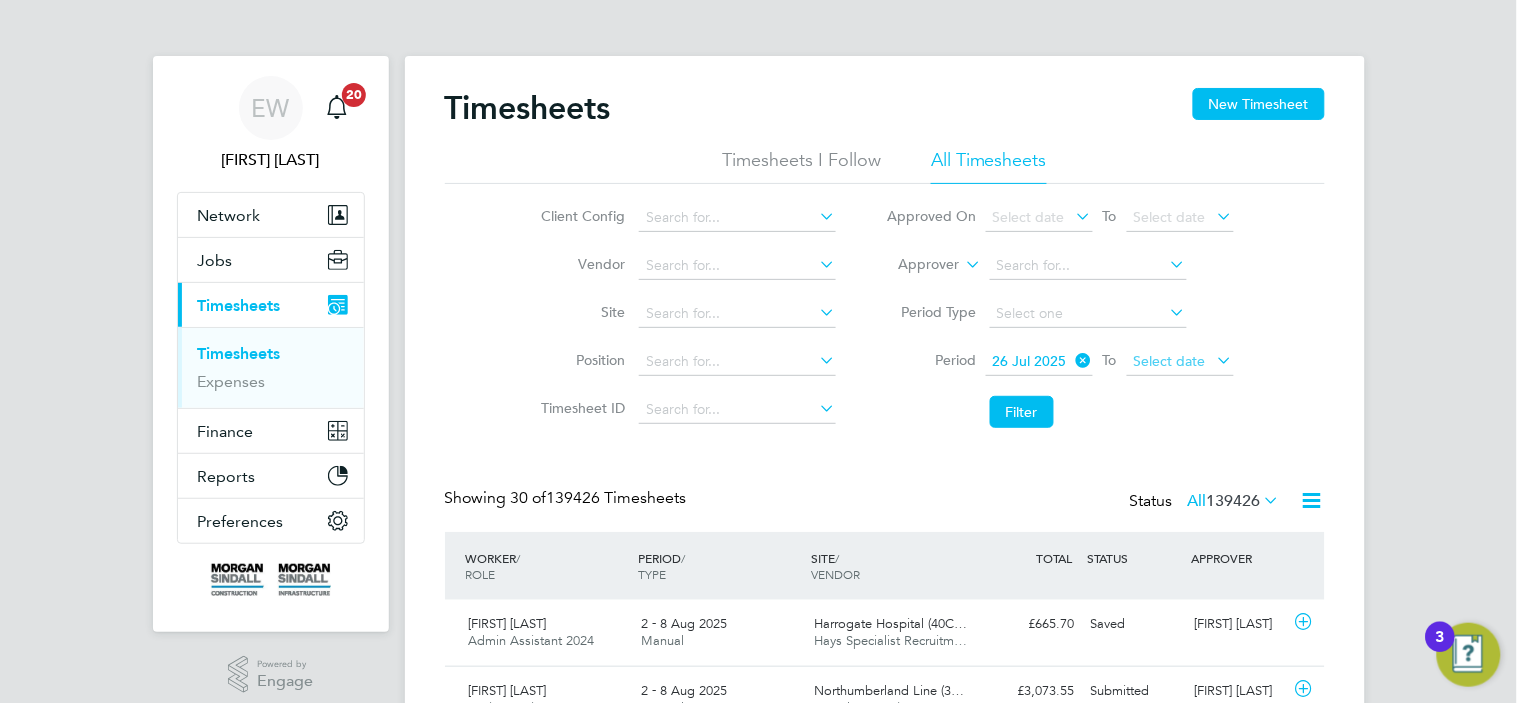 click on "Select date" 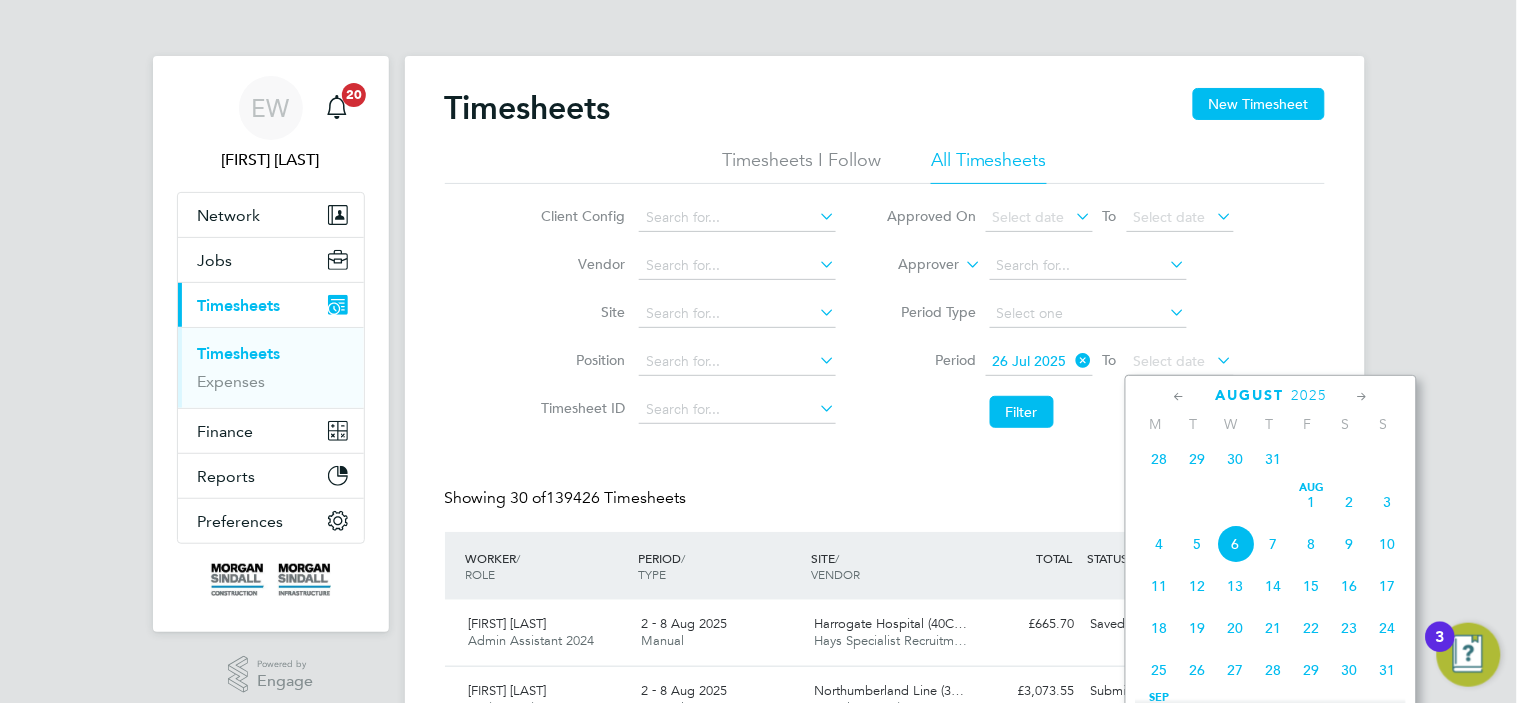 click on "Aug 1" 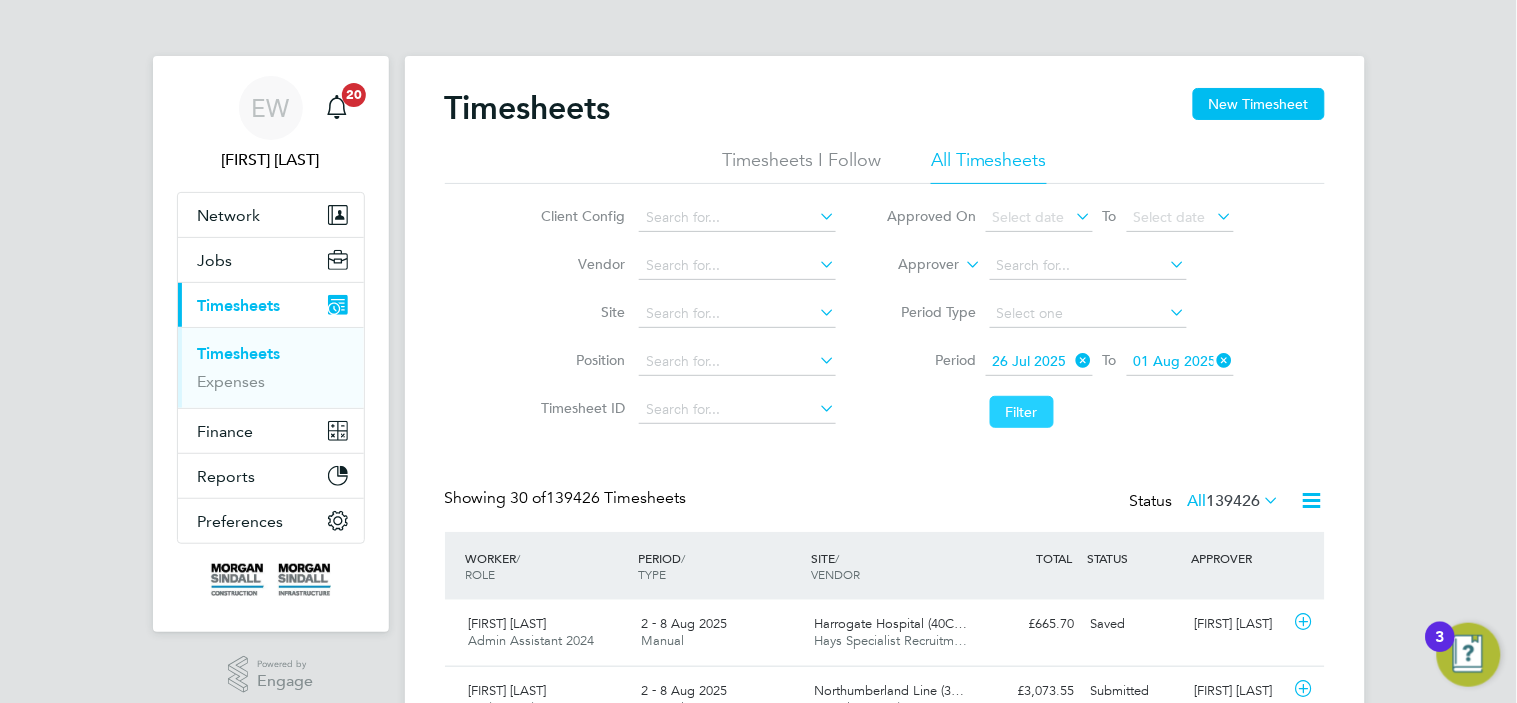 click on "Filter" 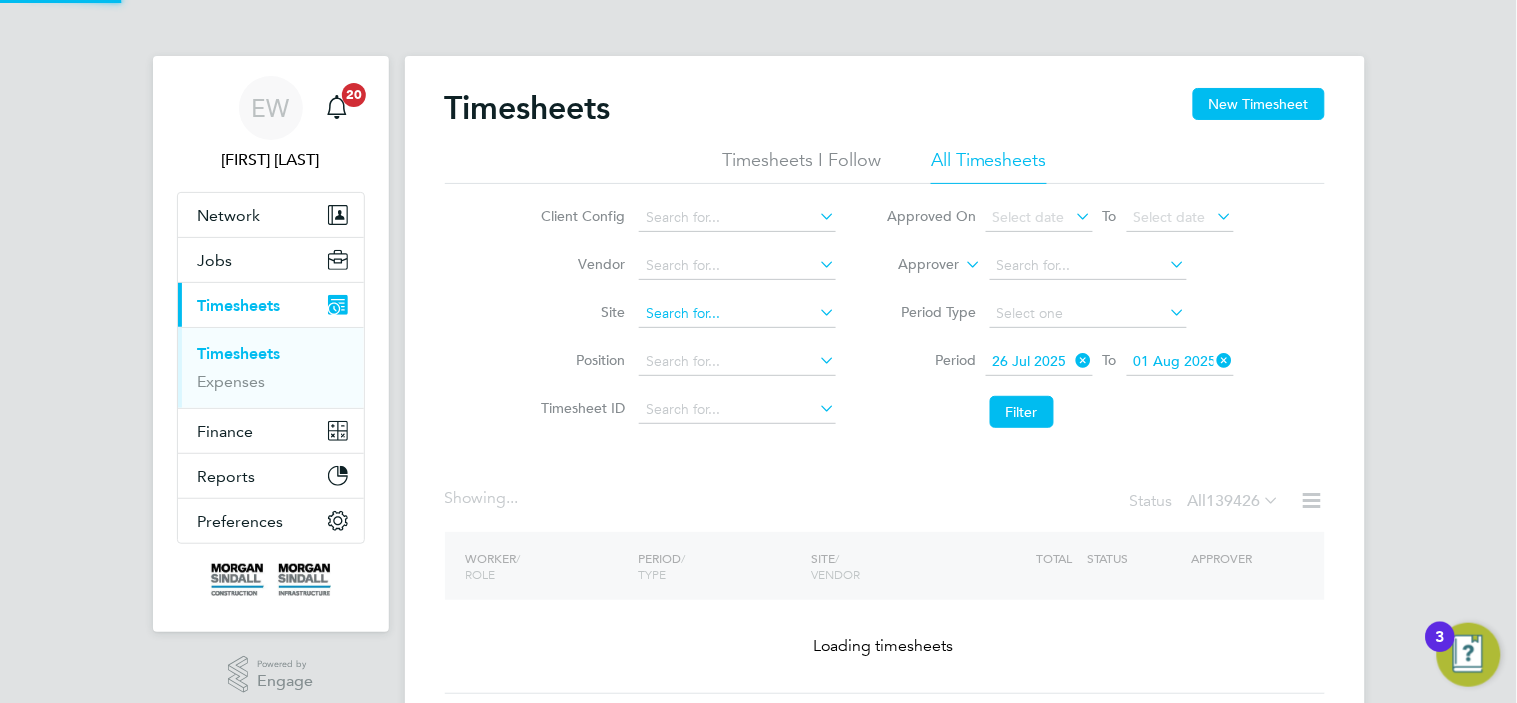 click 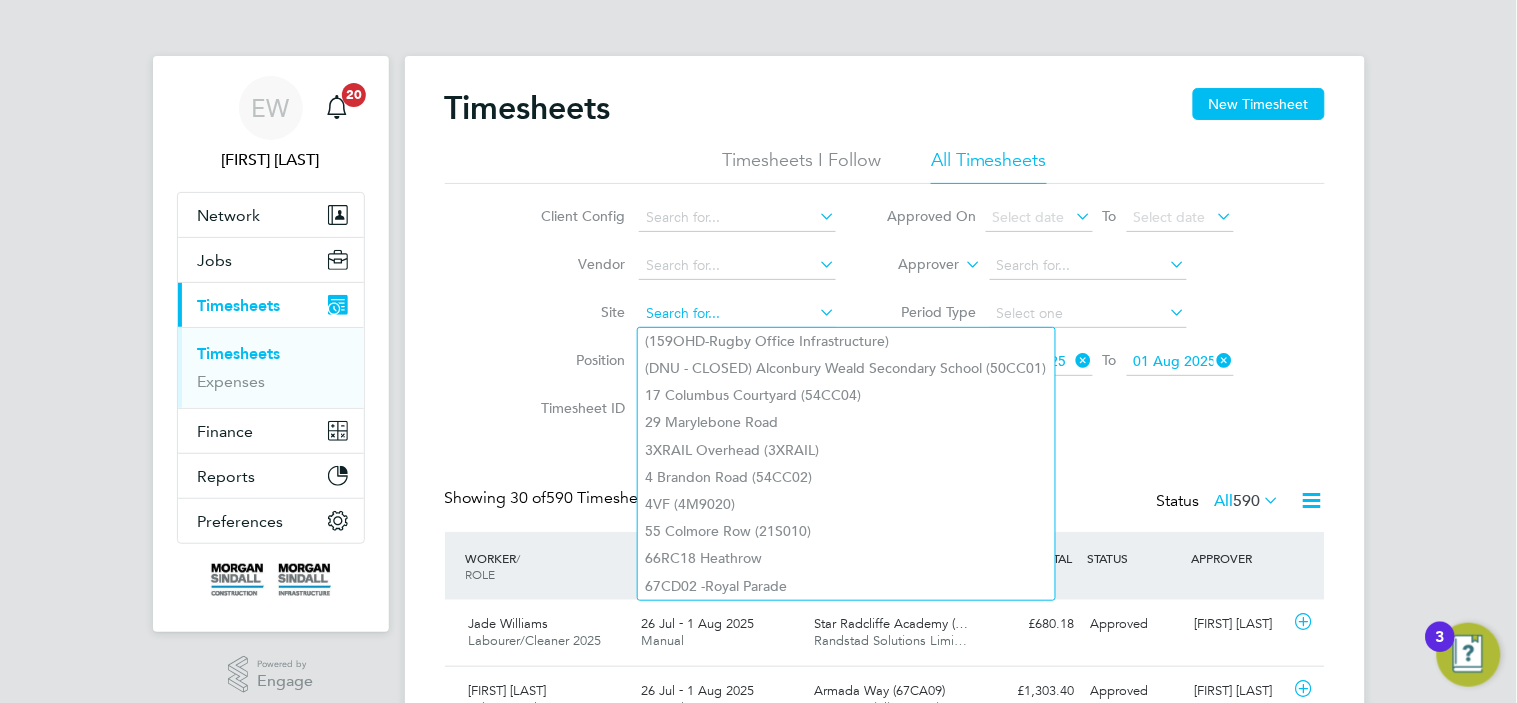 paste on "6BKD2" 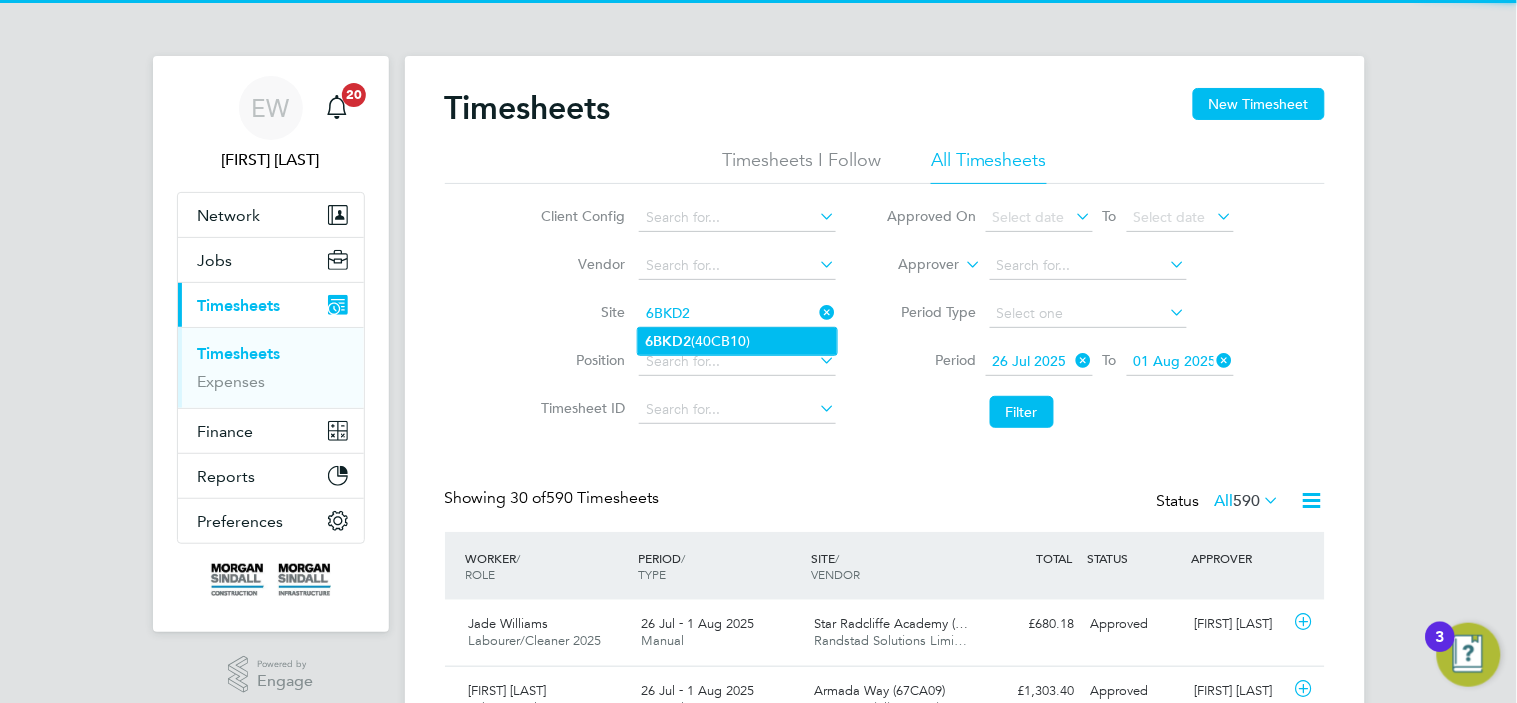 click on "6BKD2  (40CB10)" 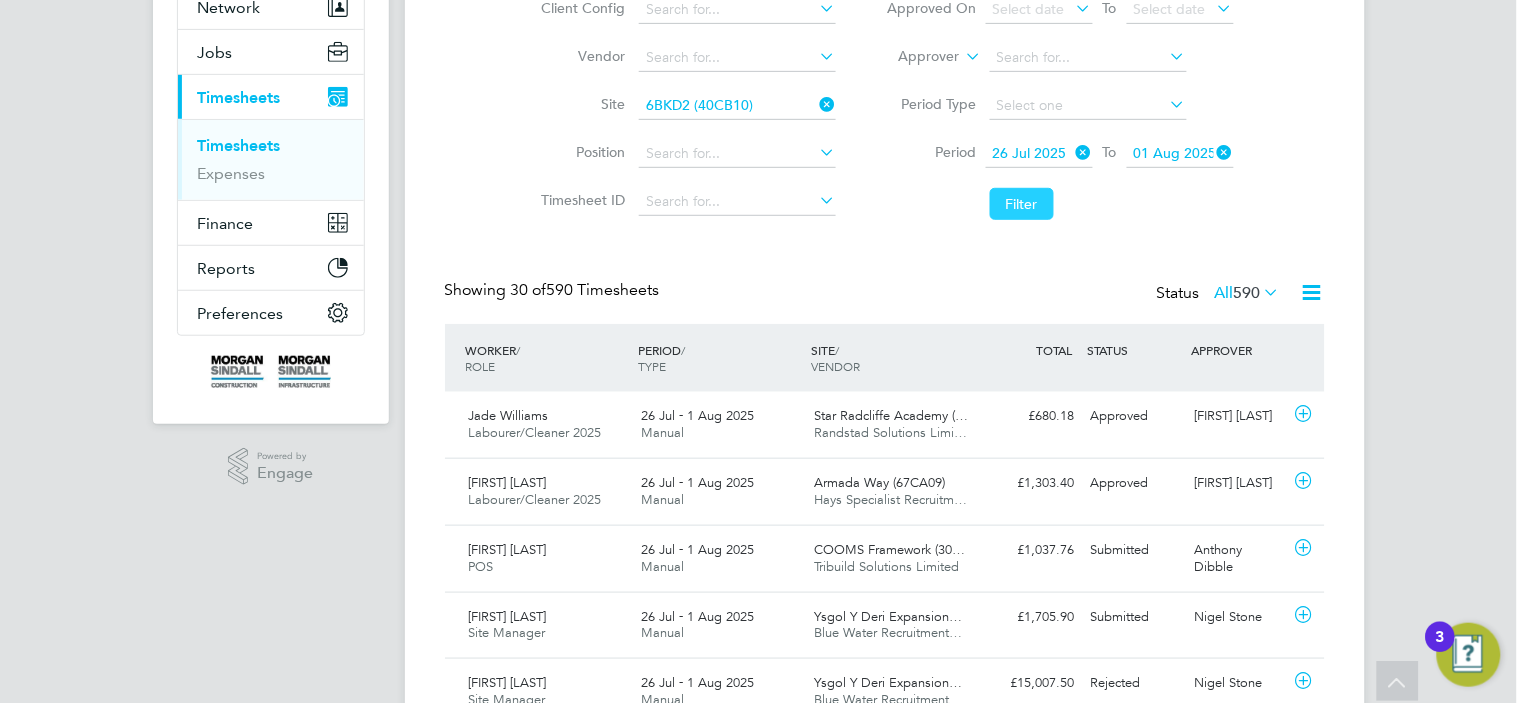 click on "Filter" 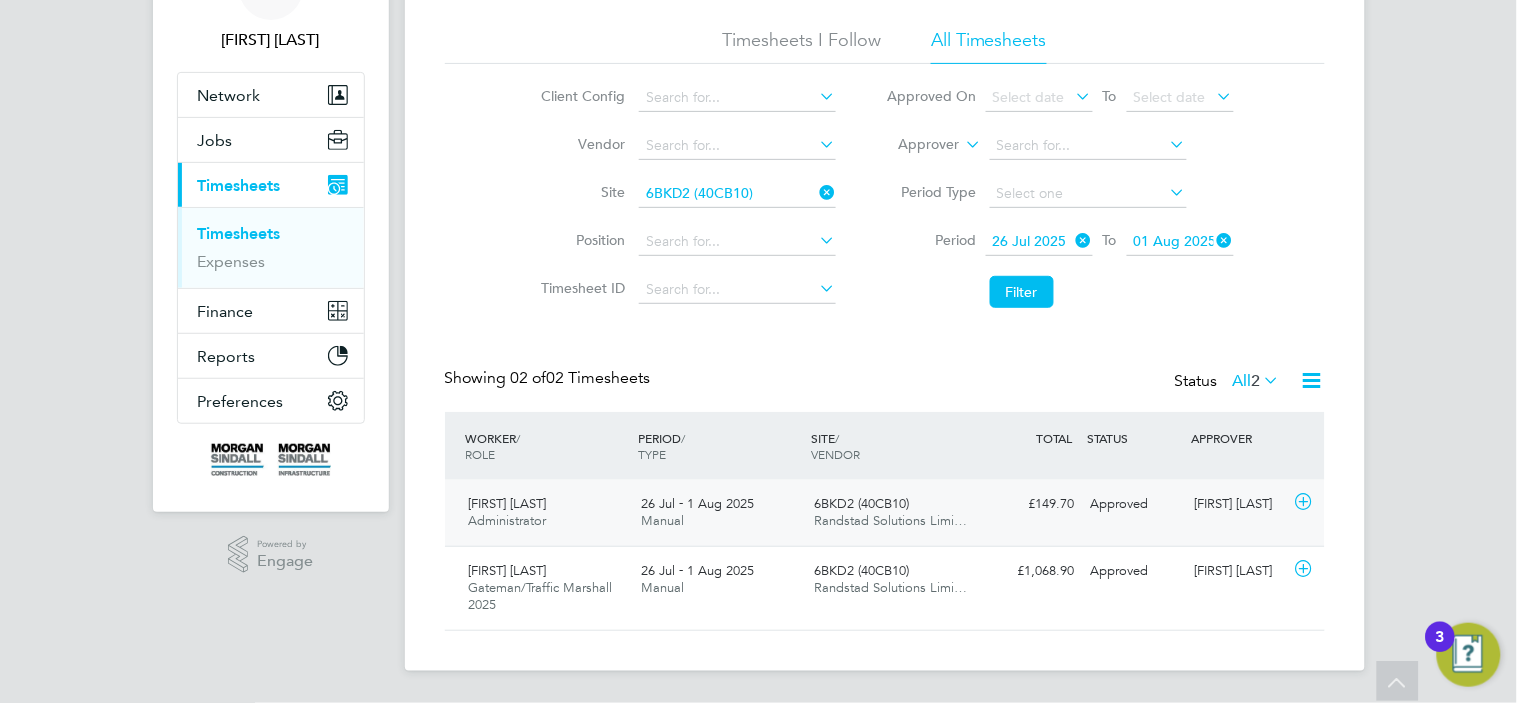 click on "Manual" 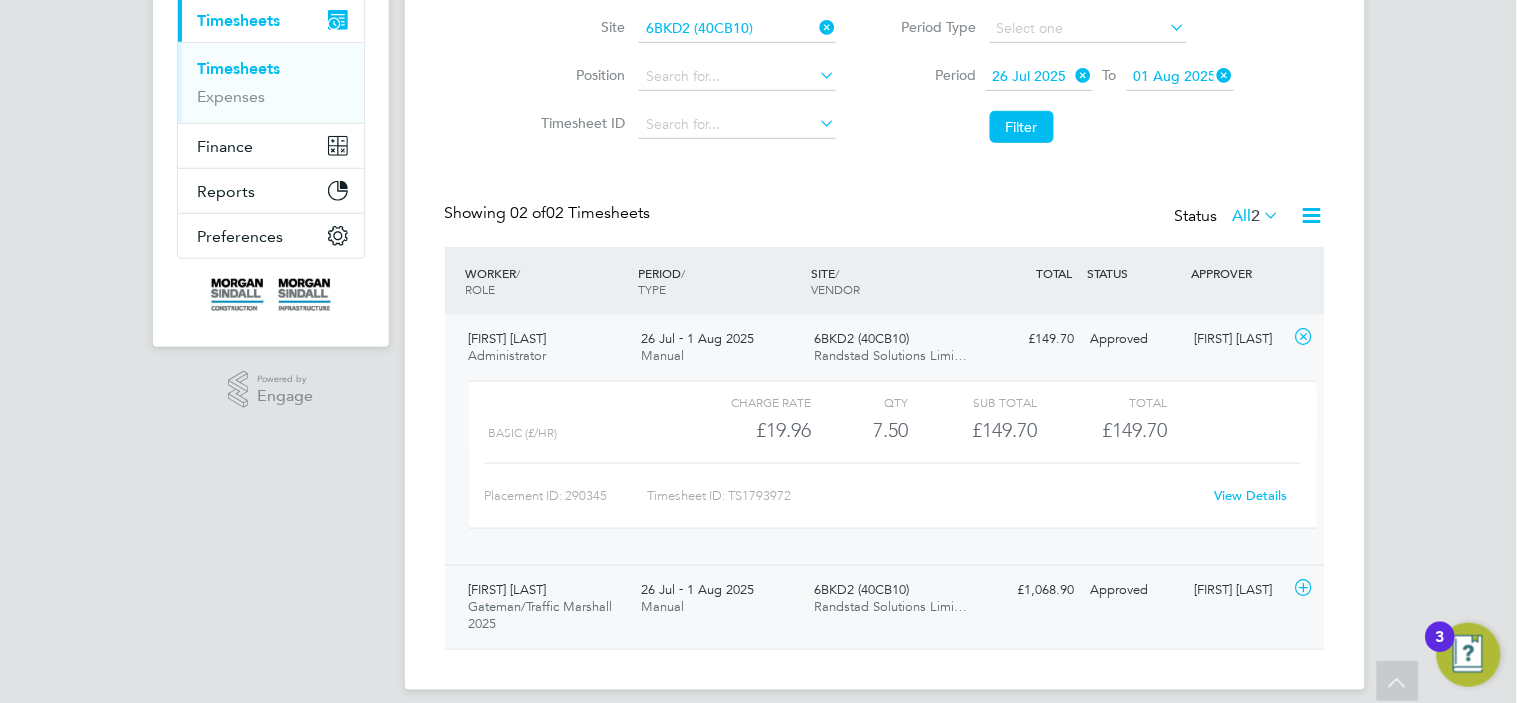 click on "26 Jul - 1 Aug 2025" 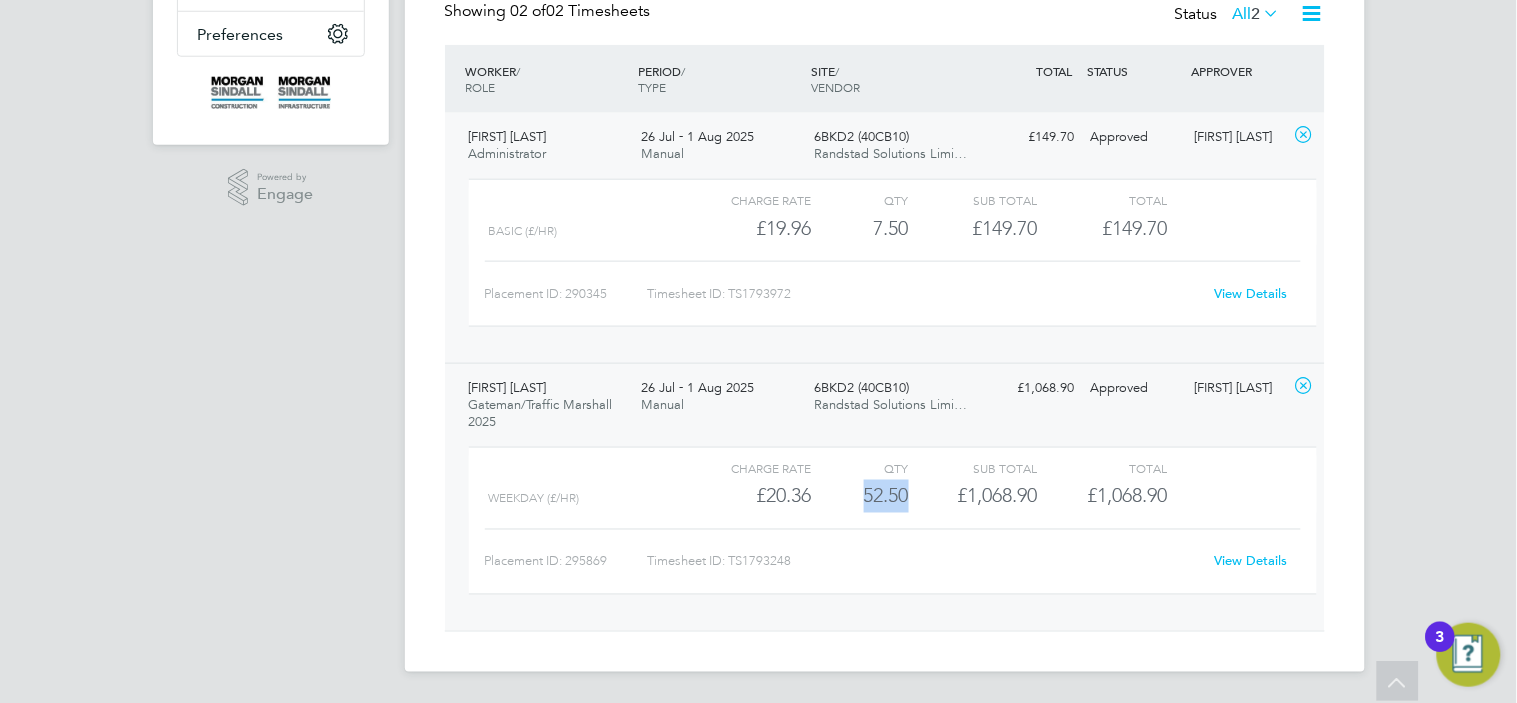 drag, startPoint x: 907, startPoint y: 498, endPoint x: 854, endPoint y: 496, distance: 53.037724 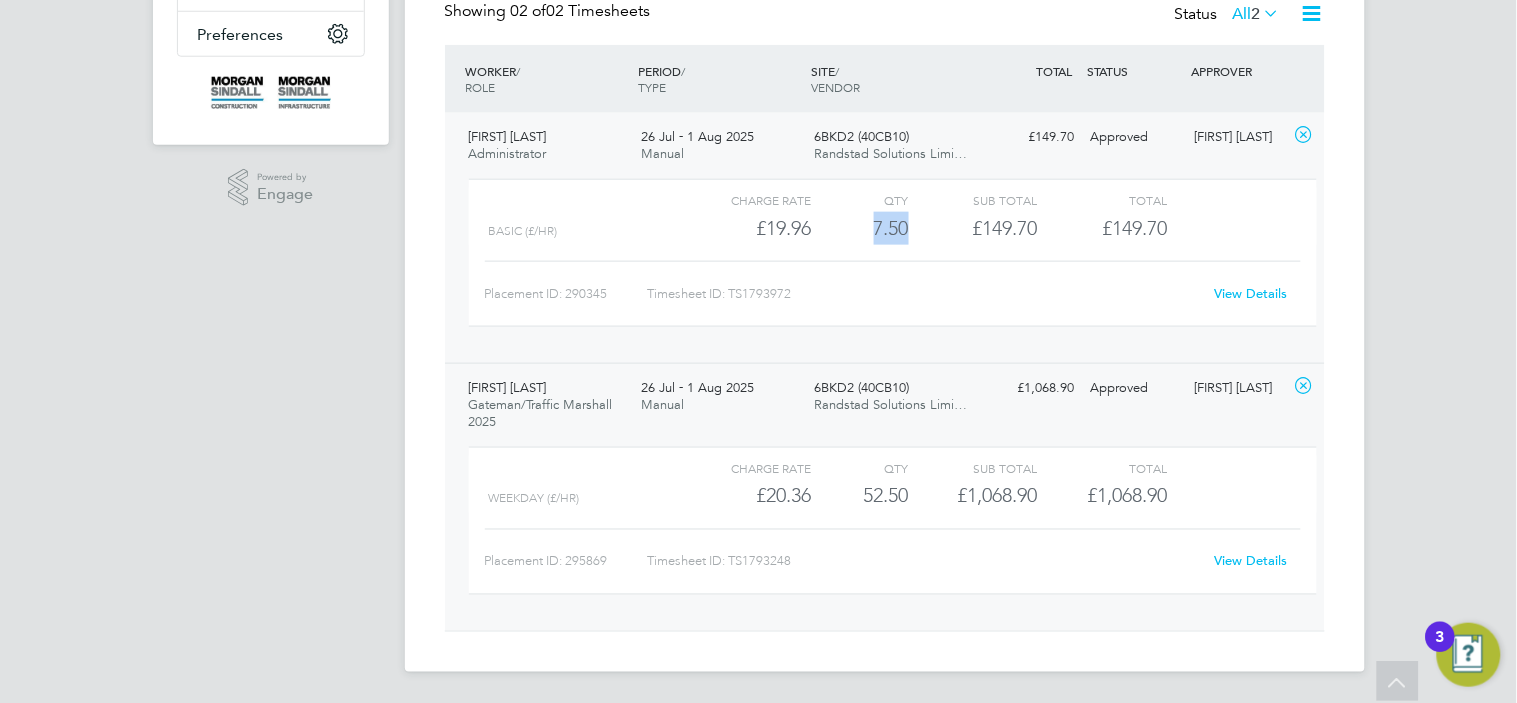 drag, startPoint x: 908, startPoint y: 235, endPoint x: 872, endPoint y: 233, distance: 36.05551 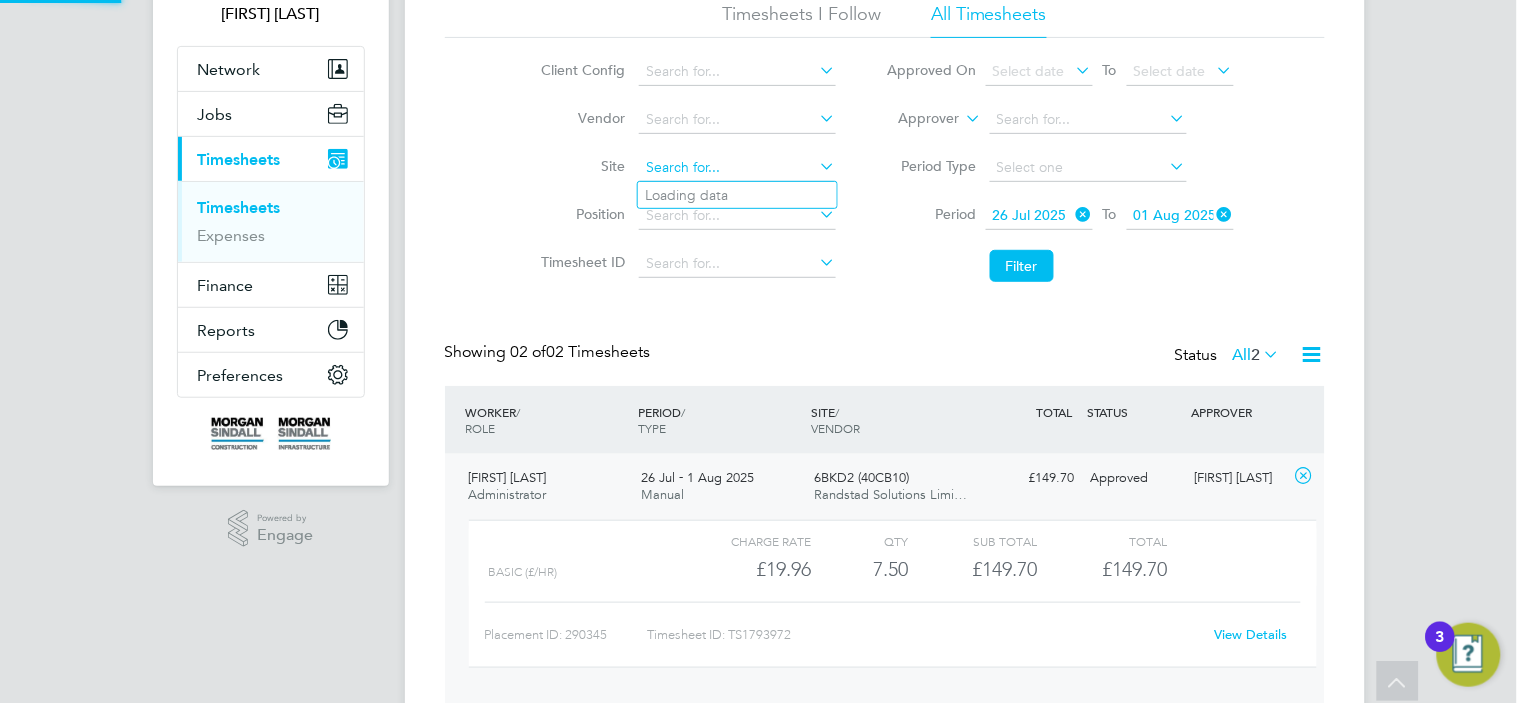 click 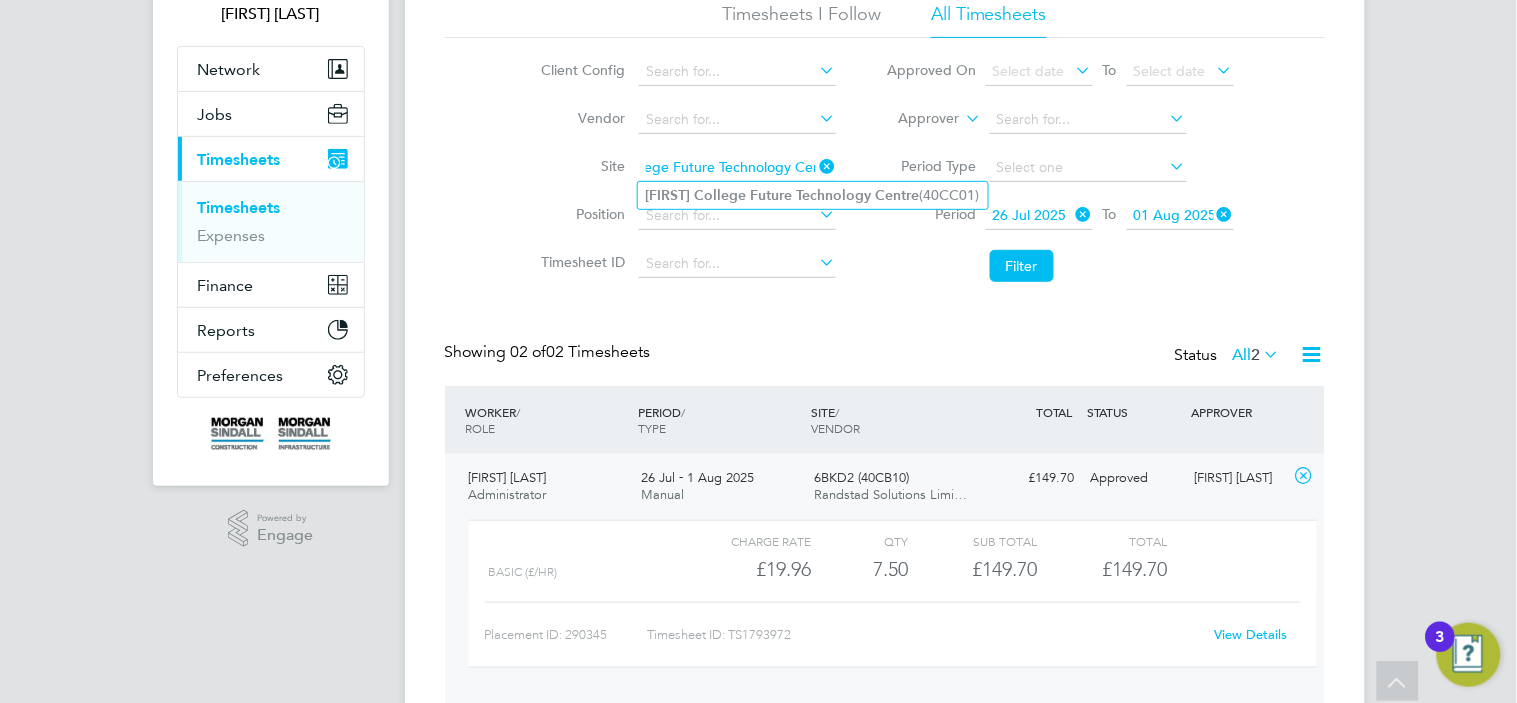 type on "Bradford College Future Technology Centre" 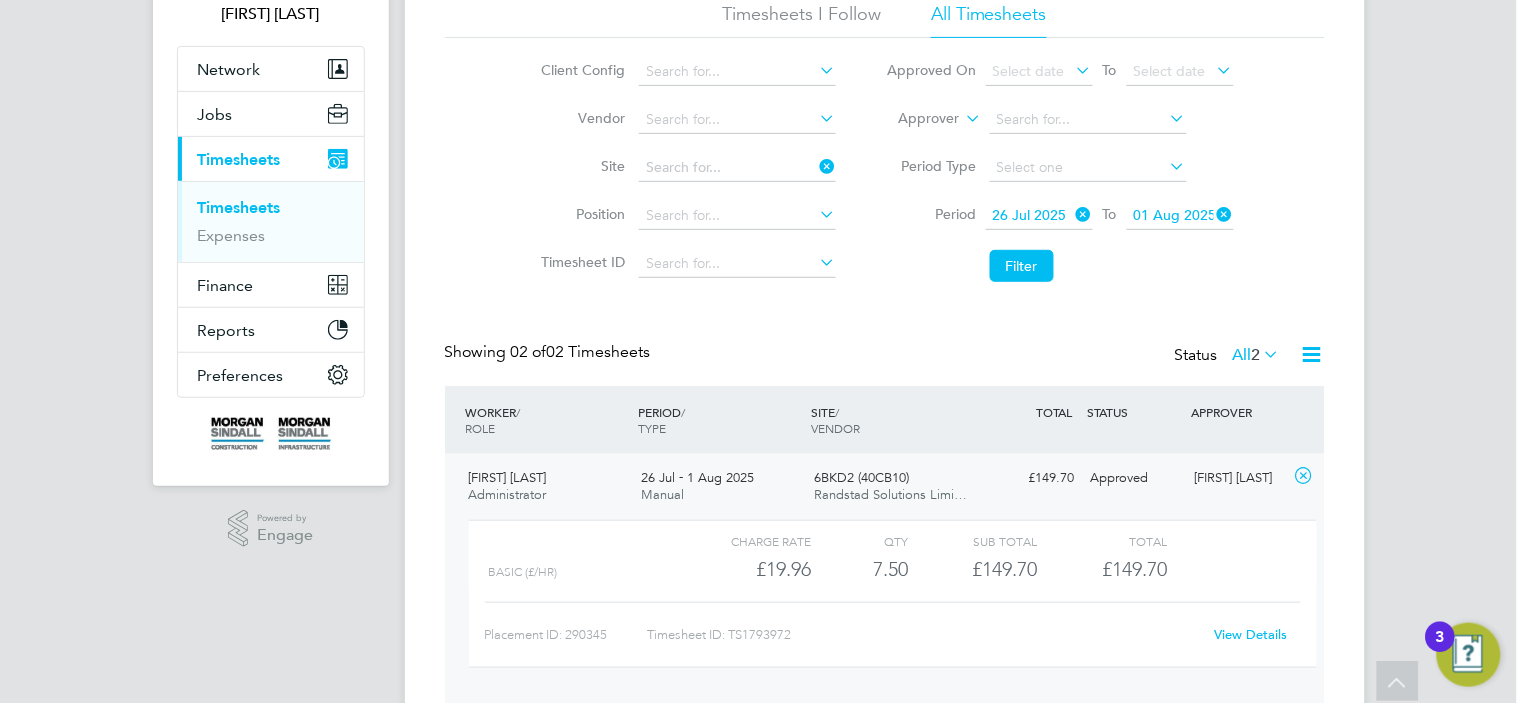 click on "College" 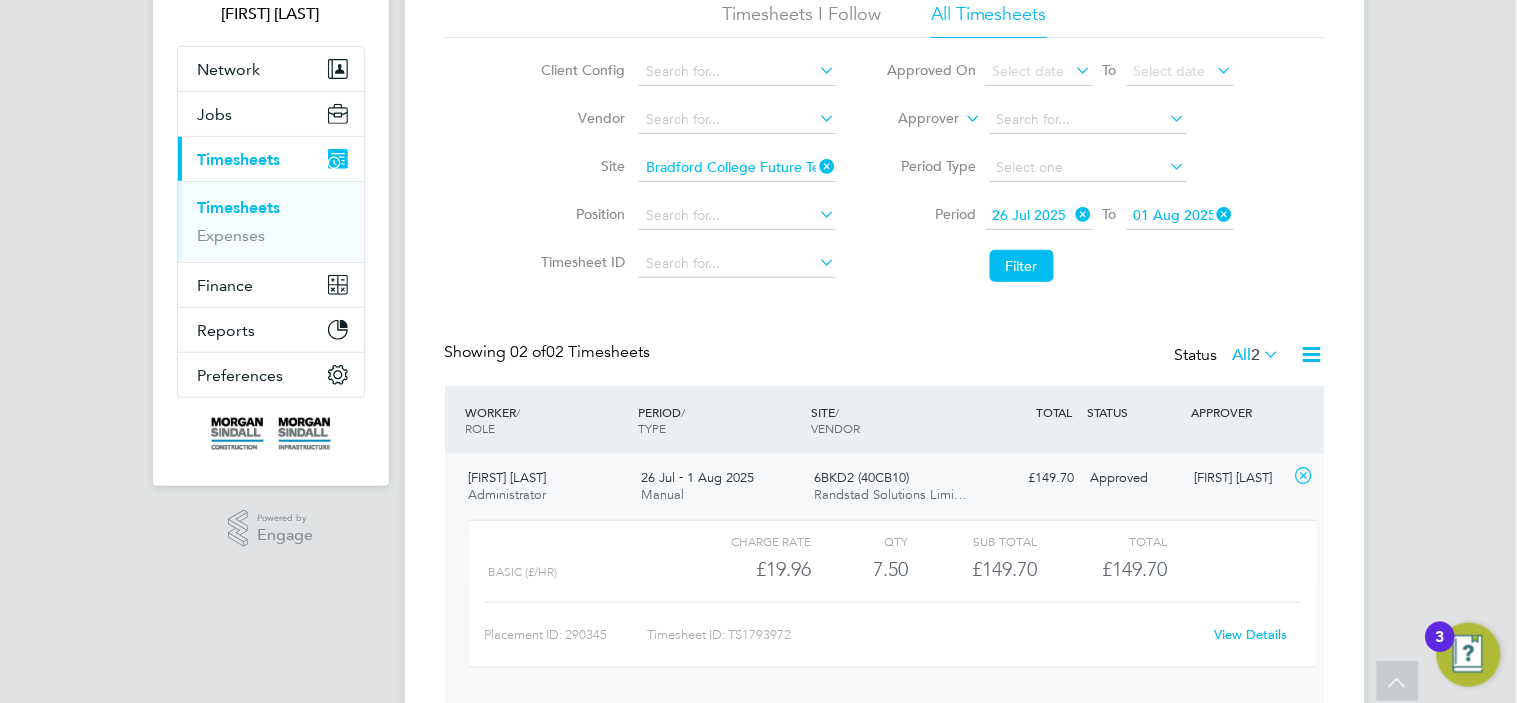 click on "Filter" 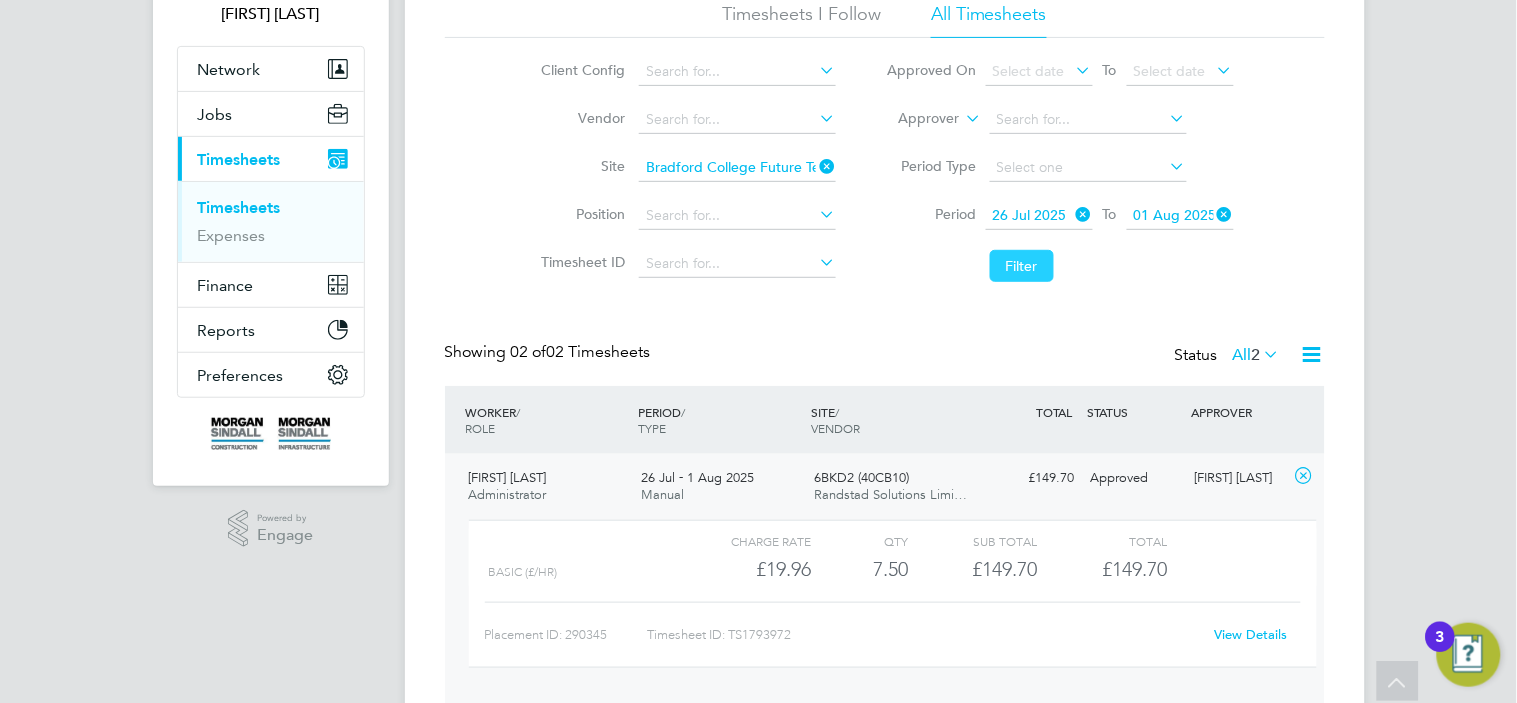 click on "Filter" 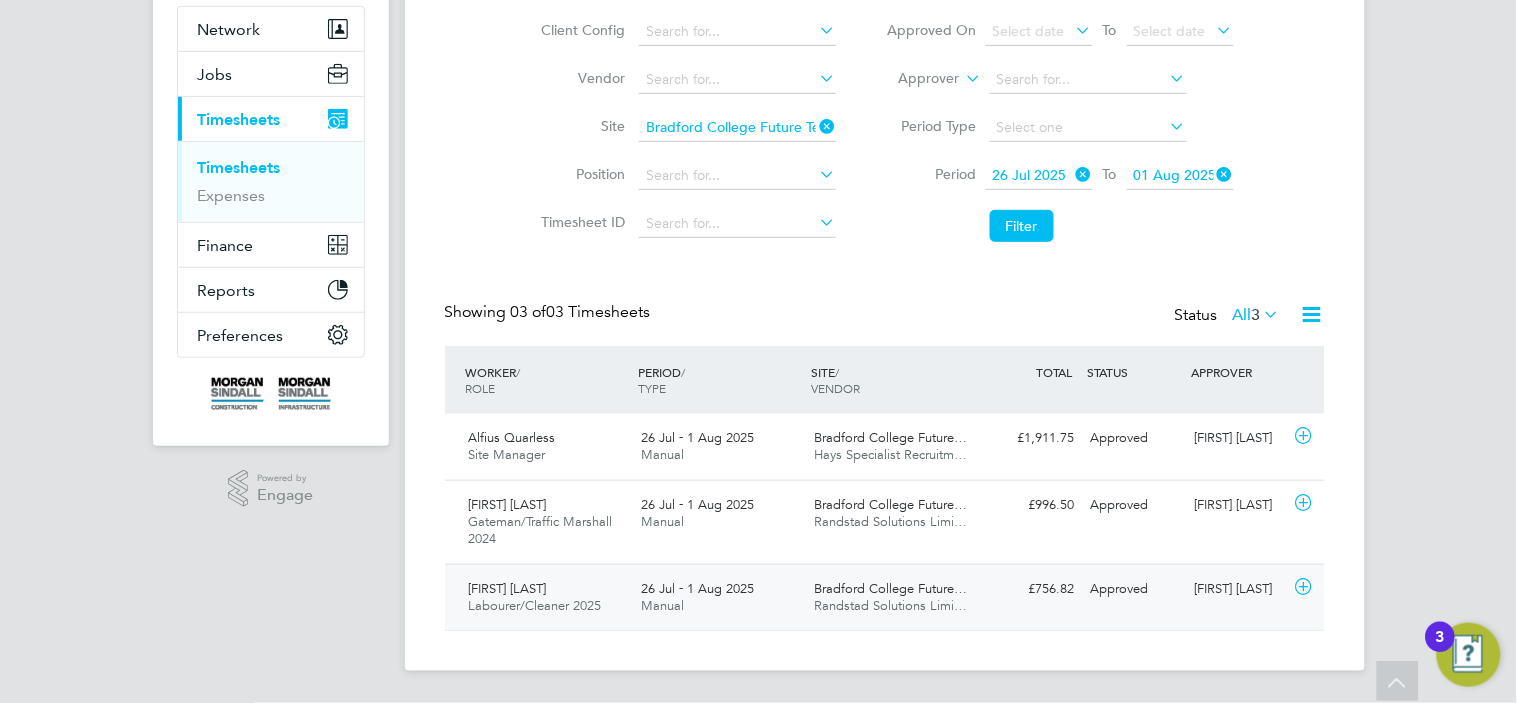 click on "[FIRST] [LAST] Labourer/Cleaner 2025   26 Jul - 1 Aug 2025 26 Jul - 1 Aug 2025 Manual Bradford College Future… Randstad Solutions Limi… £756.82 Approved Approved [FIRST] [LAST]" 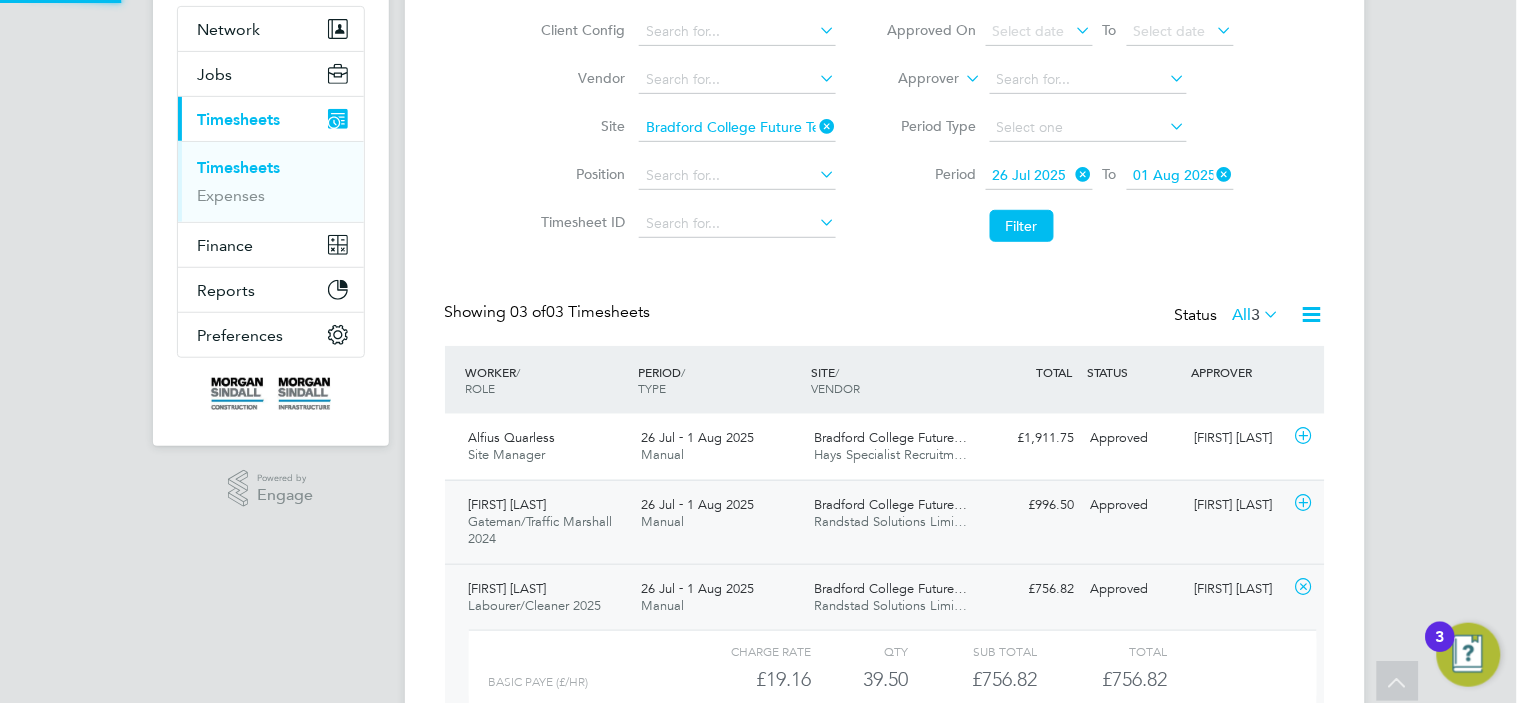 click on "Bradford College Future… Randstad Solutions Limi…" 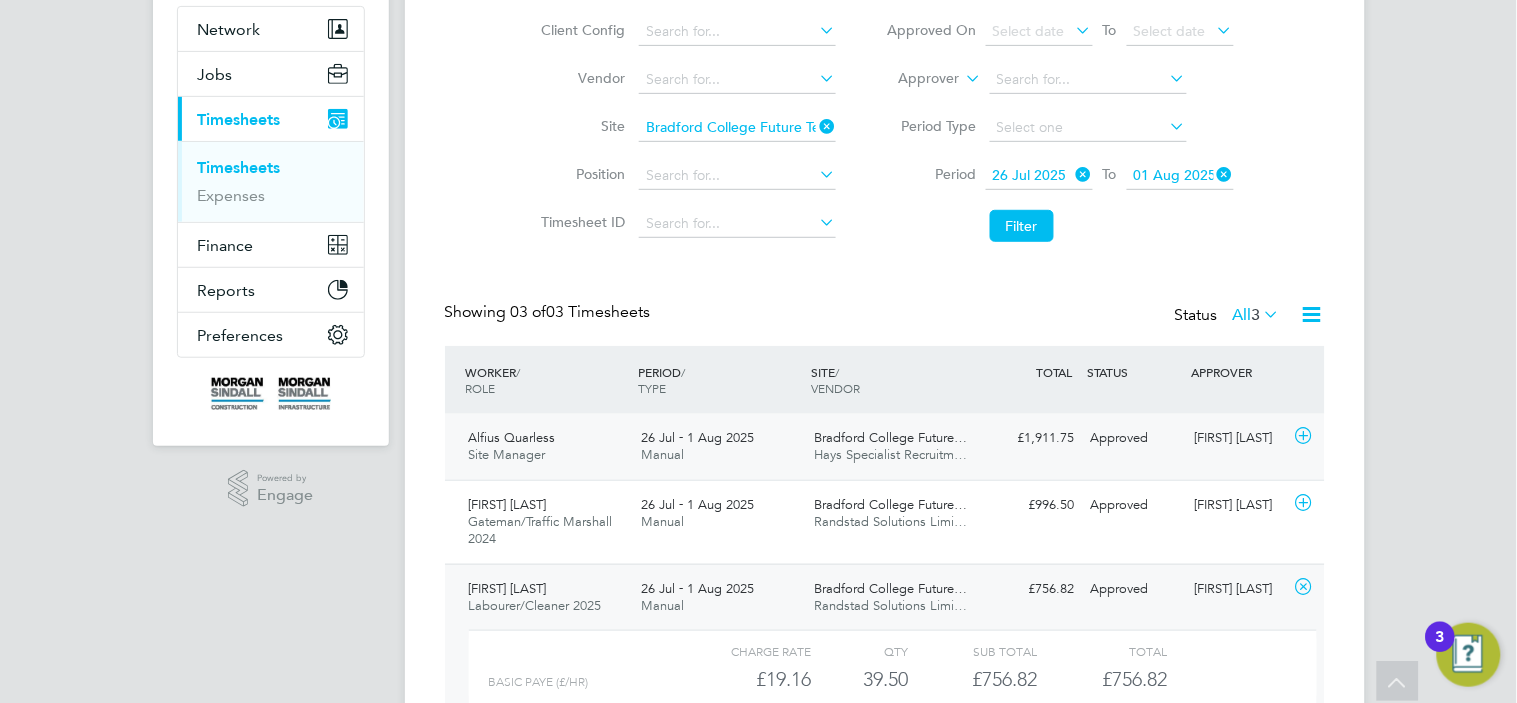 click on "Bradford College Future… Hays Specialist Recruitm…" 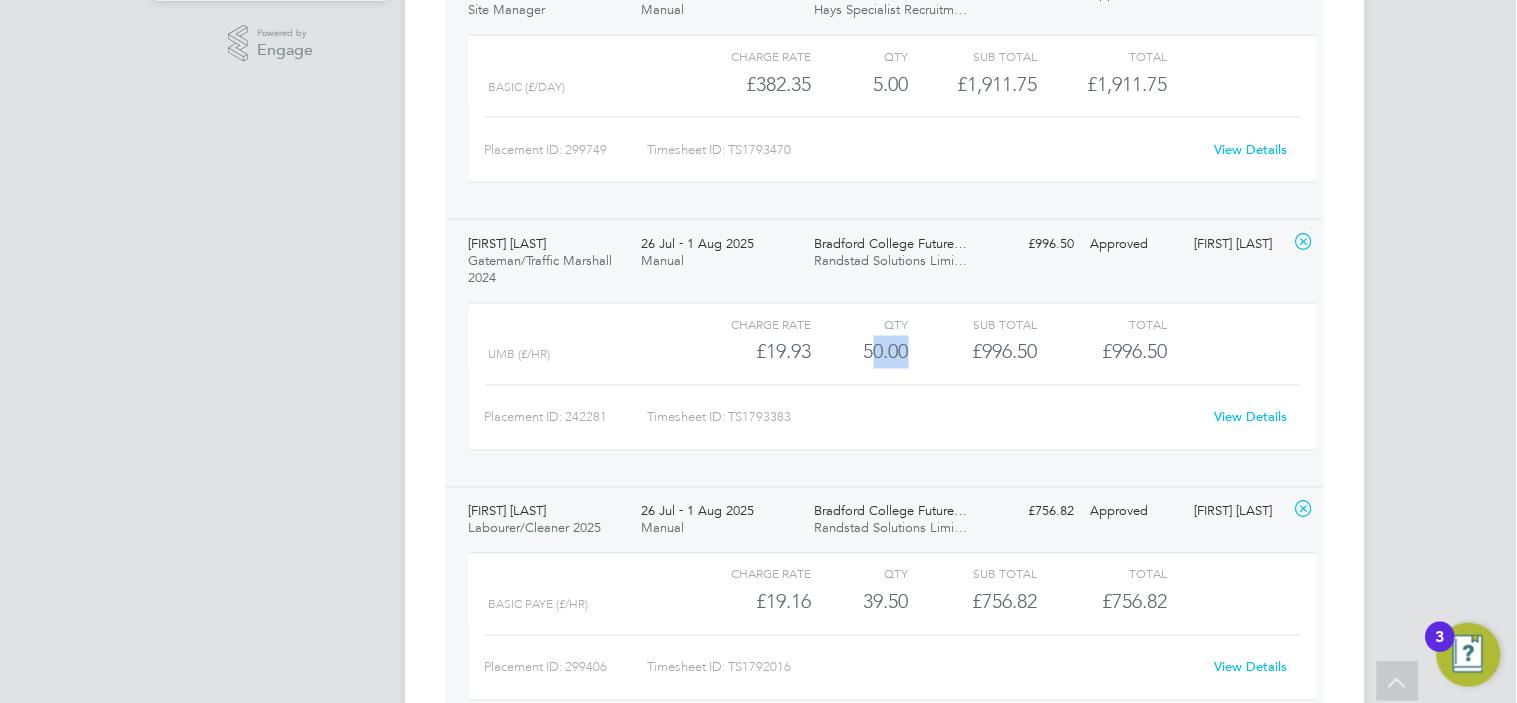drag, startPoint x: 911, startPoint y: 348, endPoint x: 863, endPoint y: 348, distance: 48 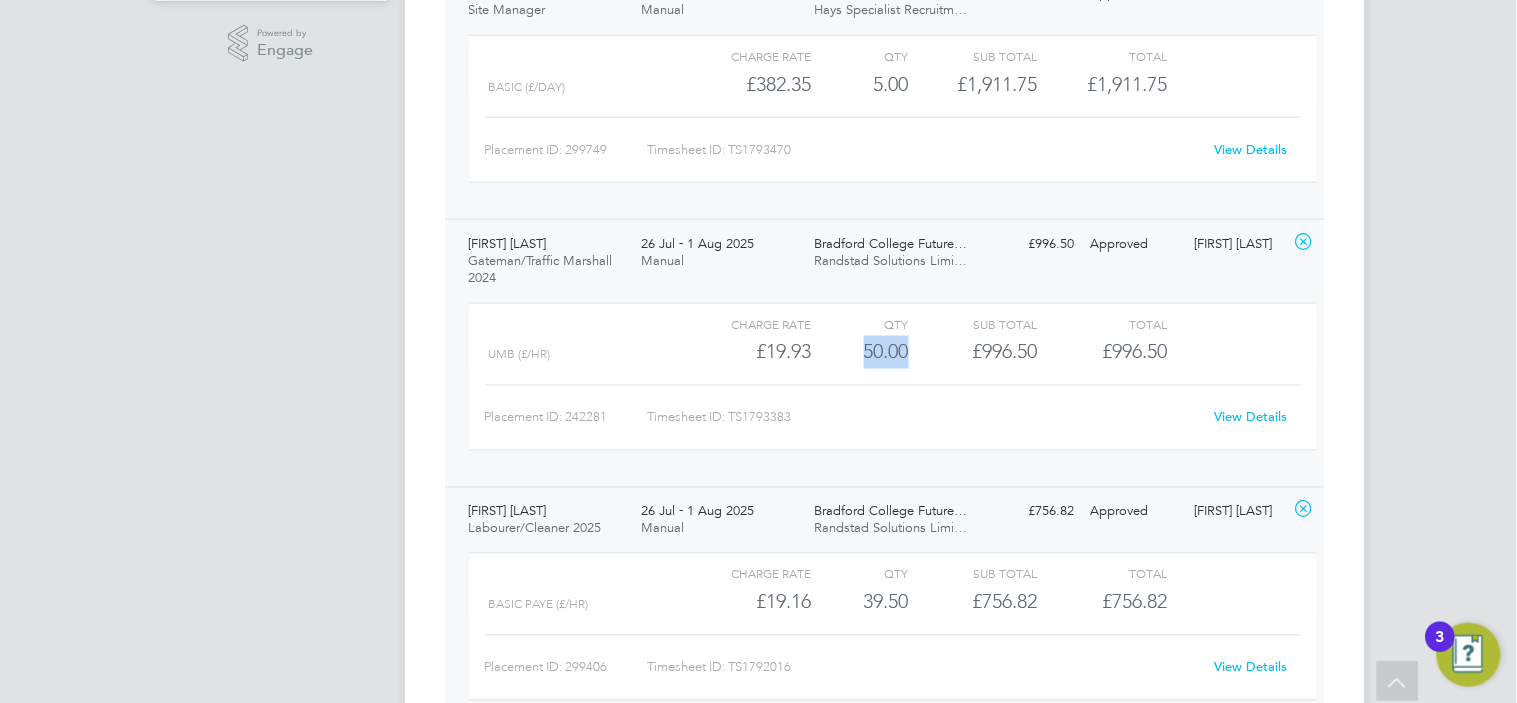 copy on "50.00" 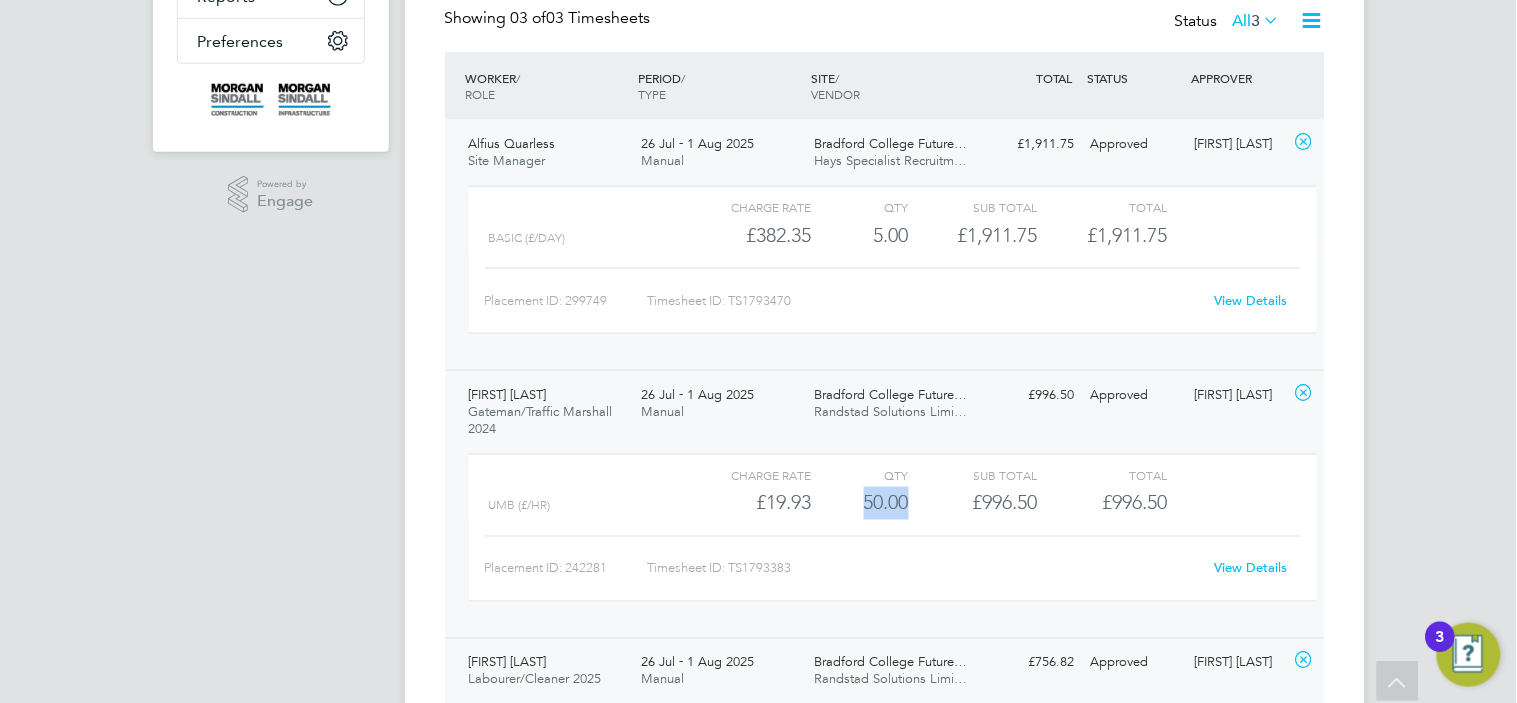 scroll, scrollTop: 477, scrollLeft: 0, axis: vertical 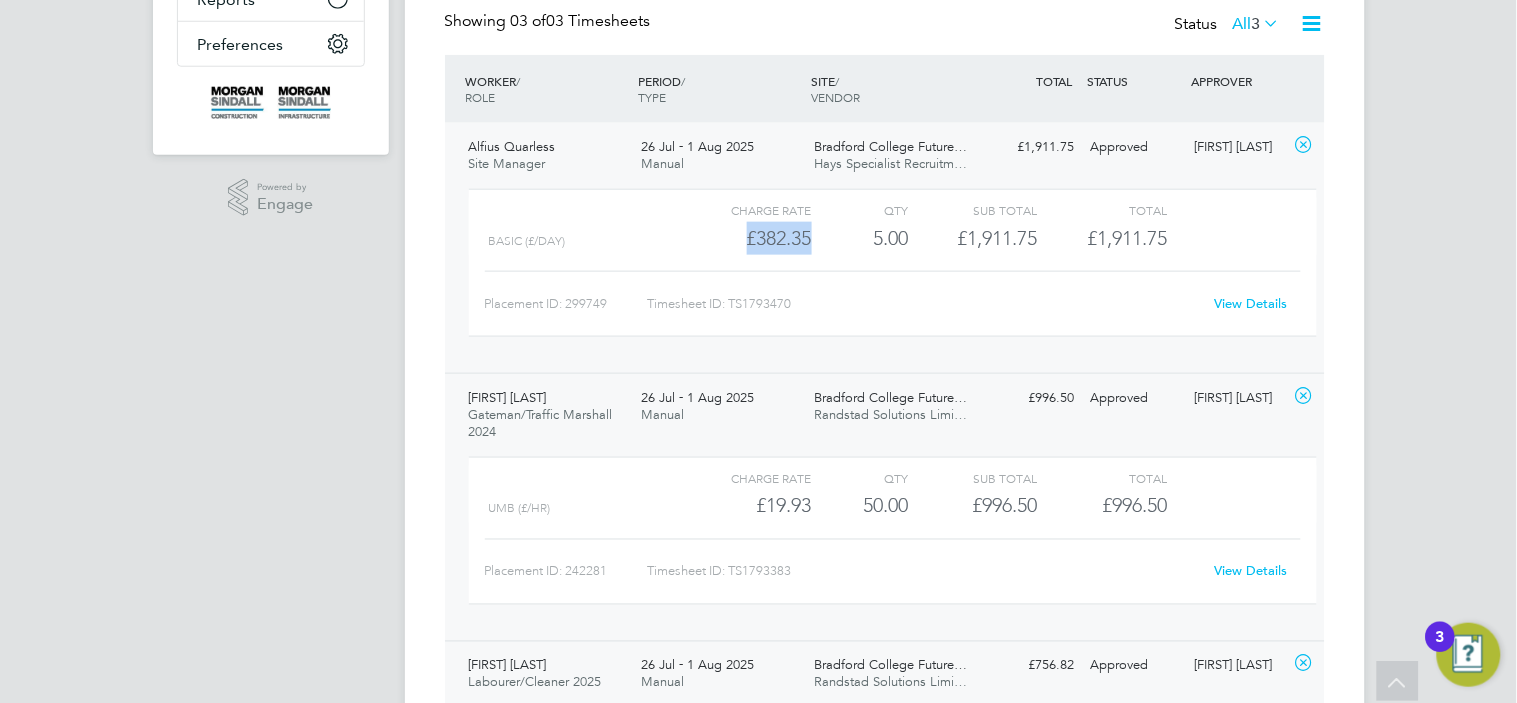 copy on "£382.35" 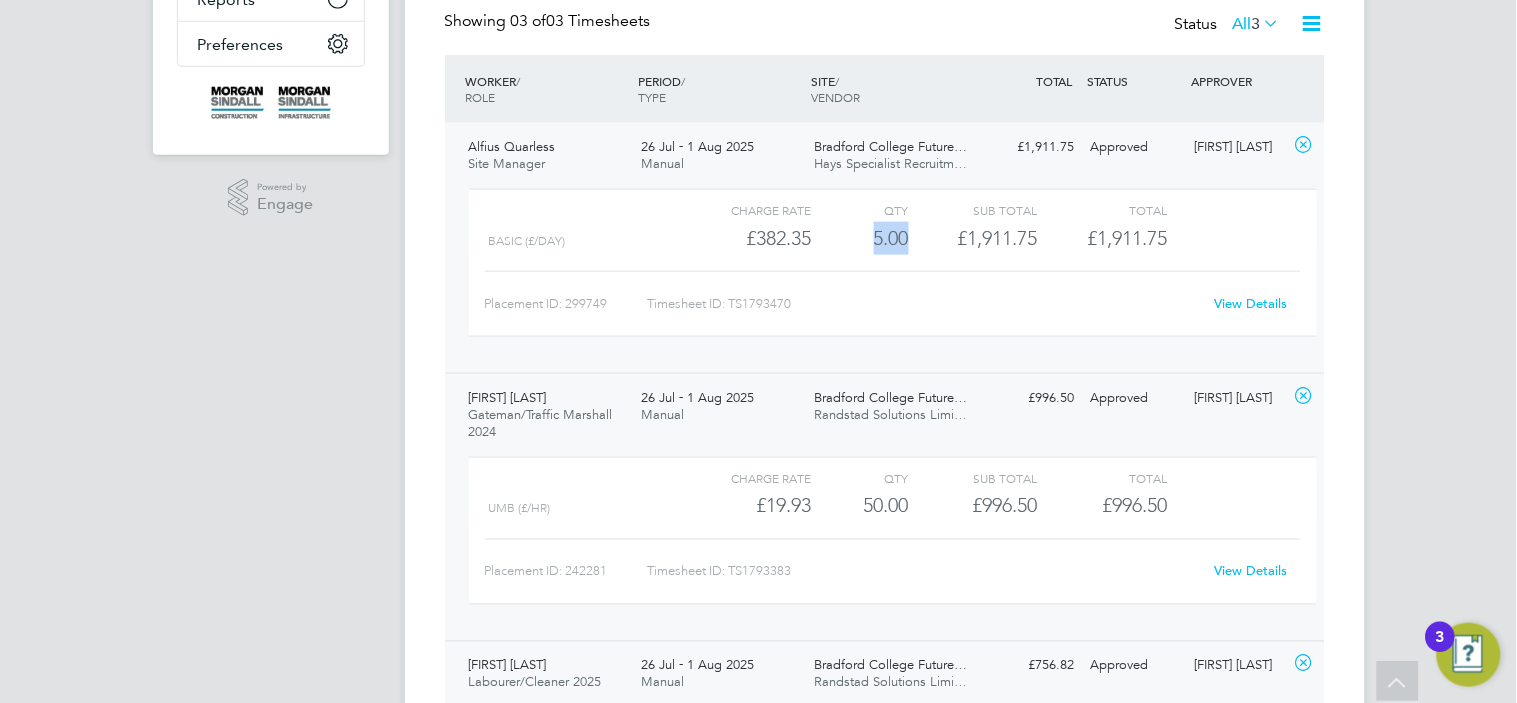 drag, startPoint x: 907, startPoint y: 235, endPoint x: 866, endPoint y: 235, distance: 41 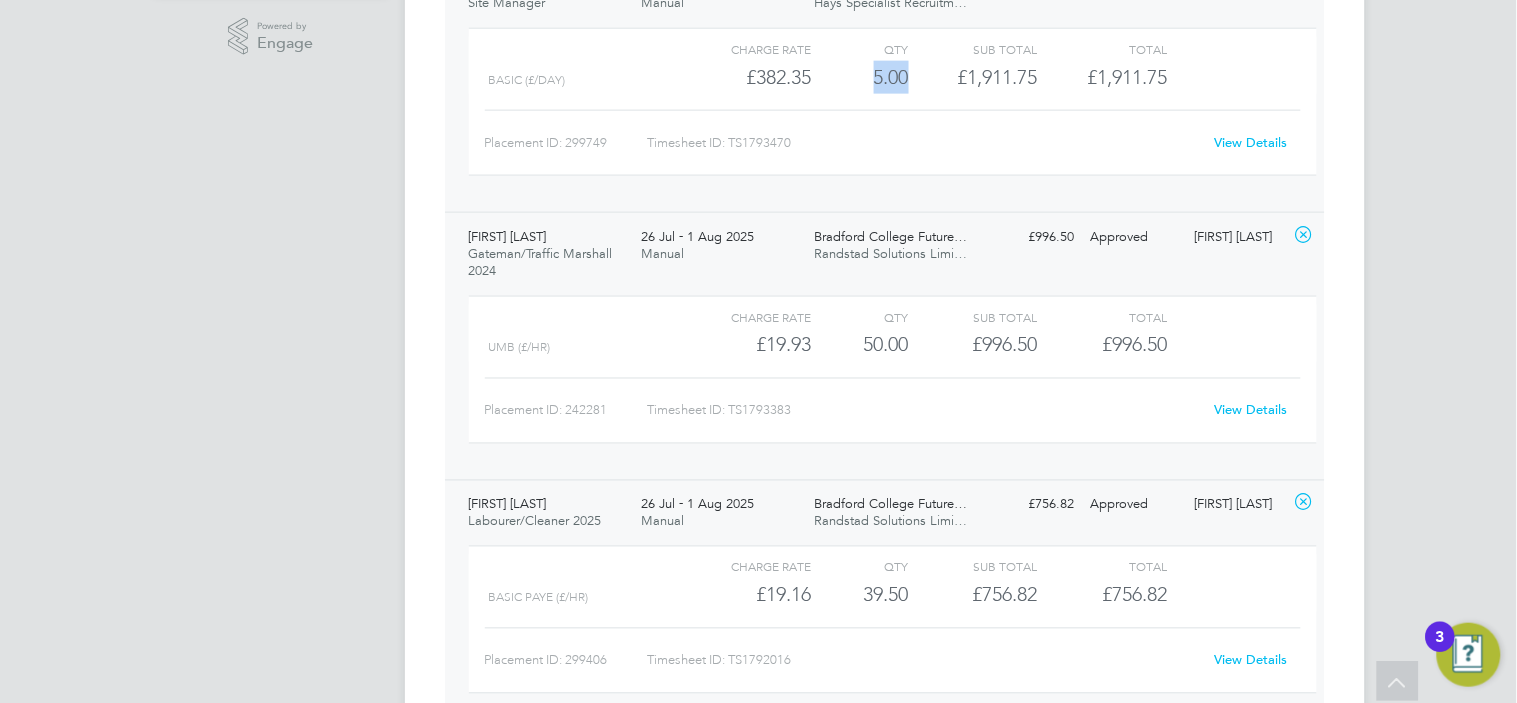 scroll, scrollTop: 738, scrollLeft: 0, axis: vertical 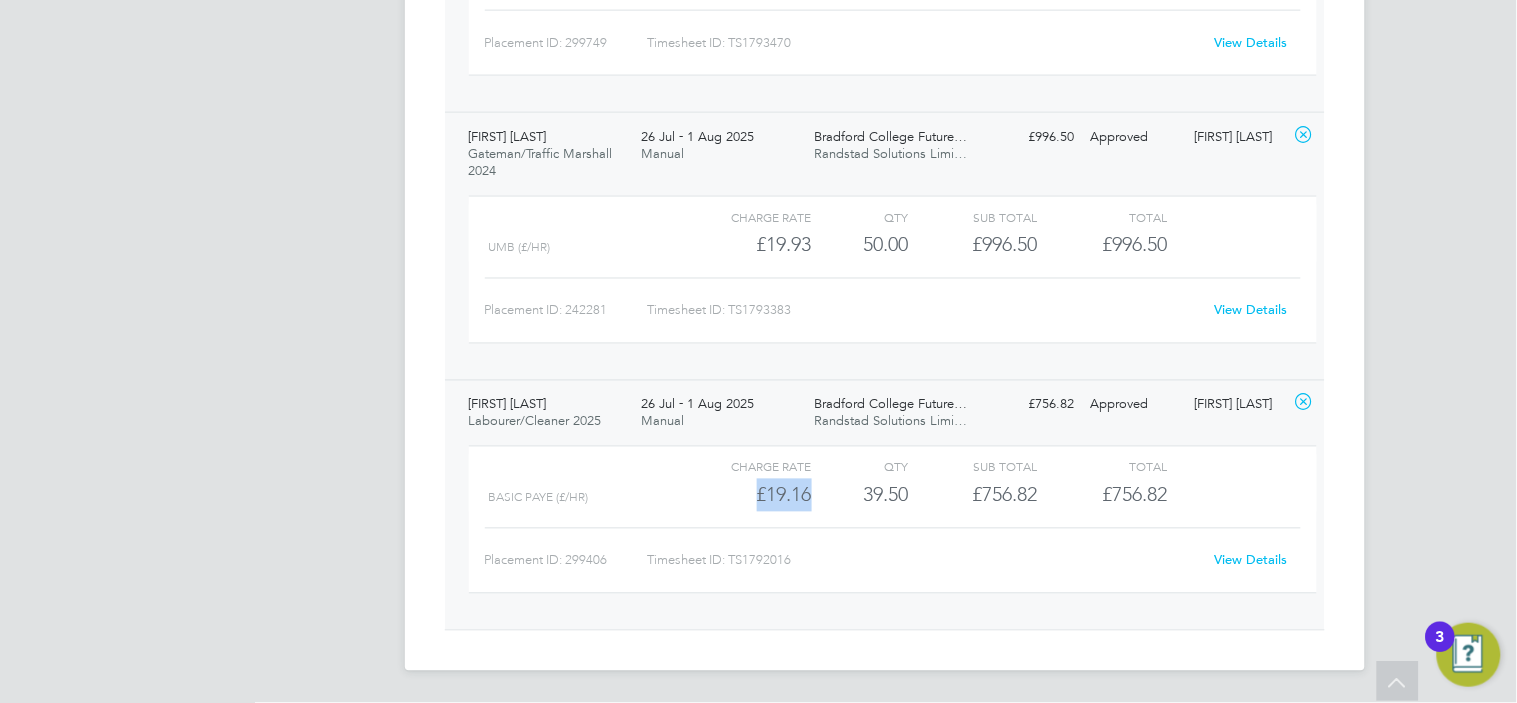 drag, startPoint x: 813, startPoint y: 498, endPoint x: 745, endPoint y: 498, distance: 68 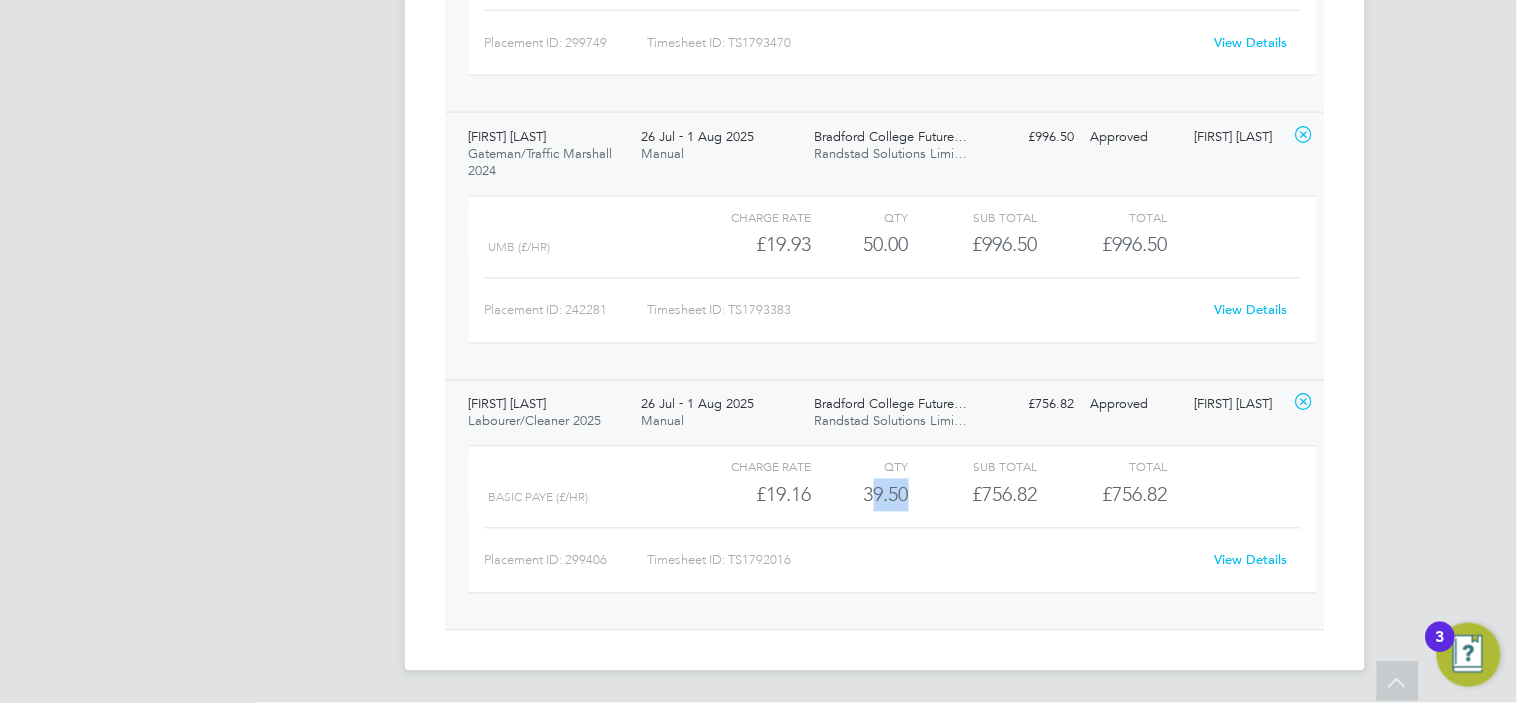 drag, startPoint x: 912, startPoint y: 503, endPoint x: 861, endPoint y: 500, distance: 51.088158 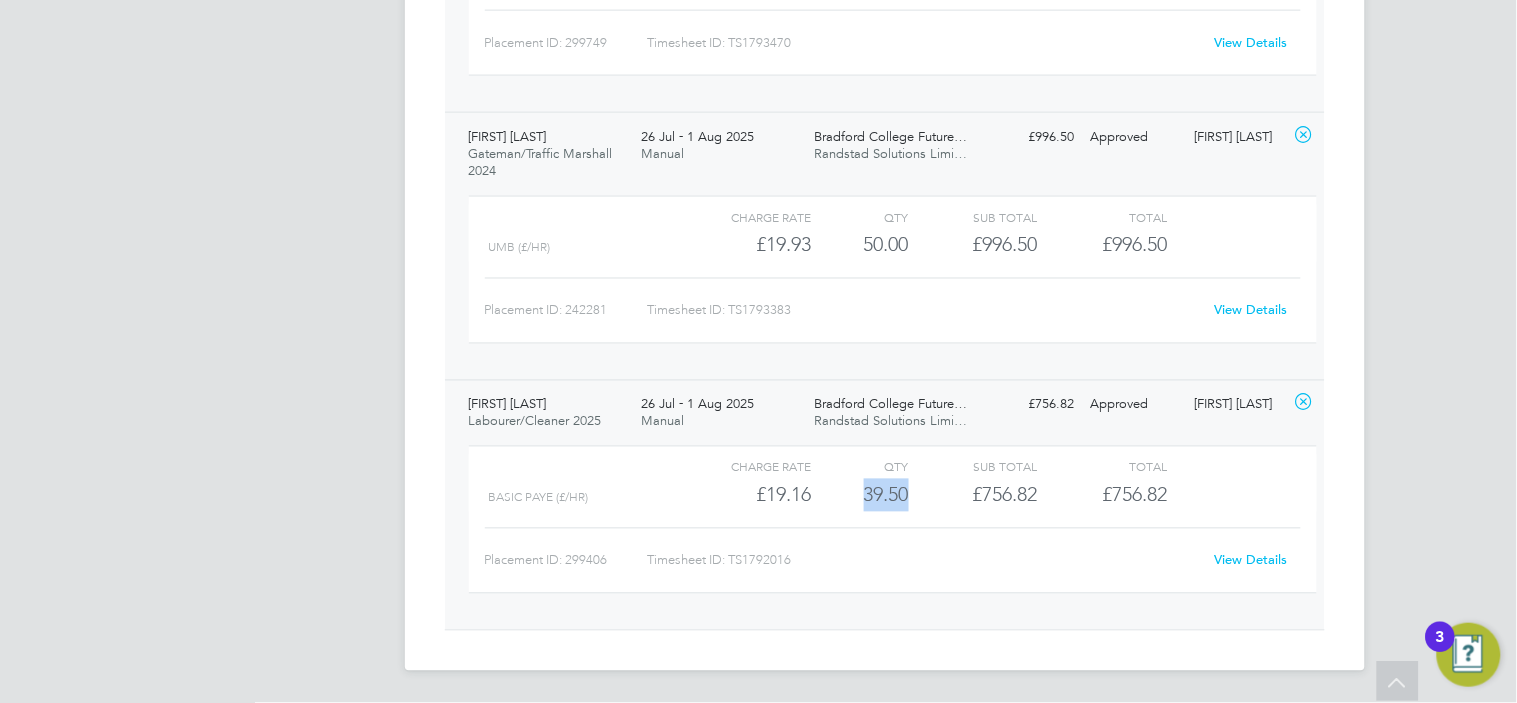 copy on "39.50" 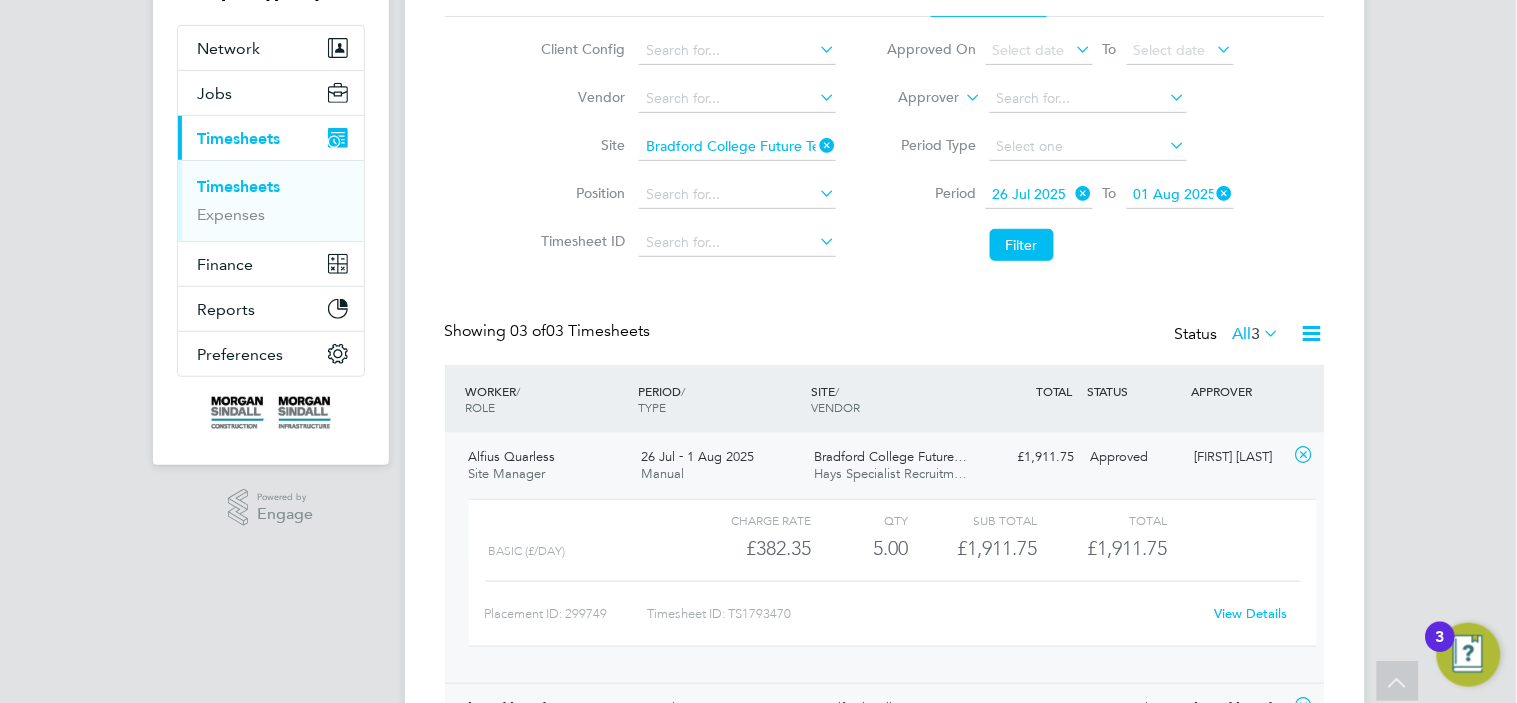 scroll, scrollTop: 0, scrollLeft: 0, axis: both 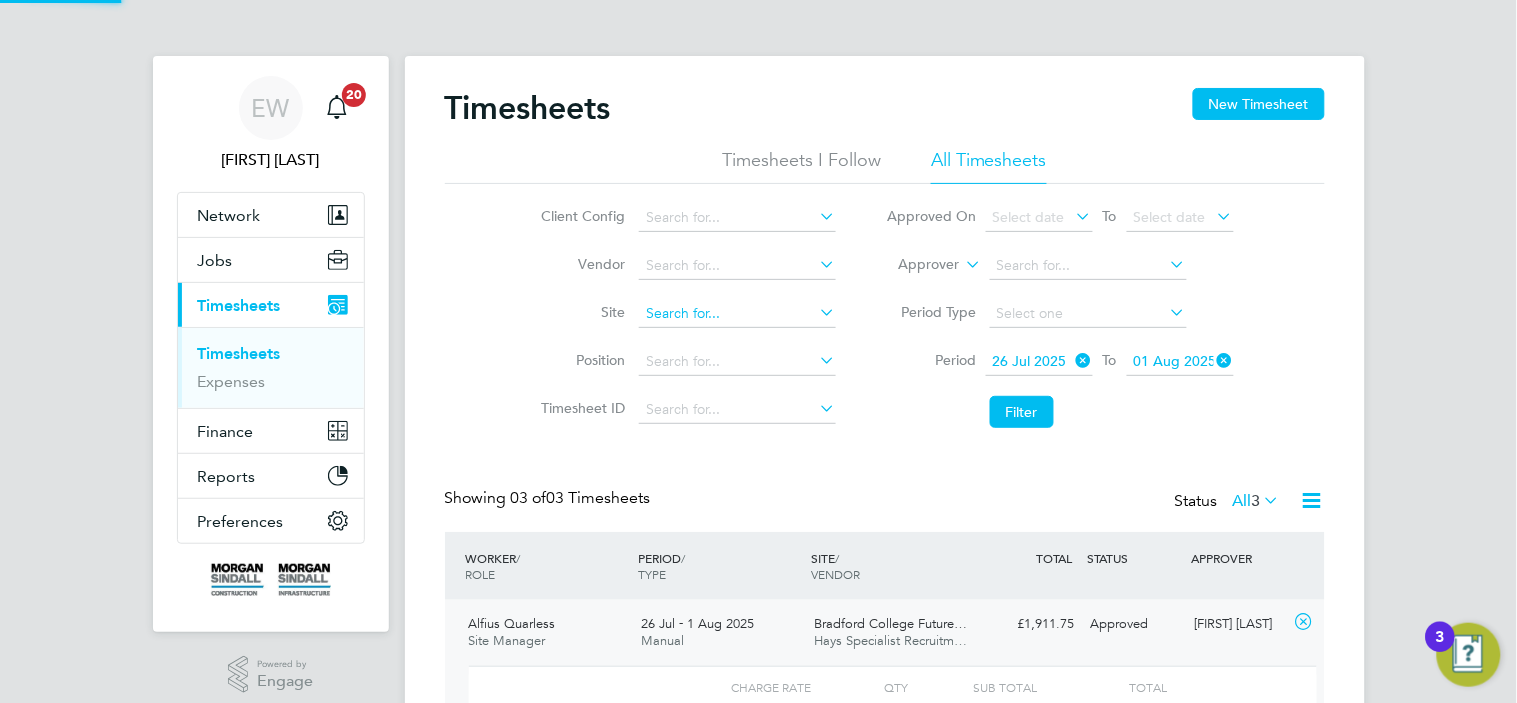 click on "Timesheets New Timesheet Timesheets I Follow All Timesheets Client Config   Vendor   Site   Position   Timesheet ID   Approved On
Select date
To
Select date
Approver     Period Type   Period
26 Jul 2025
To
01 Aug 2025
Filter Showing   03 of  03 Timesheets Status  All  3  WORKER  / ROLE WORKER  / PERIOD PERIOD  / TYPE SITE  / VENDOR TOTAL   TOTAL  / STATUS STATUS APPROVER [FIRST] [LAST] Site Manager   26 Jul - 1 Aug 2025 26 Jul - 1 Aug 2025 Manual Bradford College Future… Hays Specialist Recruitm… £1,911.75 Approved Approved [FIRST] [LAST]   Charge rate QTY Sub Total Total   Basic (£/day)   £382.35 5 5.00 5 £1,911.75 £1,911.75 Placement ID: 299749 Timesheet ID: TS1793470 View Details [FIRST] [LAST] Gateman/Traffic Marshall 2024   26 Jul - 1 Aug 2025 26 Jul - 1 Aug 2025 Manual Bradford College Future… Randstad Solutions Limi… £996.50 Approved Approved [FIRST] [LAST]   Charge rate QTY Sub Total Total UMB£/HR)     £19.93 50 50.00 50 £996.50 £996.50" 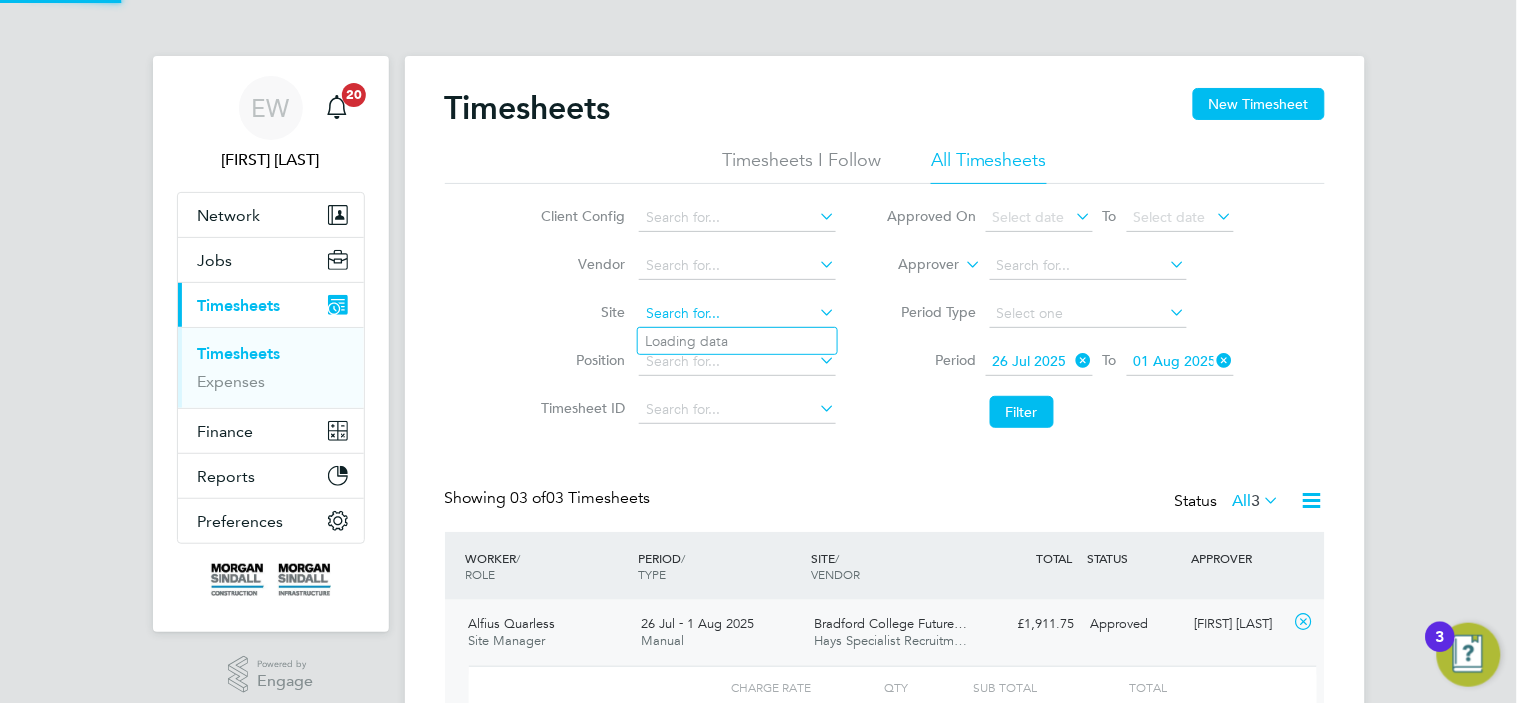 paste on "[LAST] High School" 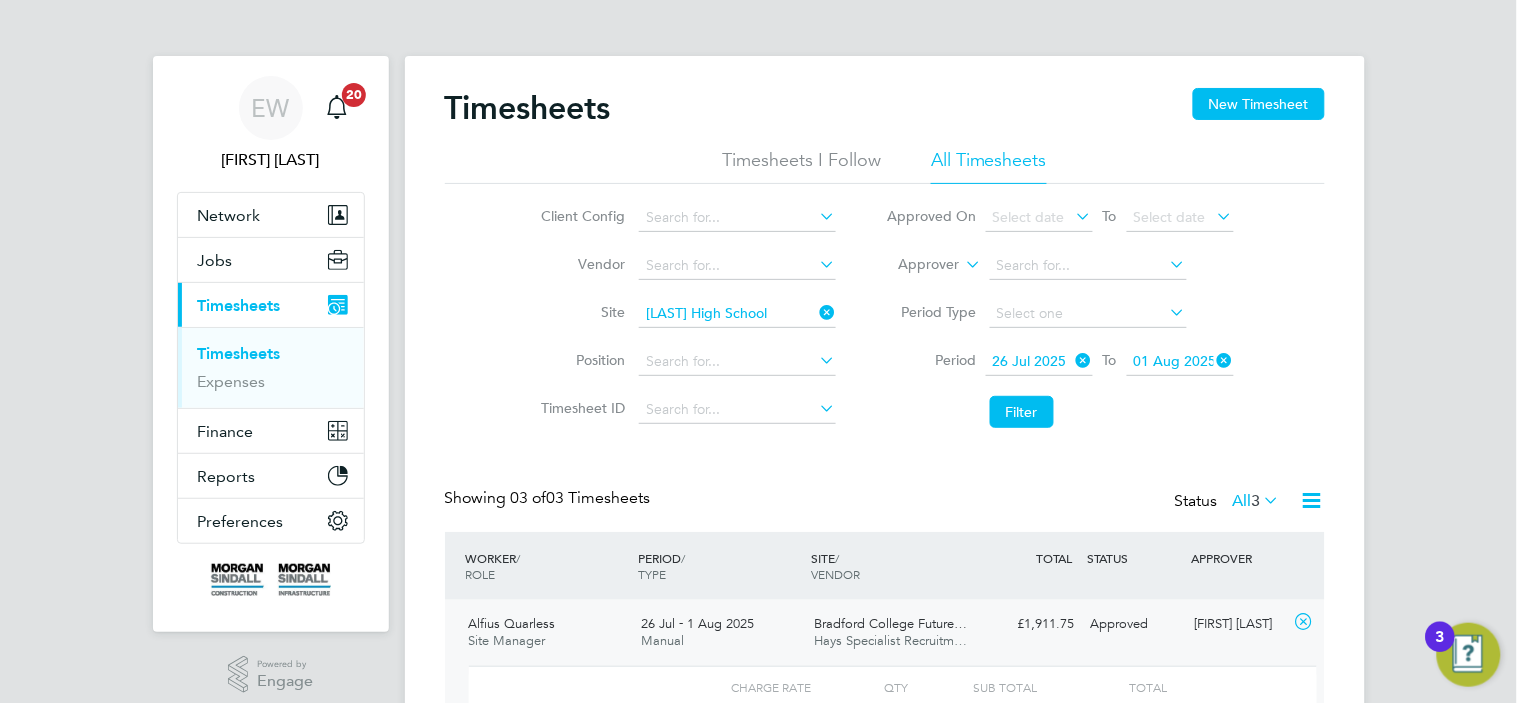 click on "High" 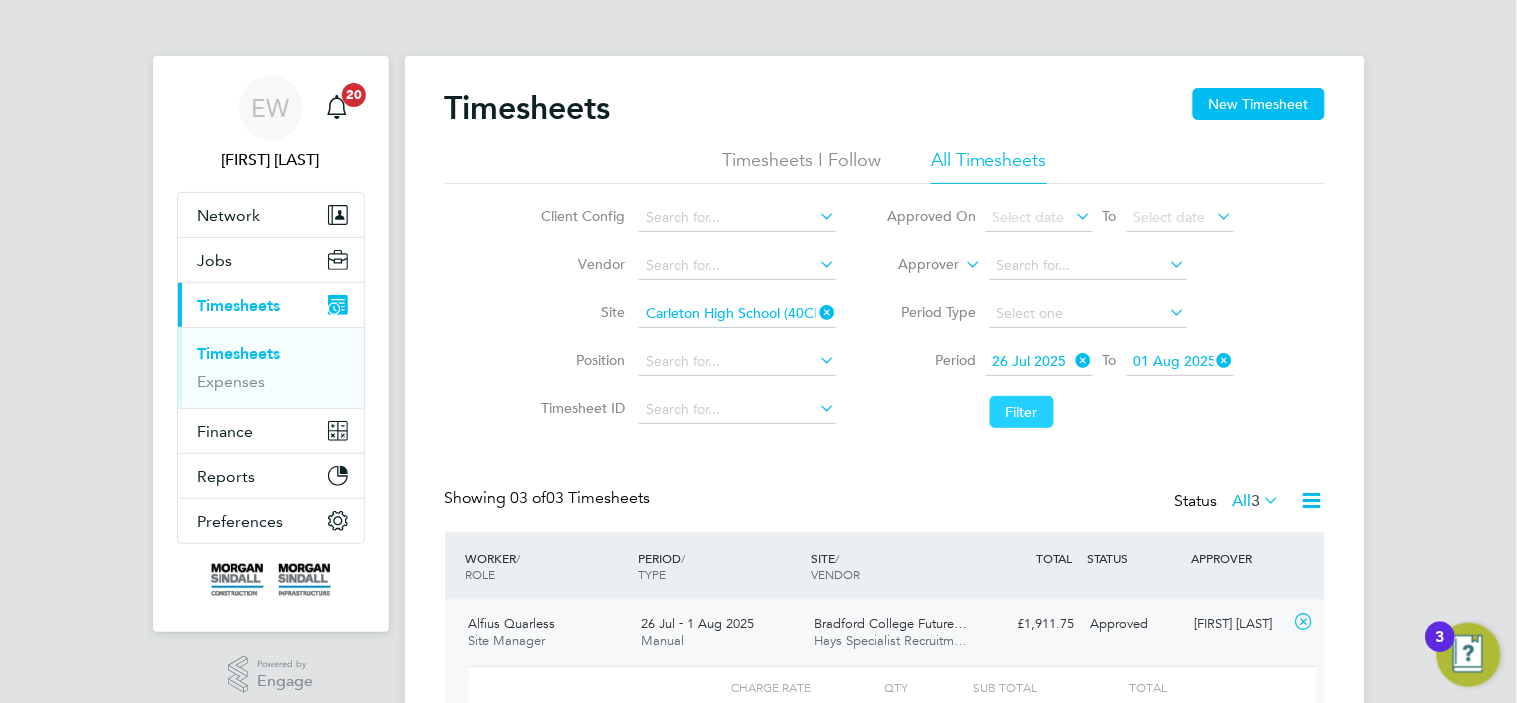 click on "Filter" 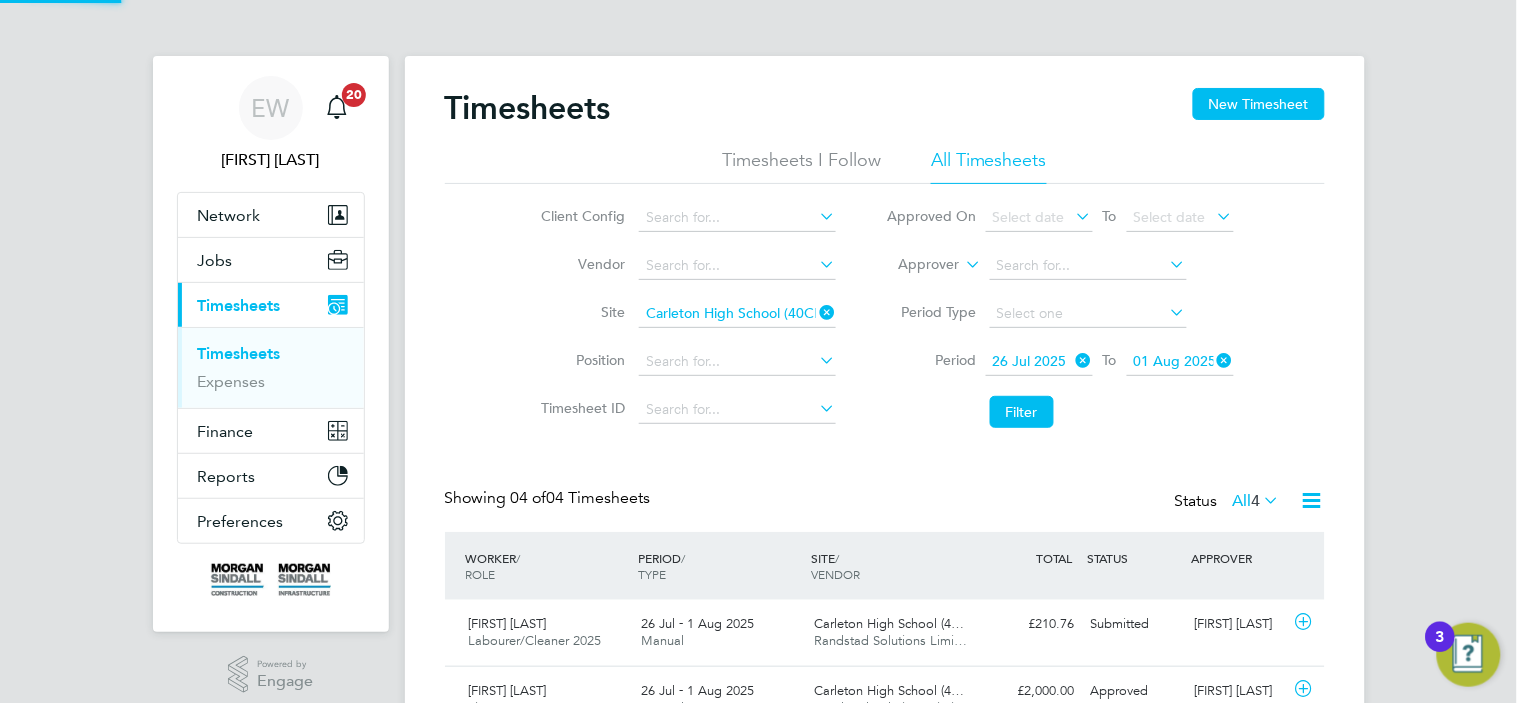 scroll, scrollTop: 10, scrollLeft: 11, axis: both 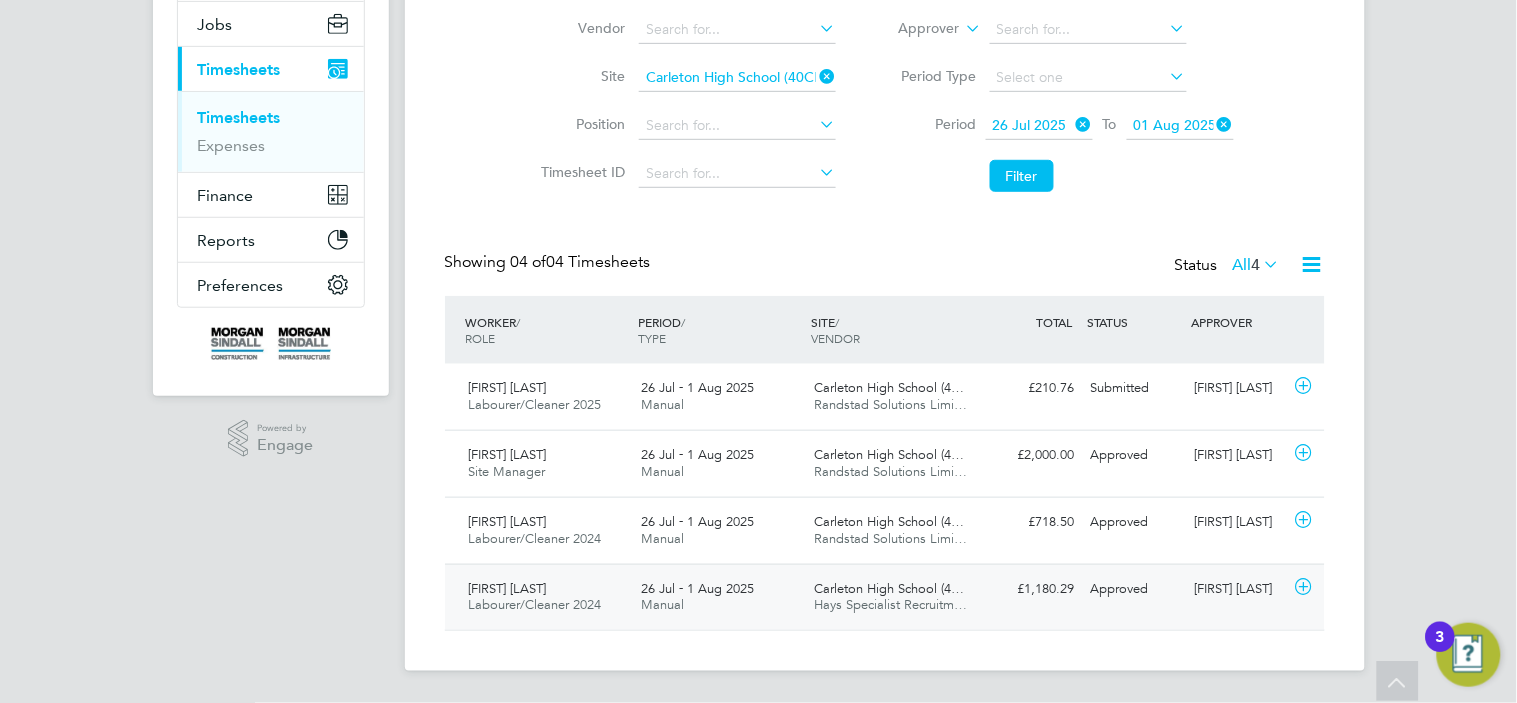 click on "[LAST] High School (4… Hays Specialist Recruitm…" 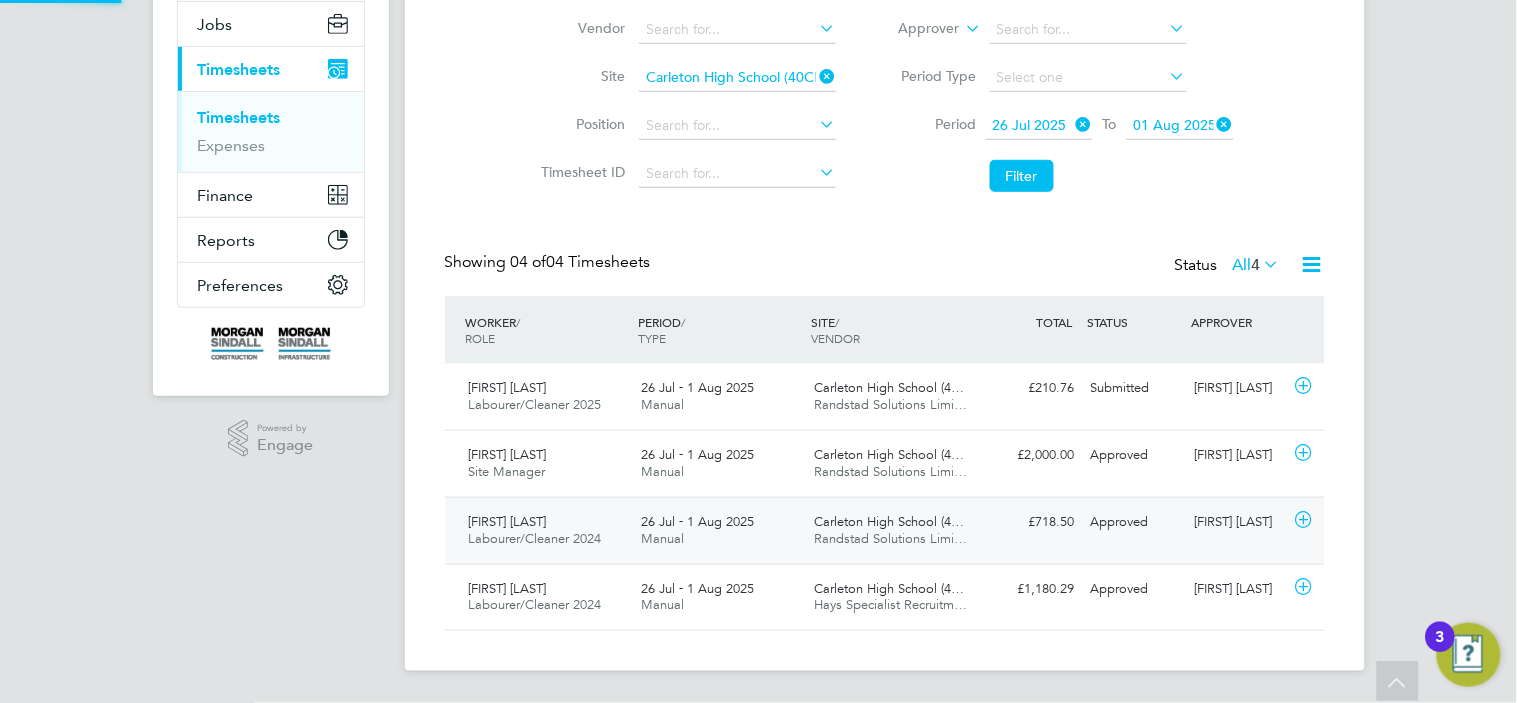 click on "Randstad Solutions Limi…" 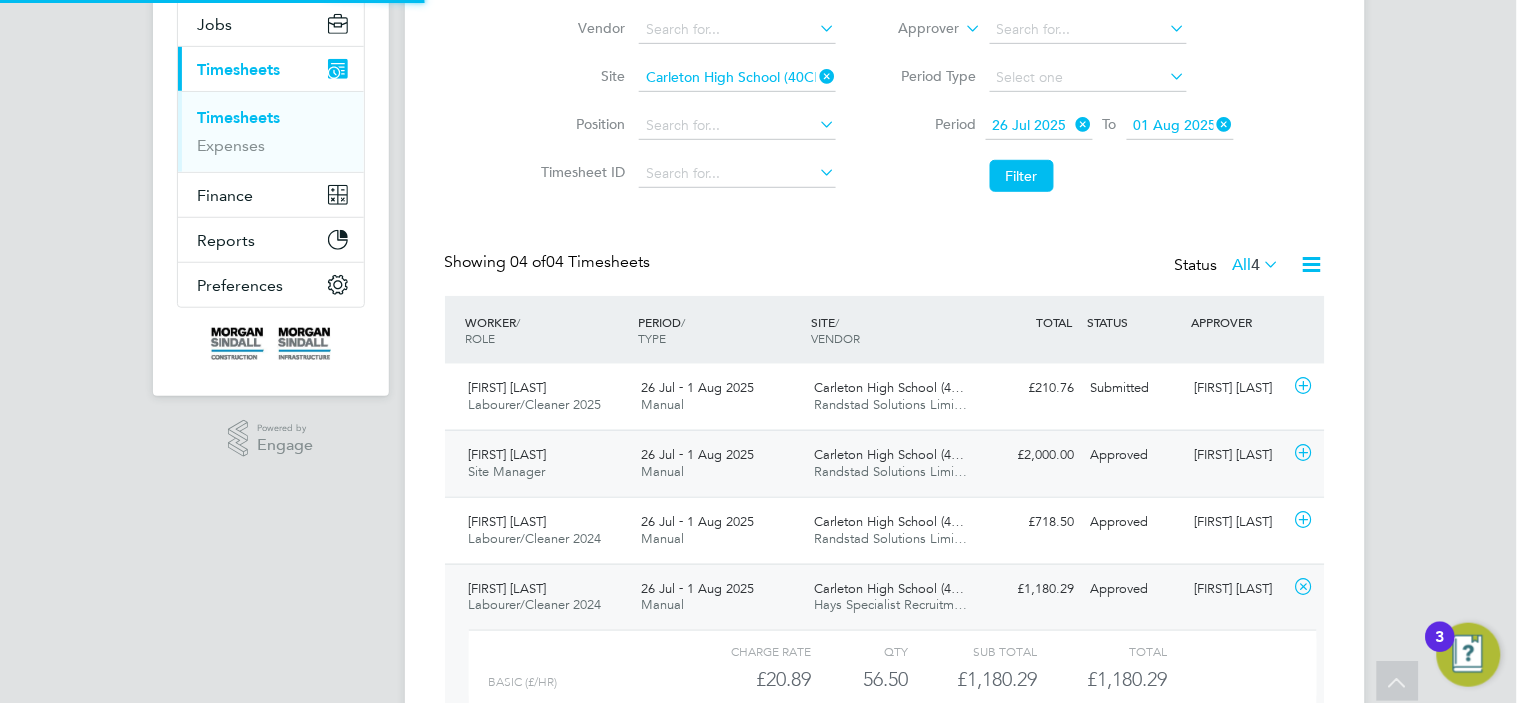 scroll, scrollTop: 10, scrollLeft: 11, axis: both 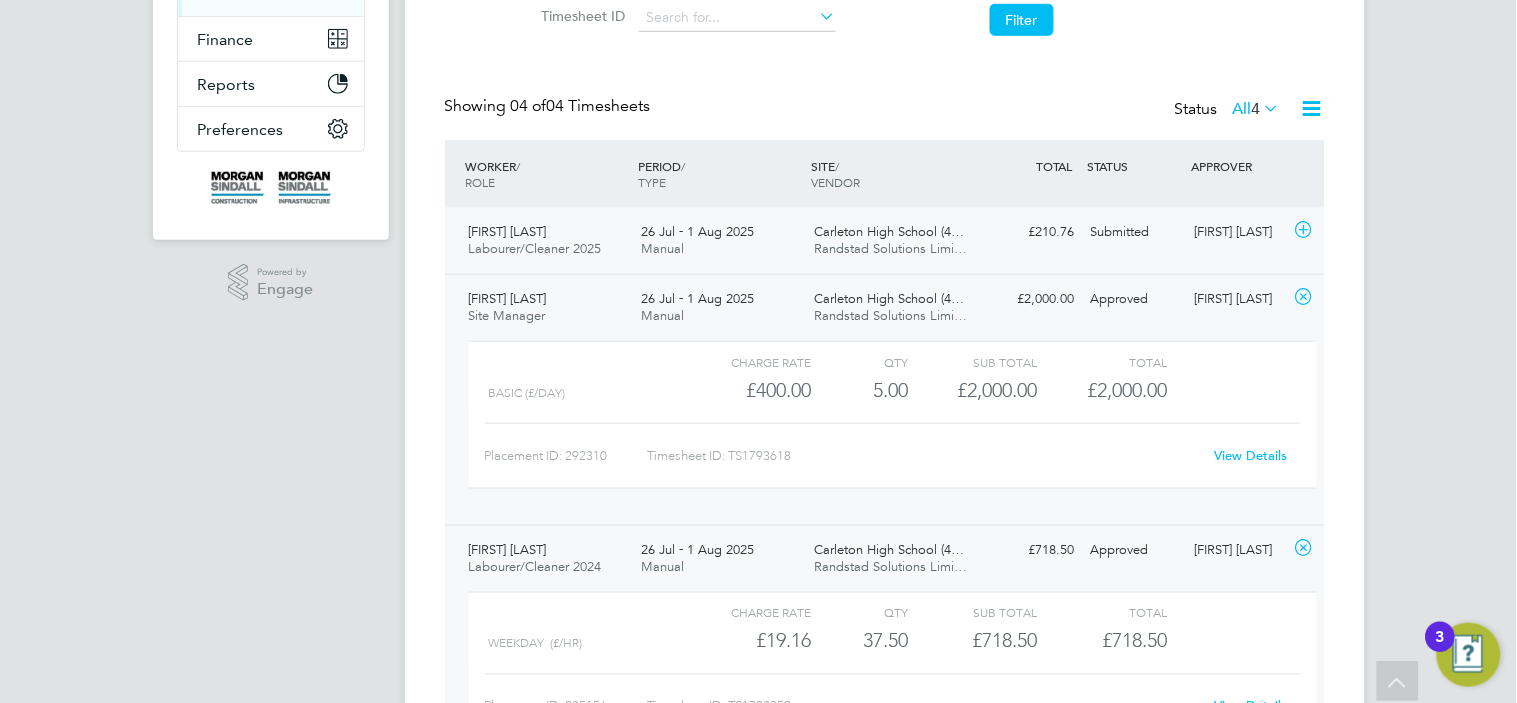 click on "[LAST] High School (4… Randstad Solutions Limi…" 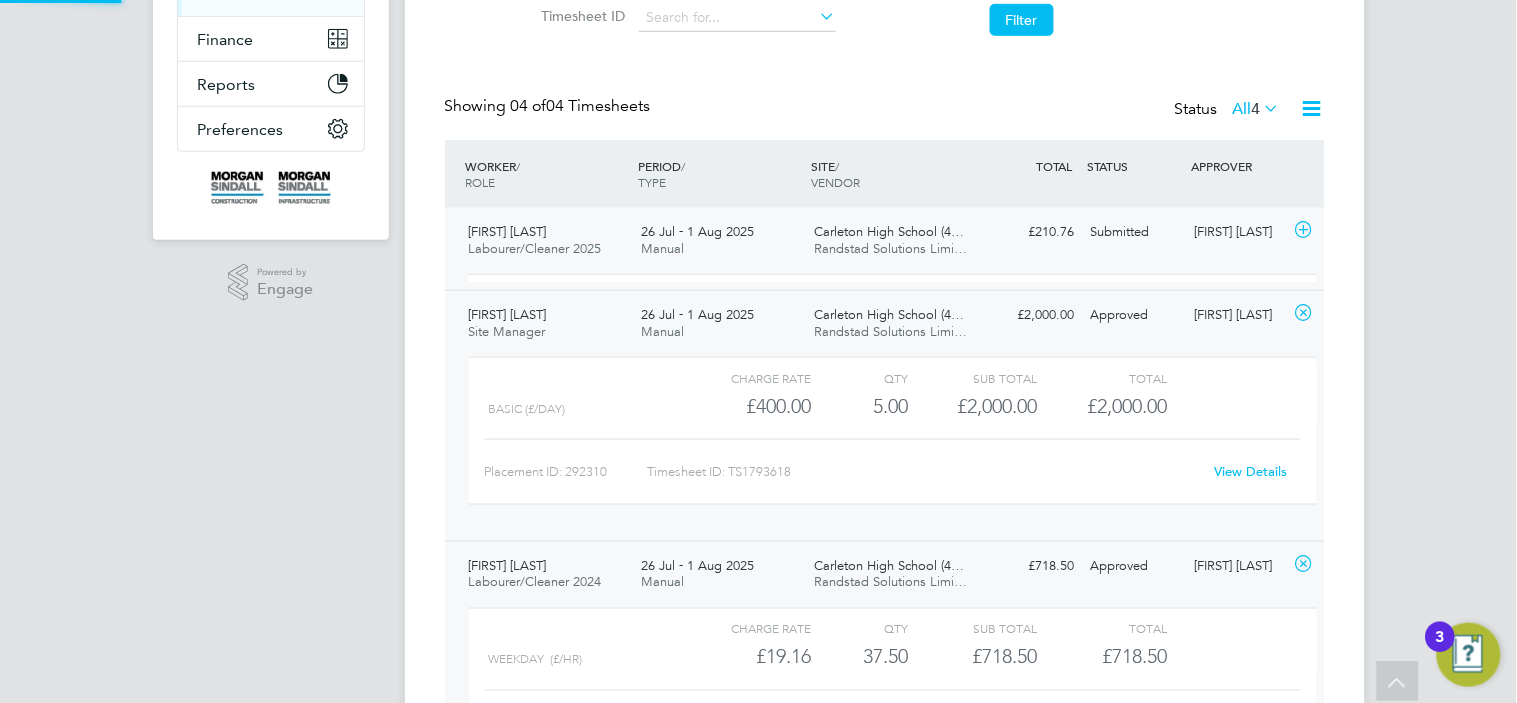 scroll, scrollTop: 10, scrollLeft: 11, axis: both 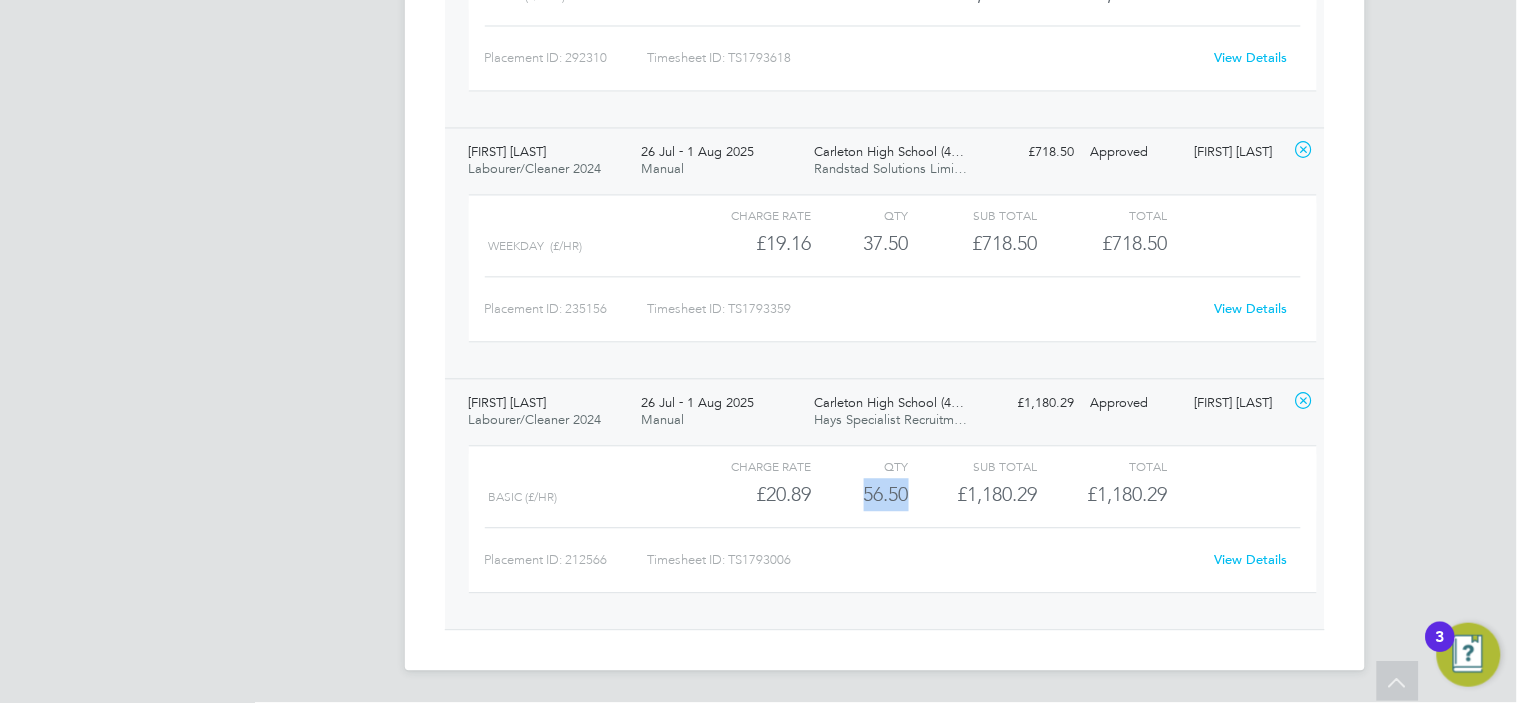 drag, startPoint x: 904, startPoint y: 492, endPoint x: 856, endPoint y: 492, distance: 48 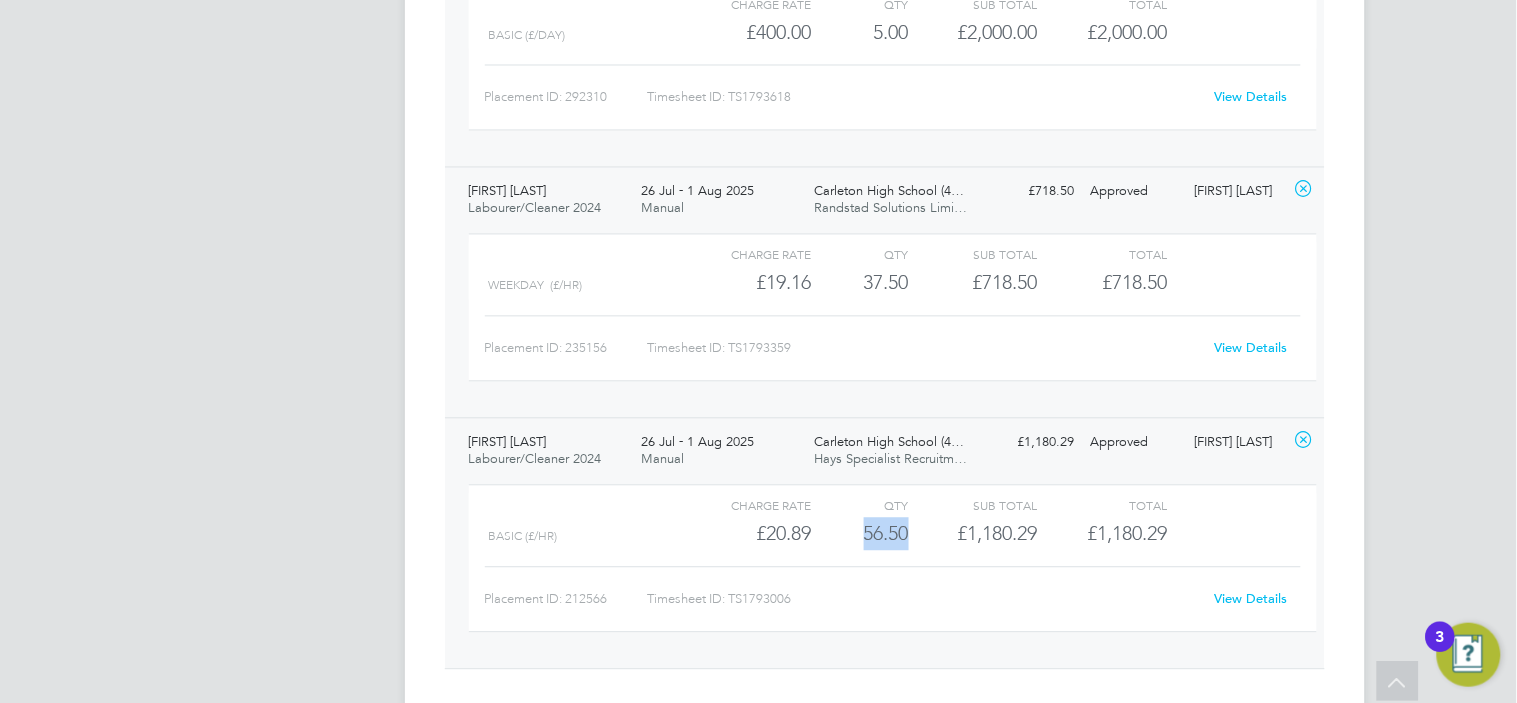 scroll, scrollTop: 925, scrollLeft: 0, axis: vertical 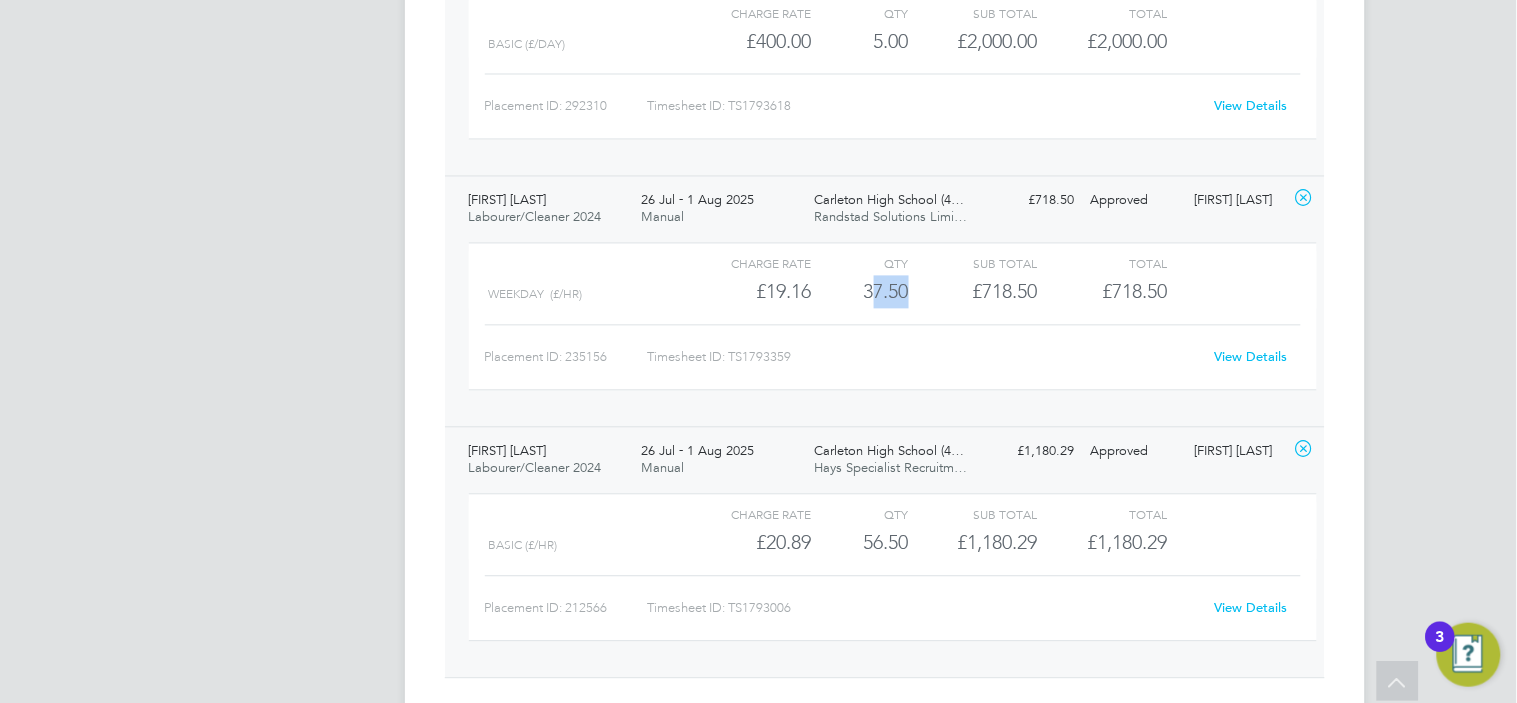 drag, startPoint x: 912, startPoint y: 291, endPoint x: 861, endPoint y: 291, distance: 51 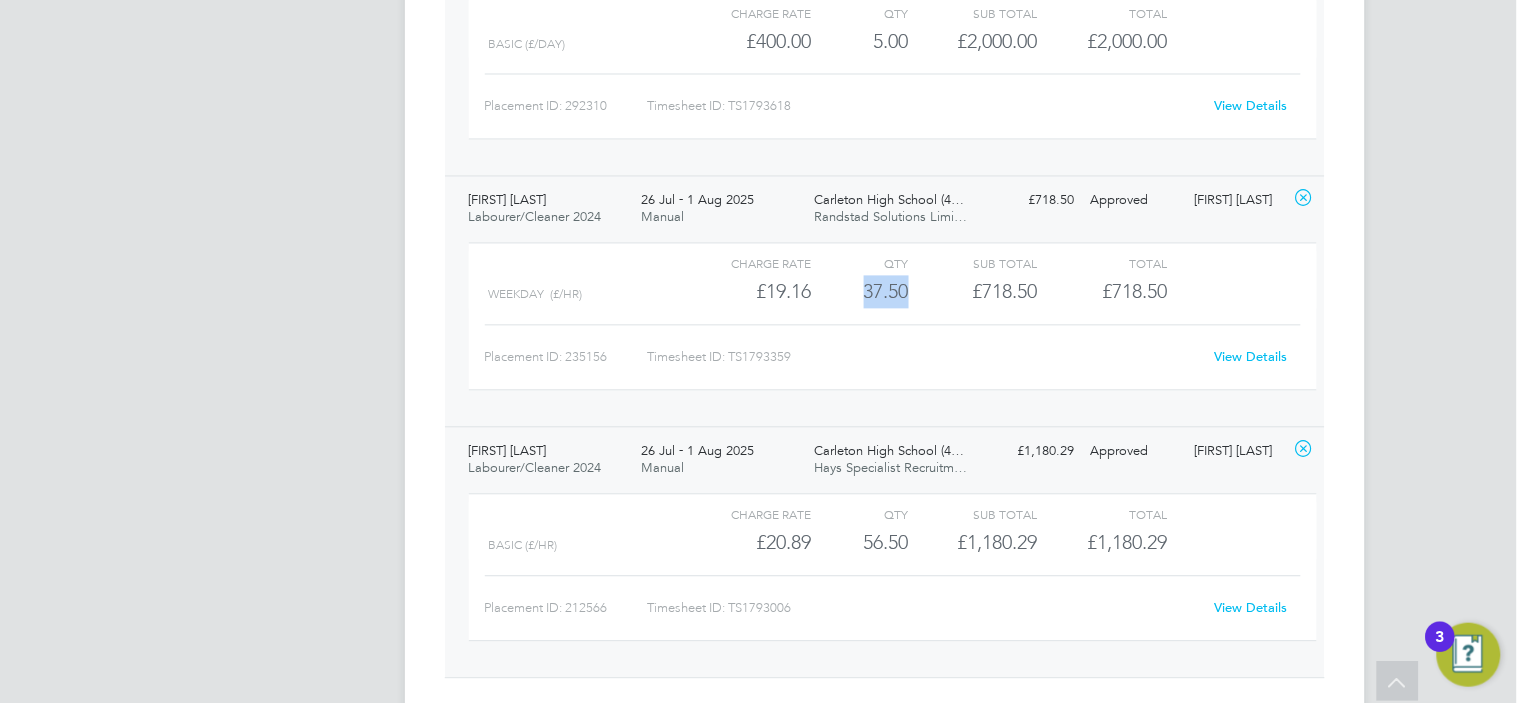 copy on "37.50" 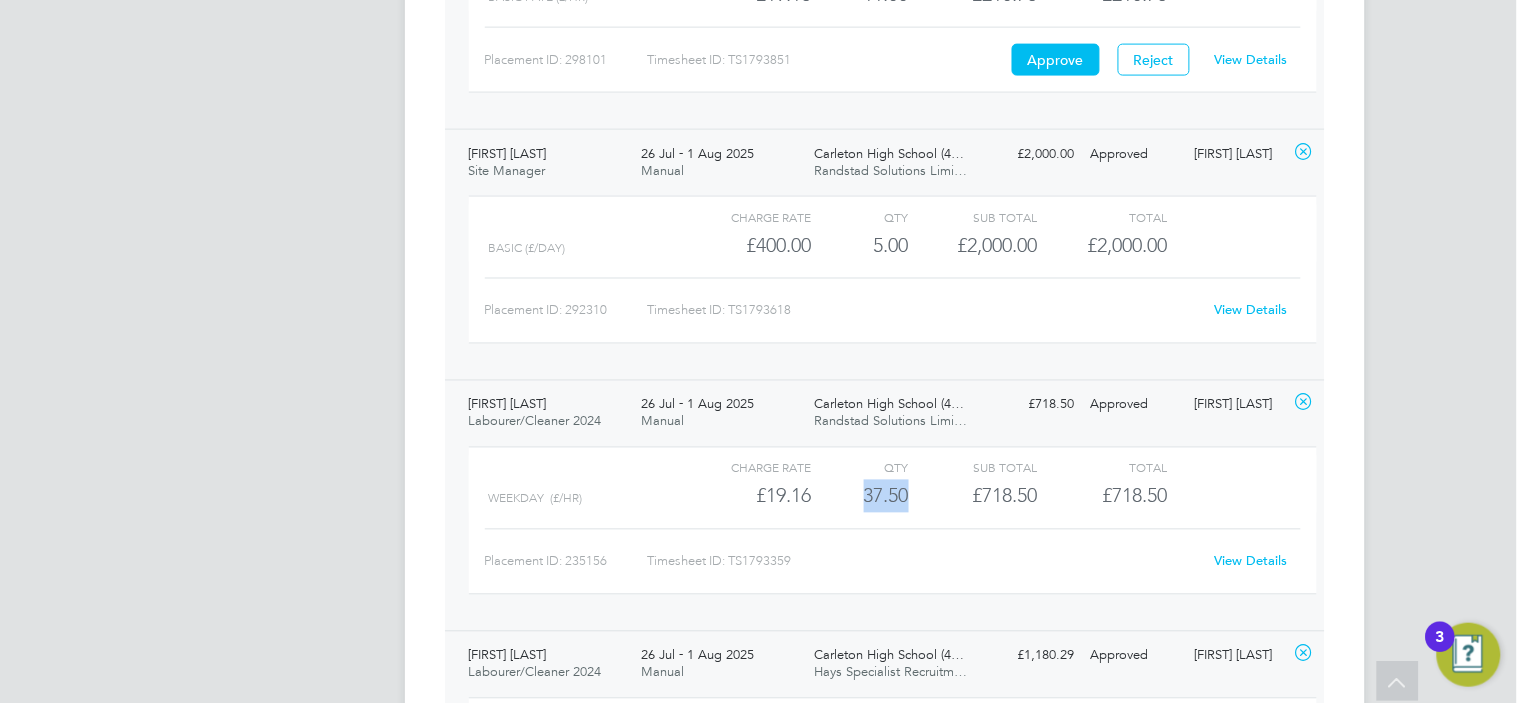 scroll, scrollTop: 716, scrollLeft: 0, axis: vertical 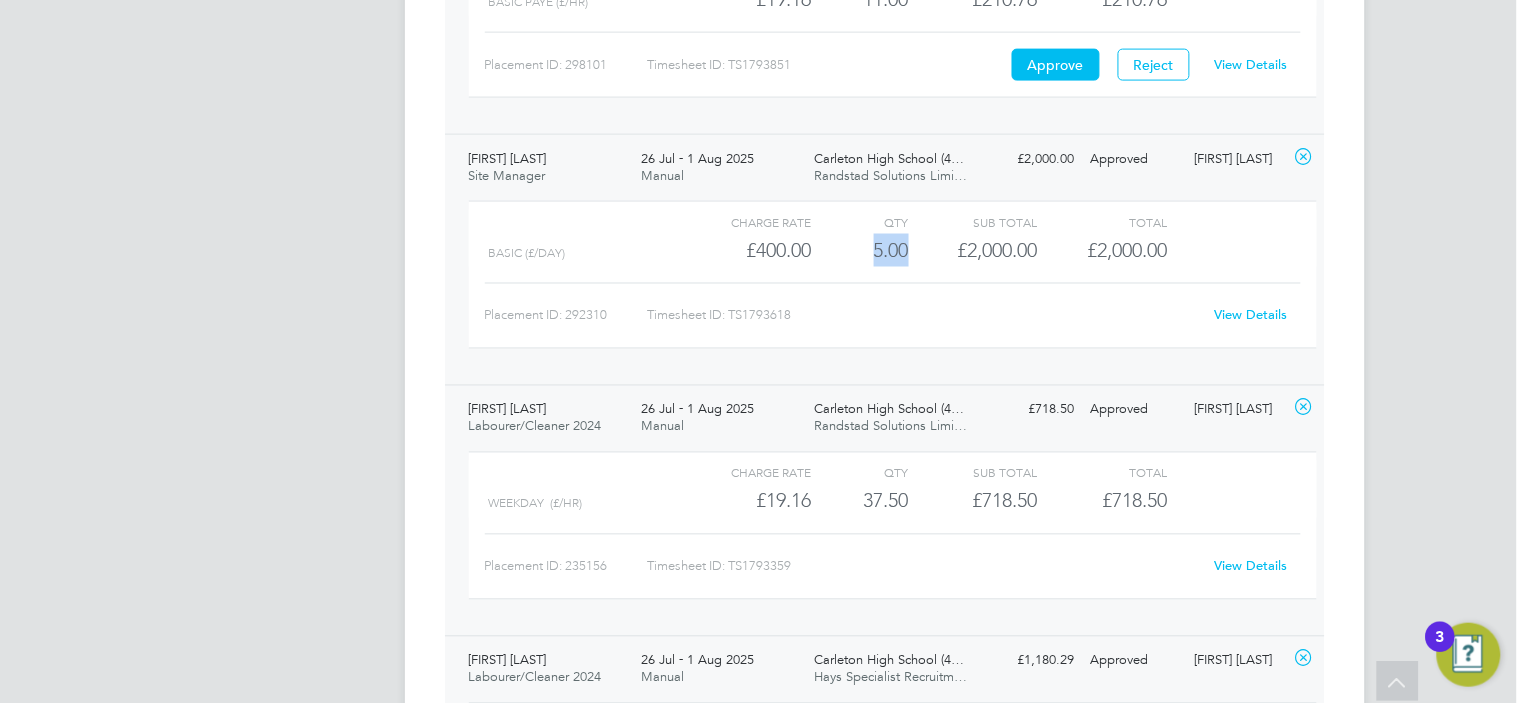 drag, startPoint x: 913, startPoint y: 251, endPoint x: 865, endPoint y: 248, distance: 48.09366 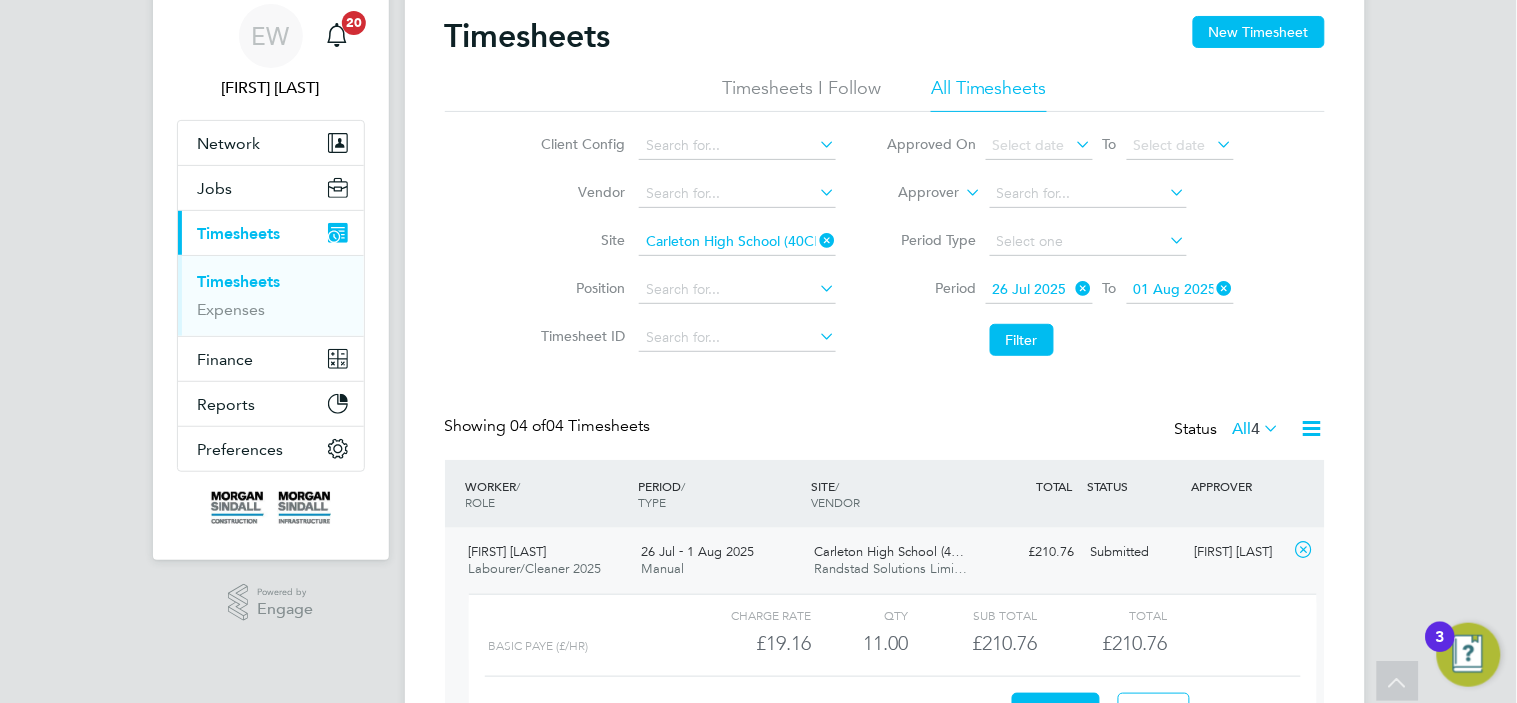 scroll, scrollTop: 0, scrollLeft: 0, axis: both 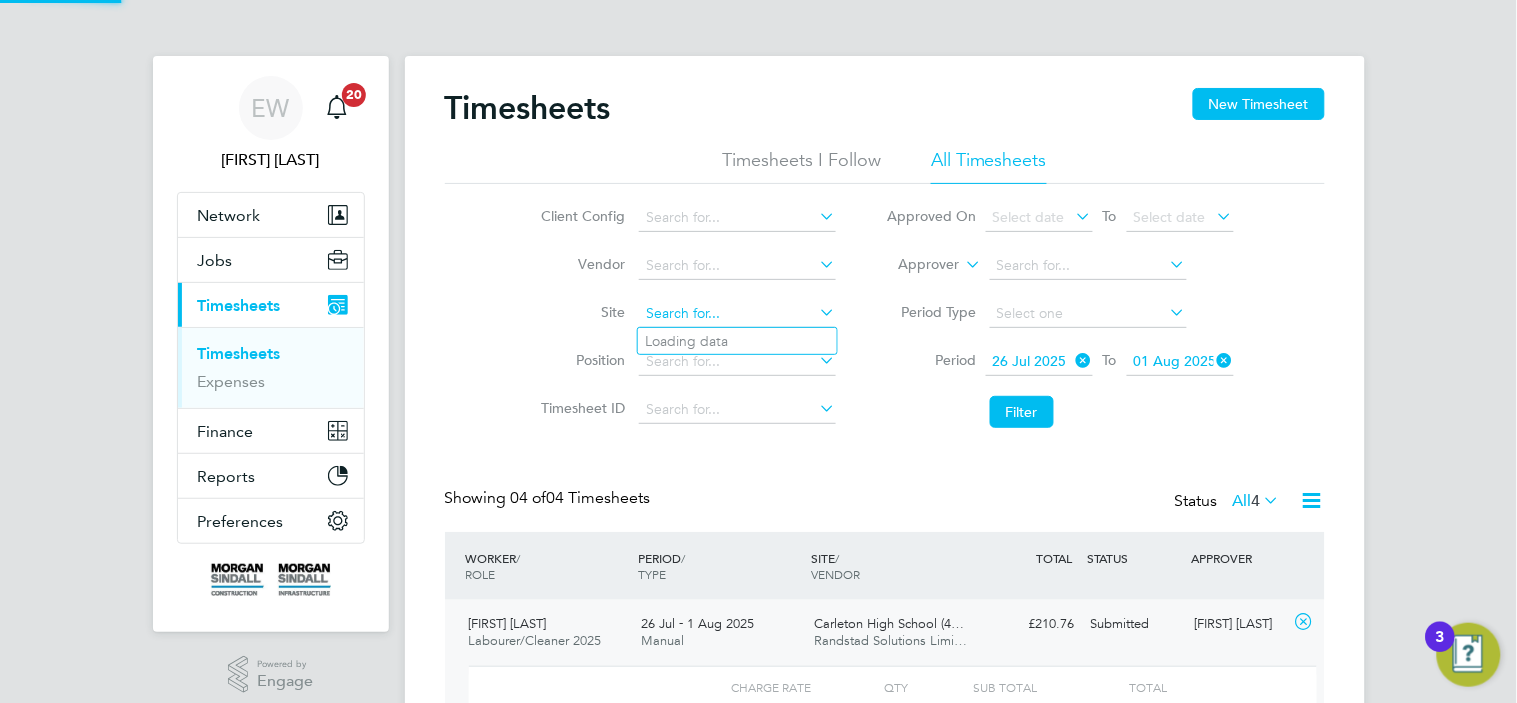 click 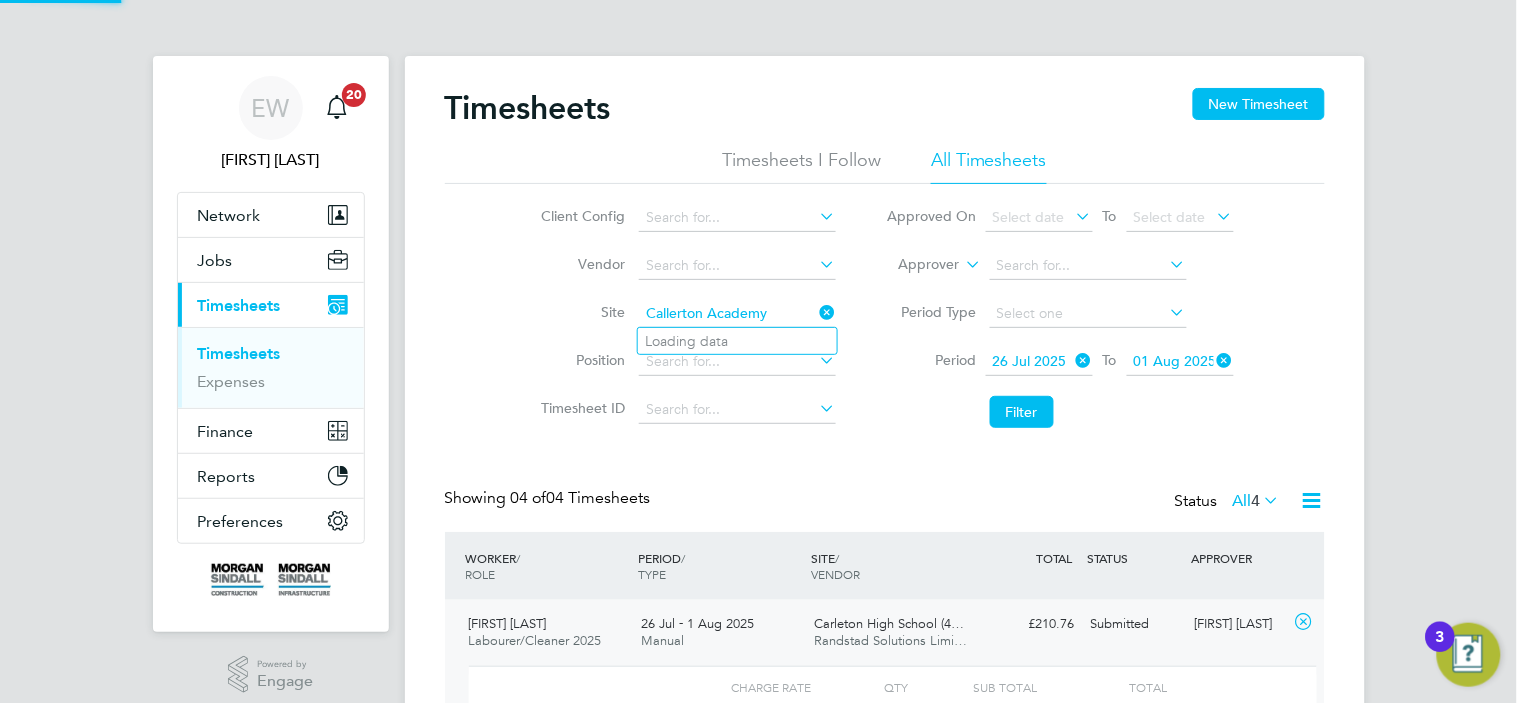 type on "Callerton Academy" 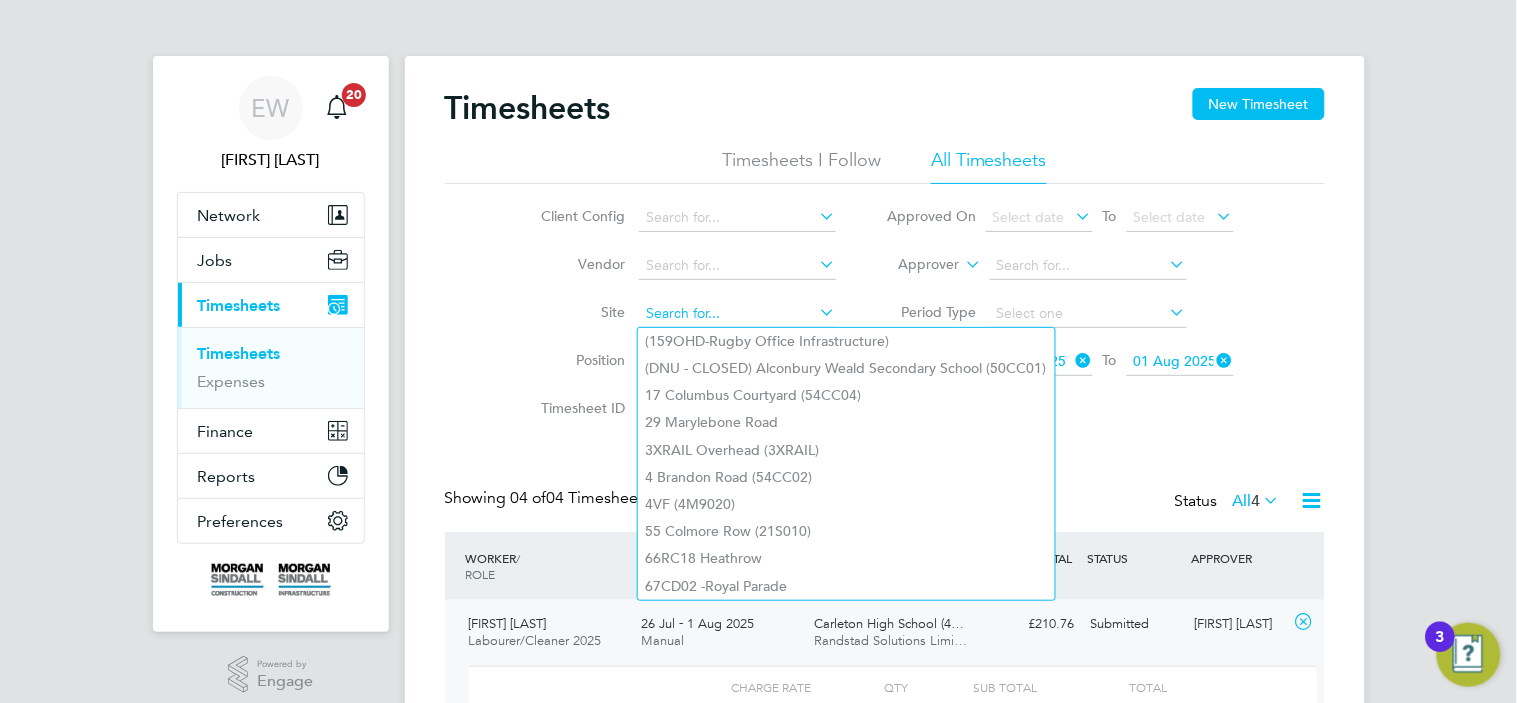 paste on "Callerton Academy" 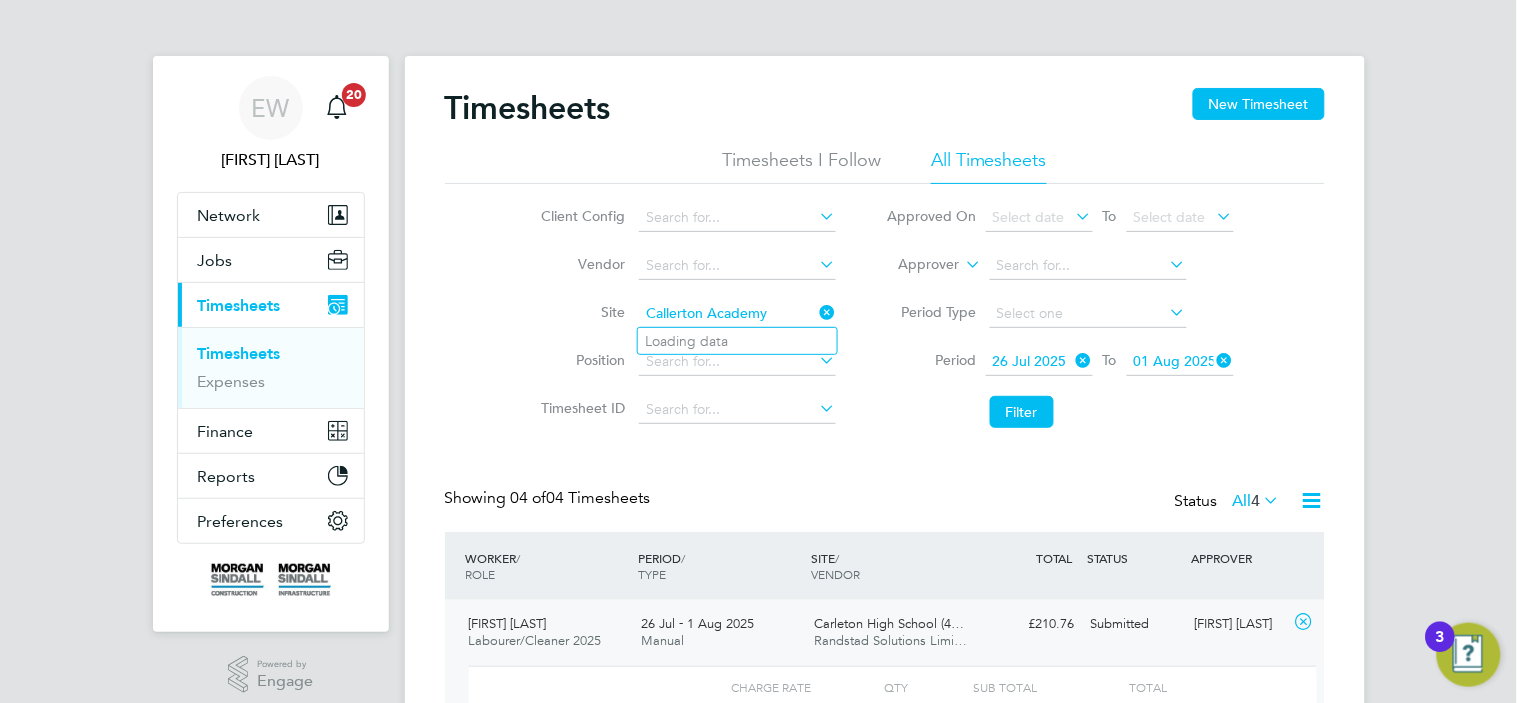 click on "Callerton Academy" 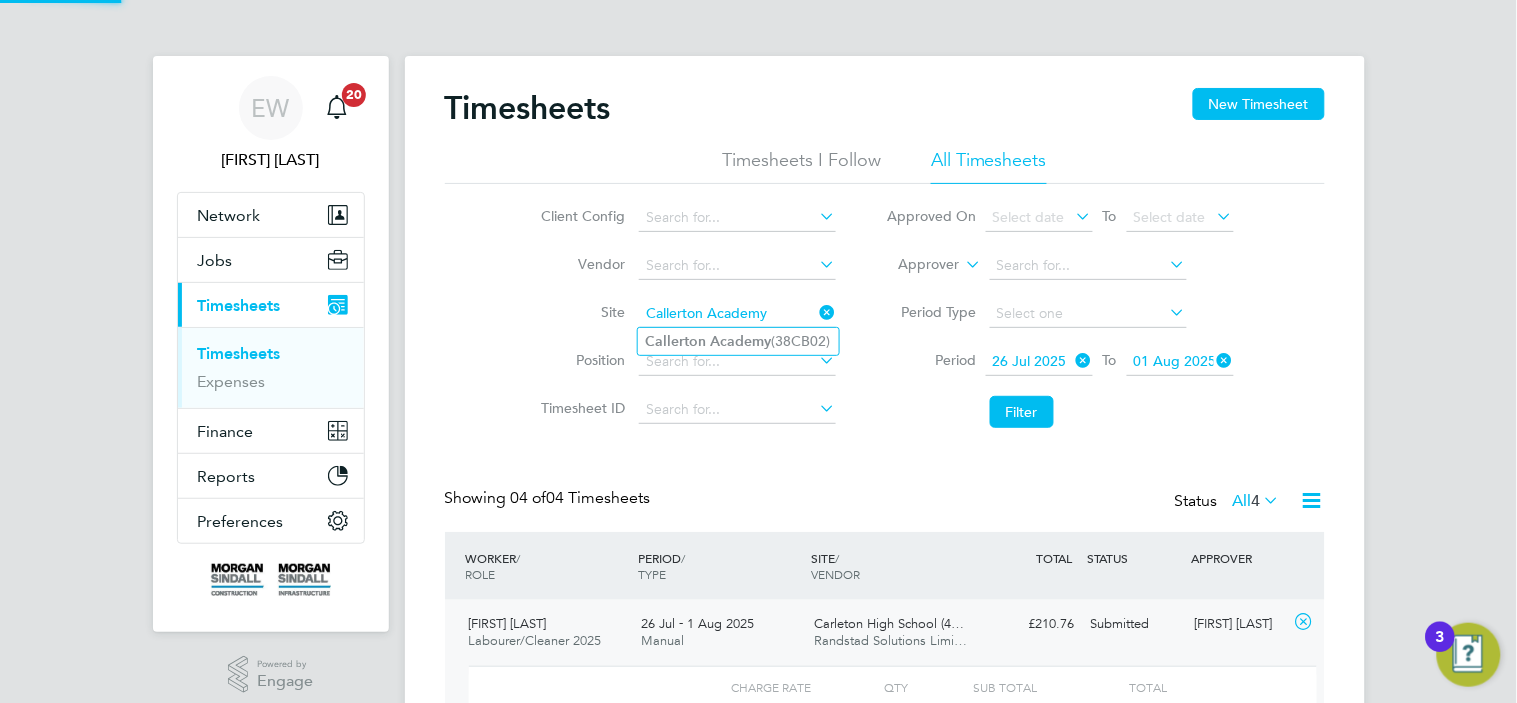 type on "Callerton Academy" 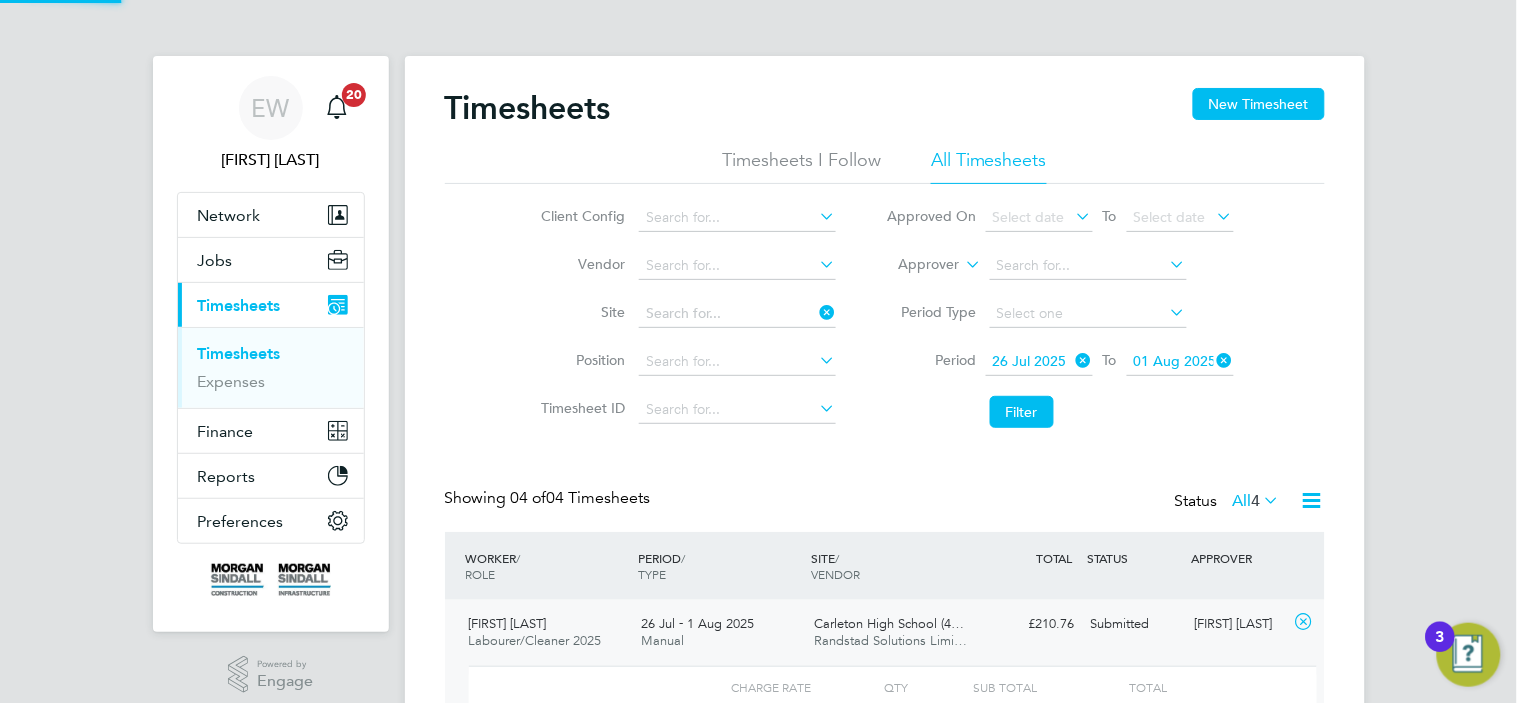 click on "Academy" 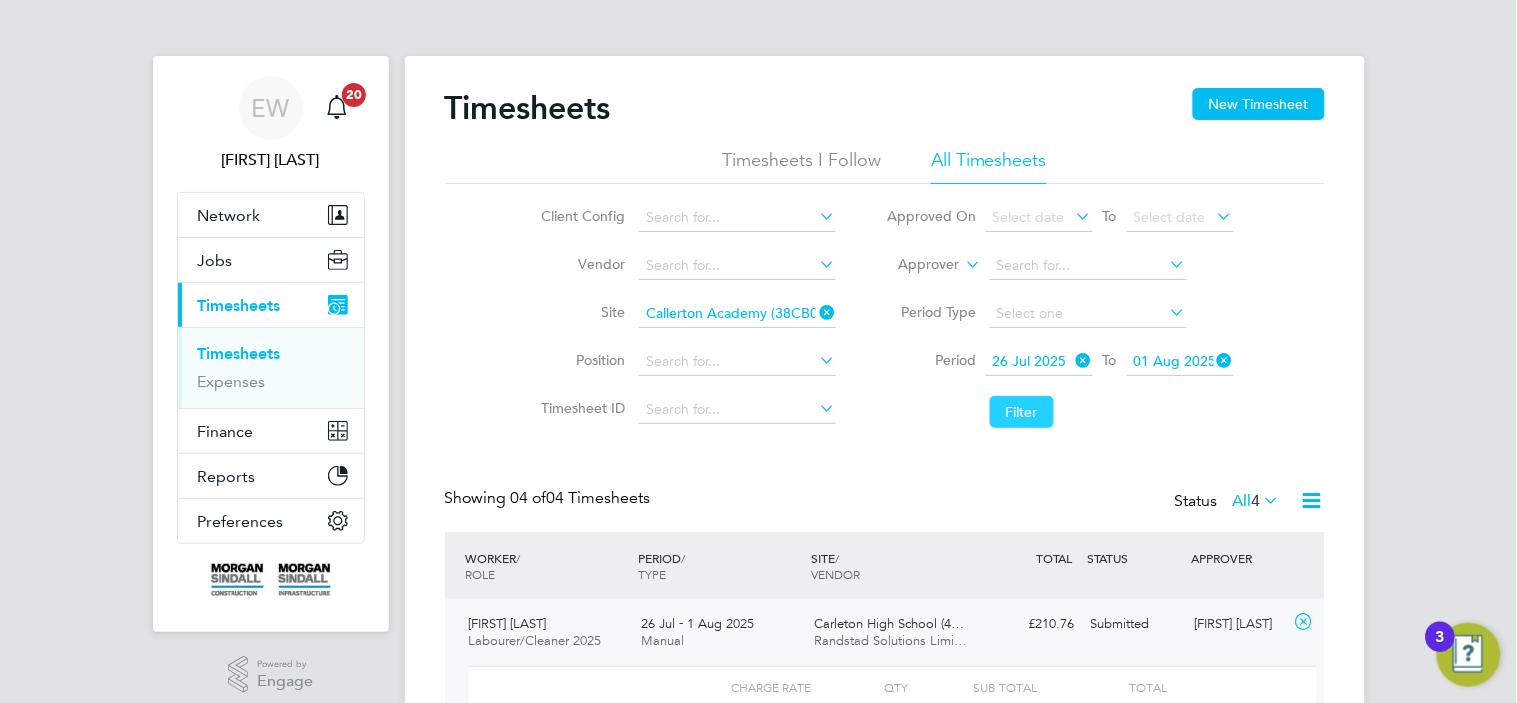 click on "Filter" 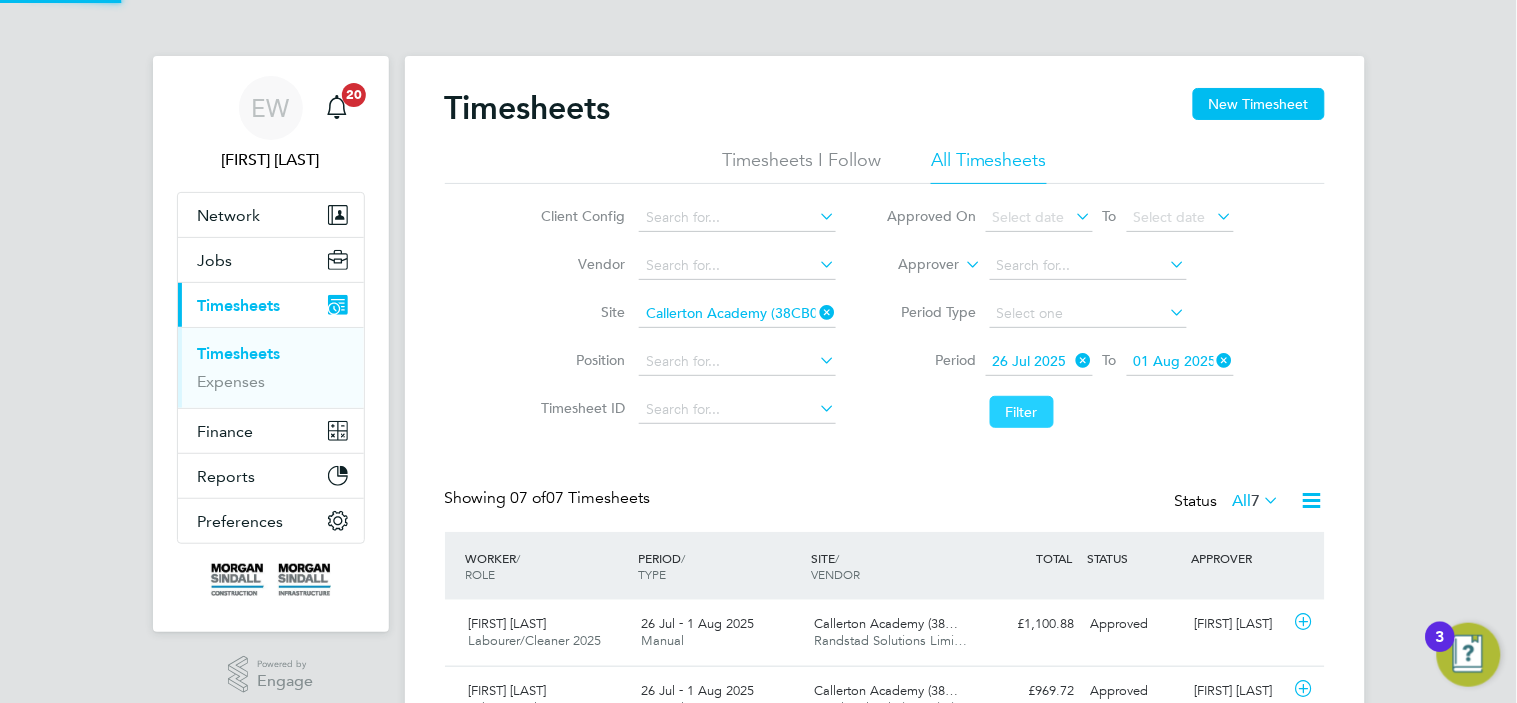 scroll, scrollTop: 234, scrollLeft: 0, axis: vertical 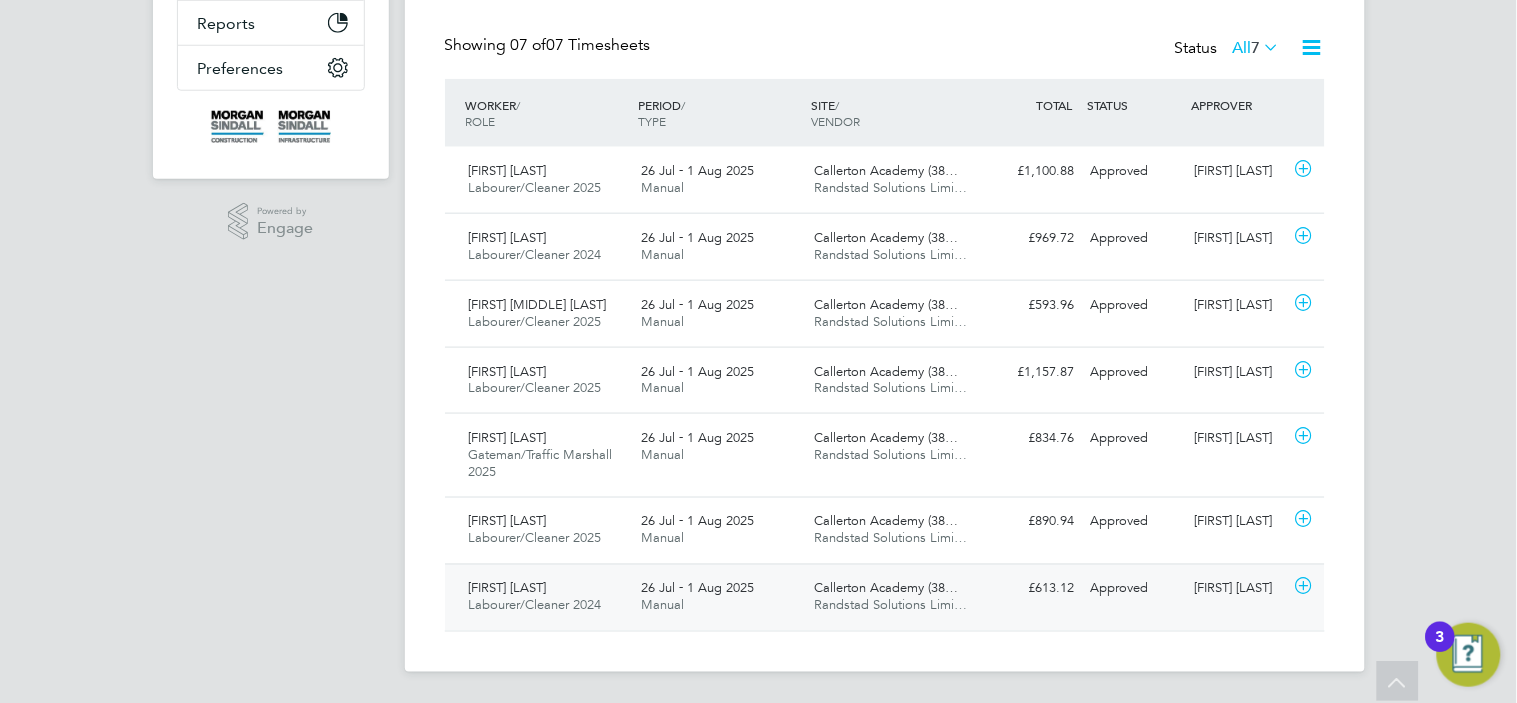 click on "26 Jul - 1 Aug 2025 Manual" 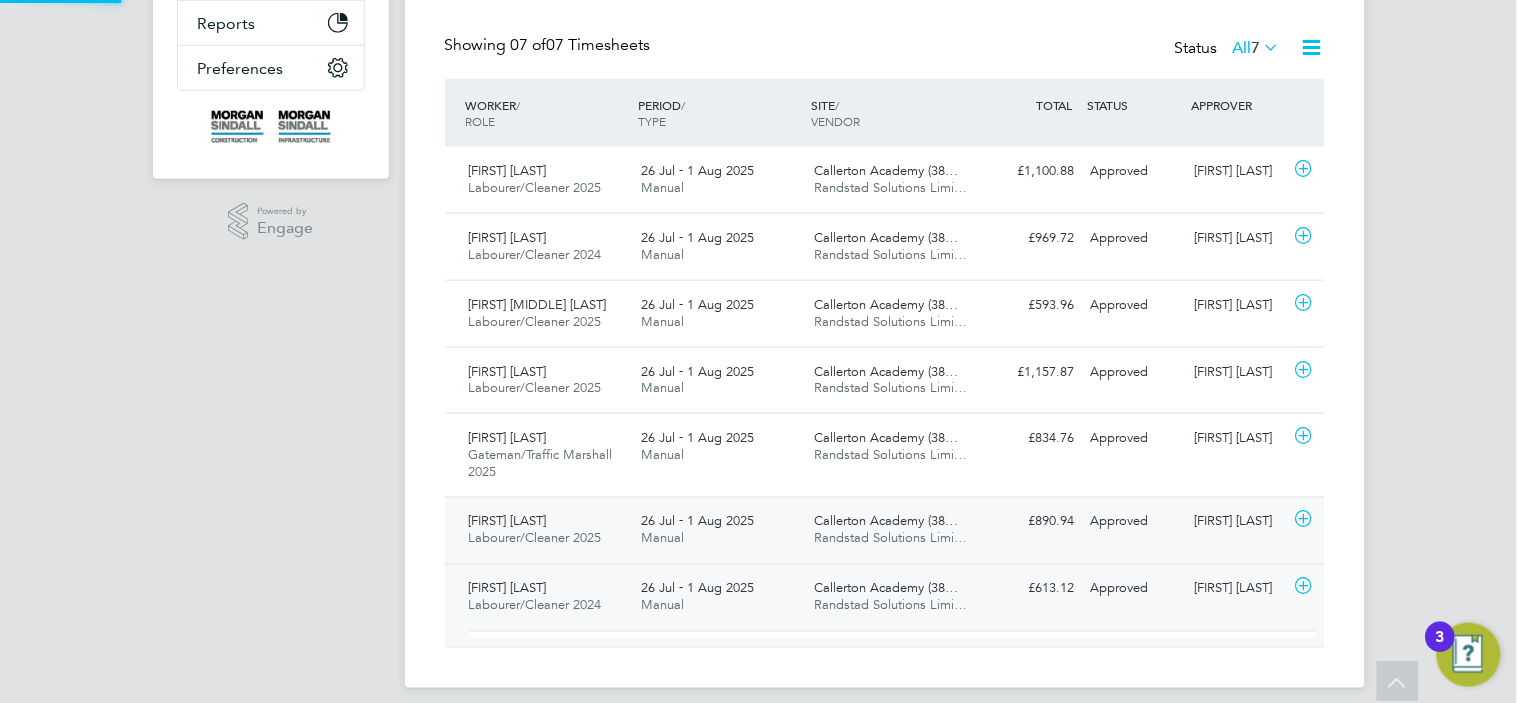 click on "26 Jul - 1 Aug 2025 Manual" 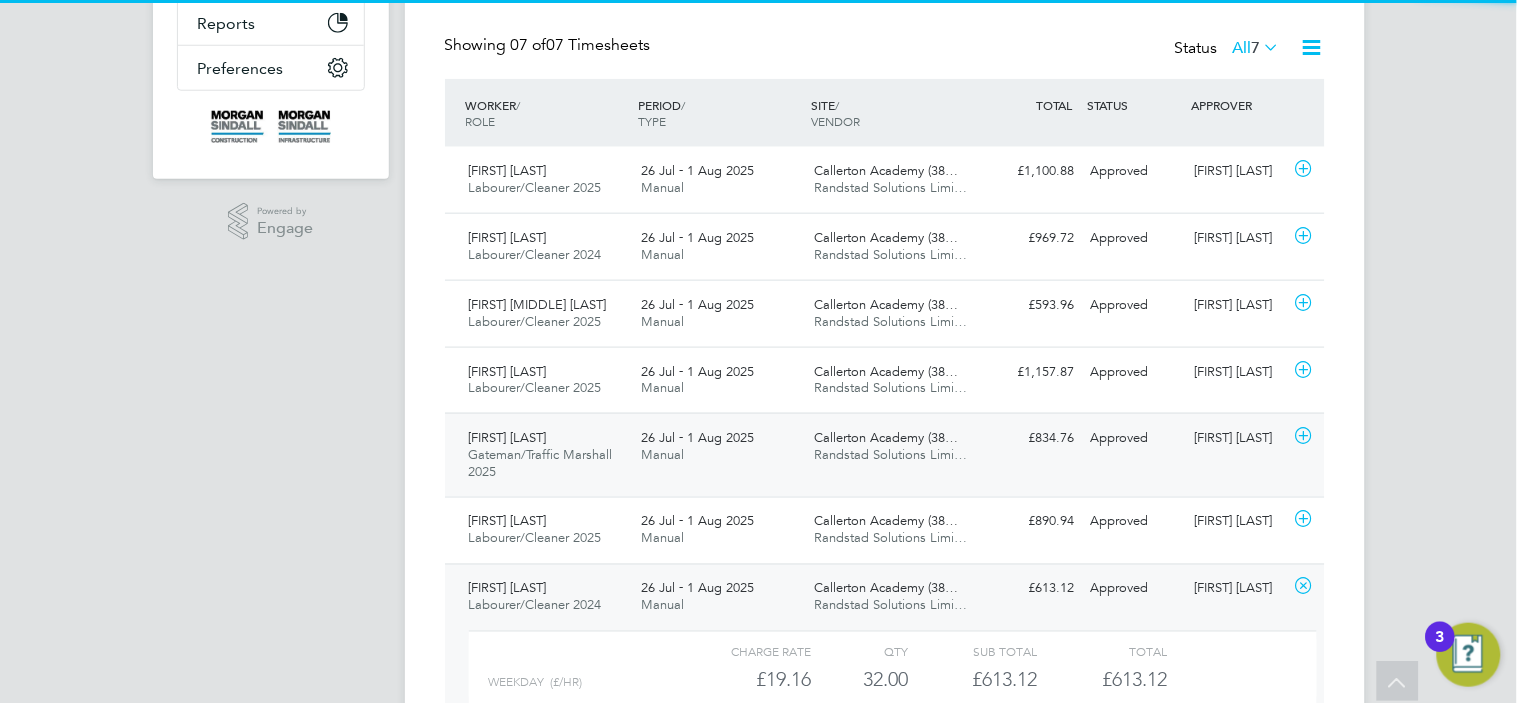 click on "Randstad Solutions Limi…" 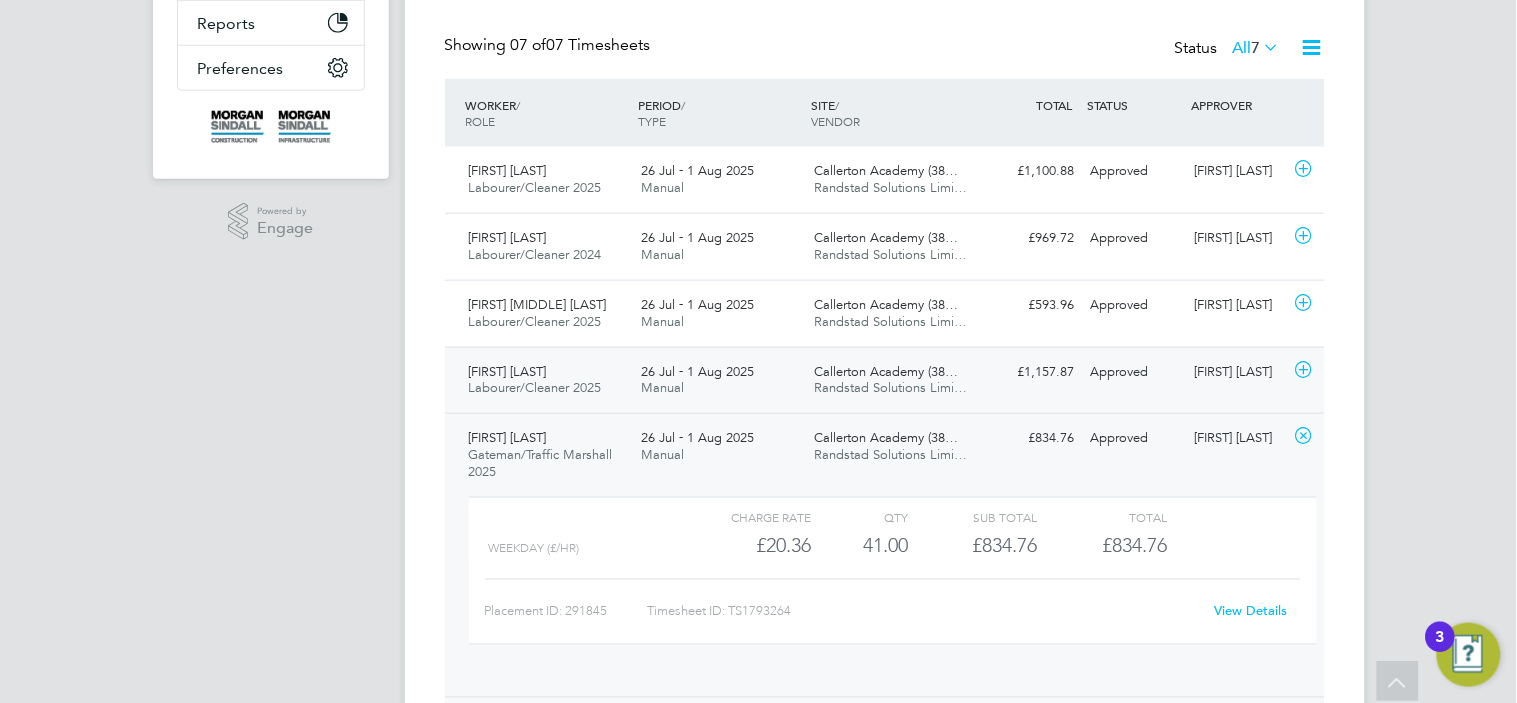 click on "Randstad Solutions Limi…" 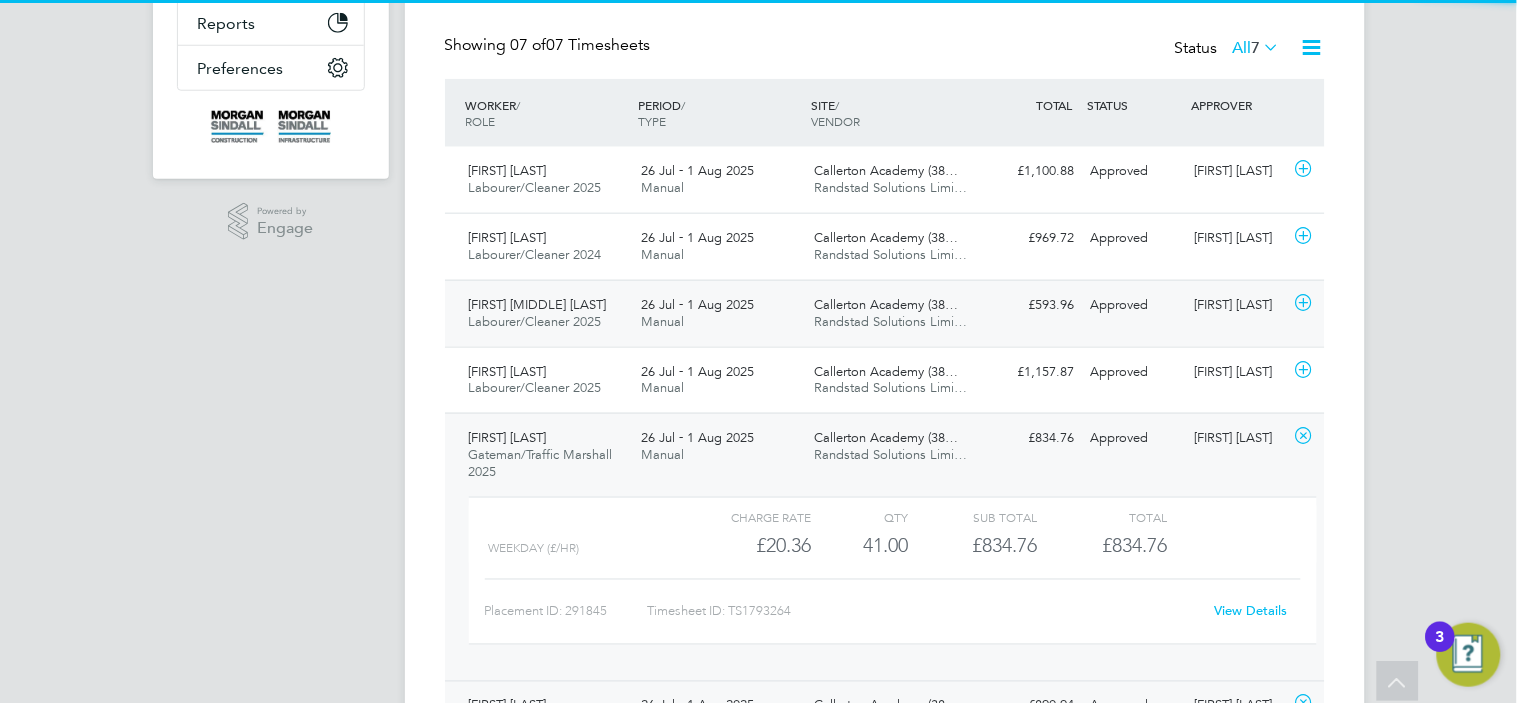 click on "Callerton Academy (38…" 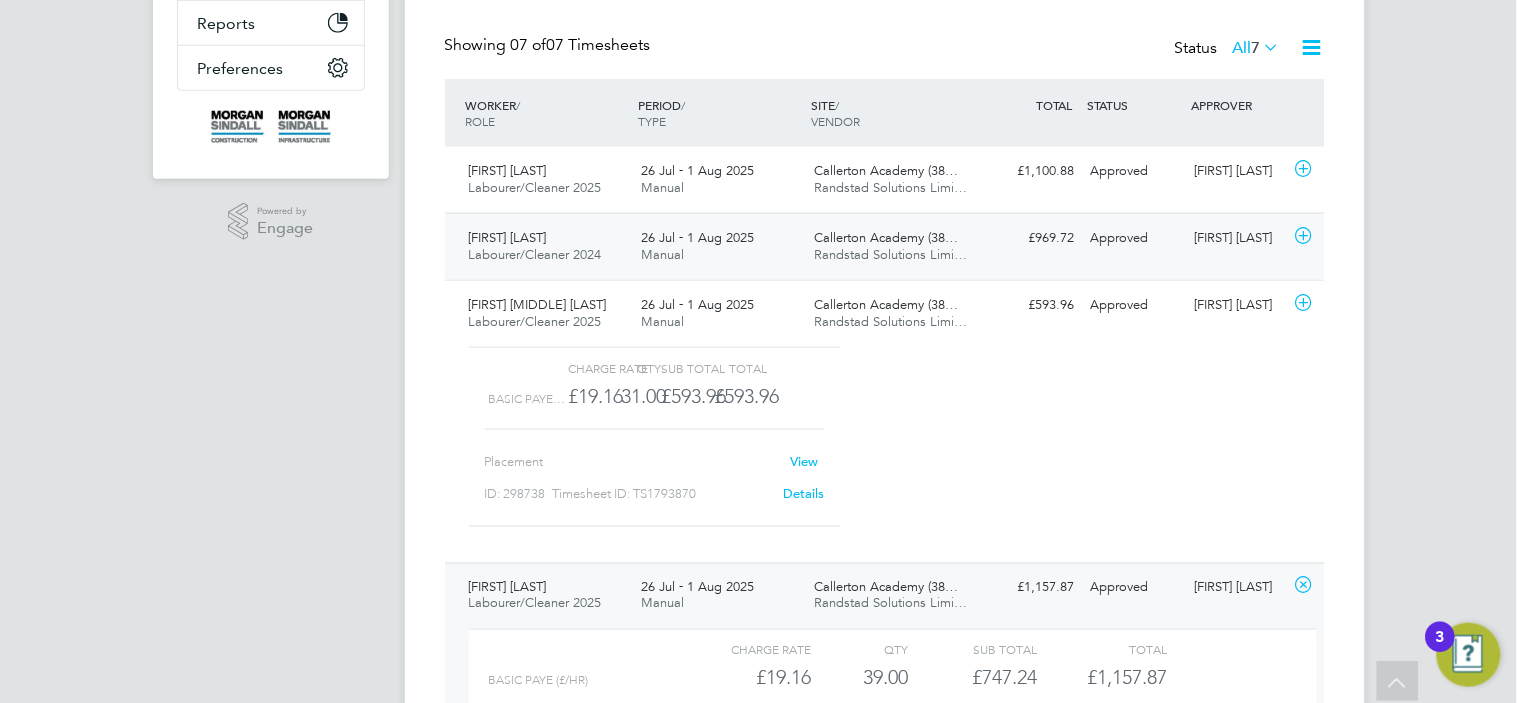 click on "Callerton Academy (38…" 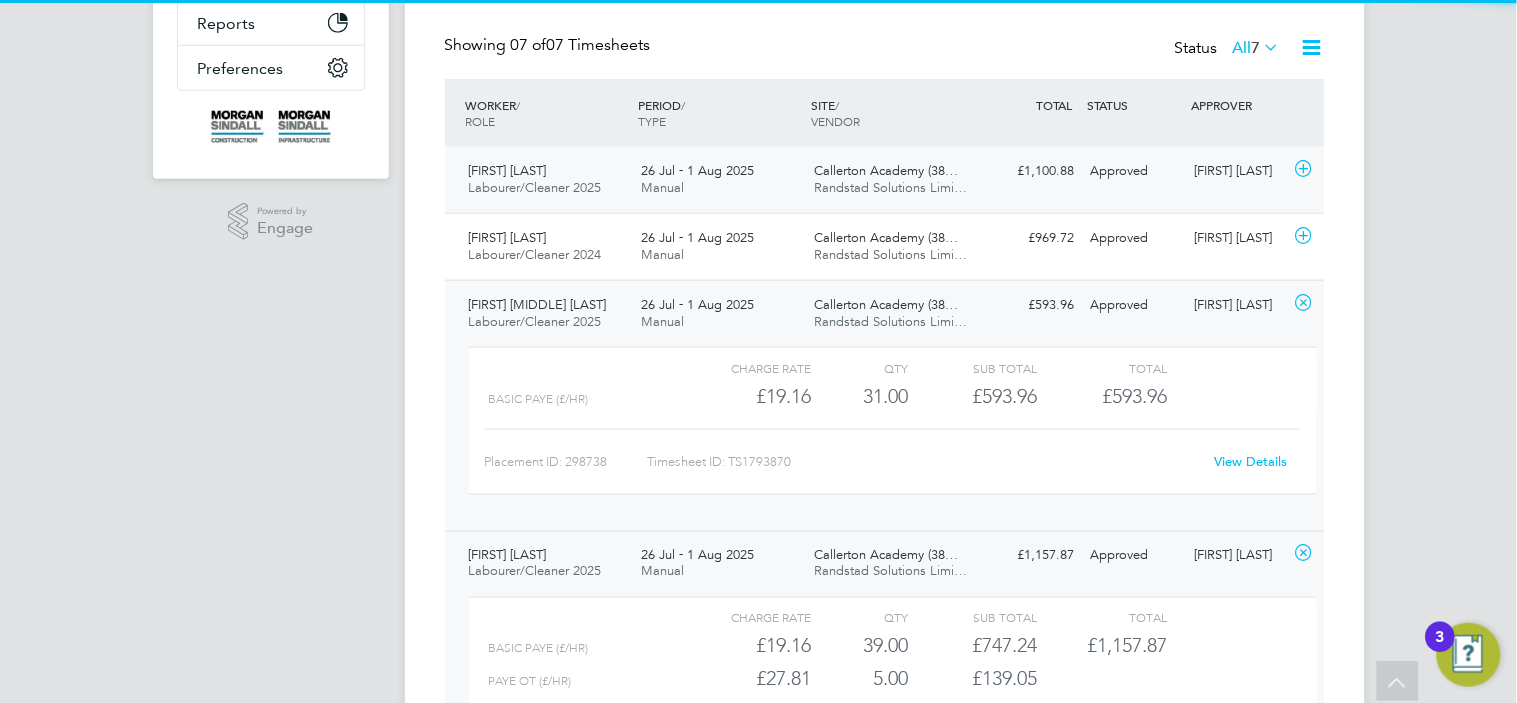 click on "Callerton Academy (38… Randstad Solutions Limi…" 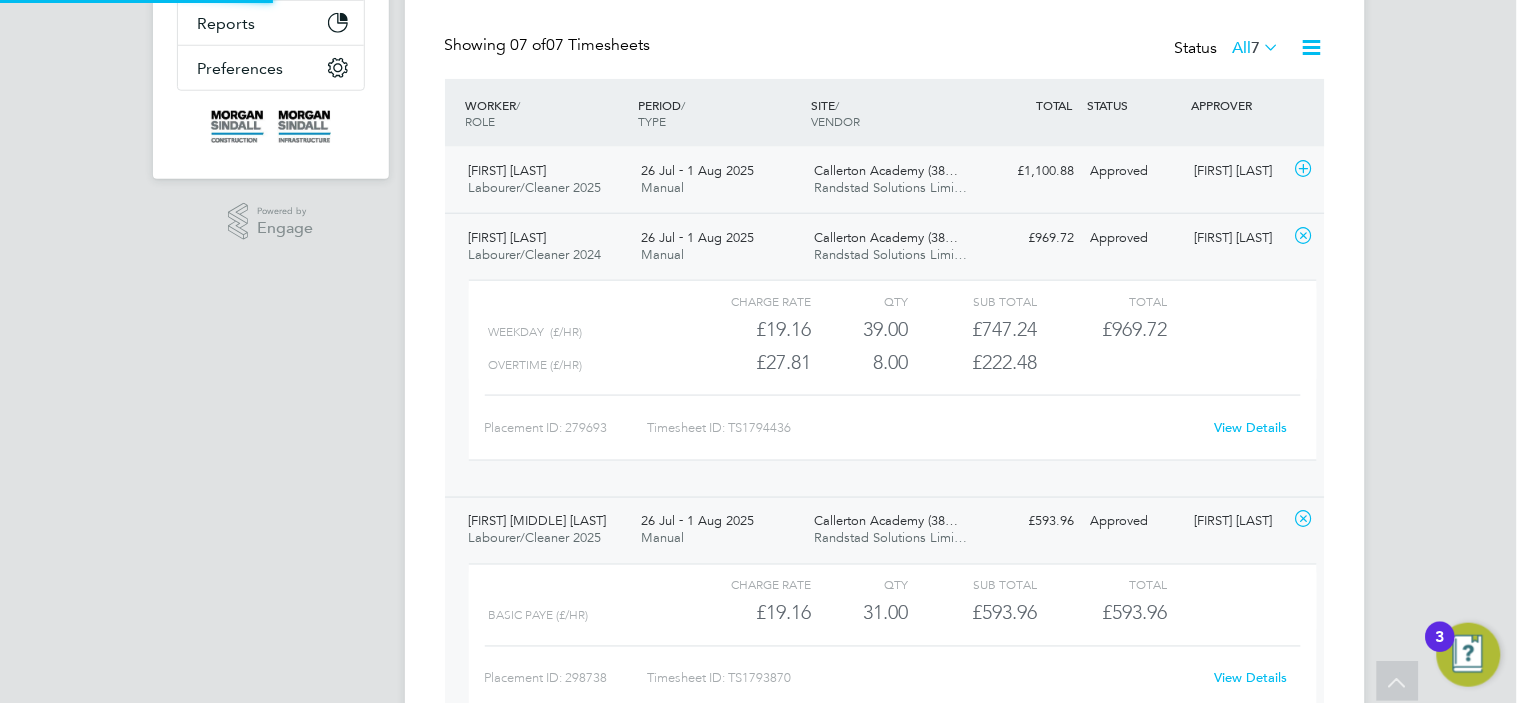 click on "Callerton Academy (38… Randstad Solutions Limi…" 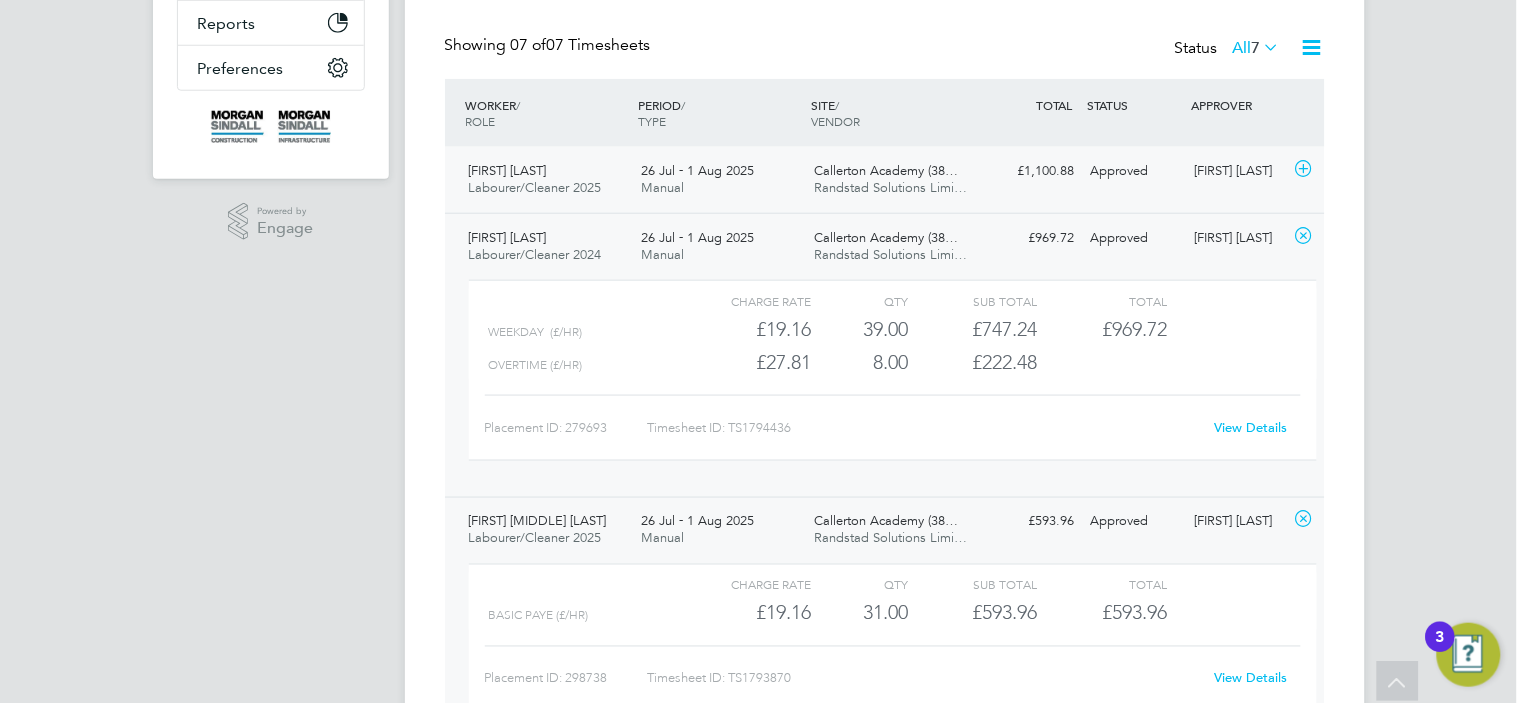 click on "Callerton Academy (38… Randstad Solutions Limi…" 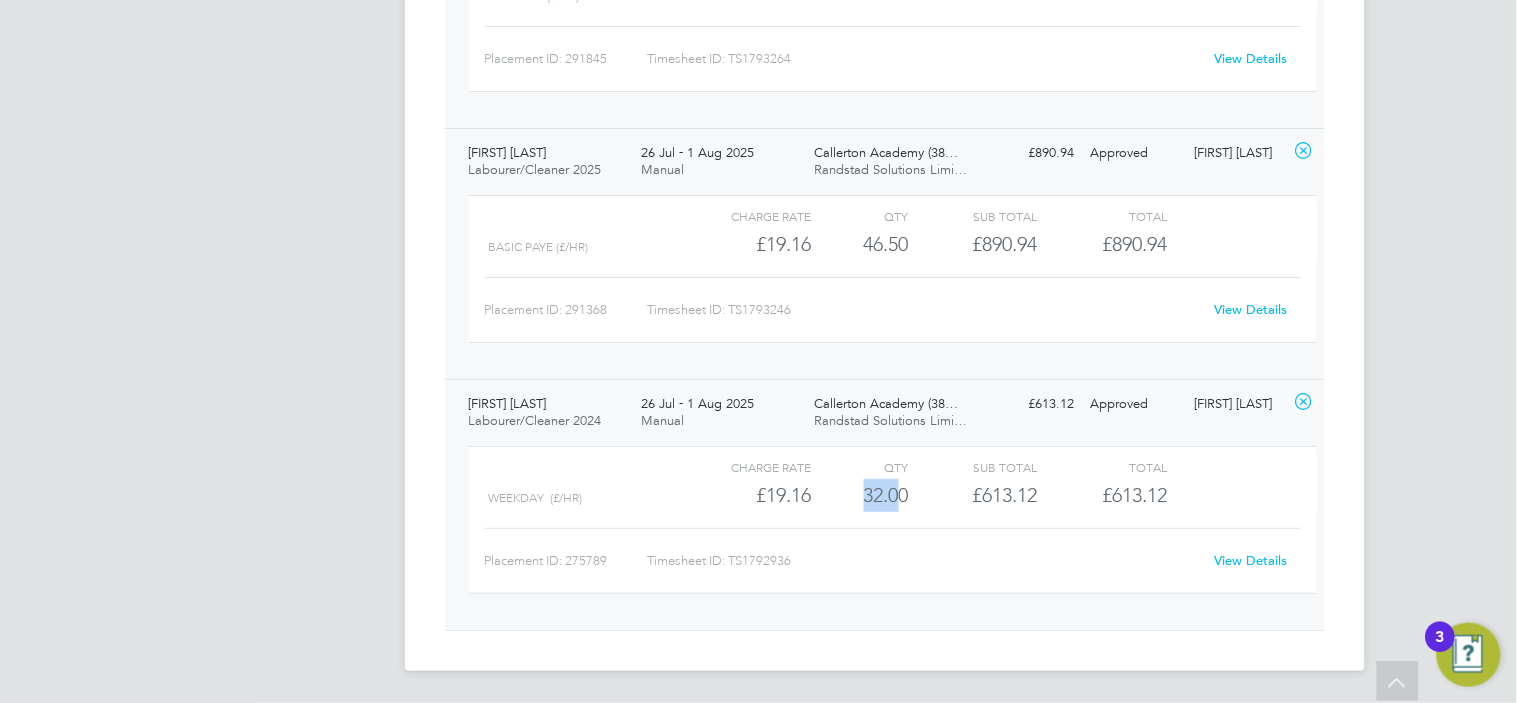 drag, startPoint x: 903, startPoint y: 500, endPoint x: 846, endPoint y: 498, distance: 57.035076 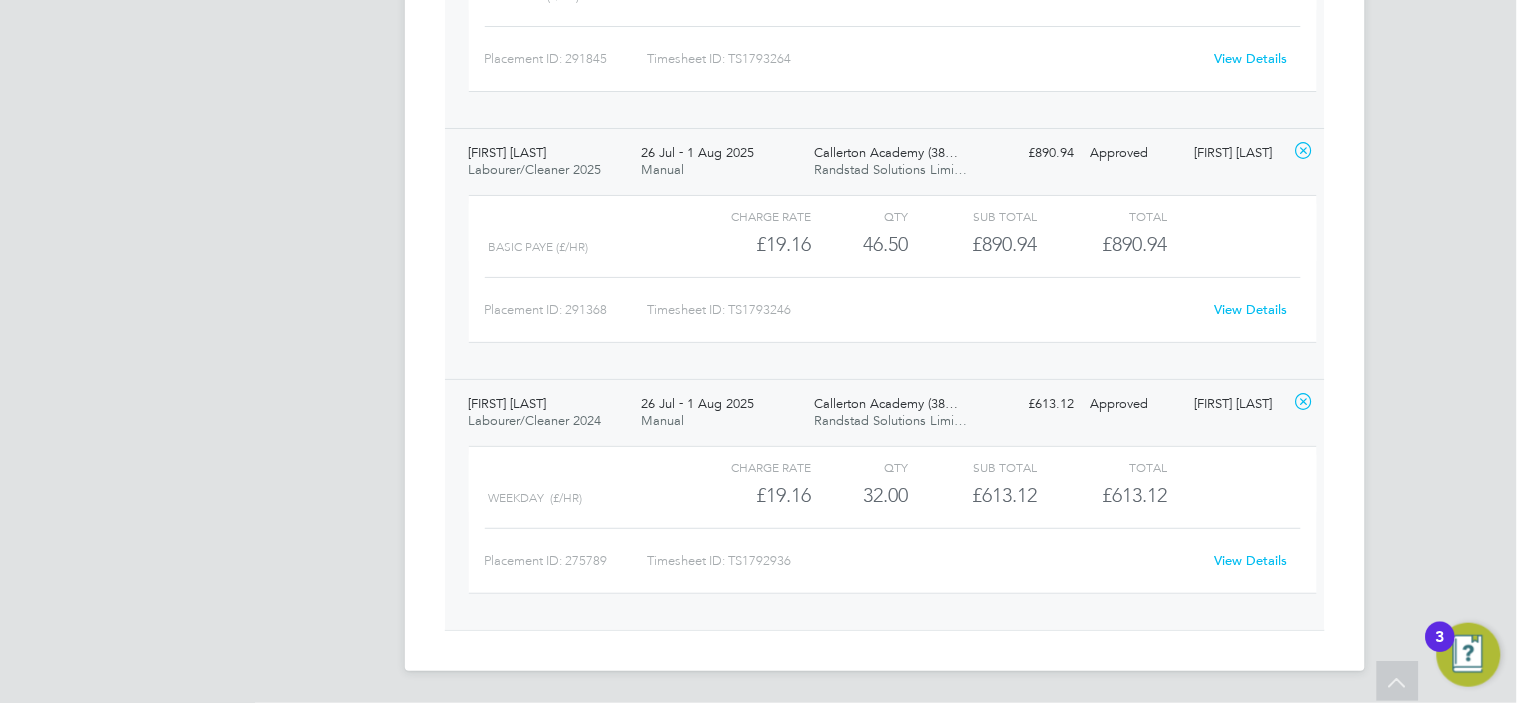 click on "£613.12" 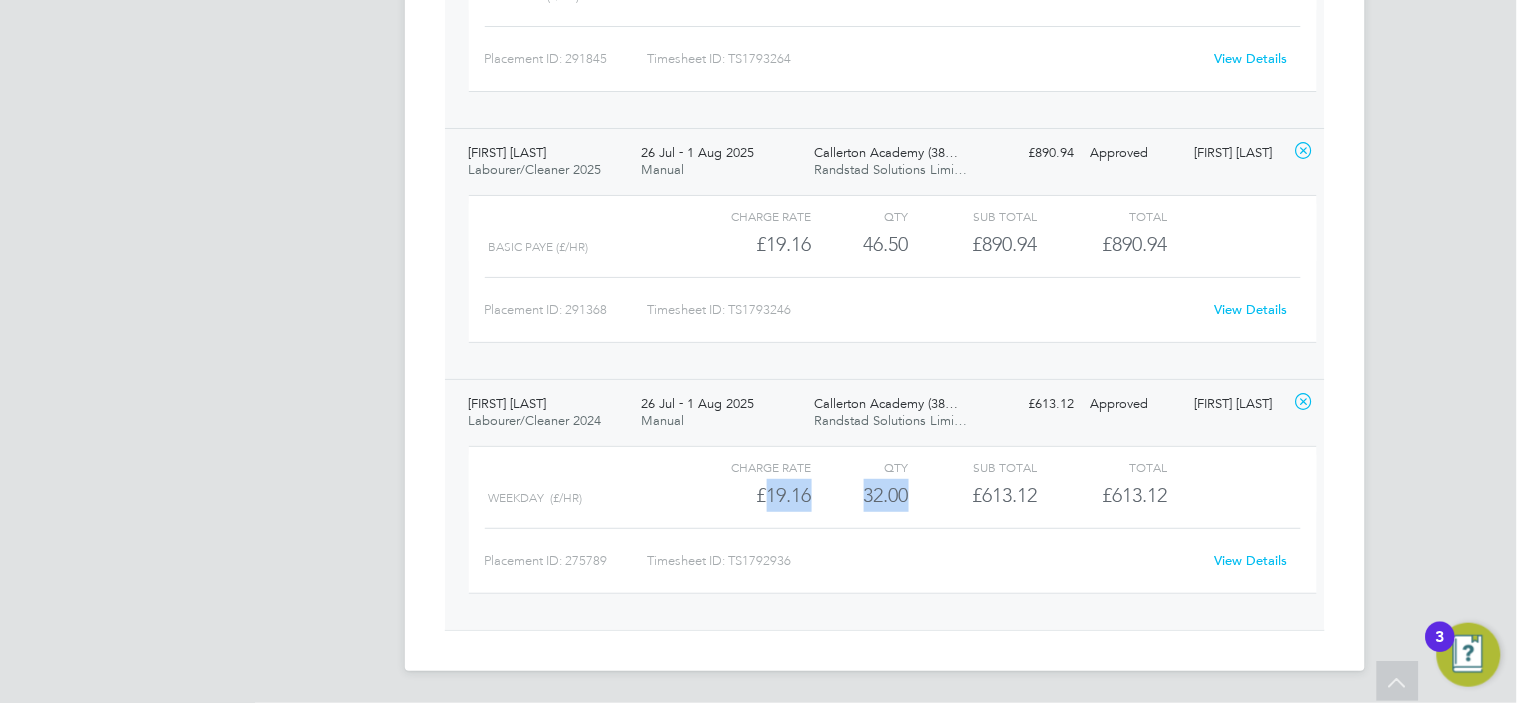 drag, startPoint x: 913, startPoint y: 502, endPoint x: 873, endPoint y: 497, distance: 40.311287 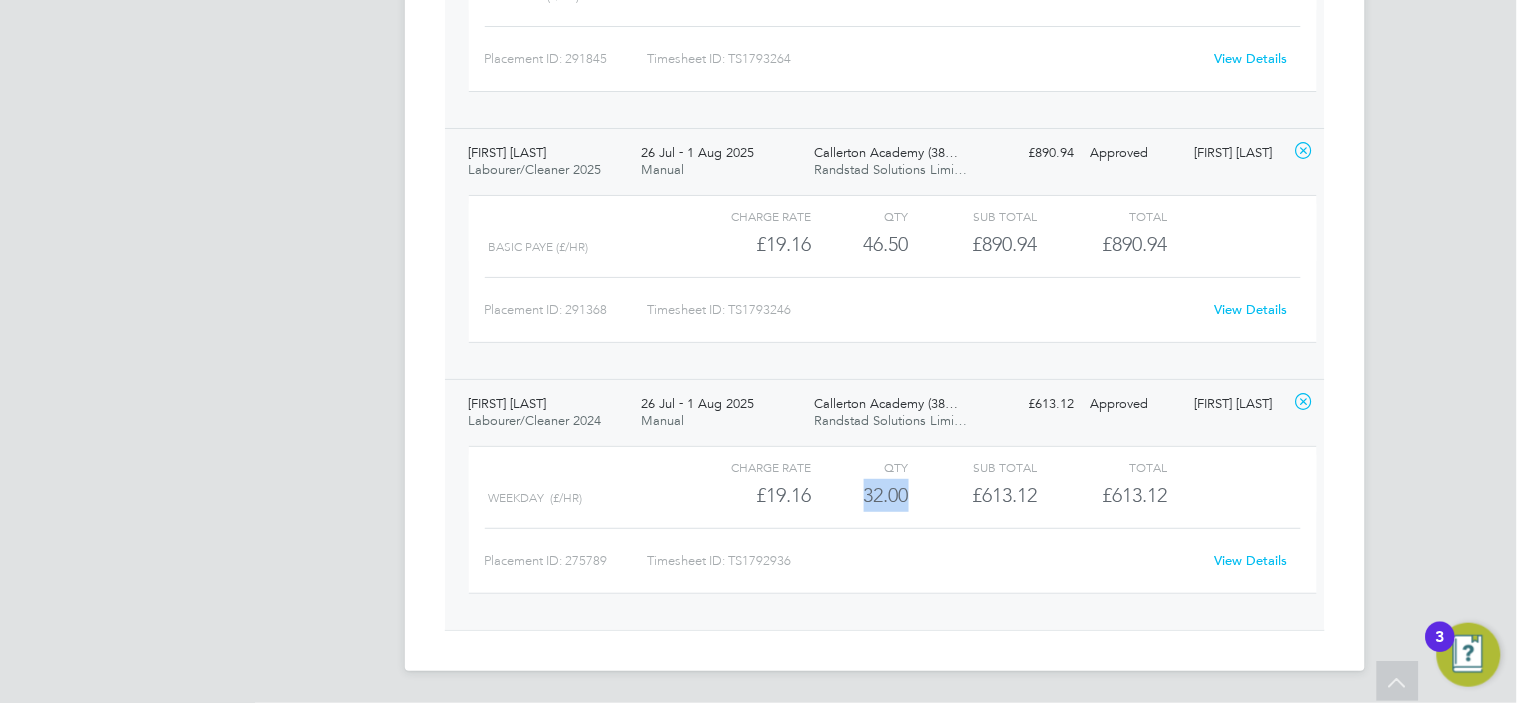 drag, startPoint x: 915, startPoint y: 497, endPoint x: 863, endPoint y: 497, distance: 52 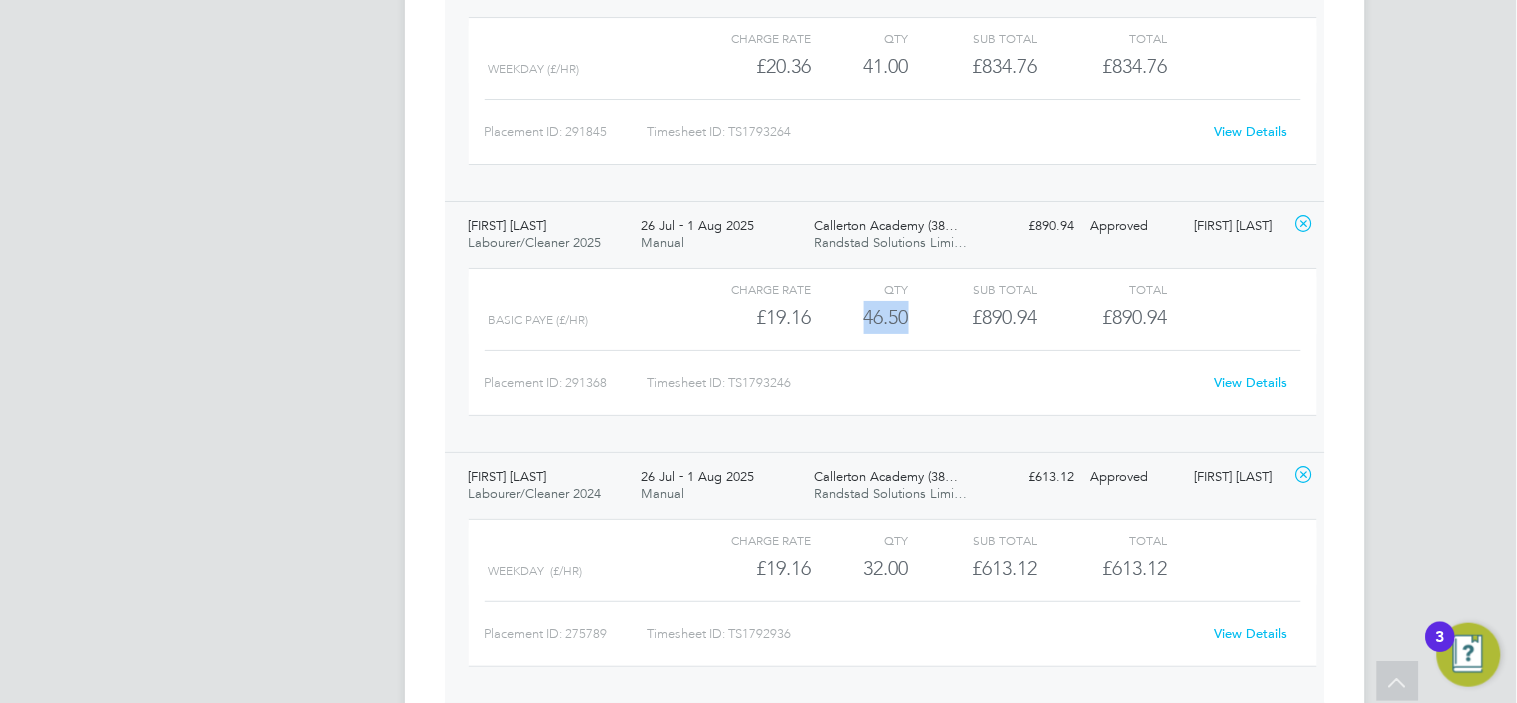 drag, startPoint x: 913, startPoint y: 316, endPoint x: 860, endPoint y: 316, distance: 53 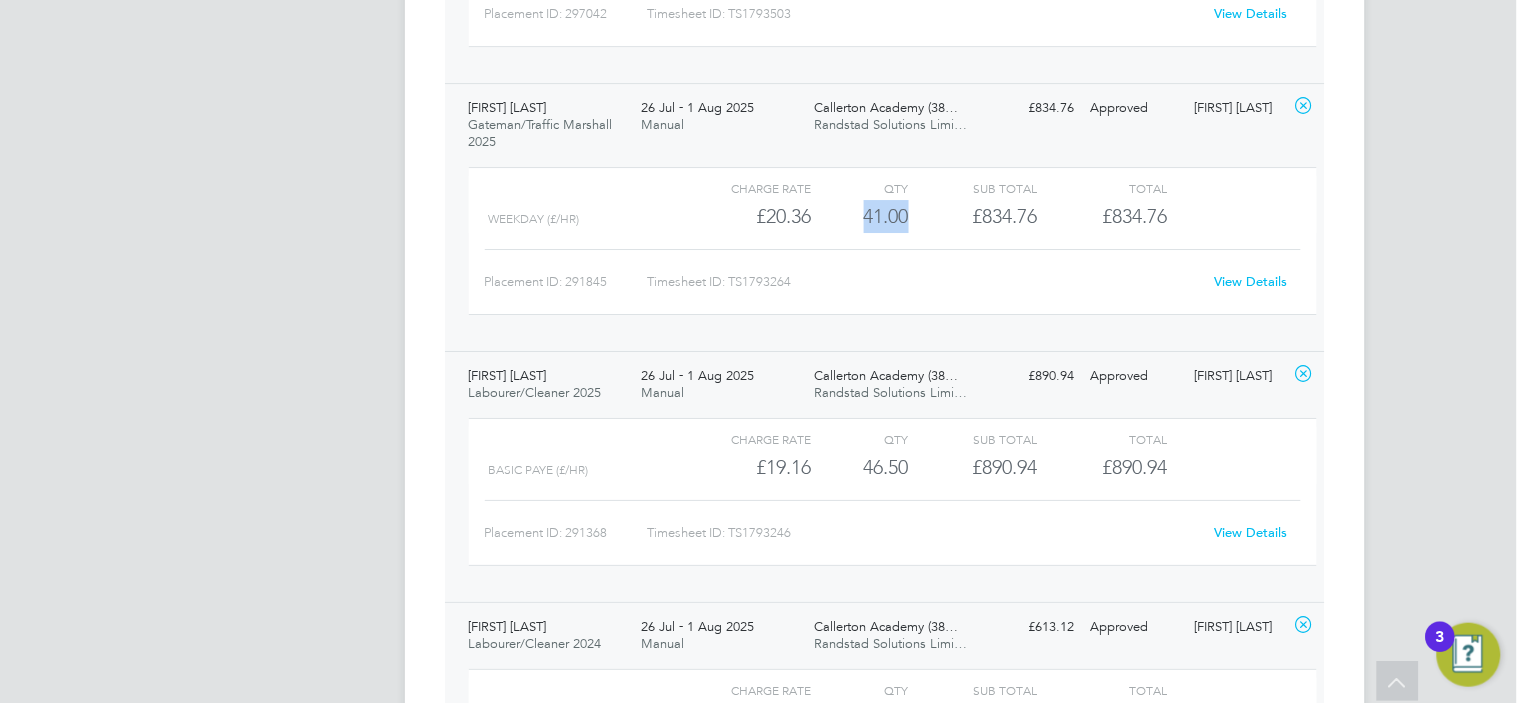drag, startPoint x: 922, startPoint y: 225, endPoint x: 850, endPoint y: 223, distance: 72.02777 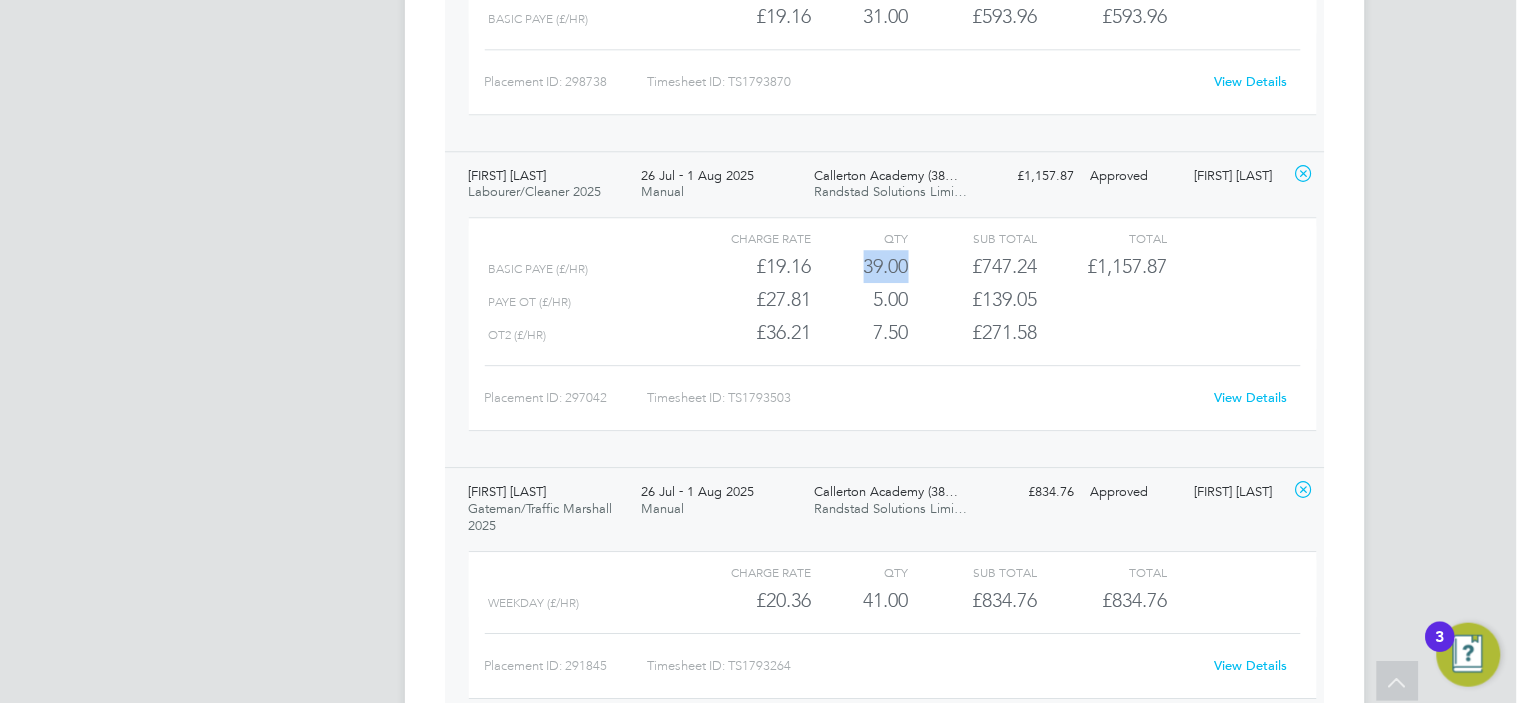 drag, startPoint x: 908, startPoint y: 266, endPoint x: 860, endPoint y: 266, distance: 48 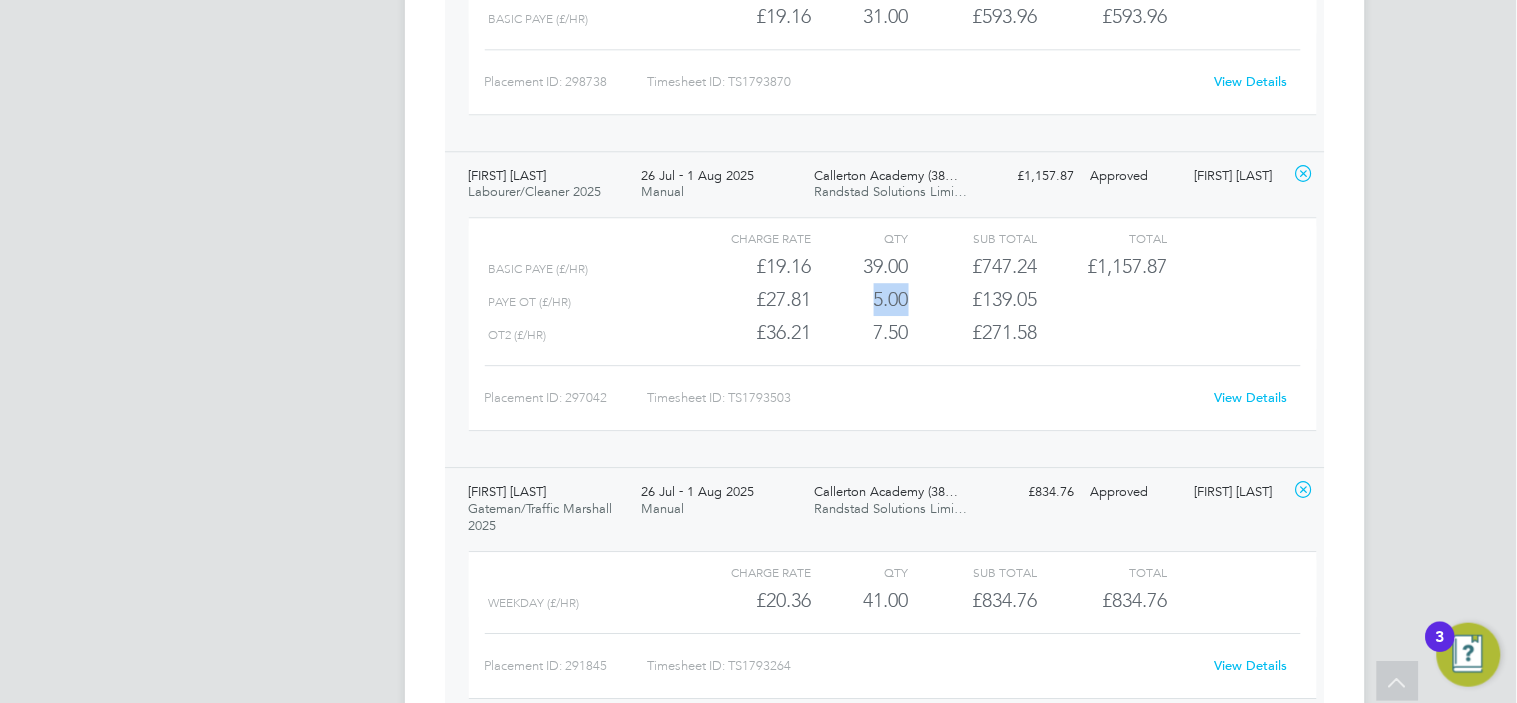 drag, startPoint x: 910, startPoint y: 294, endPoint x: 874, endPoint y: 294, distance: 36 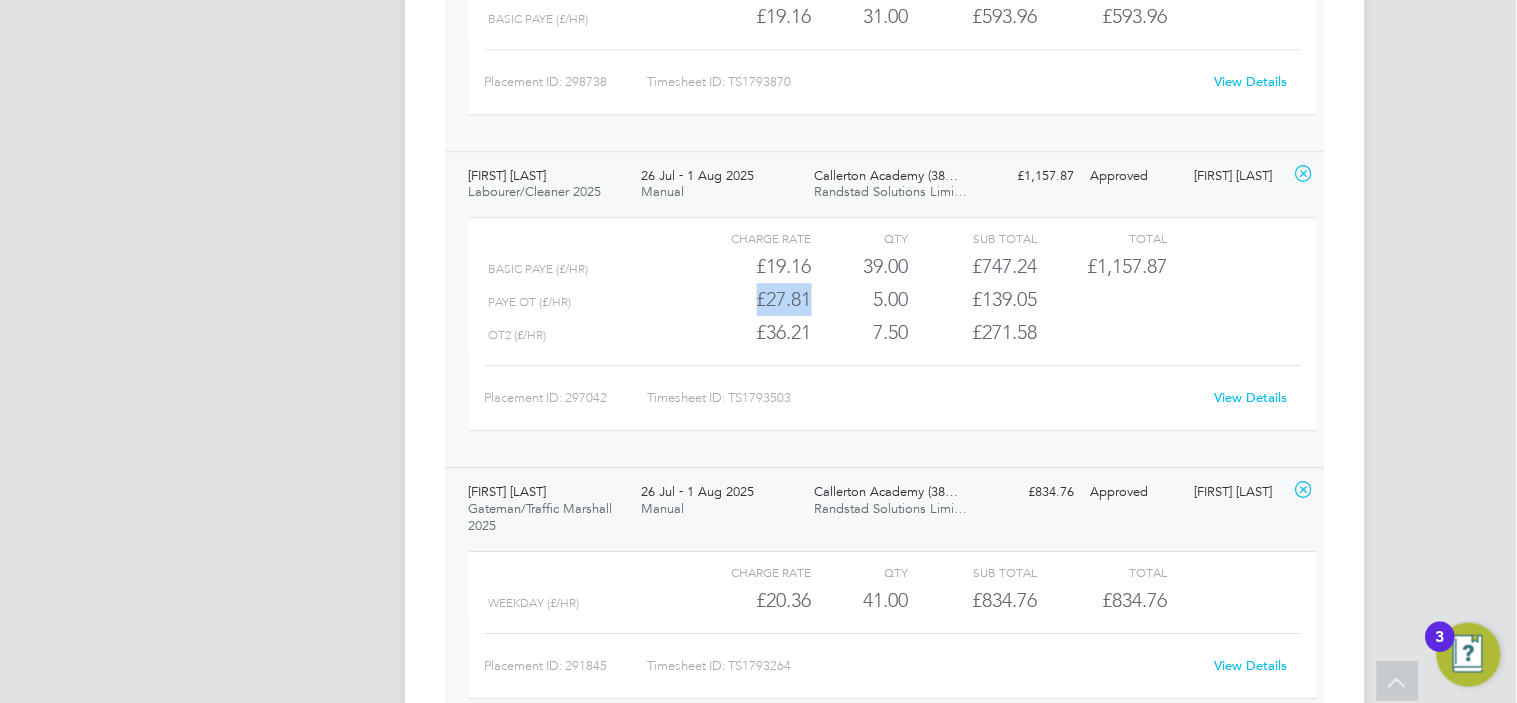 drag, startPoint x: 755, startPoint y: 301, endPoint x: 826, endPoint y: 290, distance: 71.84706 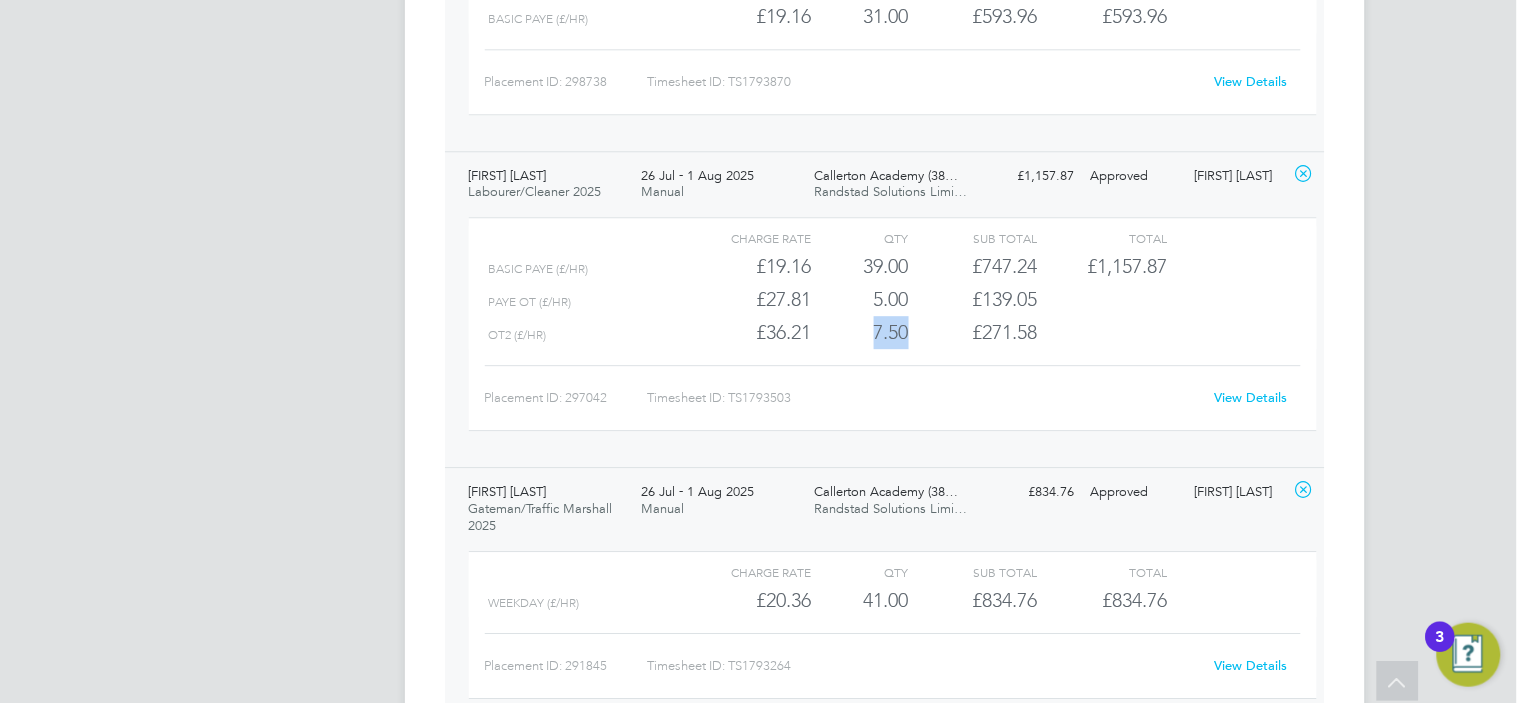 drag, startPoint x: 870, startPoint y: 328, endPoint x: 912, endPoint y: 330, distance: 42.047592 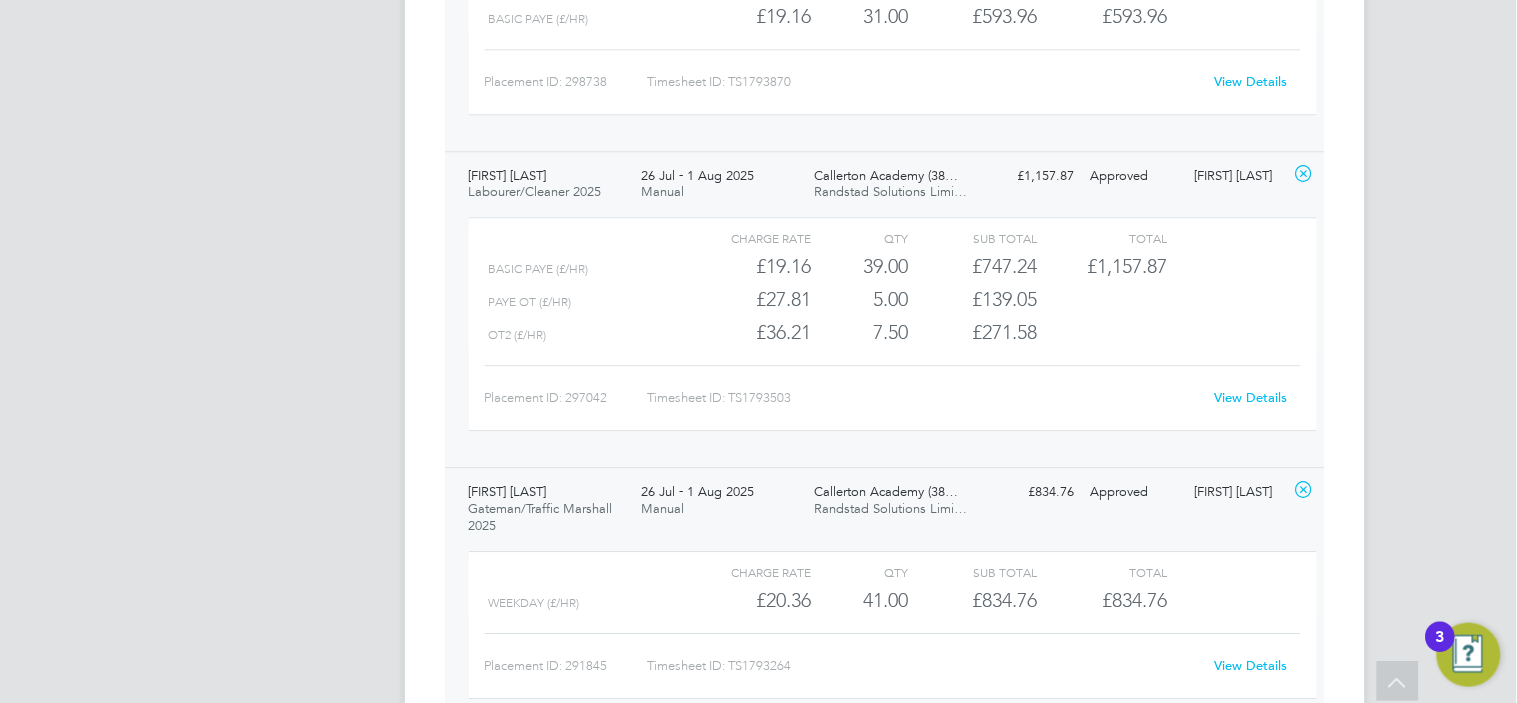 click on "£36.21" 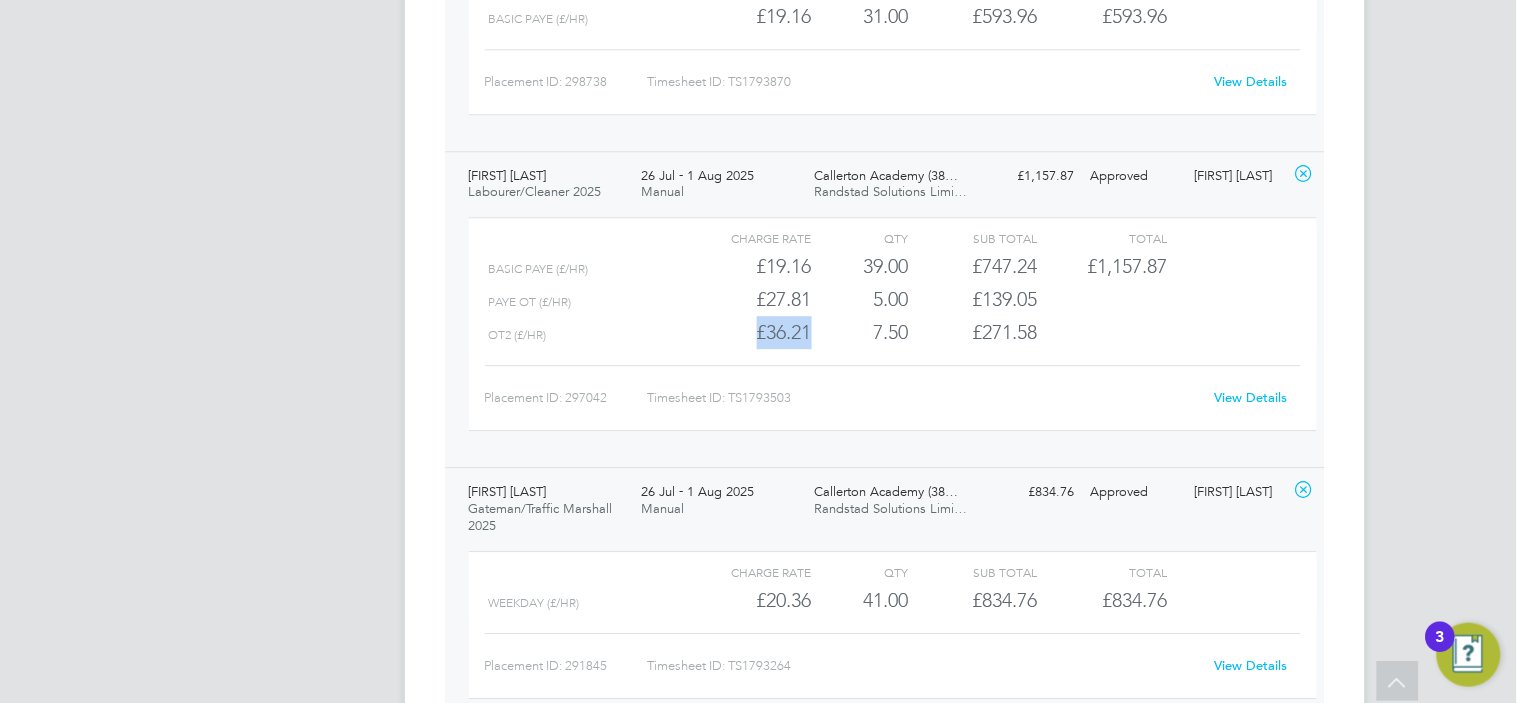 drag, startPoint x: 746, startPoint y: 330, endPoint x: 813, endPoint y: 328, distance: 67.02985 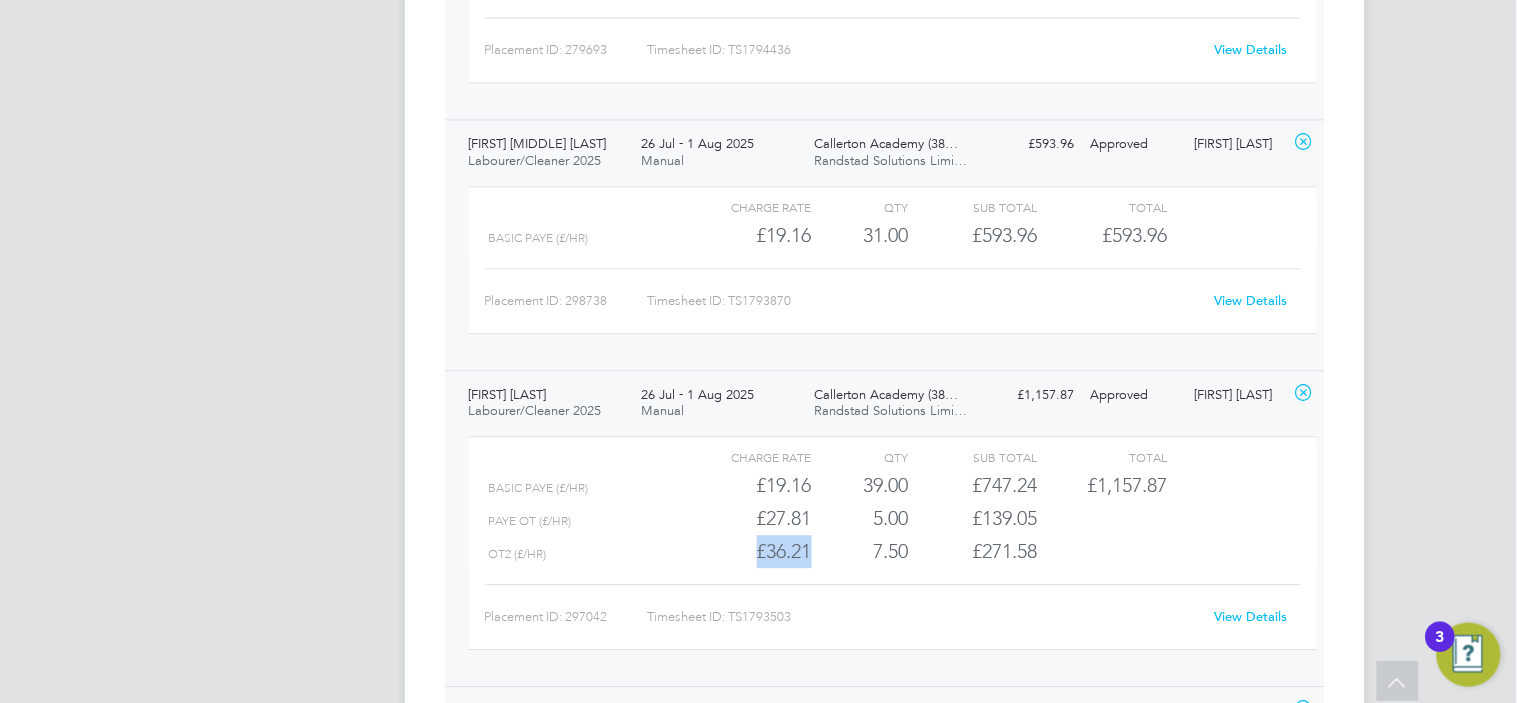 scroll, scrollTop: 1035, scrollLeft: 0, axis: vertical 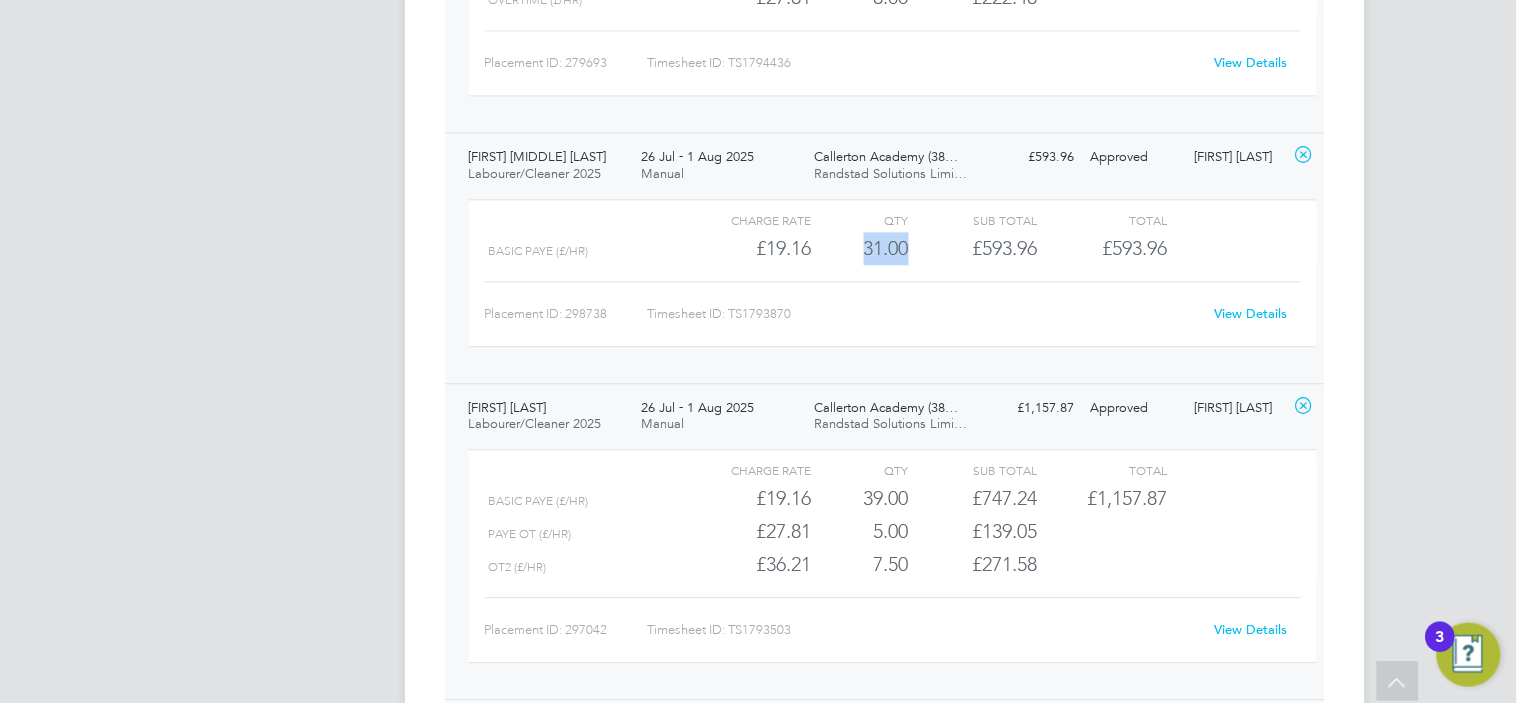 drag, startPoint x: 917, startPoint y: 256, endPoint x: 860, endPoint y: 254, distance: 57.035076 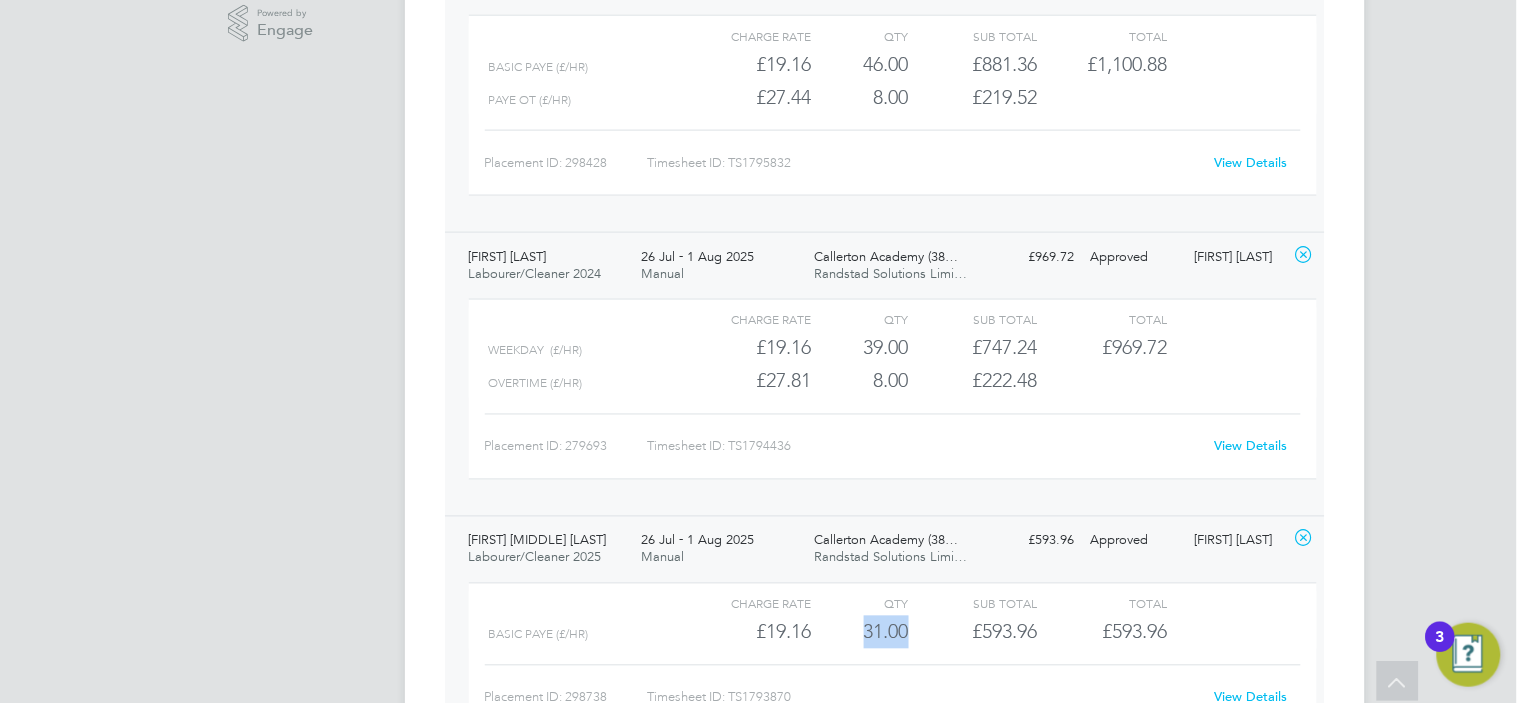 scroll, scrollTop: 650, scrollLeft: 0, axis: vertical 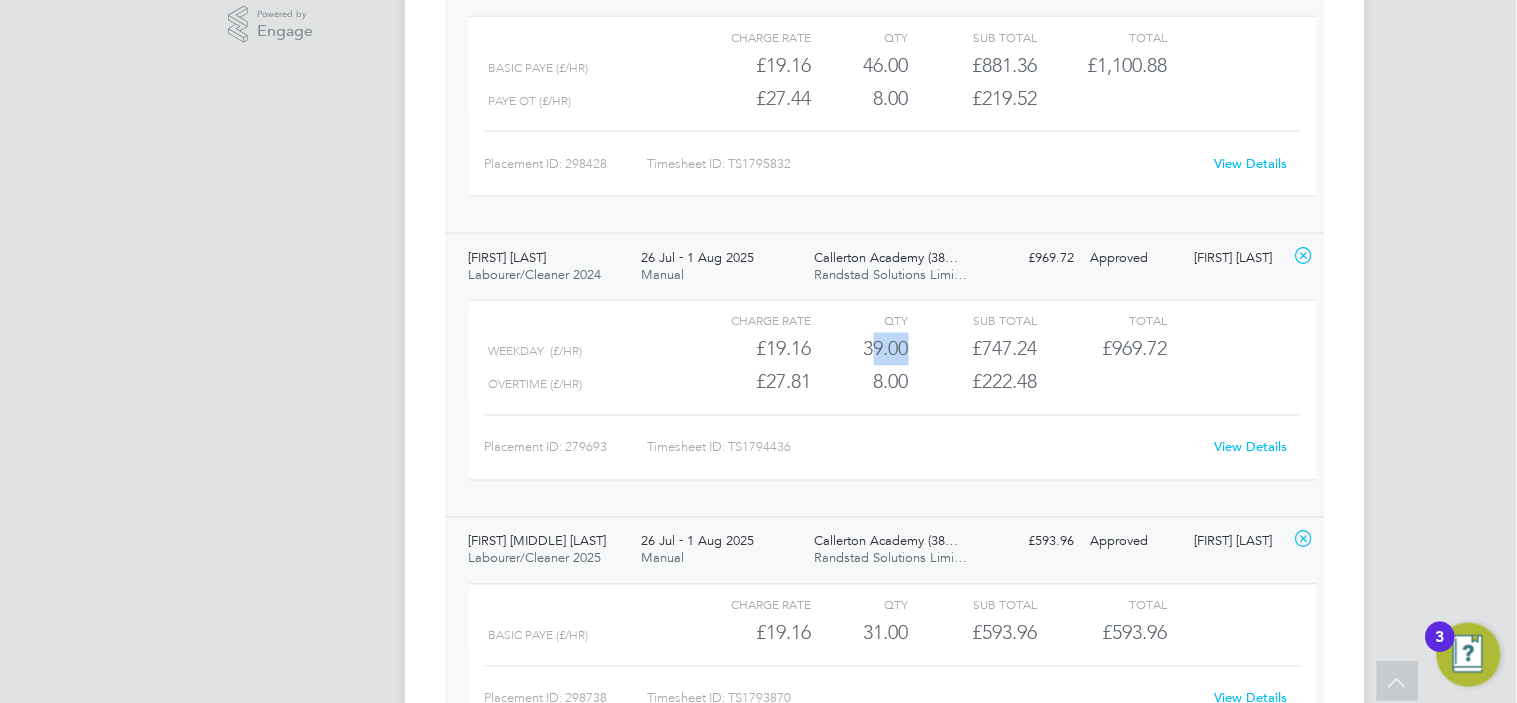 drag, startPoint x: 905, startPoint y: 348, endPoint x: 864, endPoint y: 348, distance: 41 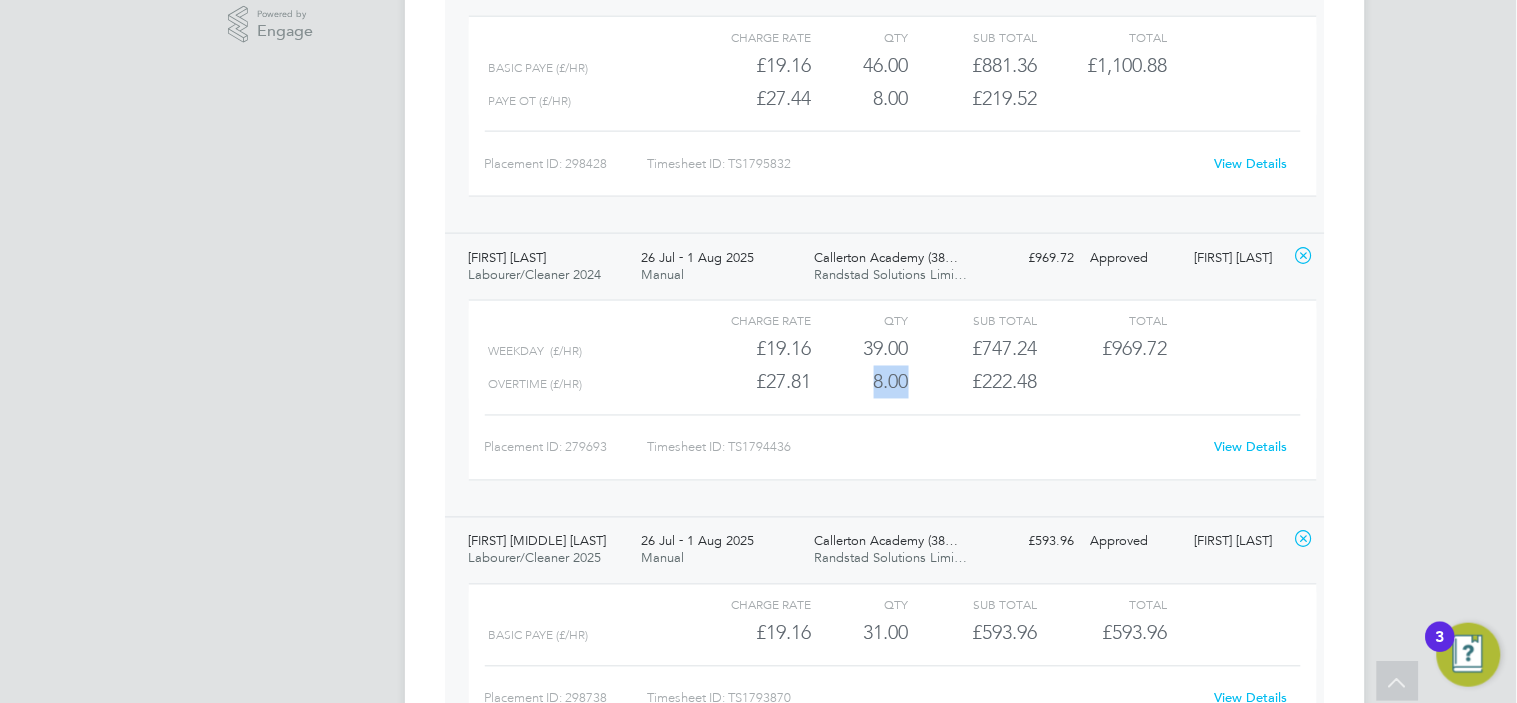 drag, startPoint x: 907, startPoint y: 390, endPoint x: 870, endPoint y: 388, distance: 37.054016 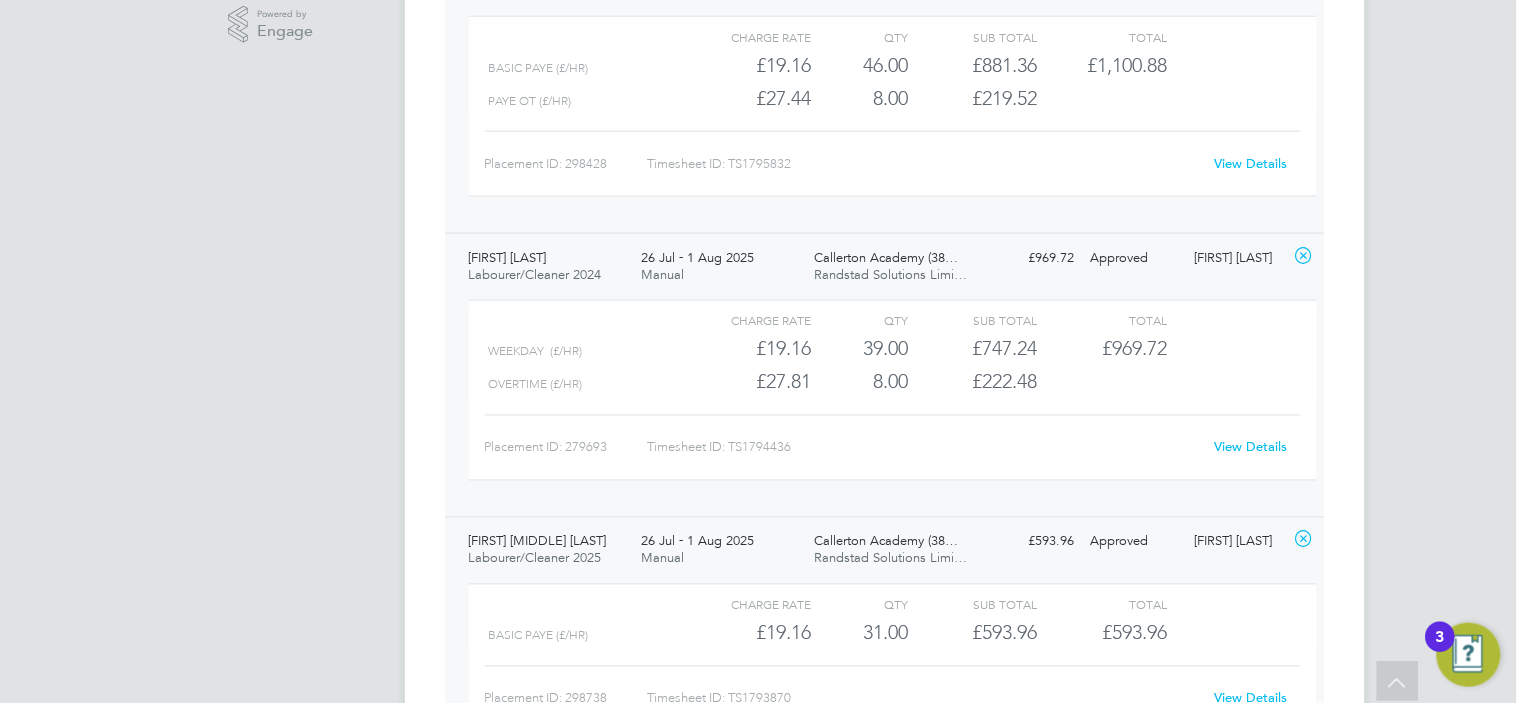 click on "£27.81" 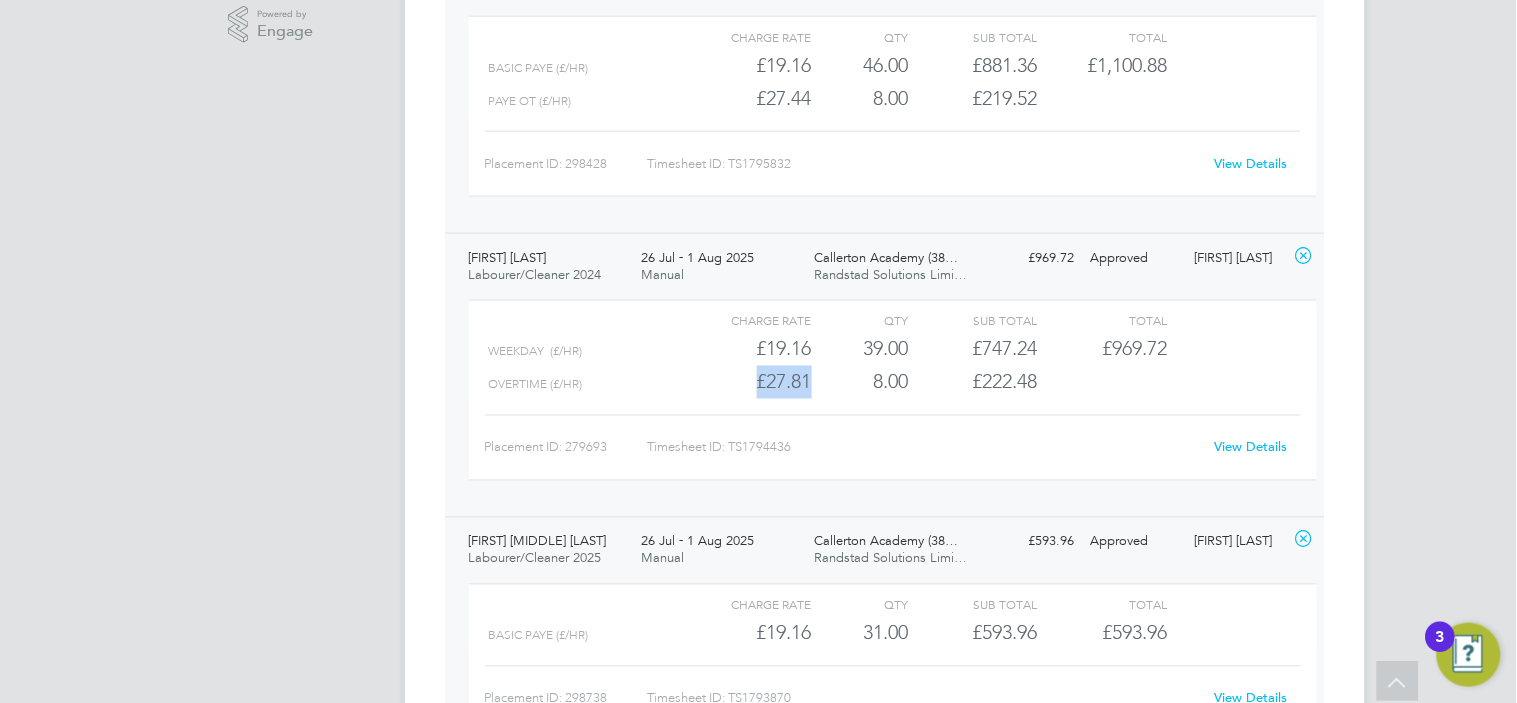 drag, startPoint x: 754, startPoint y: 387, endPoint x: 812, endPoint y: 381, distance: 58.30952 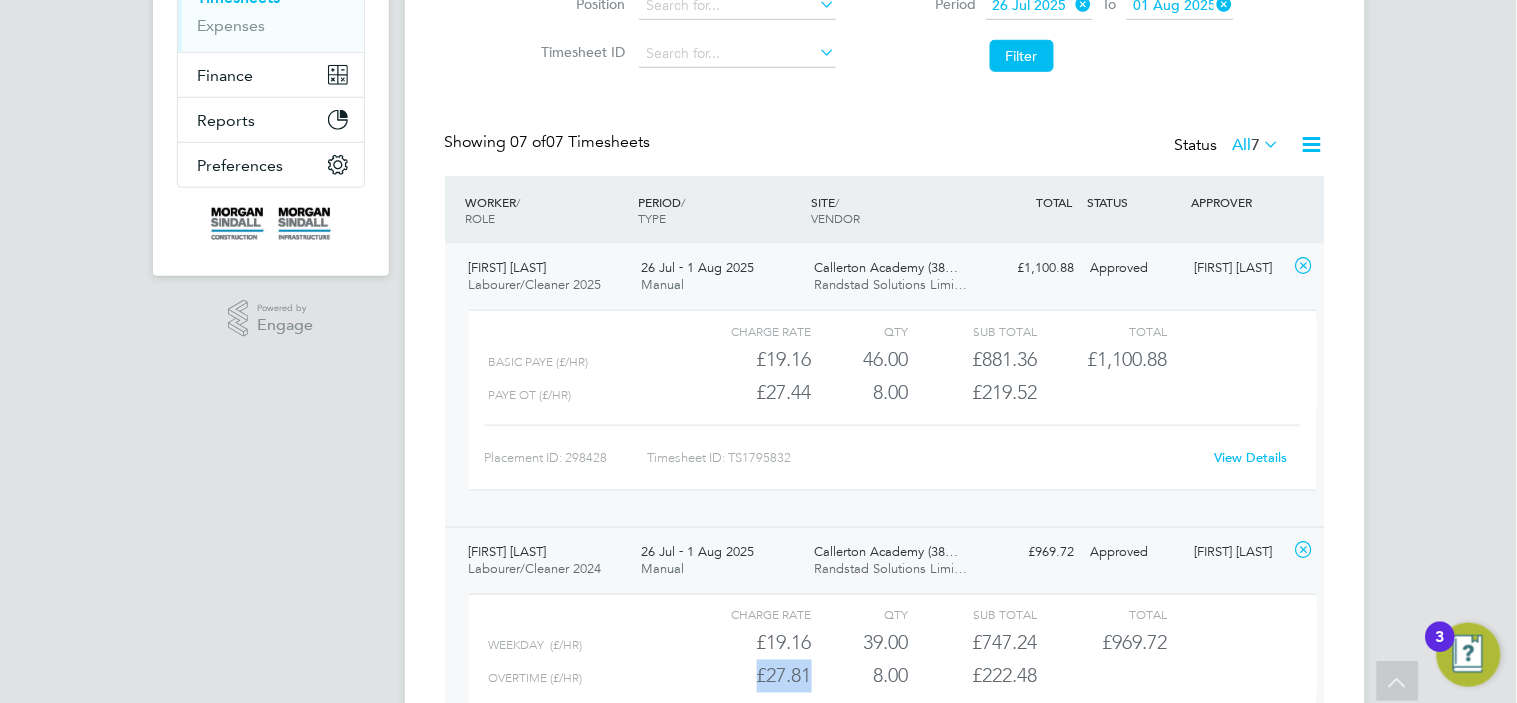 scroll, scrollTop: 351, scrollLeft: 0, axis: vertical 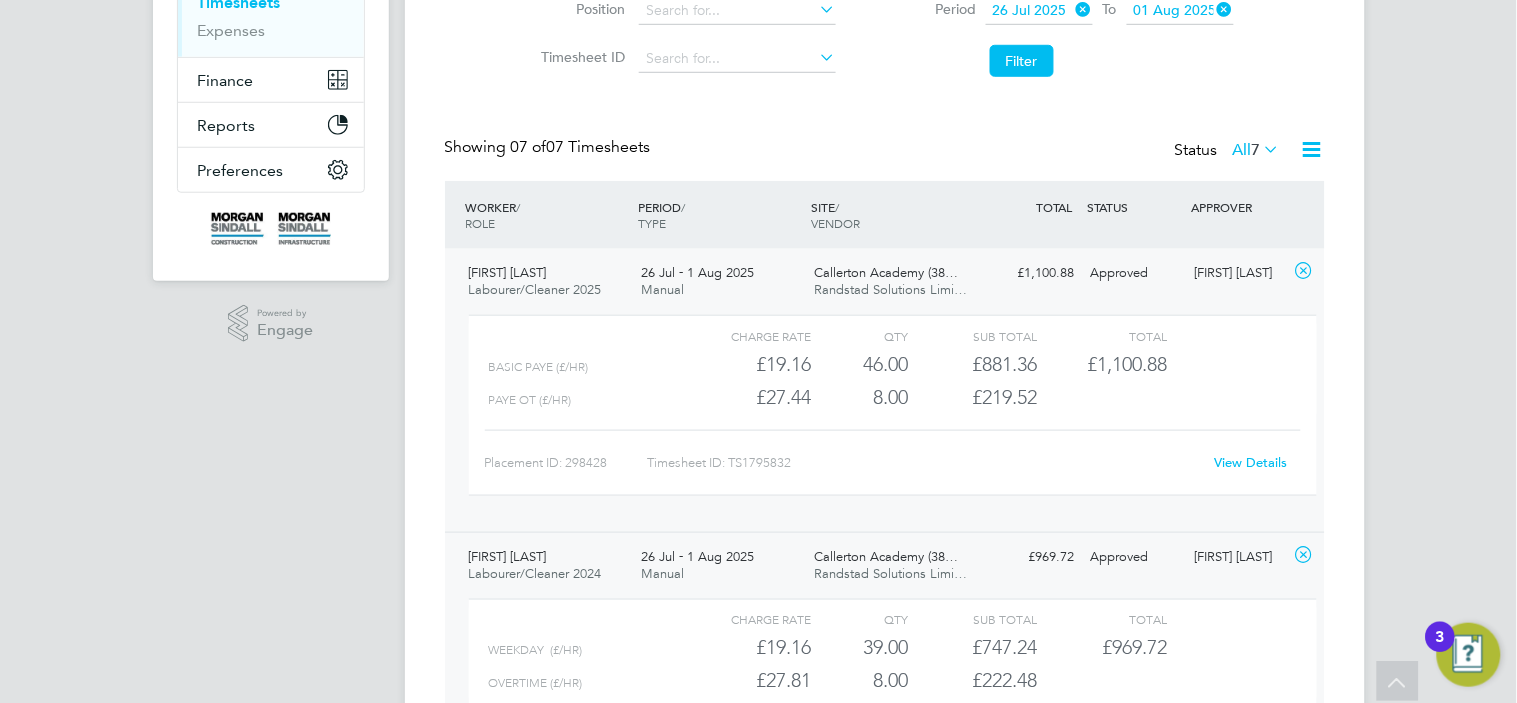 click on "£19.16" 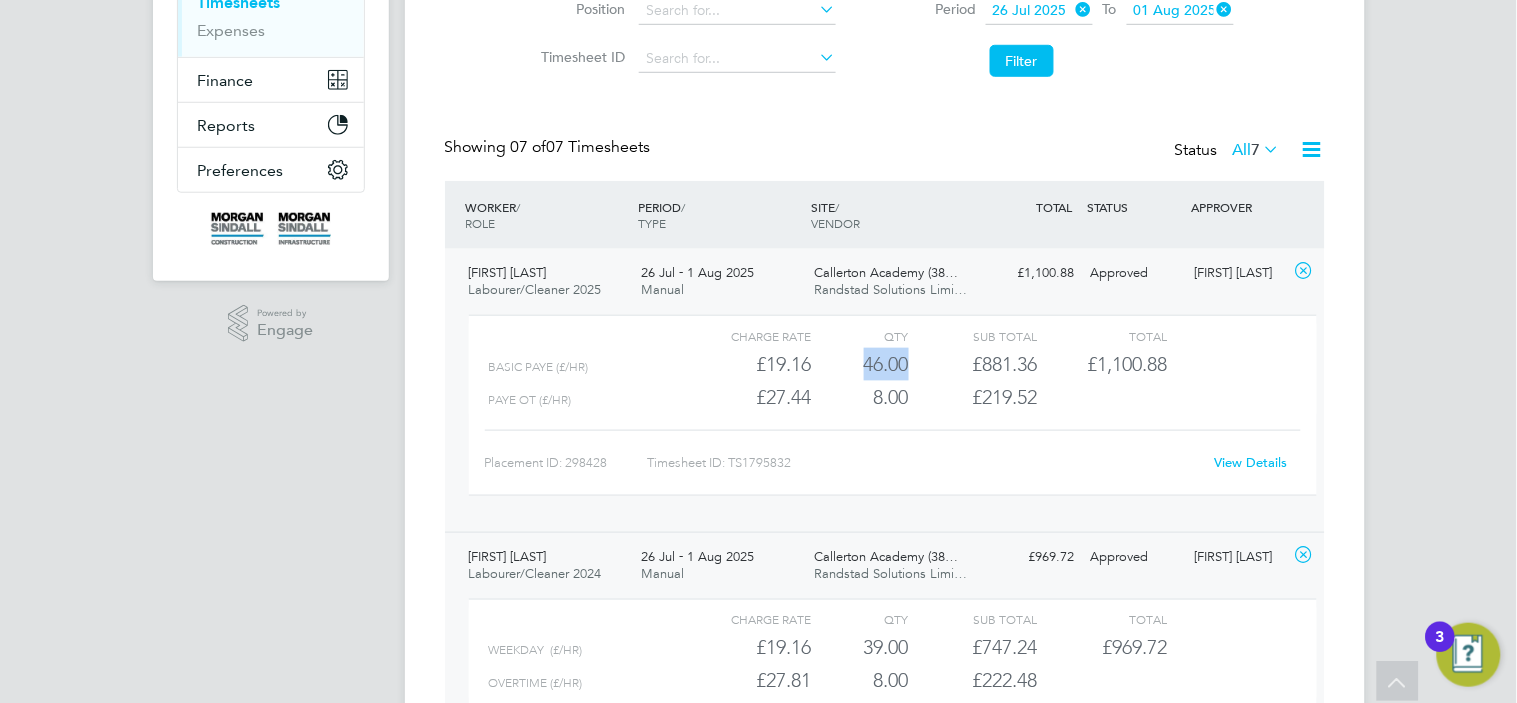 drag, startPoint x: 911, startPoint y: 364, endPoint x: 857, endPoint y: 362, distance: 54.037025 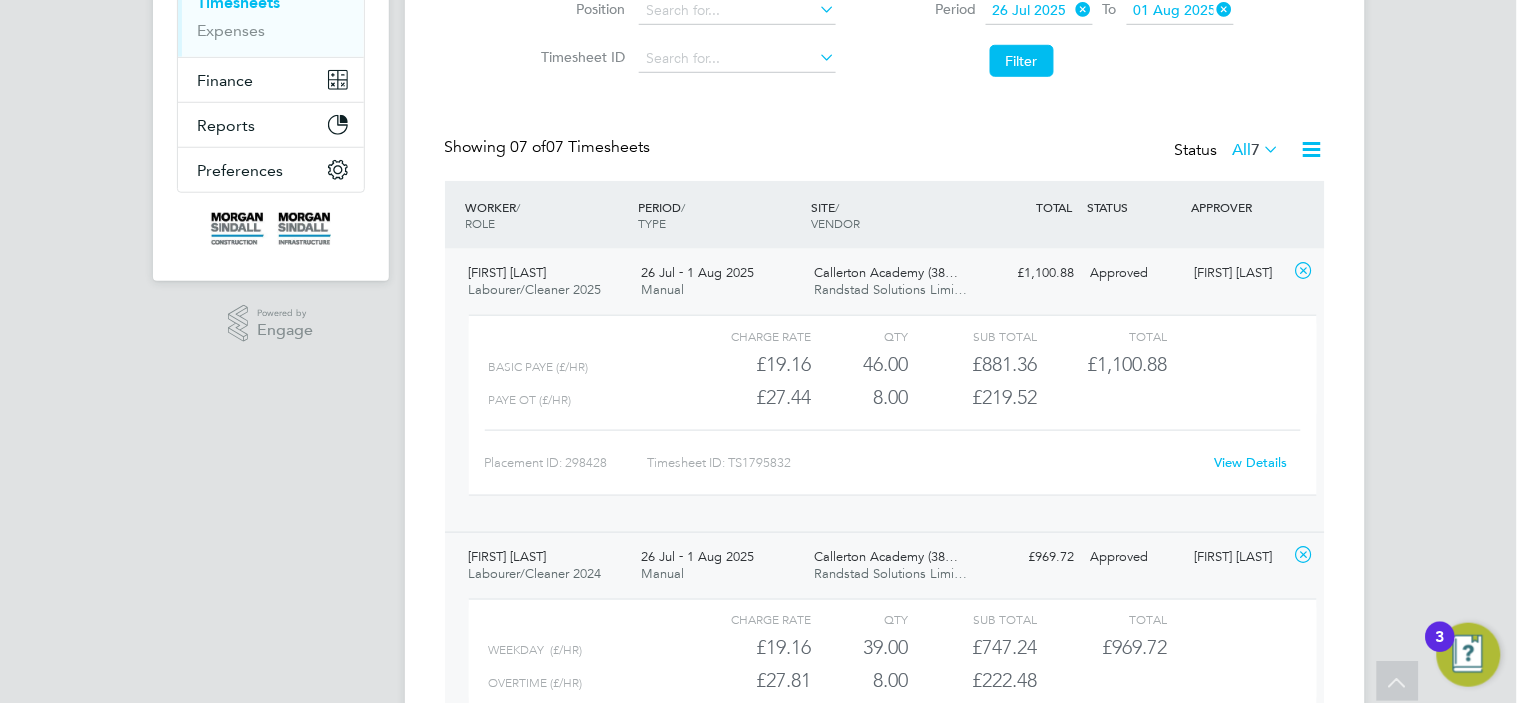 click on "8.00" 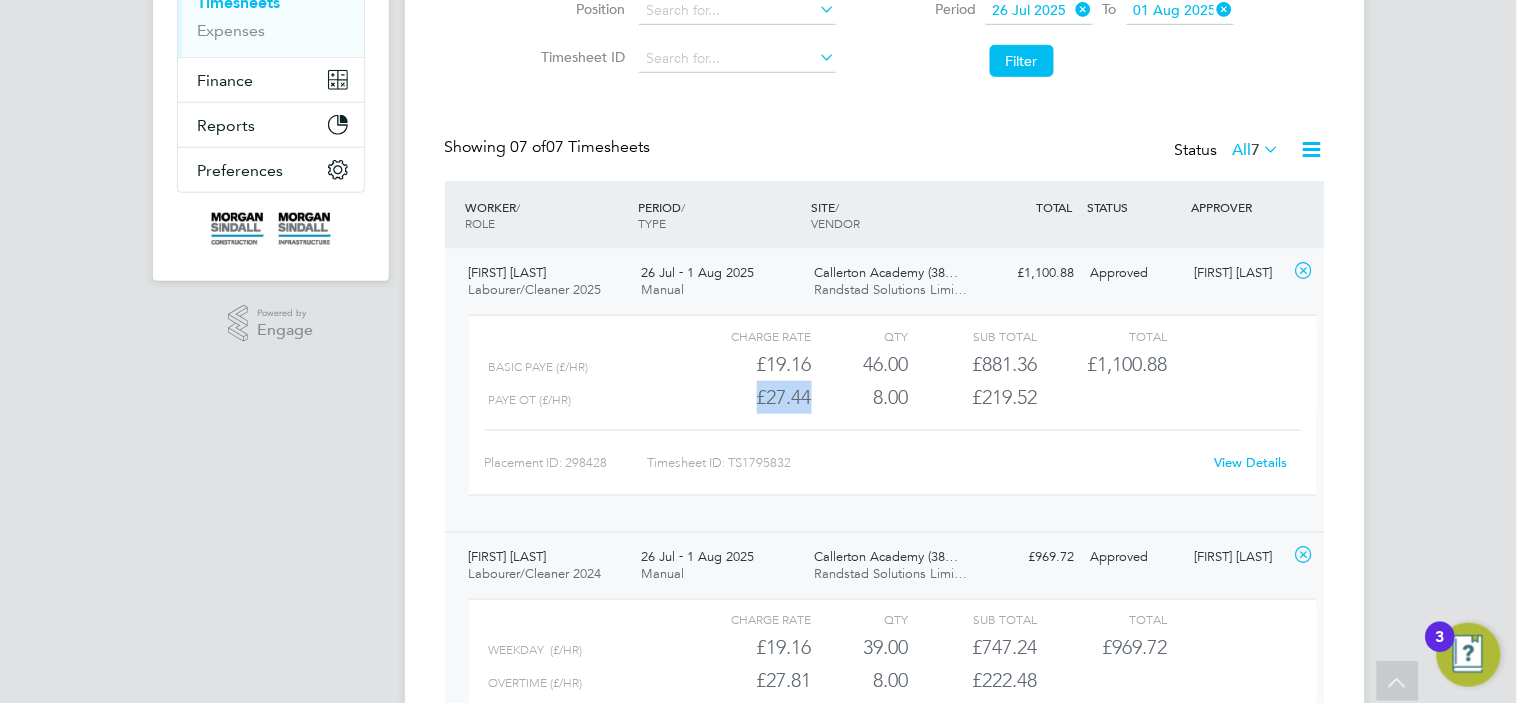 drag, startPoint x: 816, startPoint y: 401, endPoint x: 753, endPoint y: 402, distance: 63.007935 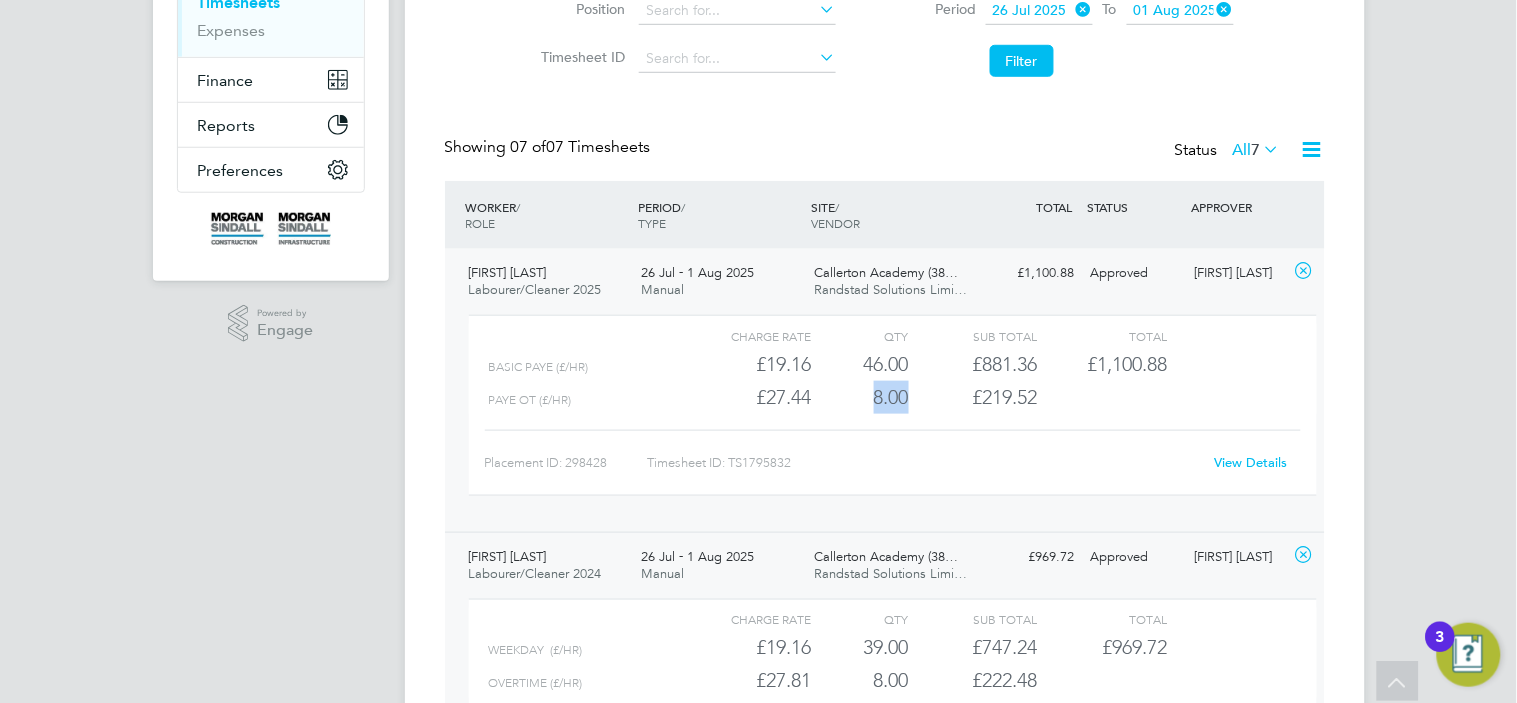 drag, startPoint x: 912, startPoint y: 396, endPoint x: 865, endPoint y: 398, distance: 47.042534 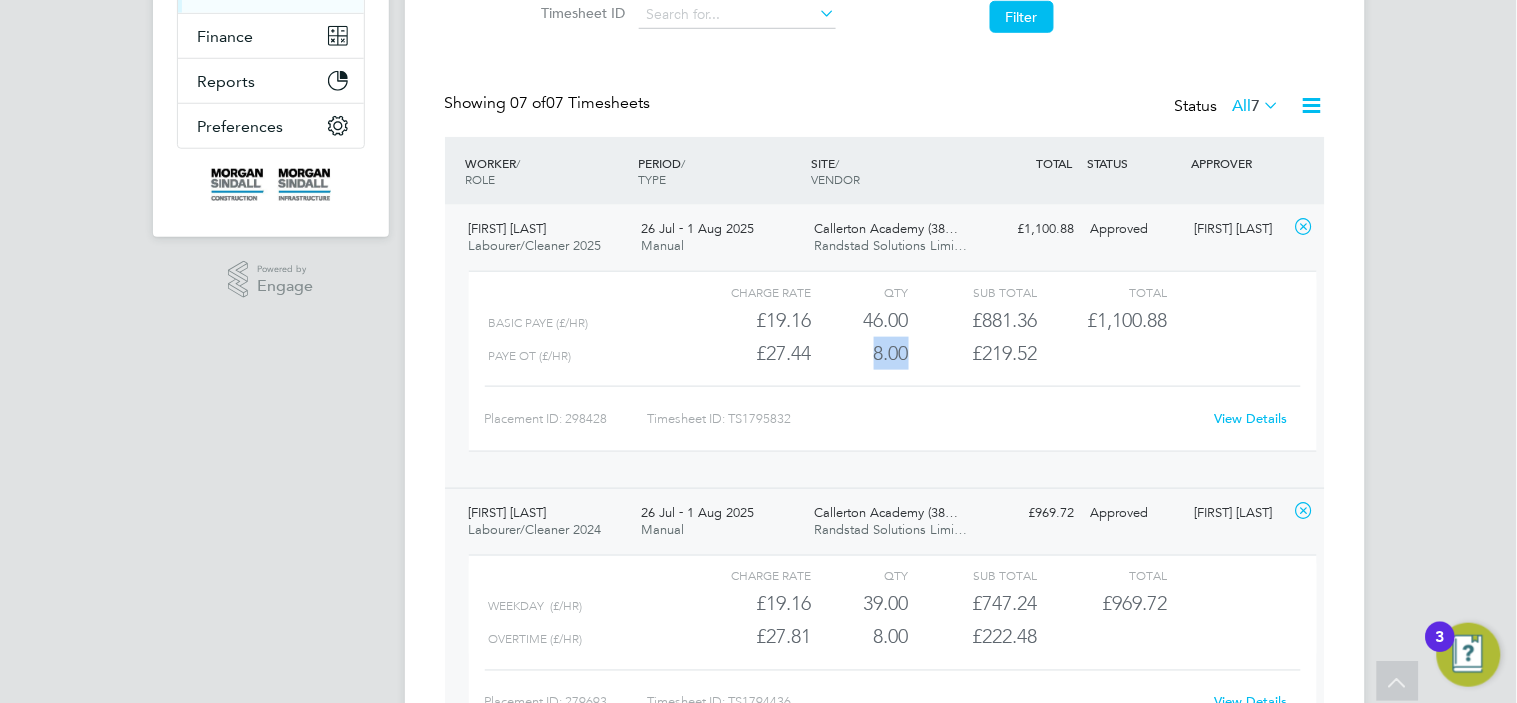 scroll, scrollTop: 0, scrollLeft: 0, axis: both 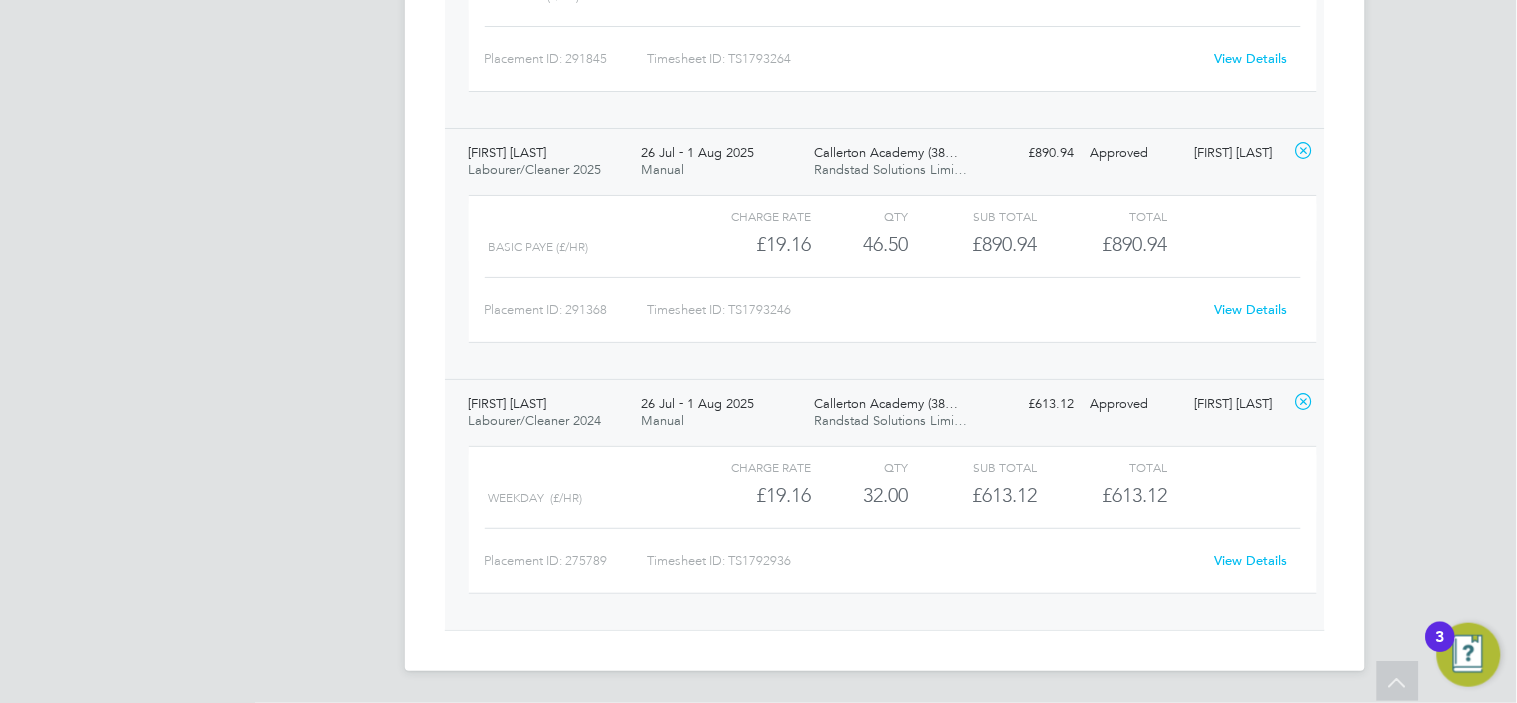 type 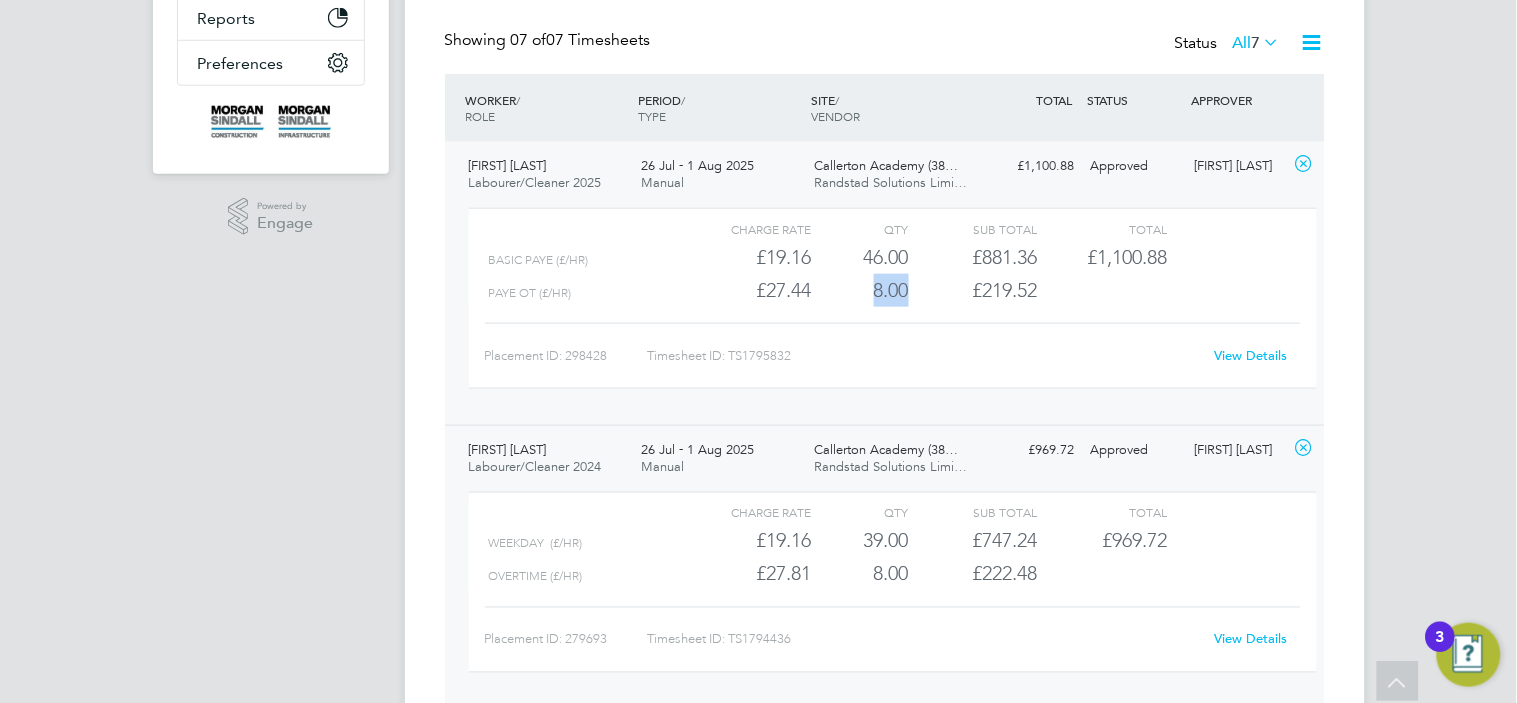 scroll, scrollTop: 0, scrollLeft: 0, axis: both 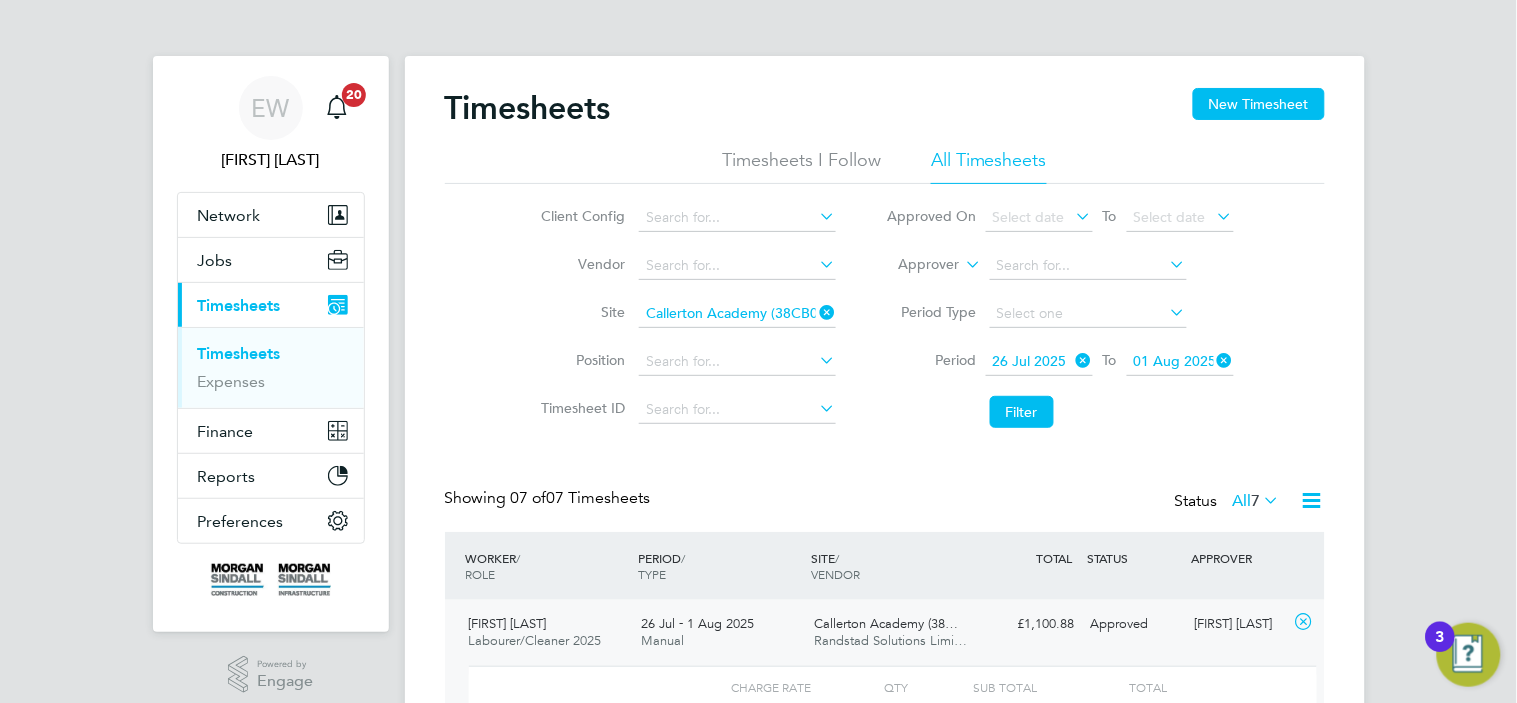 click on "Site   Callerton Academy (38CB02)" 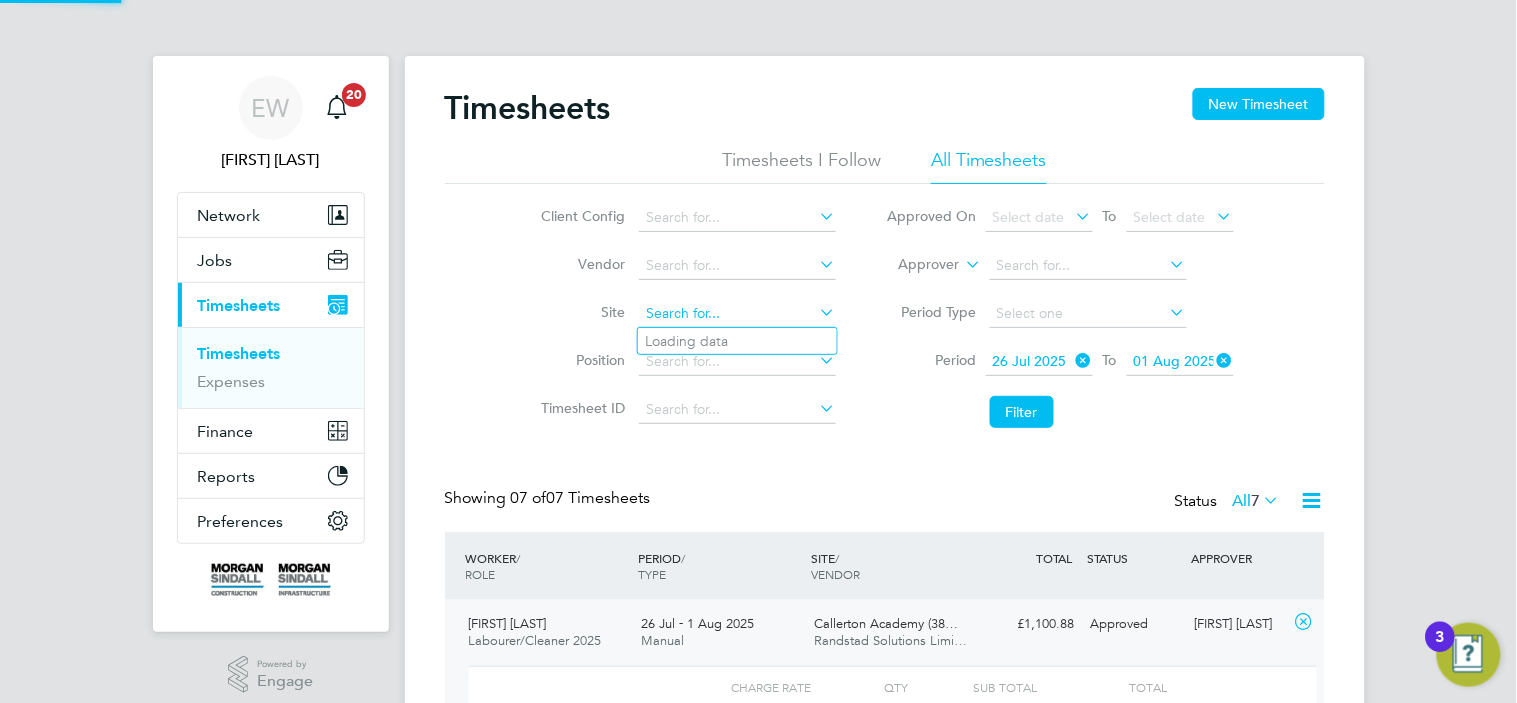 click 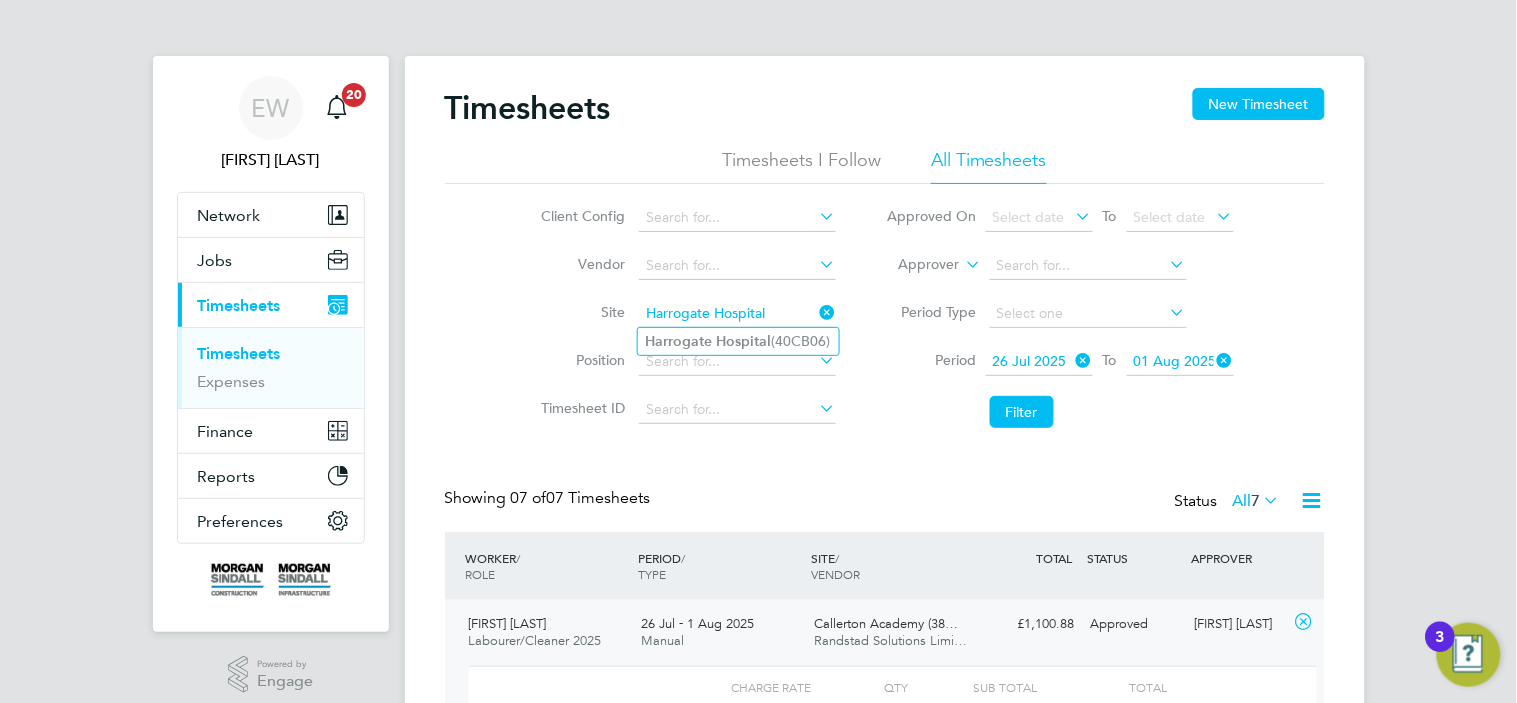 click on "Harrogate   Hospital  (40CB06)" 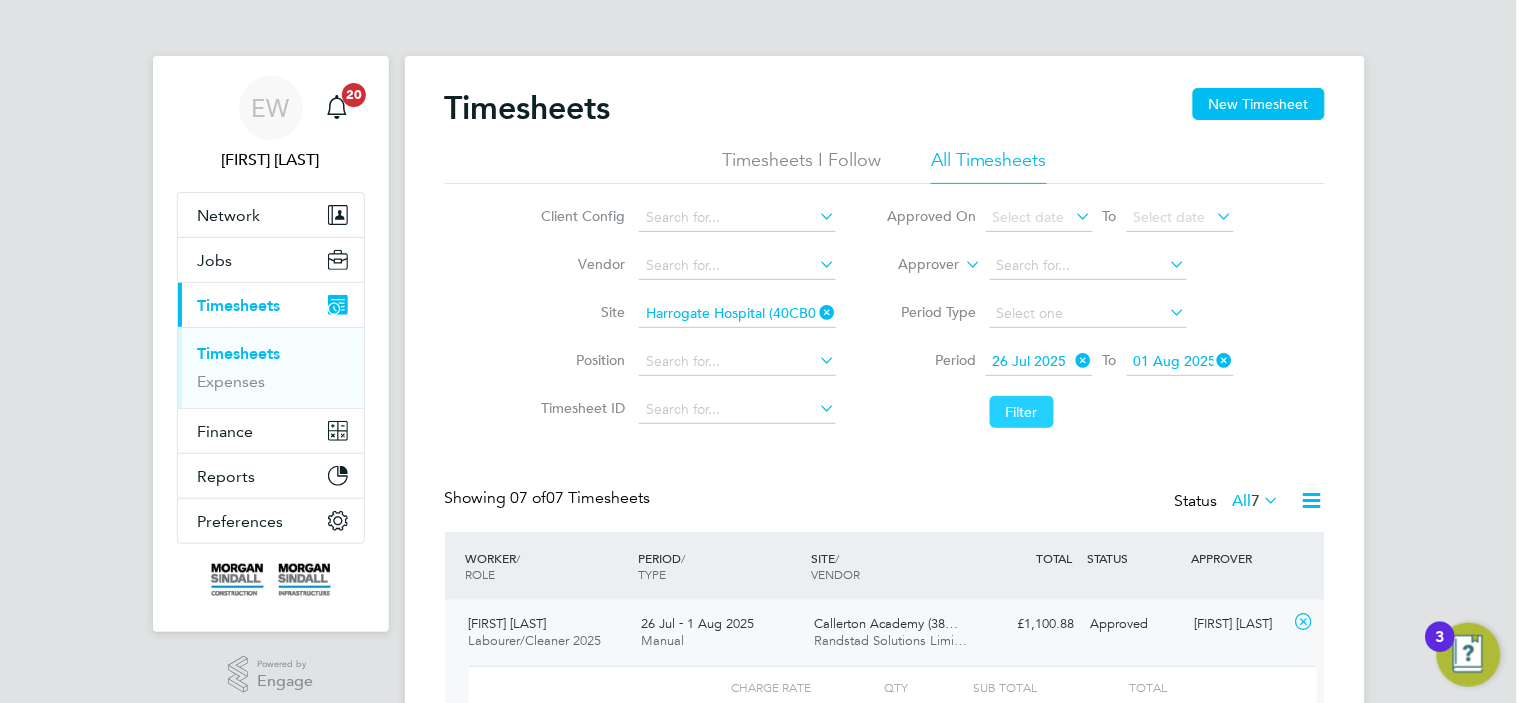 click on "Filter" 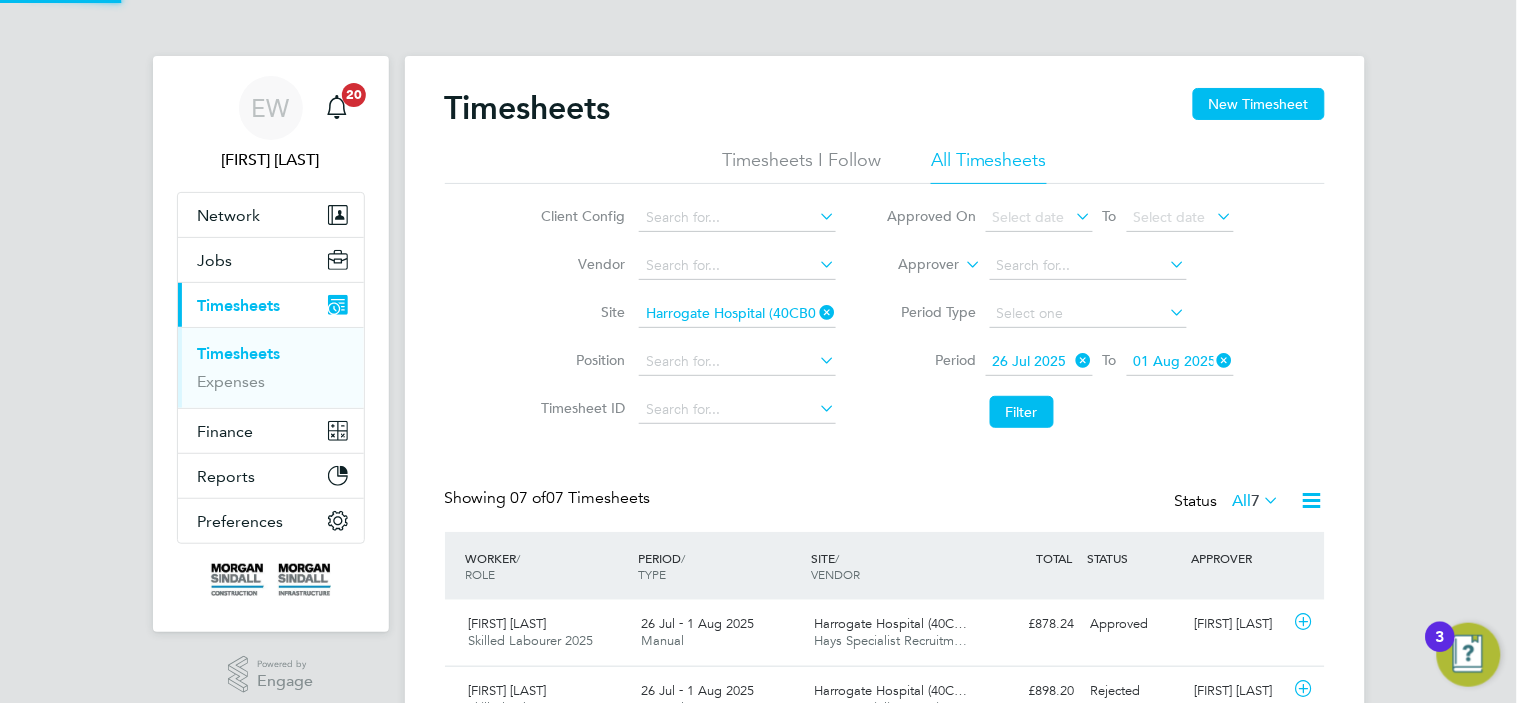 scroll, scrollTop: 10, scrollLeft: 11, axis: both 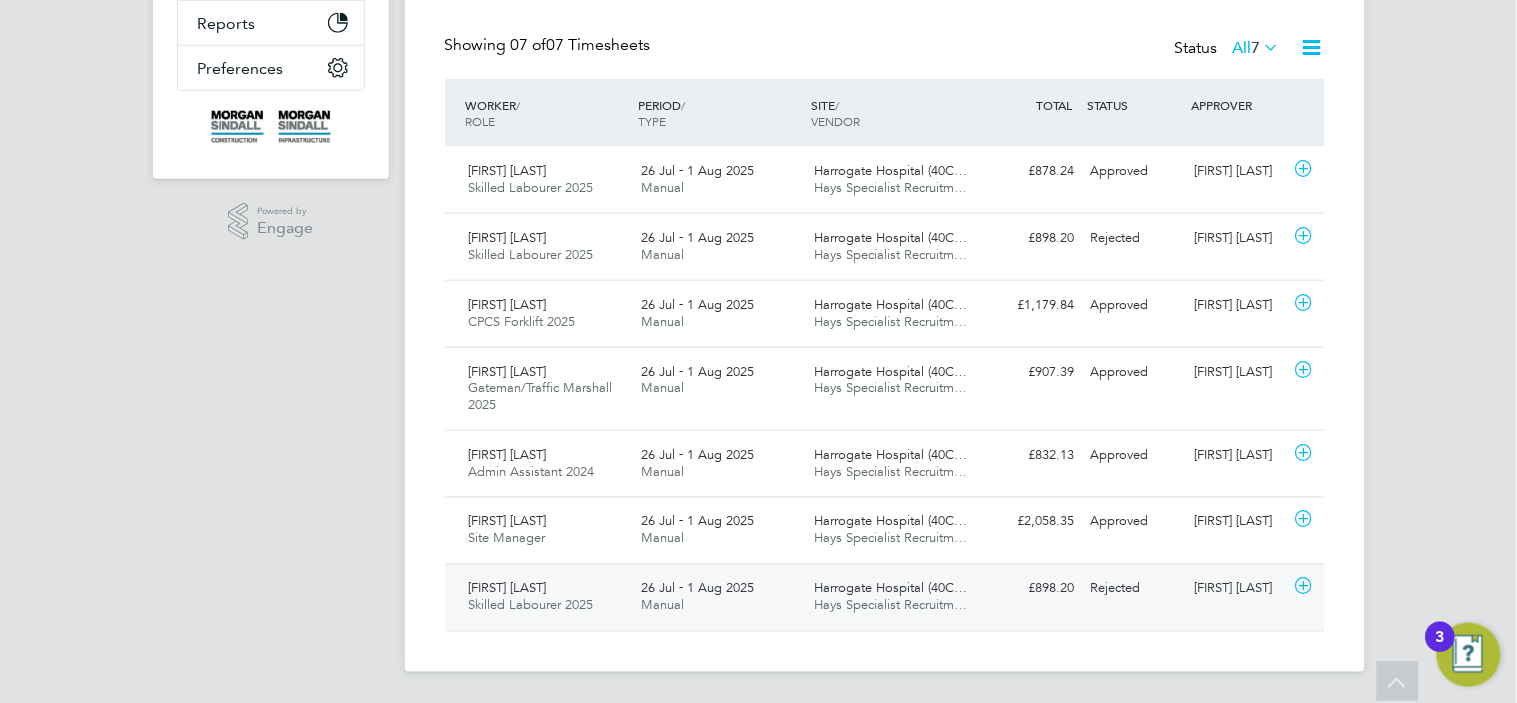 type 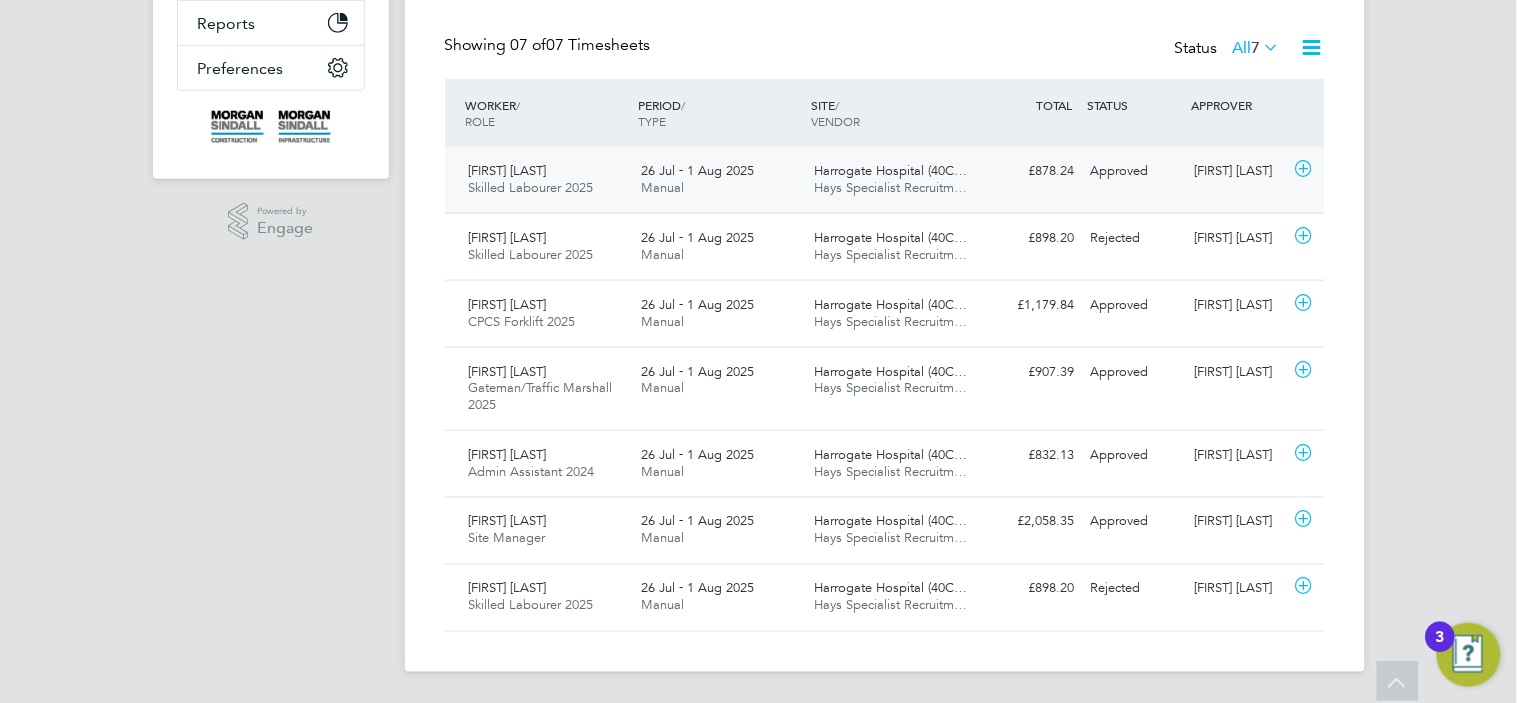 click on "Harrogate Hospital (40C…" 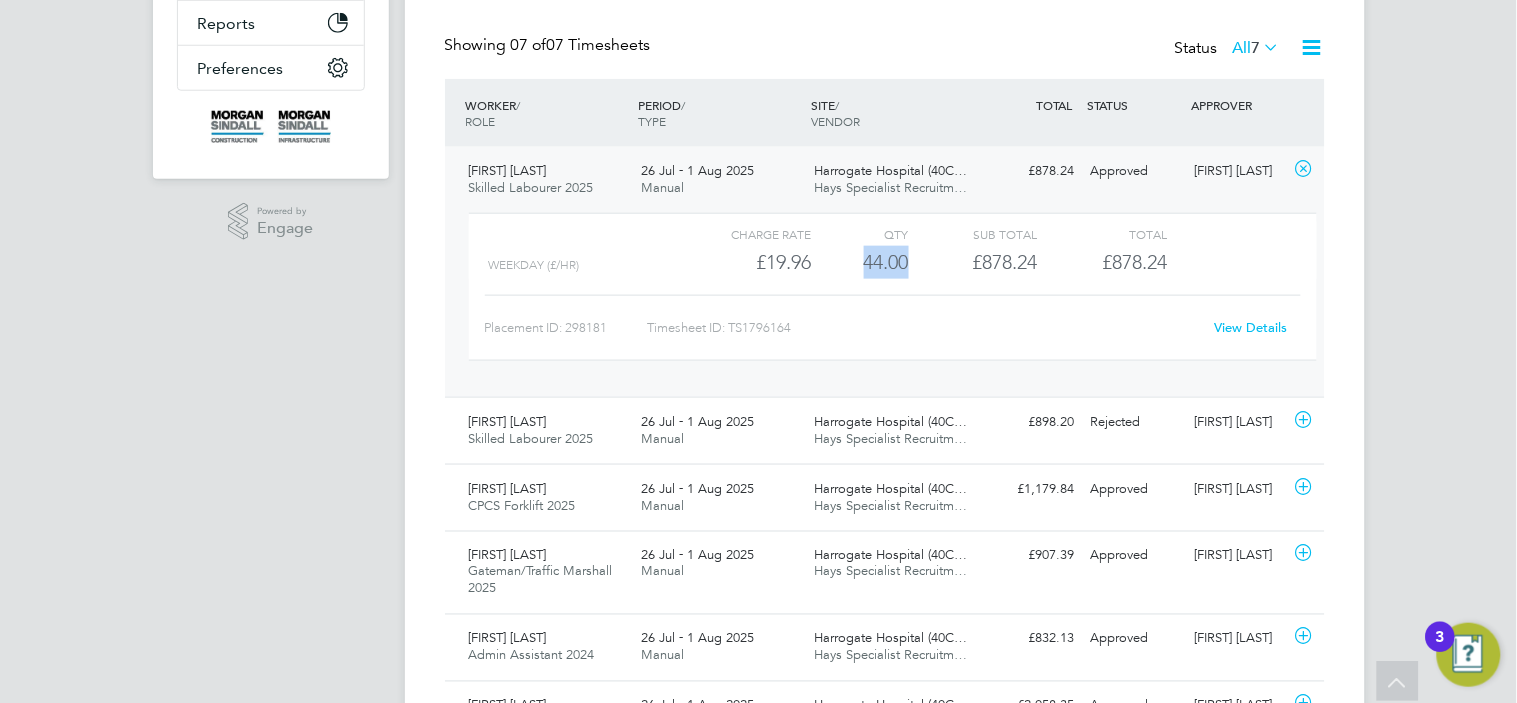 drag, startPoint x: 908, startPoint y: 257, endPoint x: 854, endPoint y: 258, distance: 54.00926 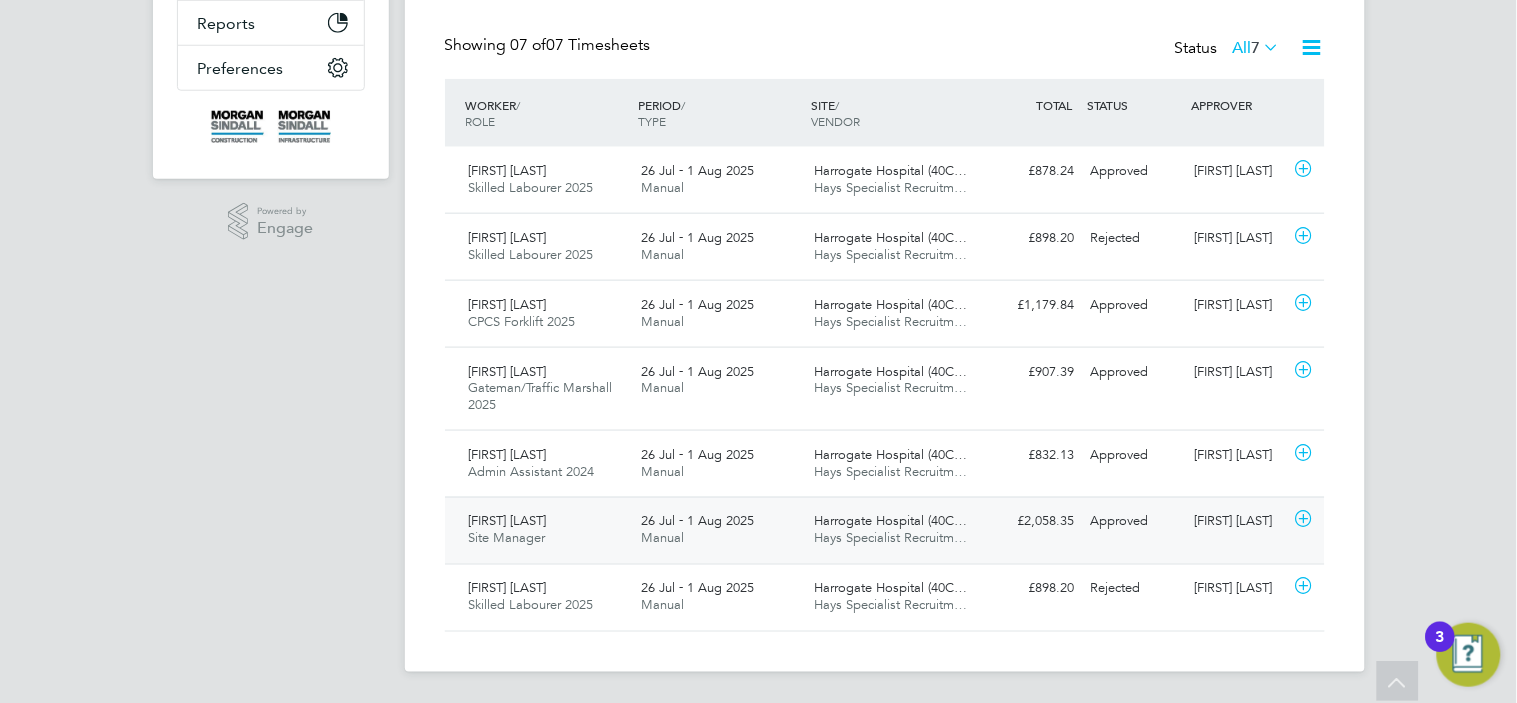 click on "Harrogate Hospital (40C…" 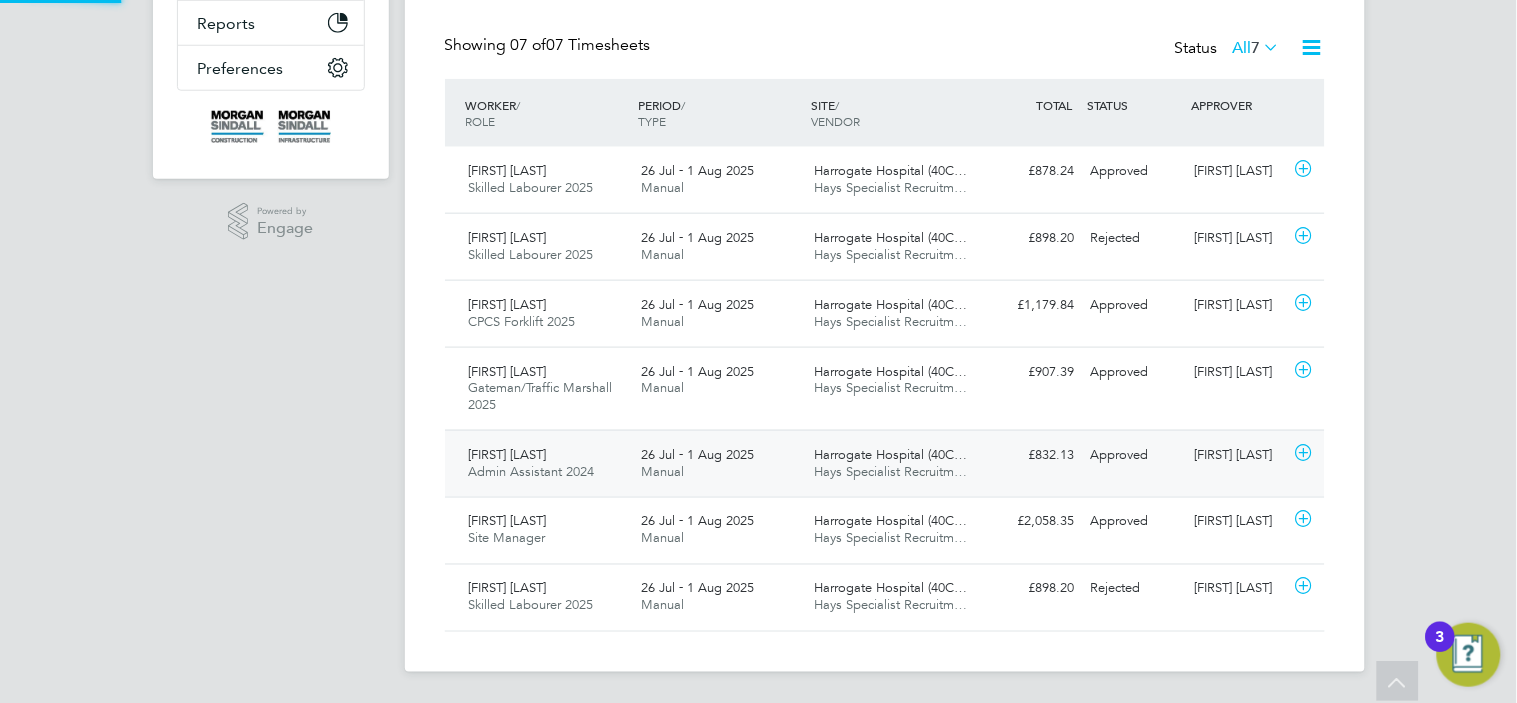 click on "Hays Specialist Recruitm…" 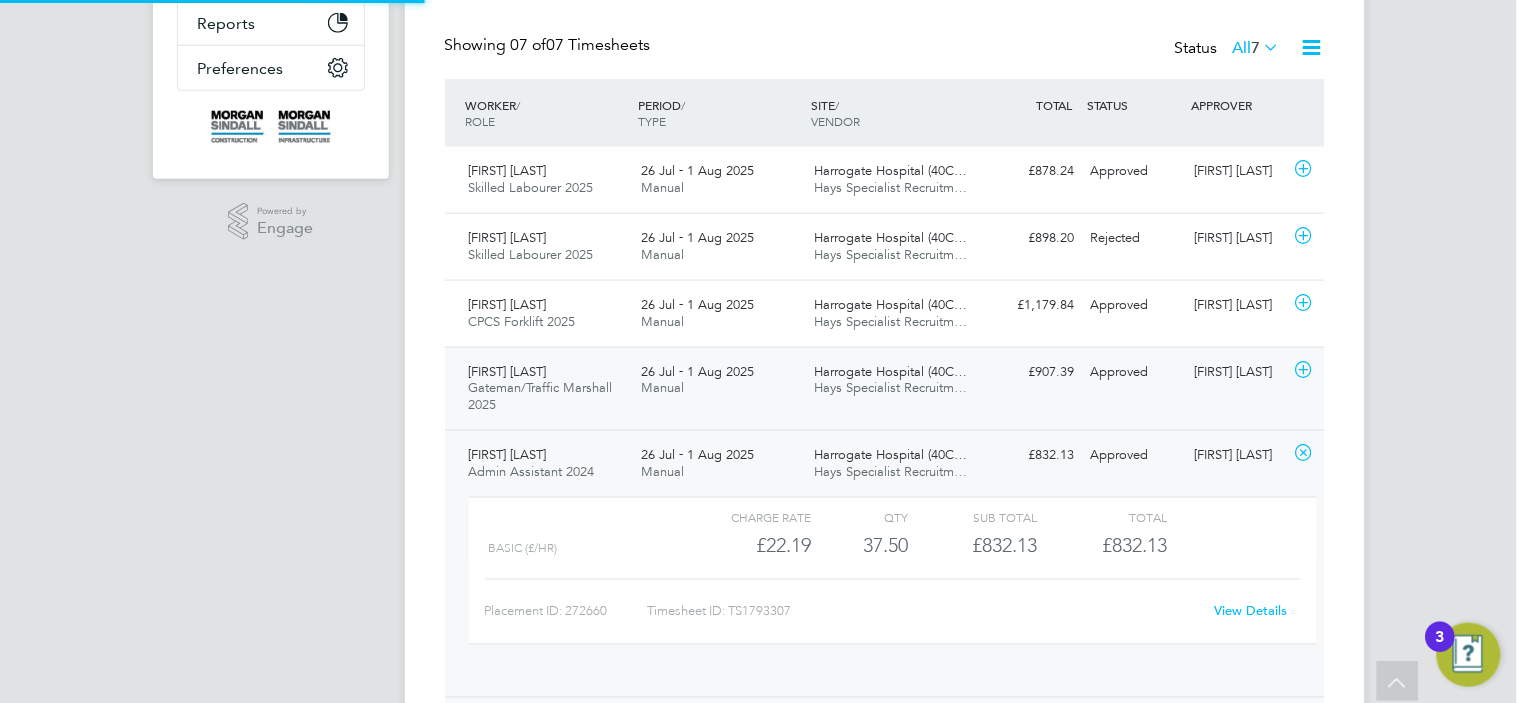 click on "Hays Specialist Recruitm…" 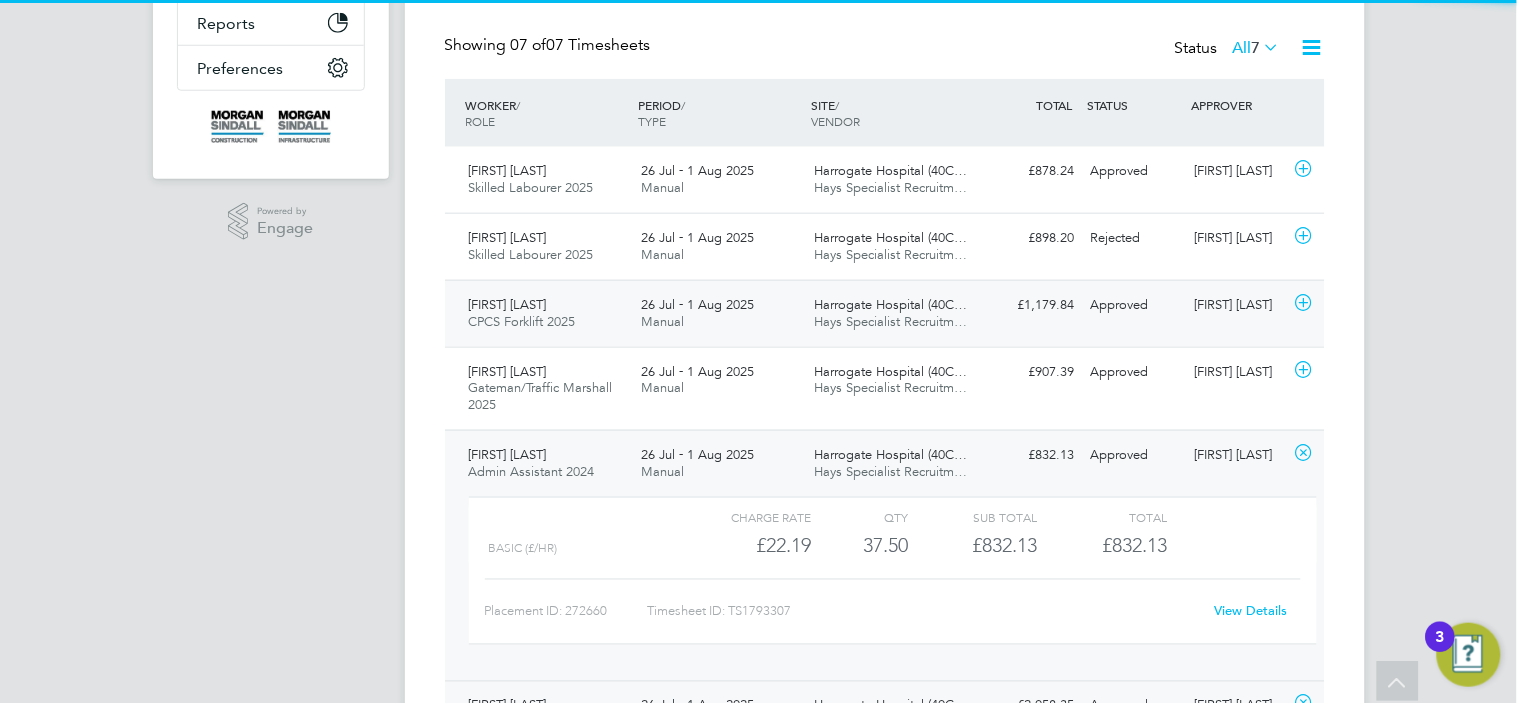 click on "[FIRST] [LAST] CPCS Forklift 2025   26 Jul - 1 Aug 2025 26 Jul - 1 Aug 2025 Manual Harrogate Hospital (40C… Hays Specialist Recruitm… £1,179.84 Approved Approved [FIRST] [LAST]" 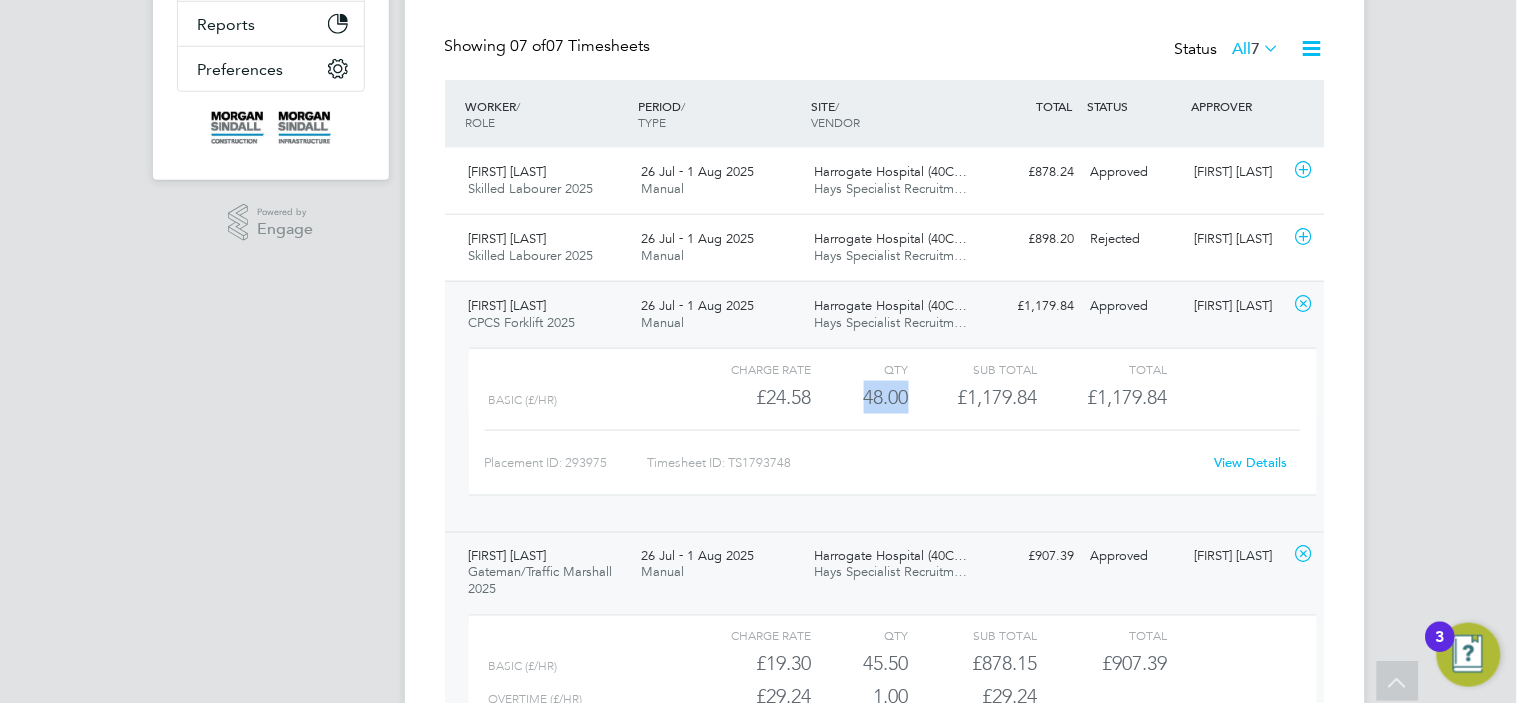 drag, startPoint x: 907, startPoint y: 402, endPoint x: 857, endPoint y: 402, distance: 50 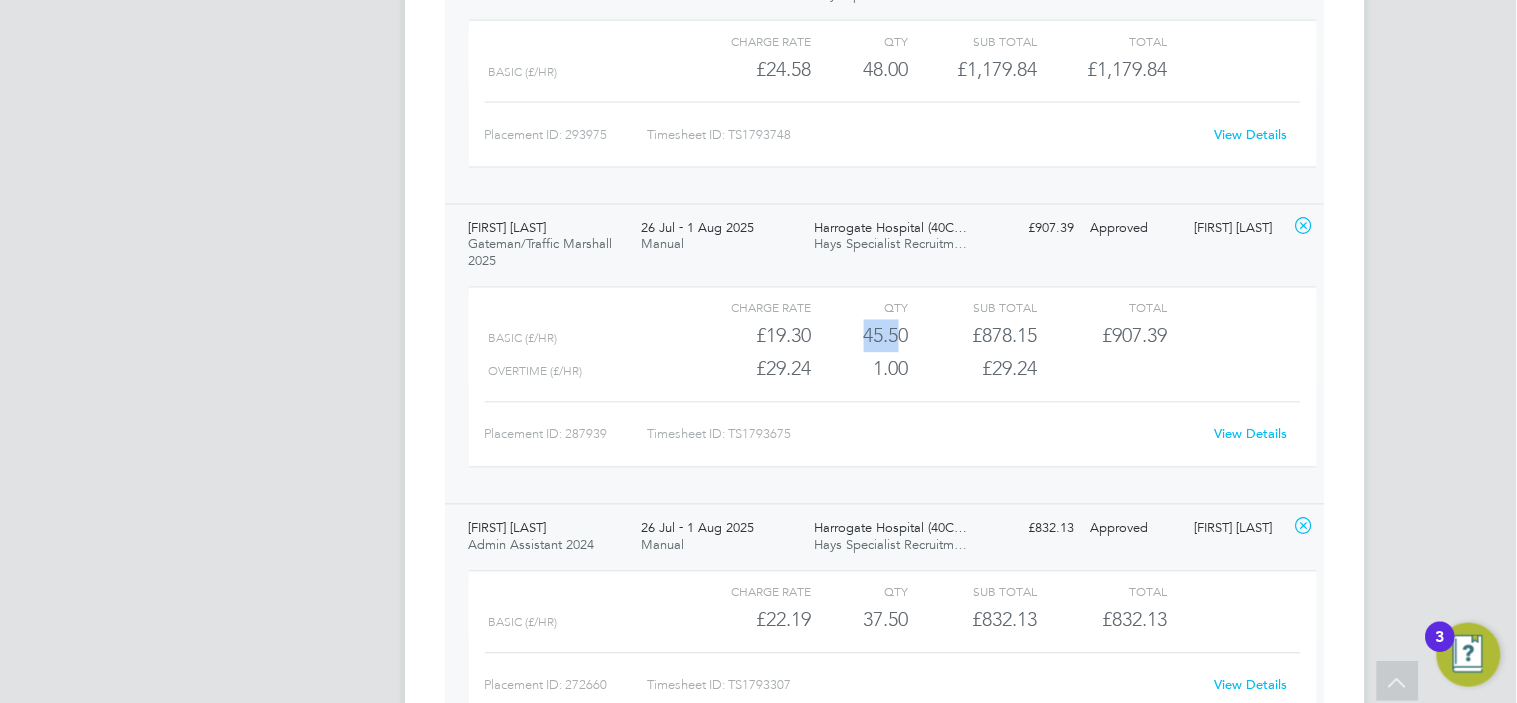 drag, startPoint x: 903, startPoint y: 342, endPoint x: 854, endPoint y: 340, distance: 49.0408 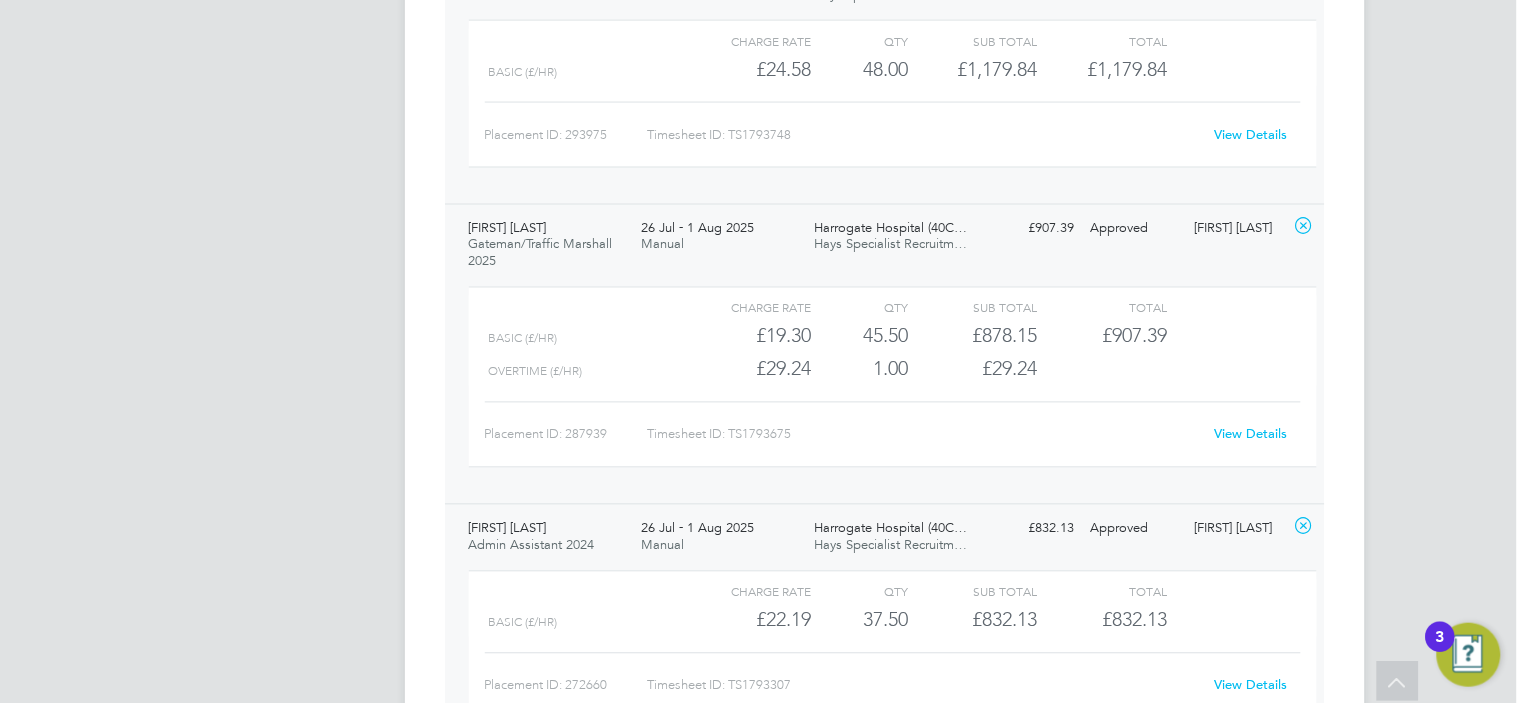 click on "45.50" 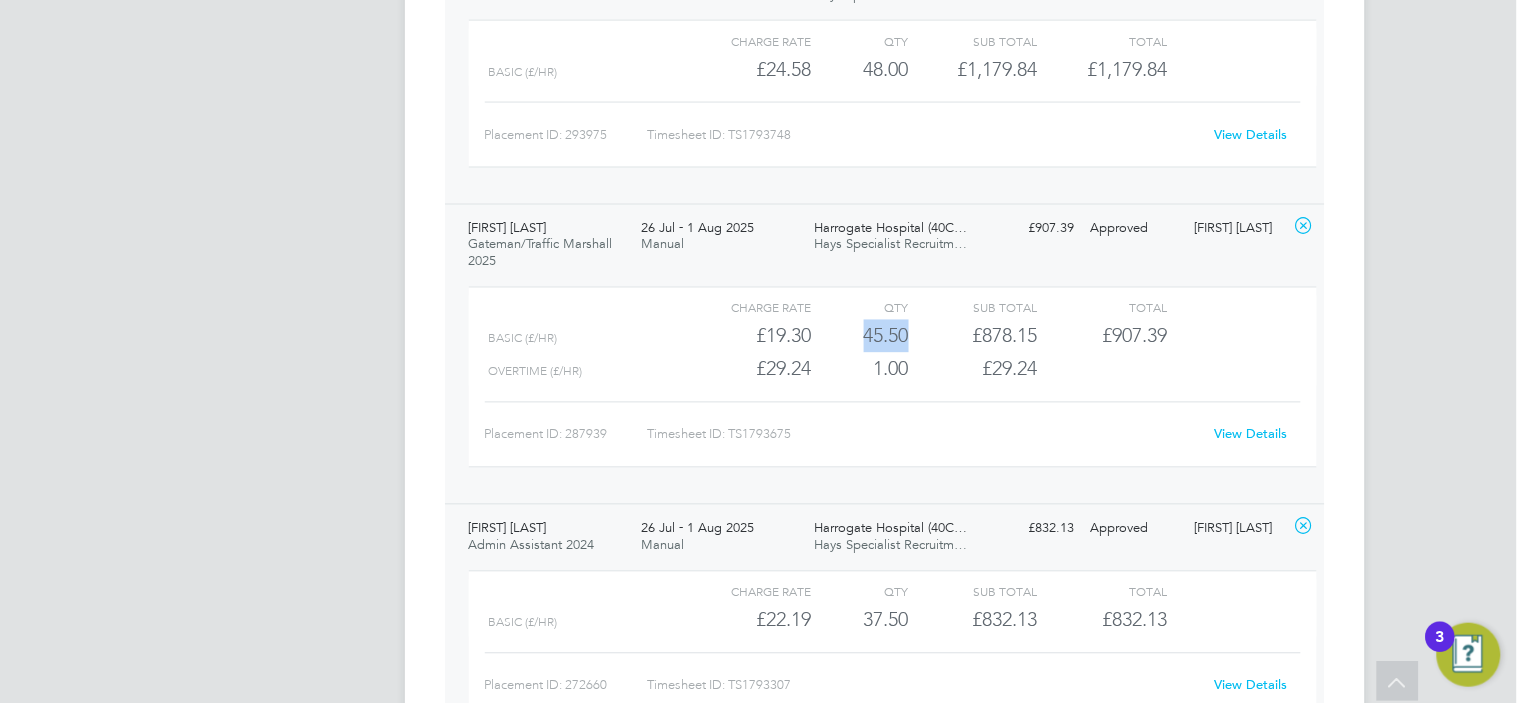 drag, startPoint x: 915, startPoint y: 337, endPoint x: 861, endPoint y: 331, distance: 54.33231 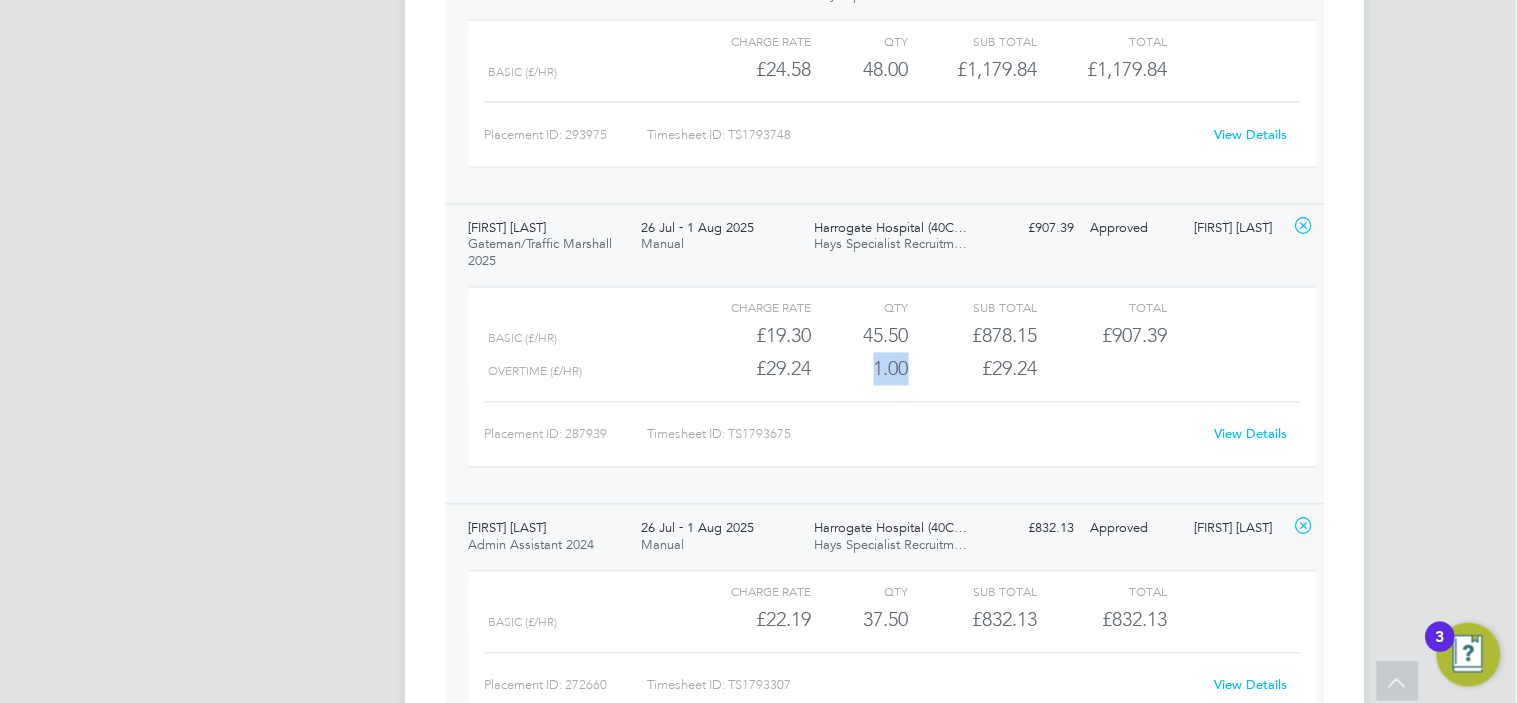 drag, startPoint x: 915, startPoint y: 373, endPoint x: 863, endPoint y: 372, distance: 52.009613 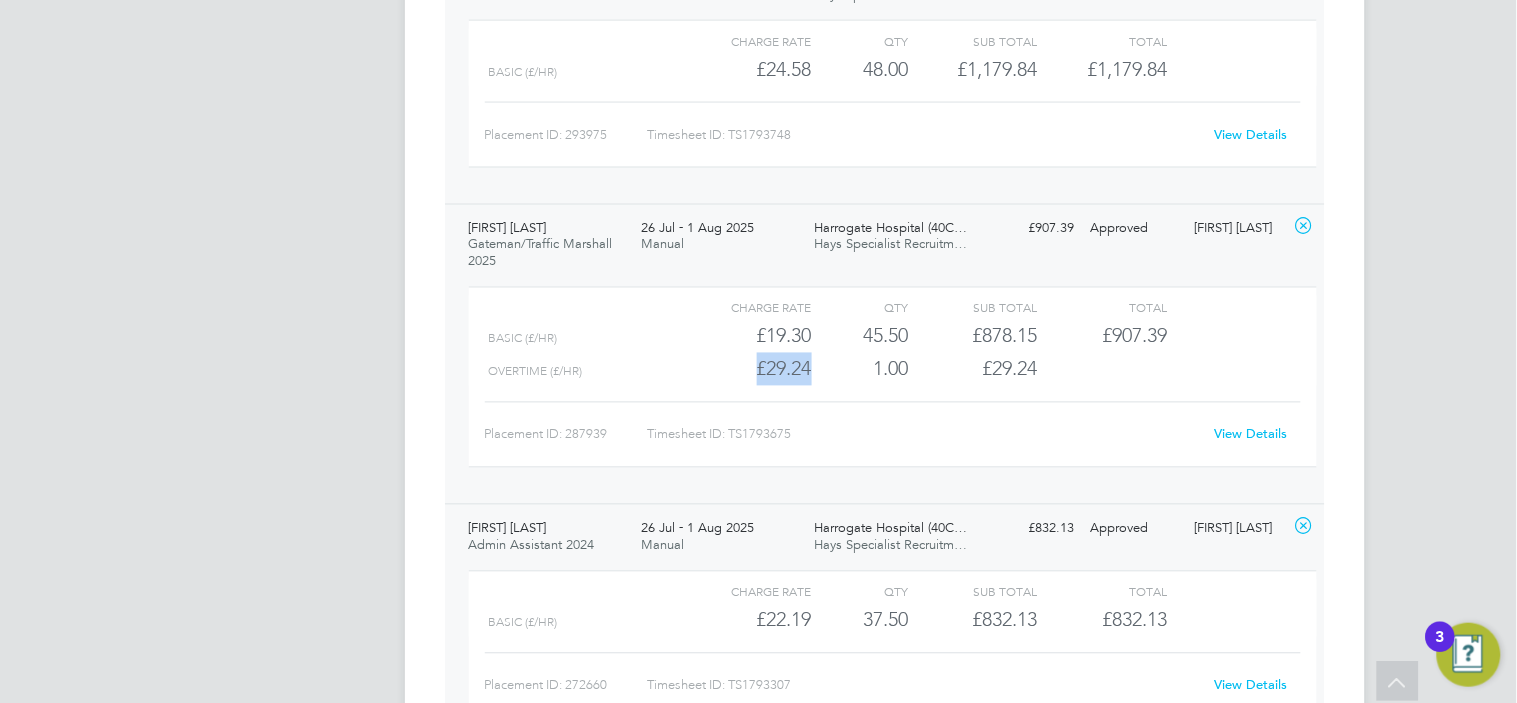 drag, startPoint x: 748, startPoint y: 373, endPoint x: 817, endPoint y: 371, distance: 69.02898 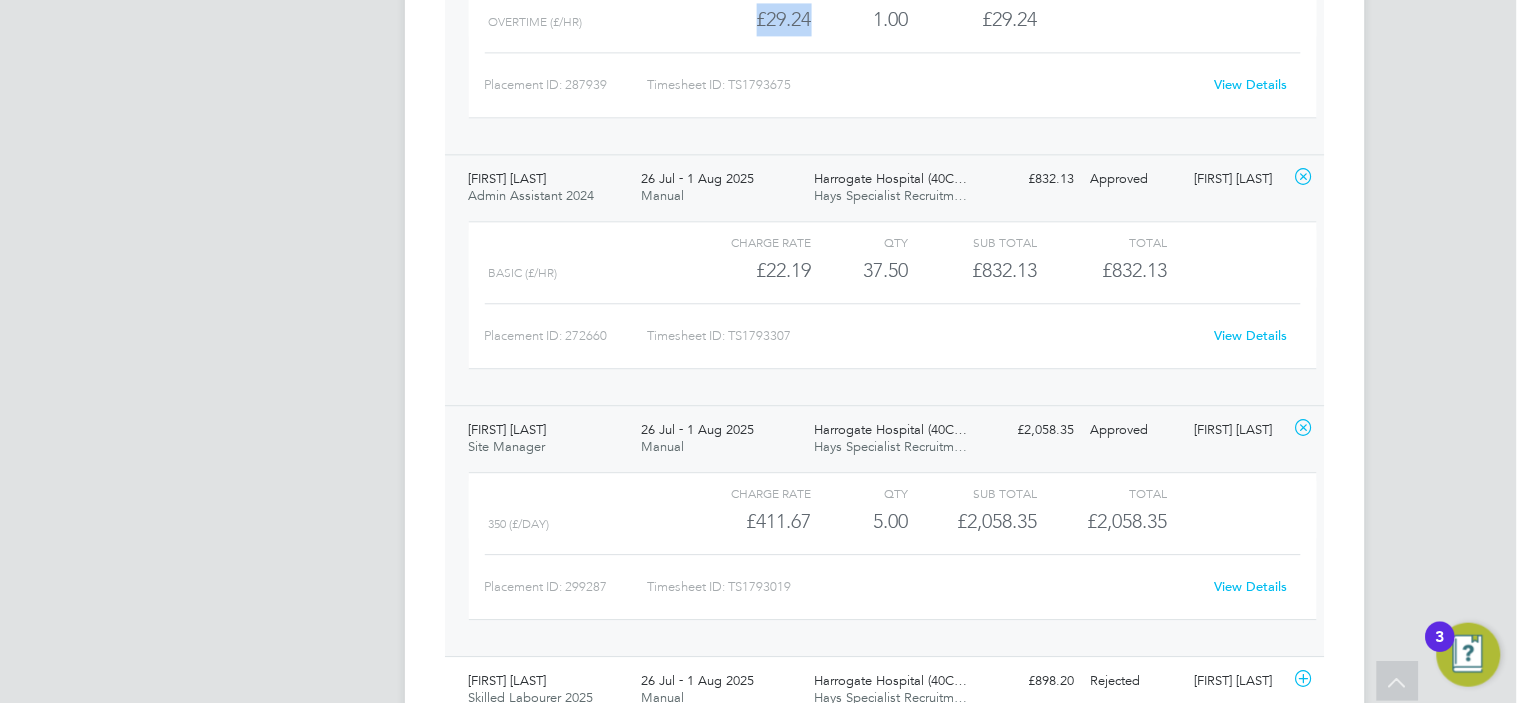 scroll, scrollTop: 1223, scrollLeft: 0, axis: vertical 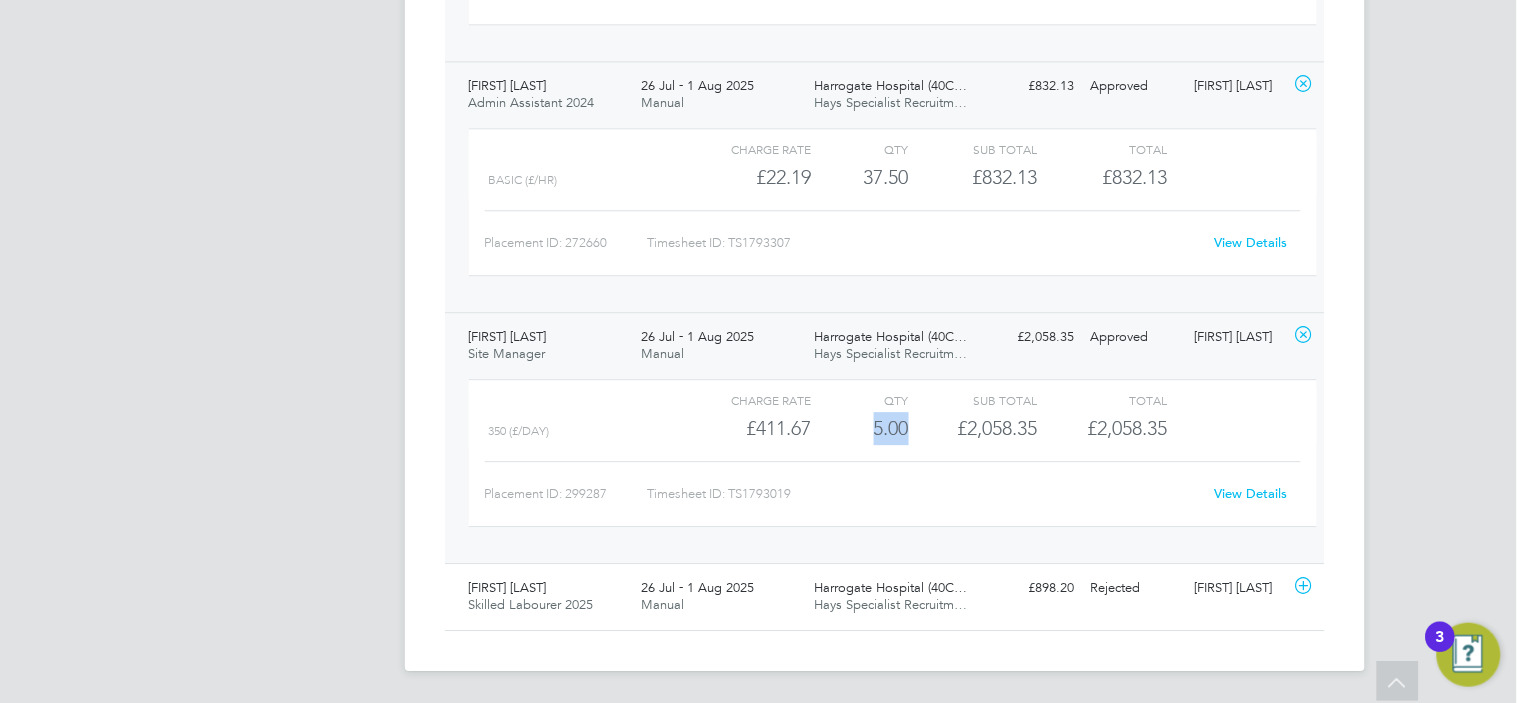 drag, startPoint x: 906, startPoint y: 424, endPoint x: 866, endPoint y: 426, distance: 40.04997 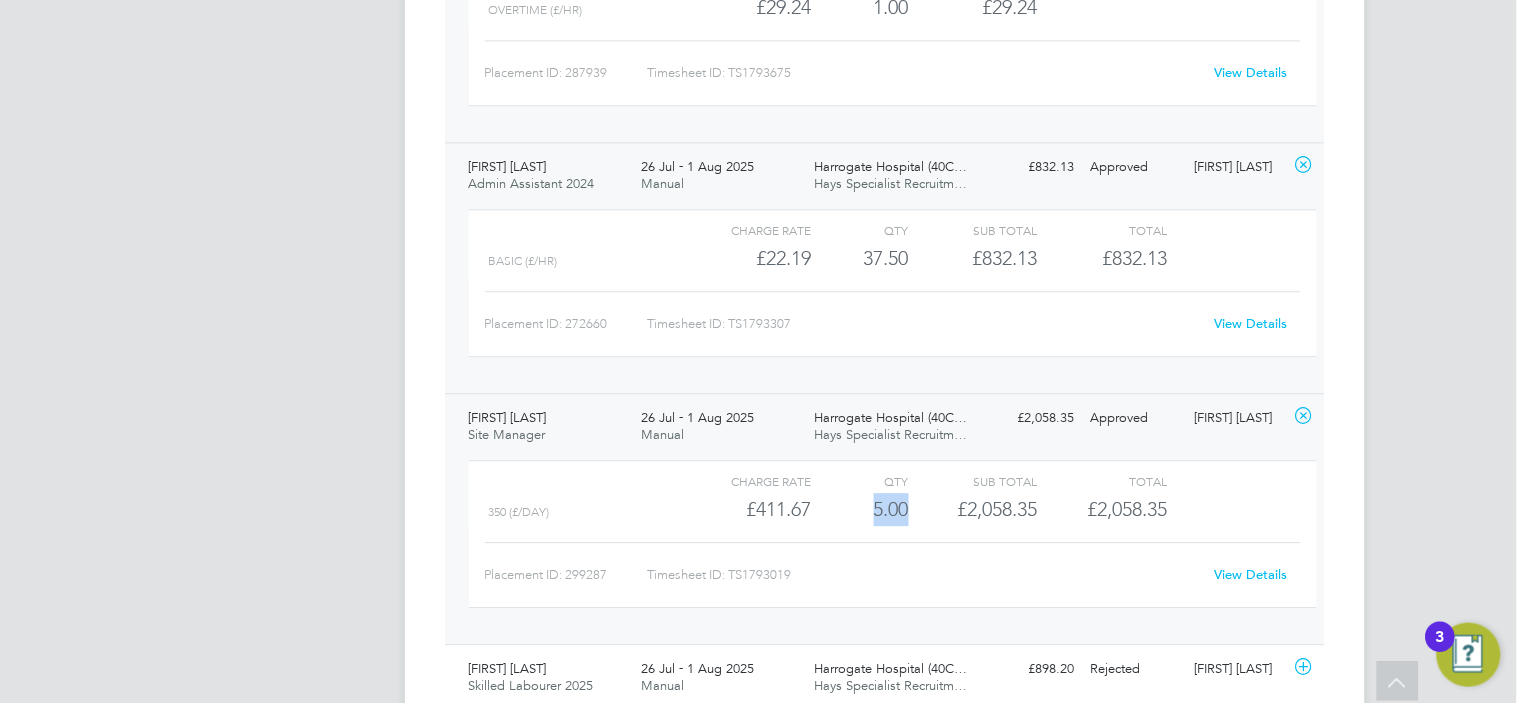 scroll, scrollTop: 1141, scrollLeft: 0, axis: vertical 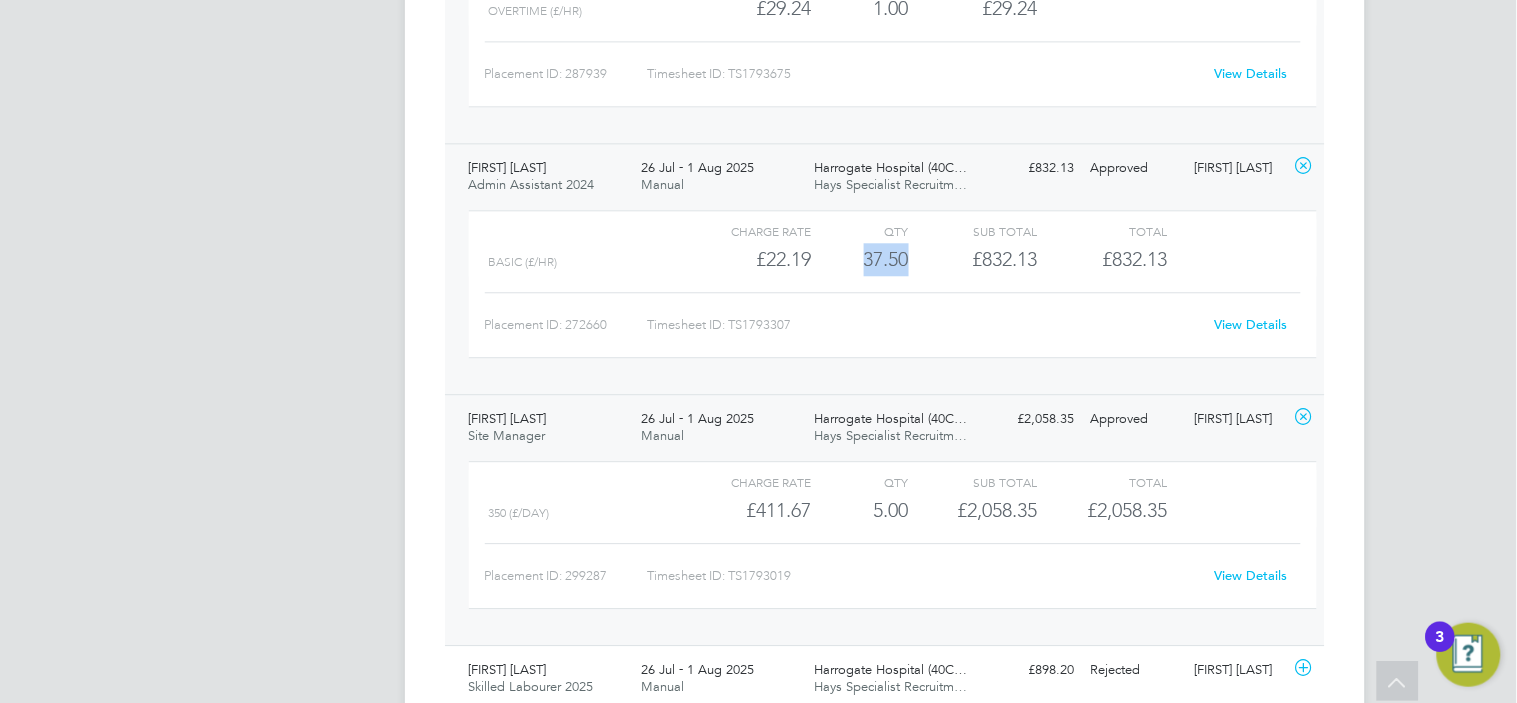 drag, startPoint x: 905, startPoint y: 264, endPoint x: 860, endPoint y: 264, distance: 45 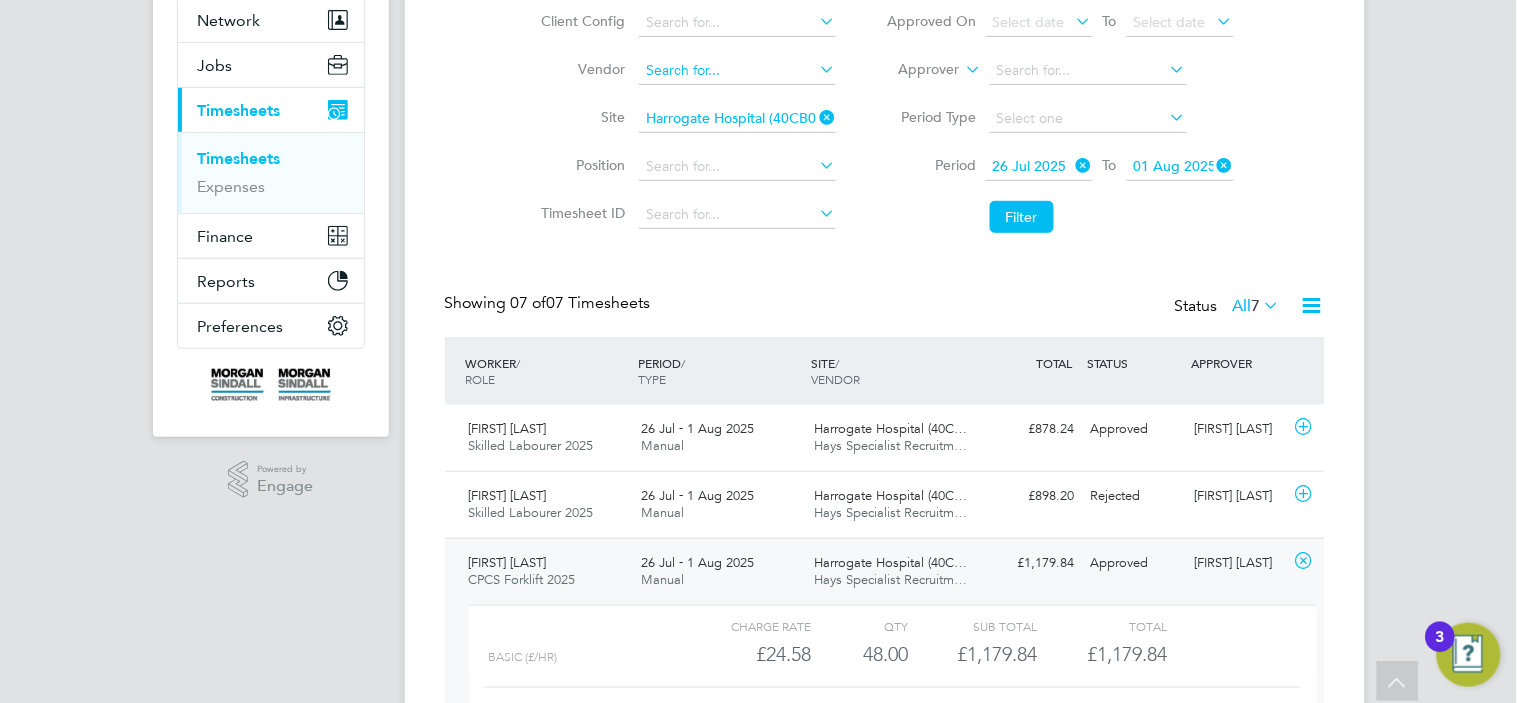 scroll, scrollTop: 74, scrollLeft: 0, axis: vertical 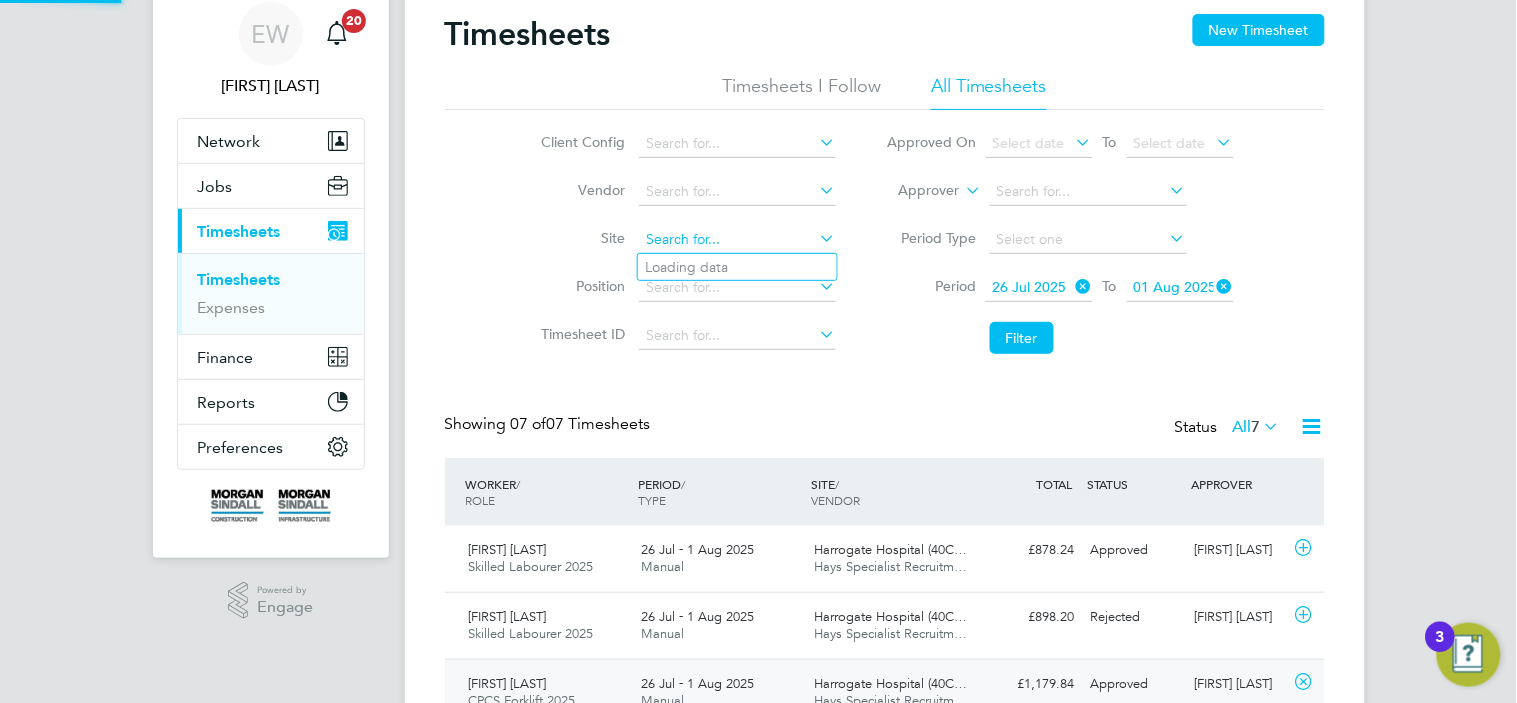 click 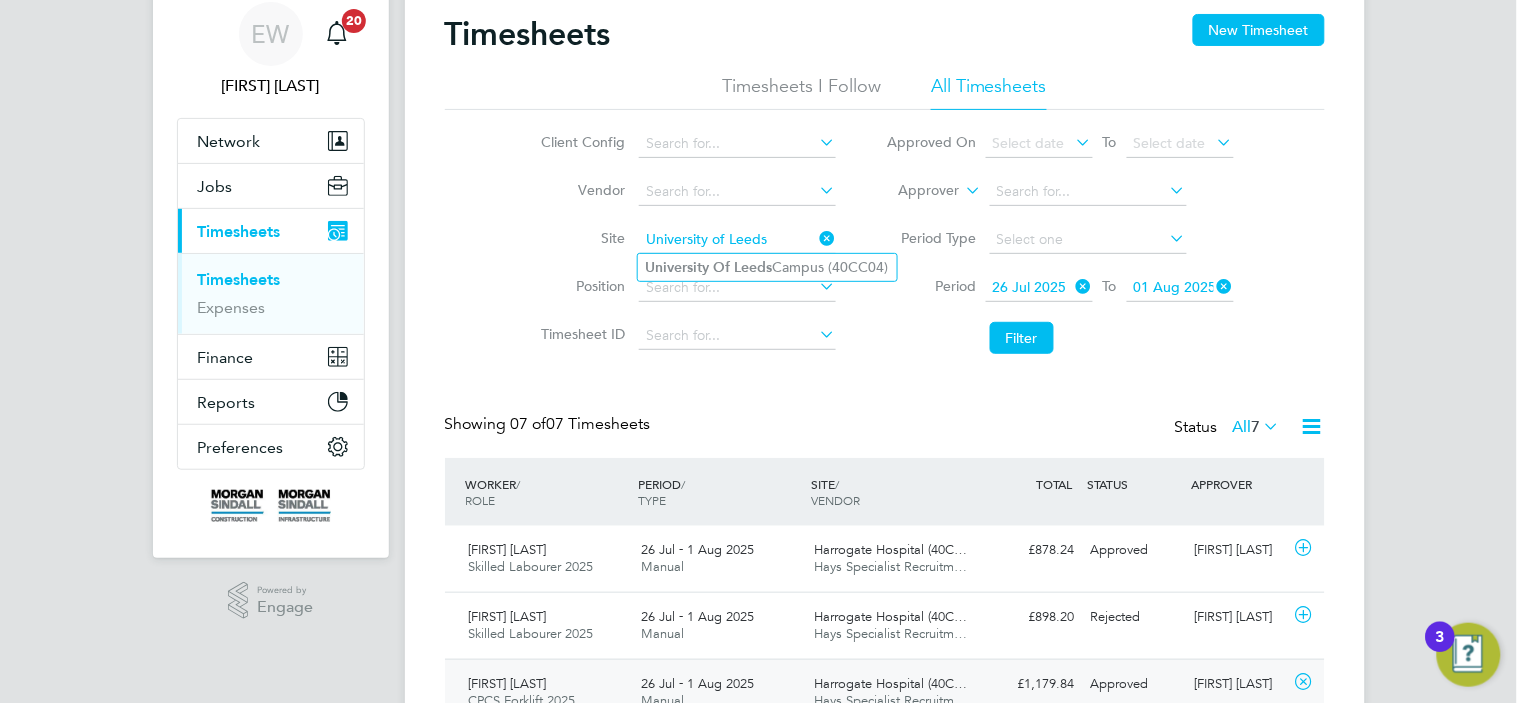 type on "University of Leeds" 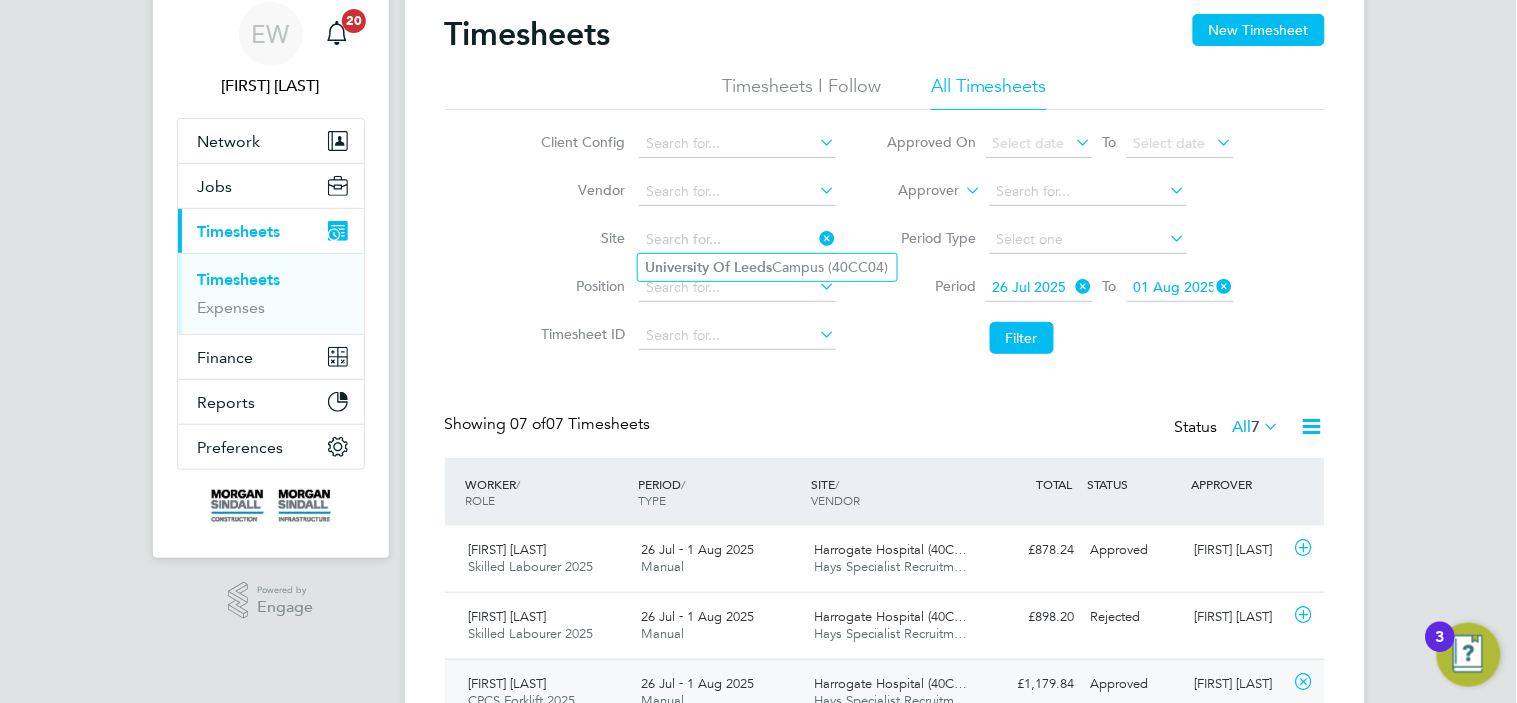 click on "Leeds" 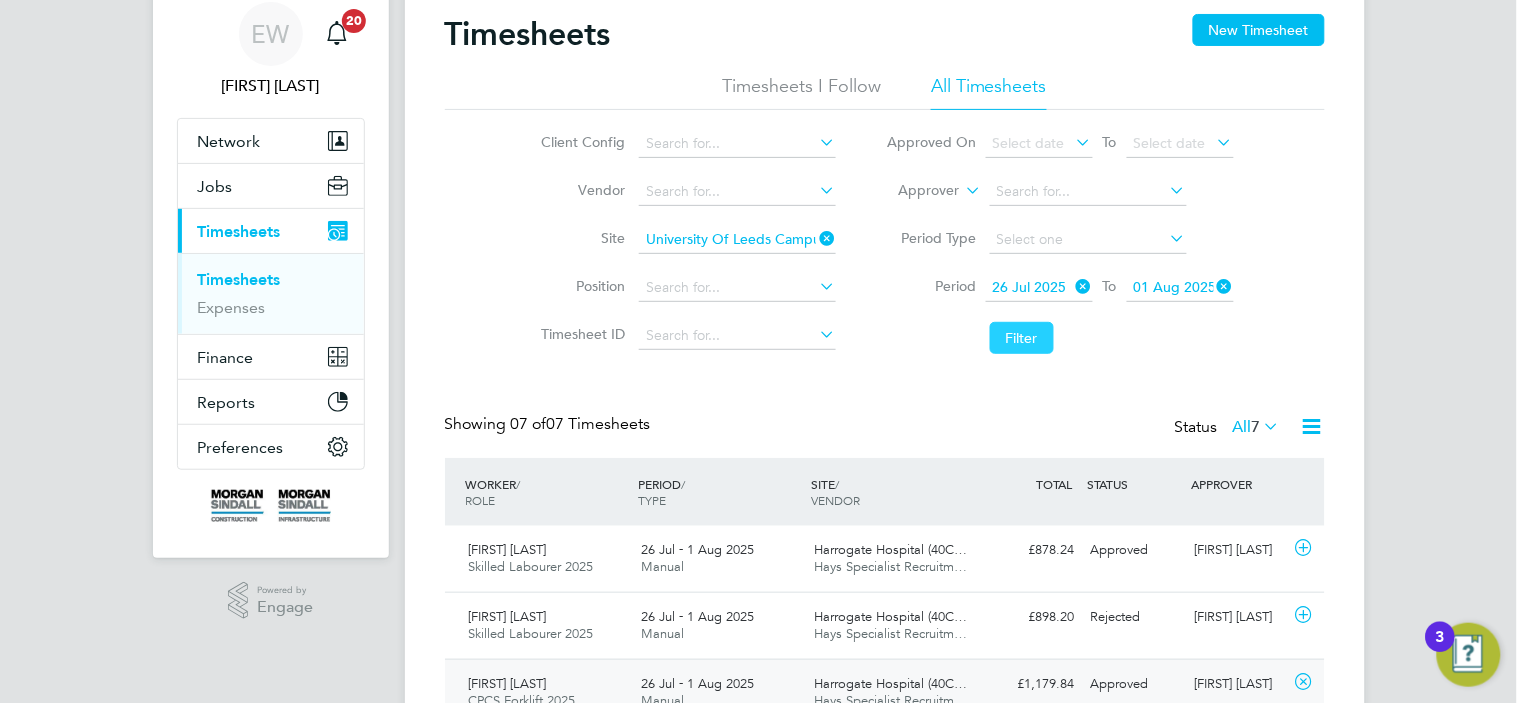 click on "Filter" 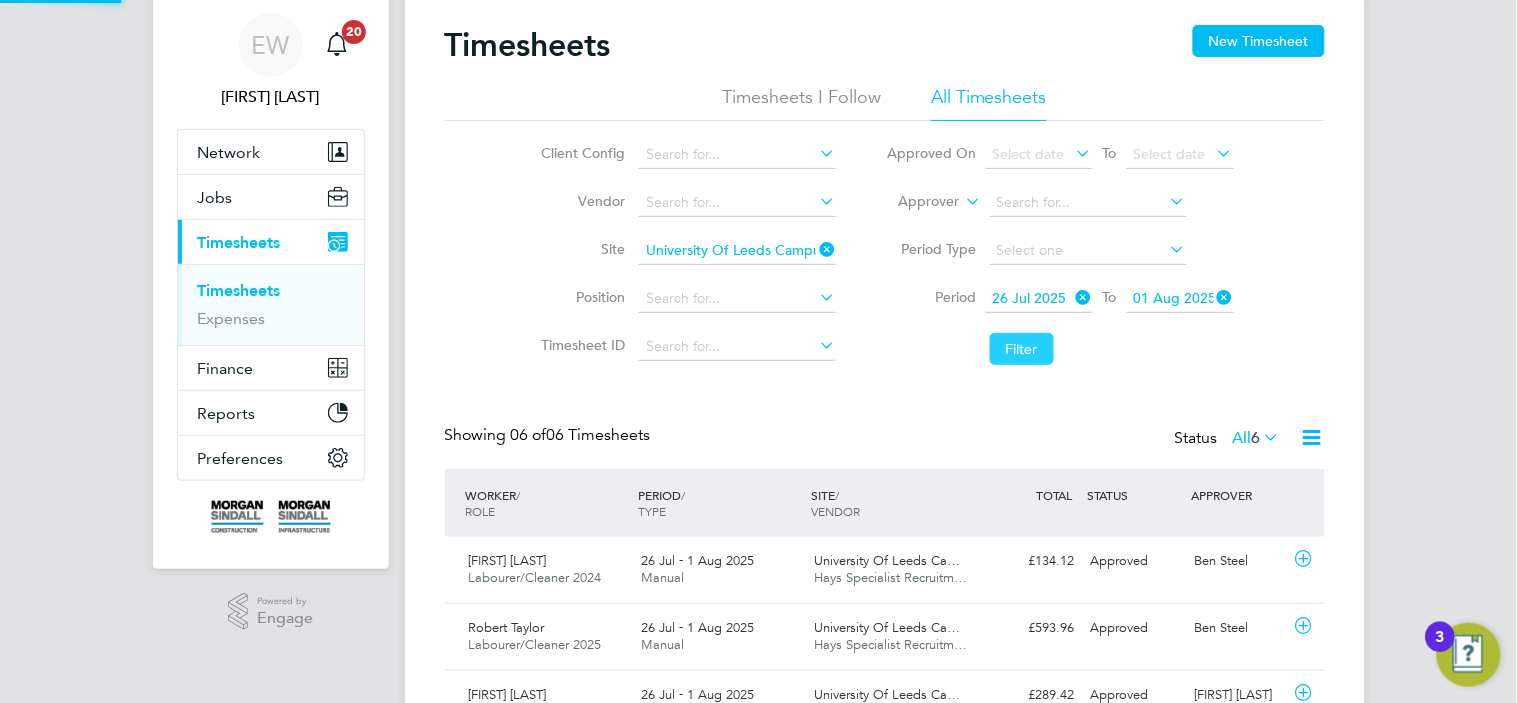 scroll, scrollTop: 74, scrollLeft: 0, axis: vertical 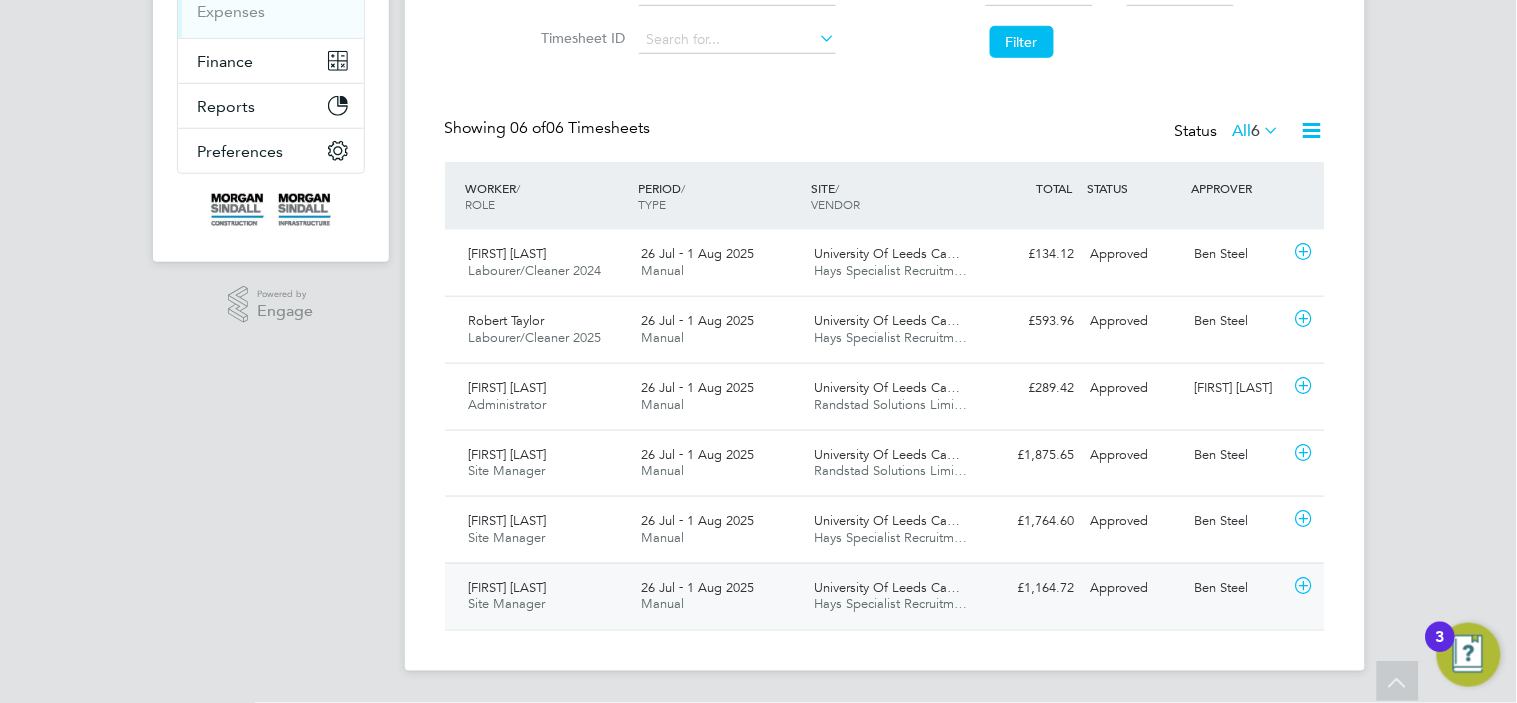click on "26 Jul - 1 Aug 2025 Manual" 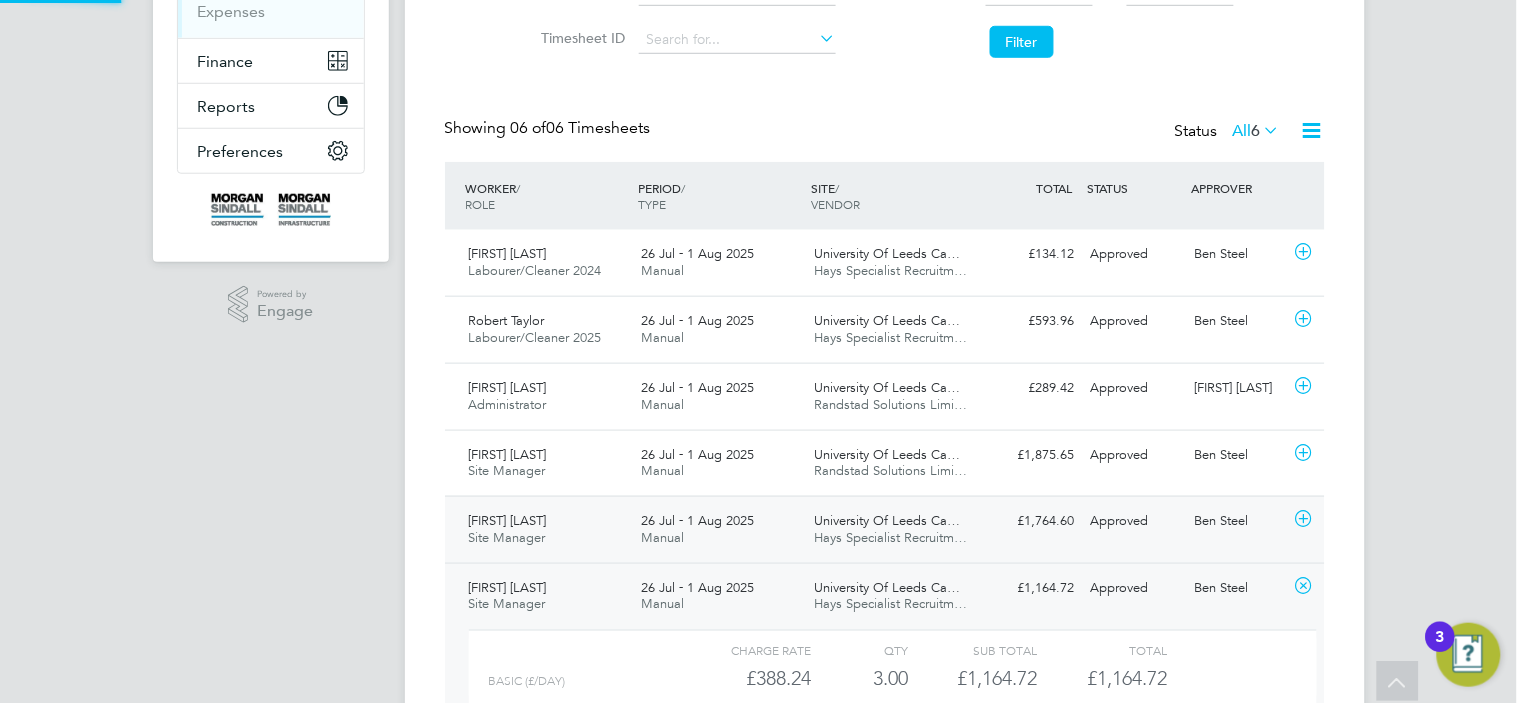 click on "University Of Leeds Ca…" 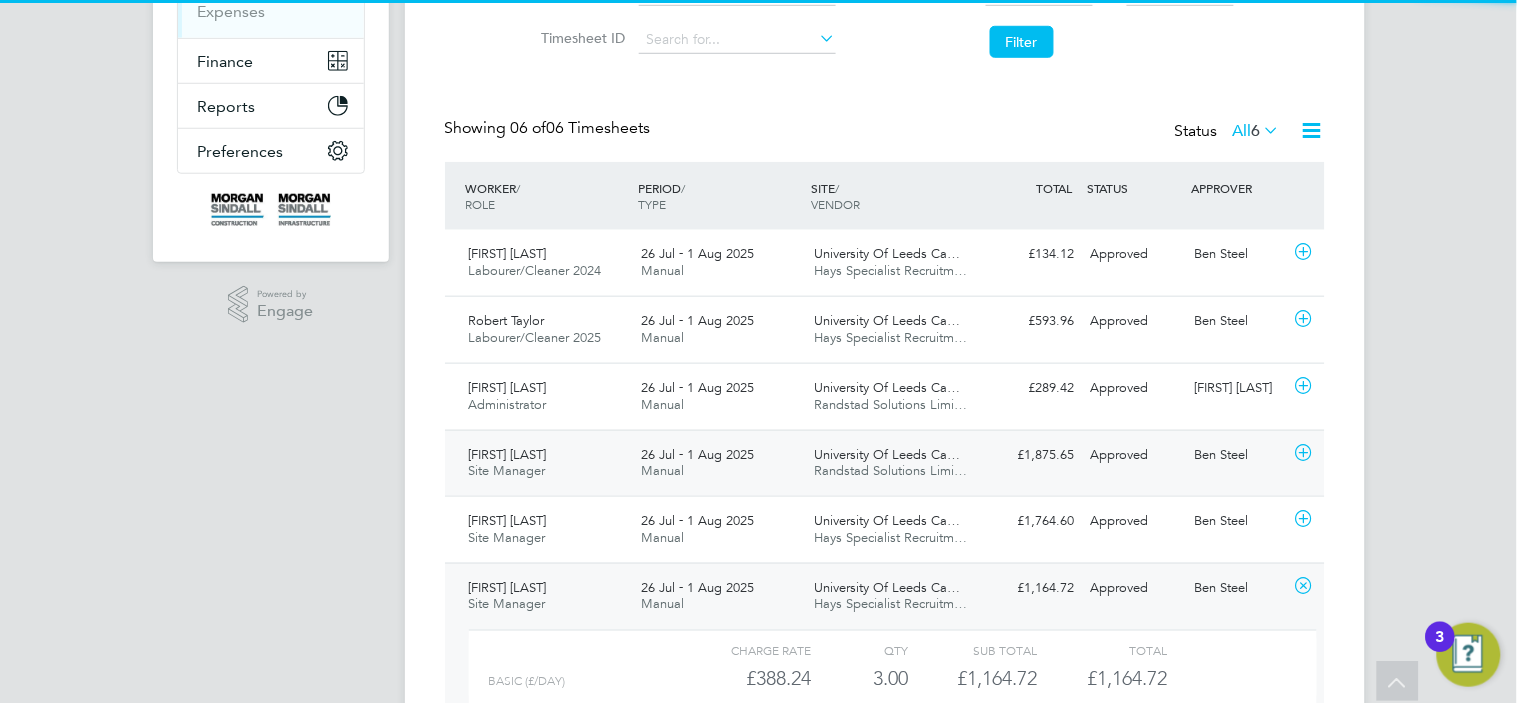 click on "University Of Leeds Ca…" 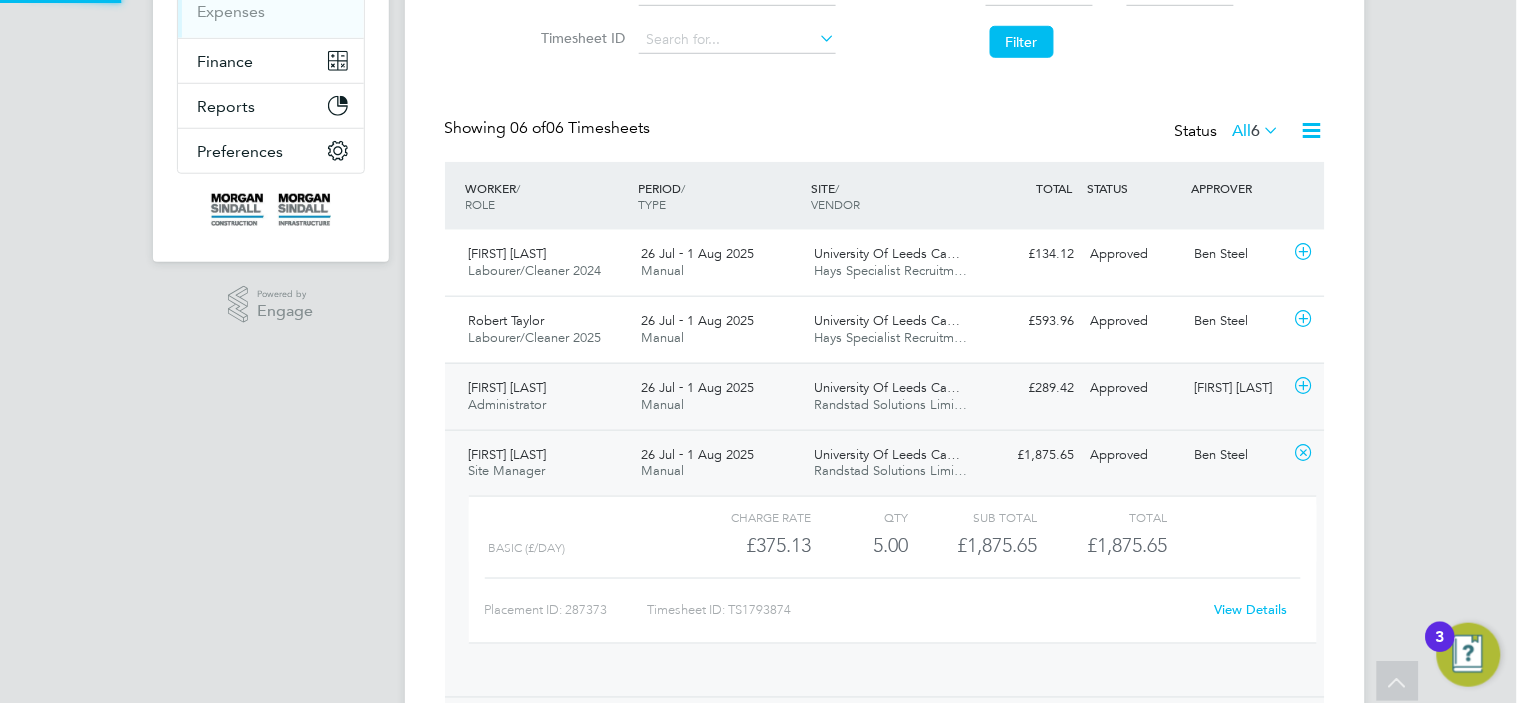 click on "University Of Leeds Ca…" 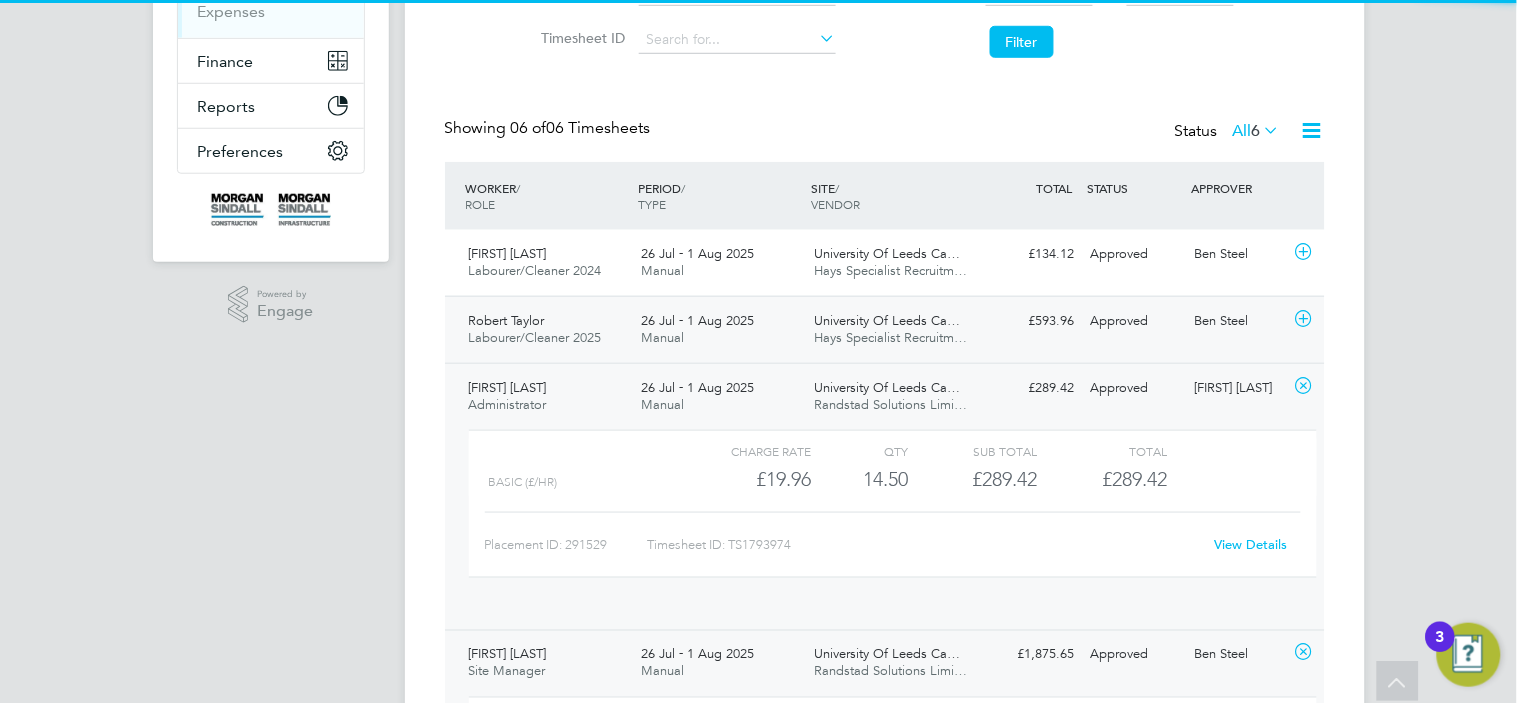 click on "Hays Specialist Recruitm…" 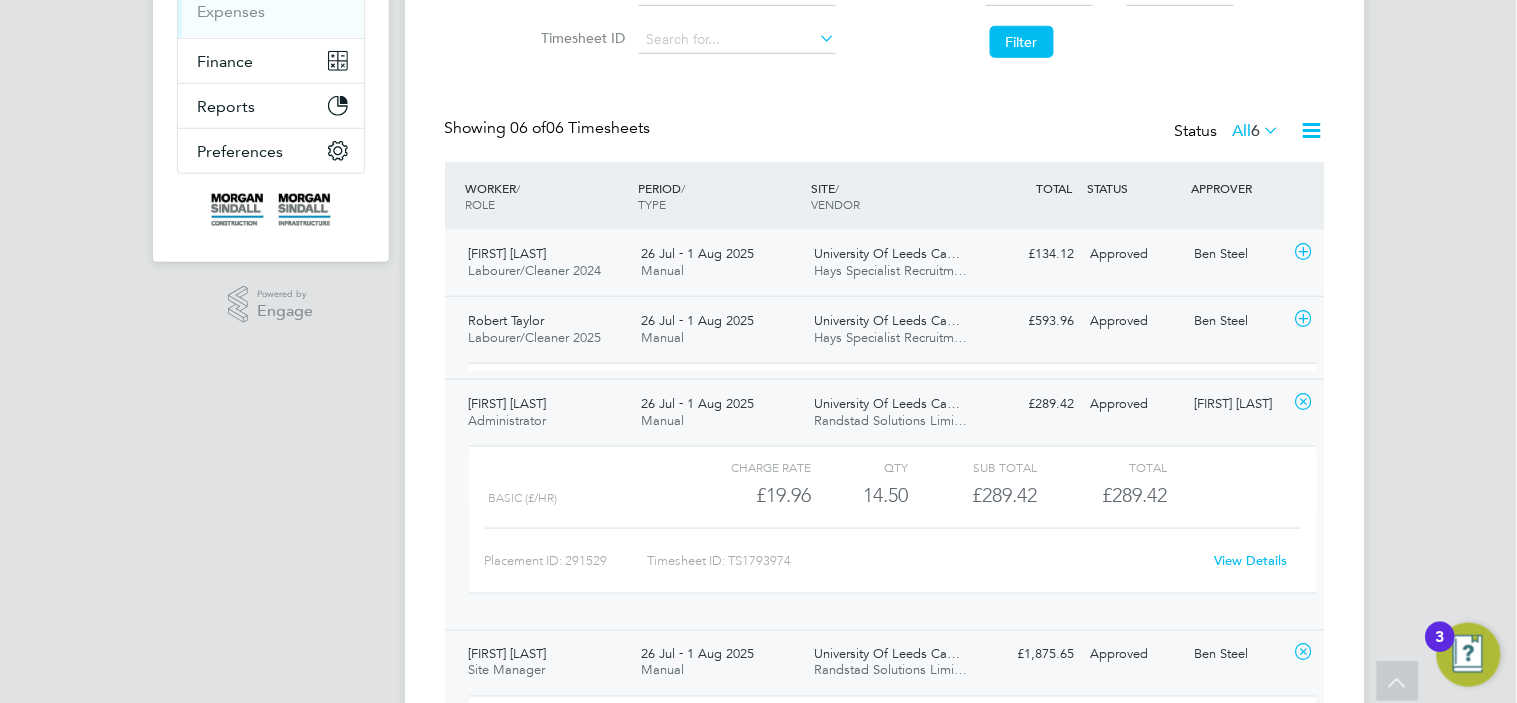 click on "University Of Leeds Ca… Hays Specialist Recruitm…" 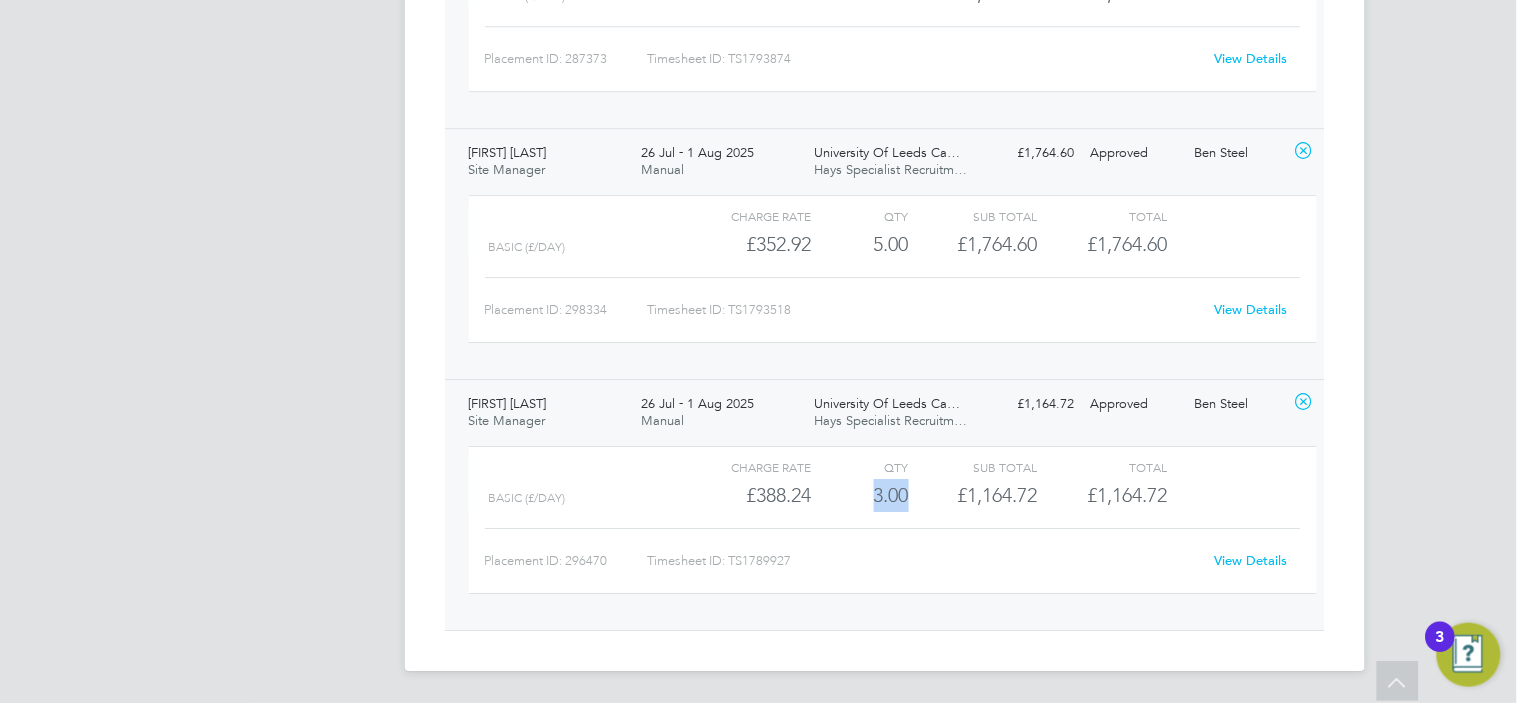 drag, startPoint x: 910, startPoint y: 496, endPoint x: 853, endPoint y: 496, distance: 57 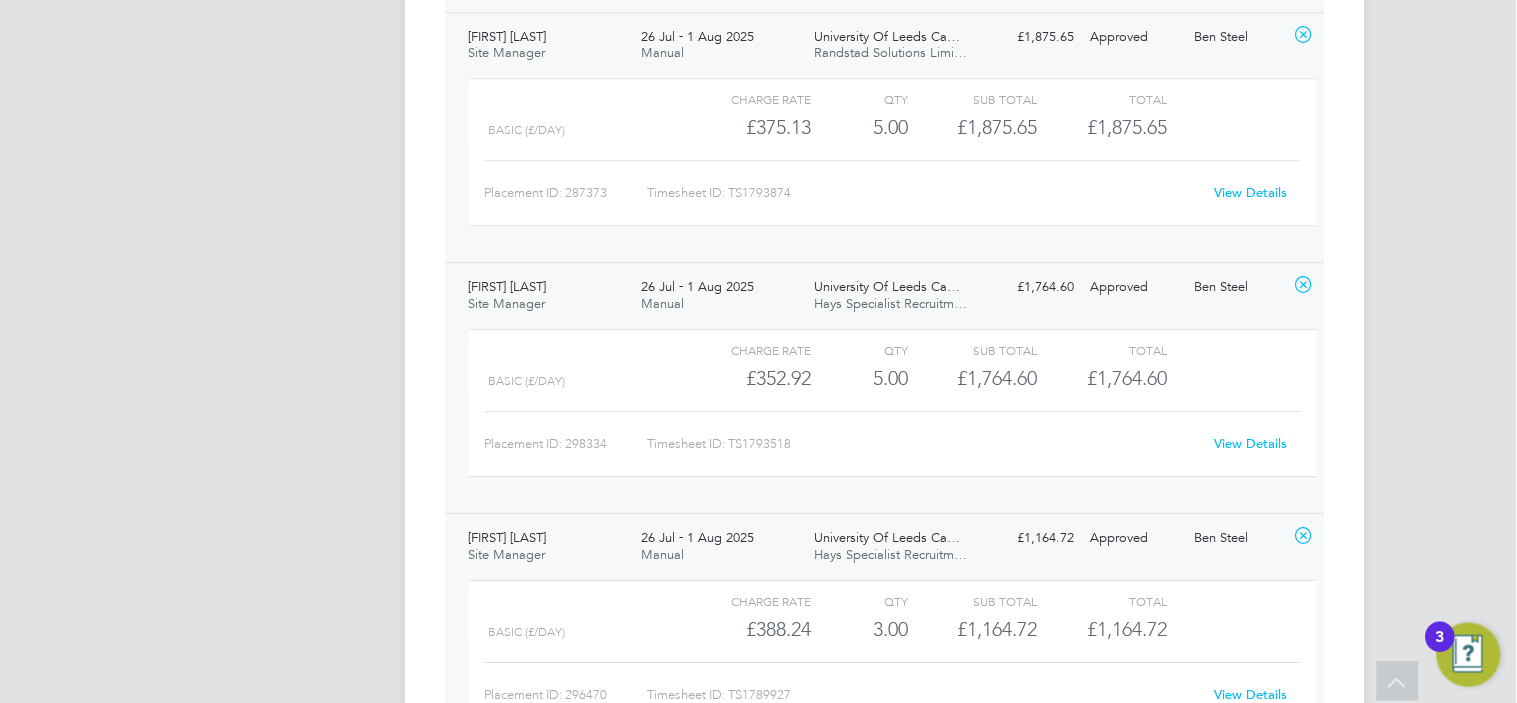 click on "£352.92" 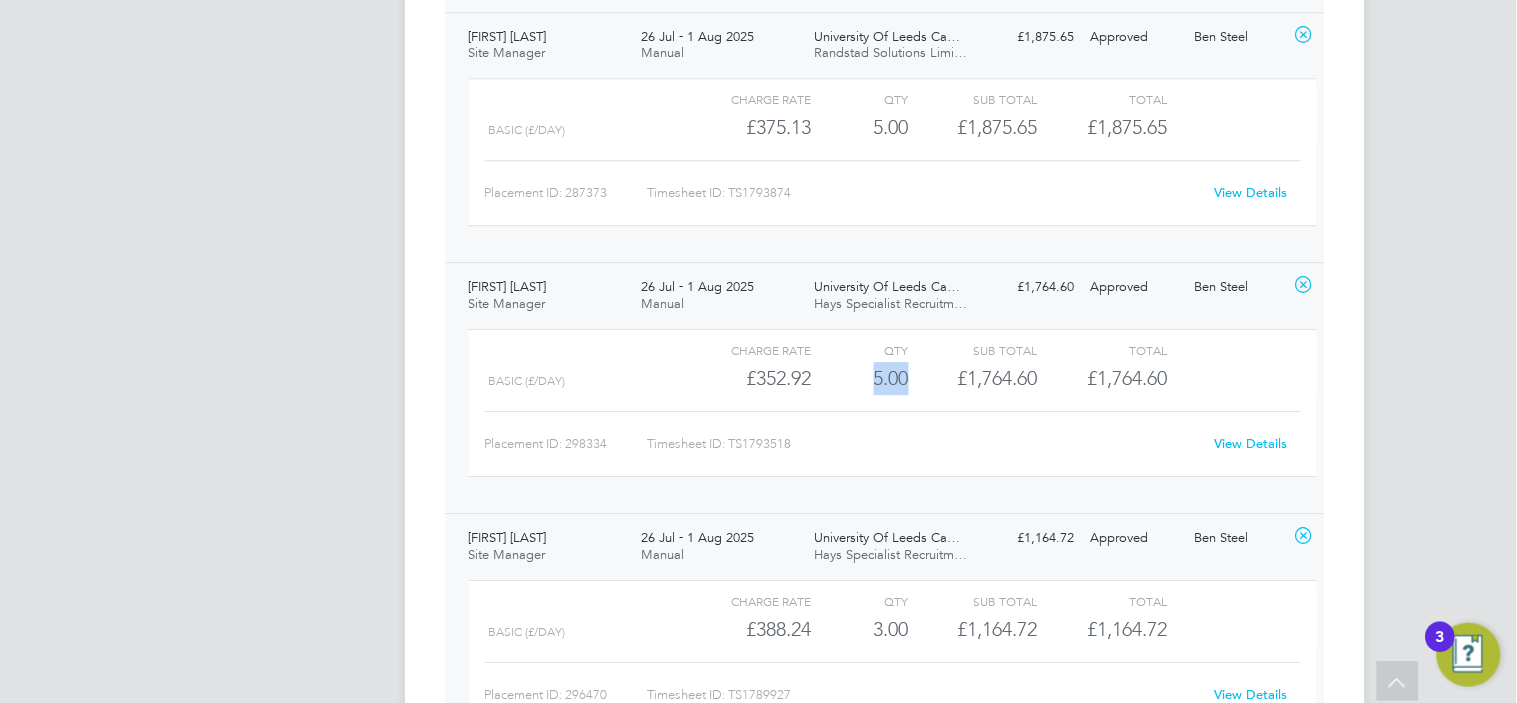 drag, startPoint x: 908, startPoint y: 377, endPoint x: 866, endPoint y: 378, distance: 42.0119 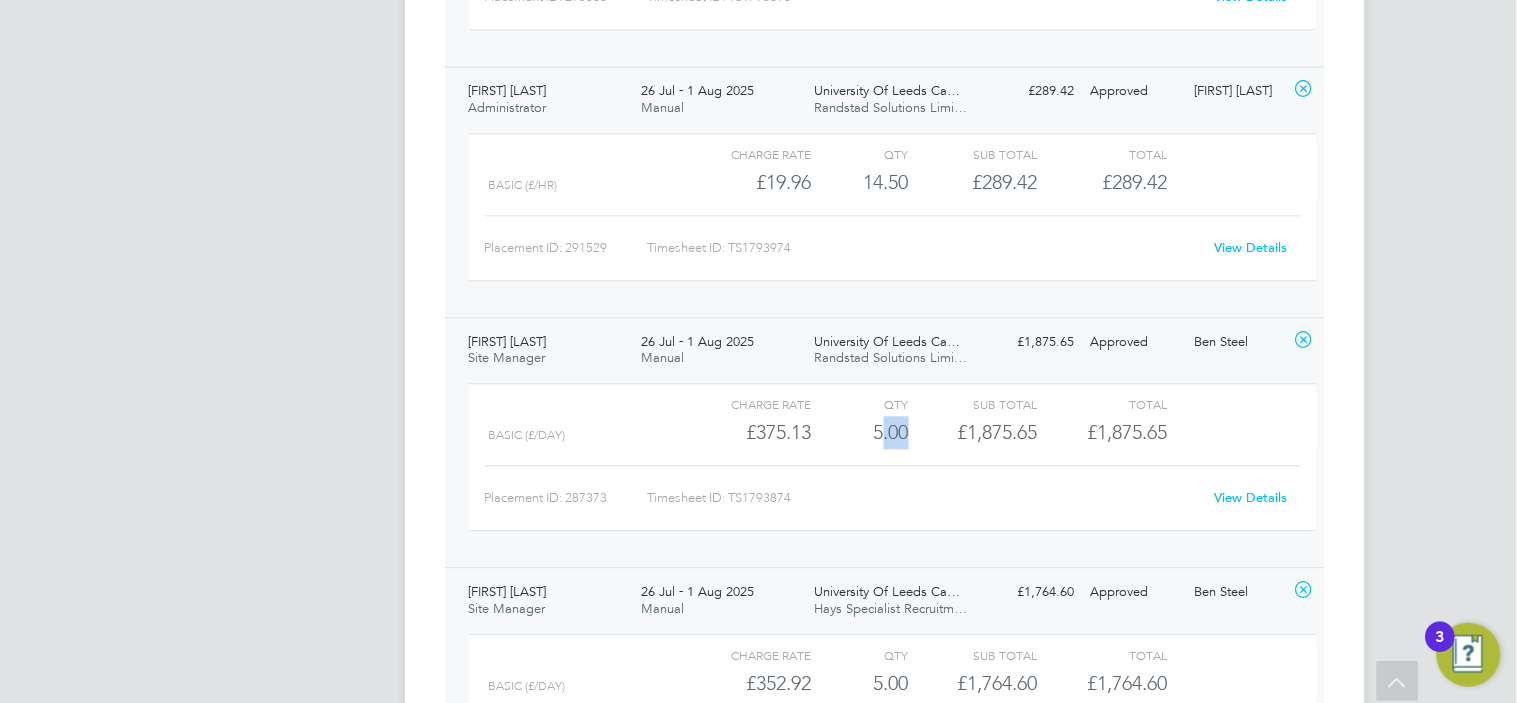 drag, startPoint x: 908, startPoint y: 435, endPoint x: 872, endPoint y: 433, distance: 36.05551 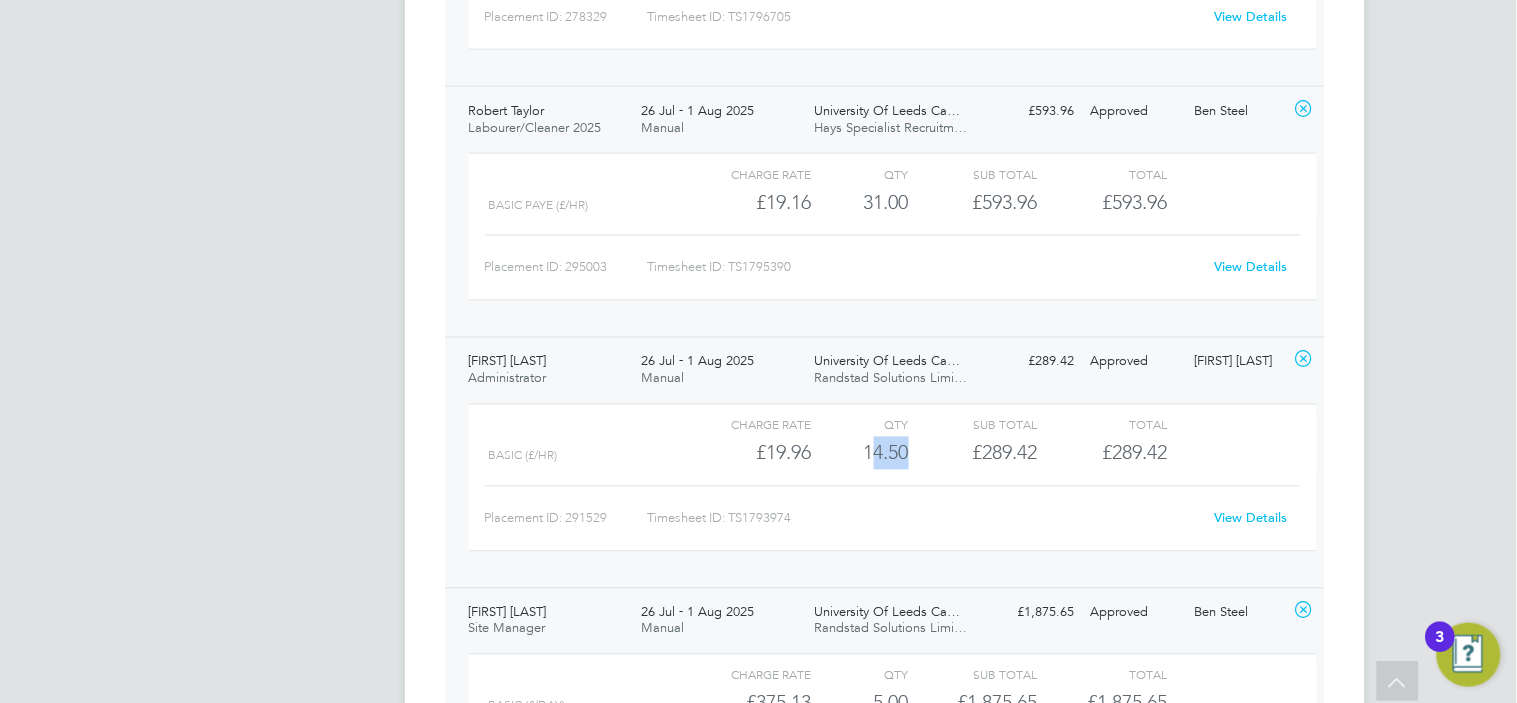 drag, startPoint x: 911, startPoint y: 457, endPoint x: 857, endPoint y: 457, distance: 54 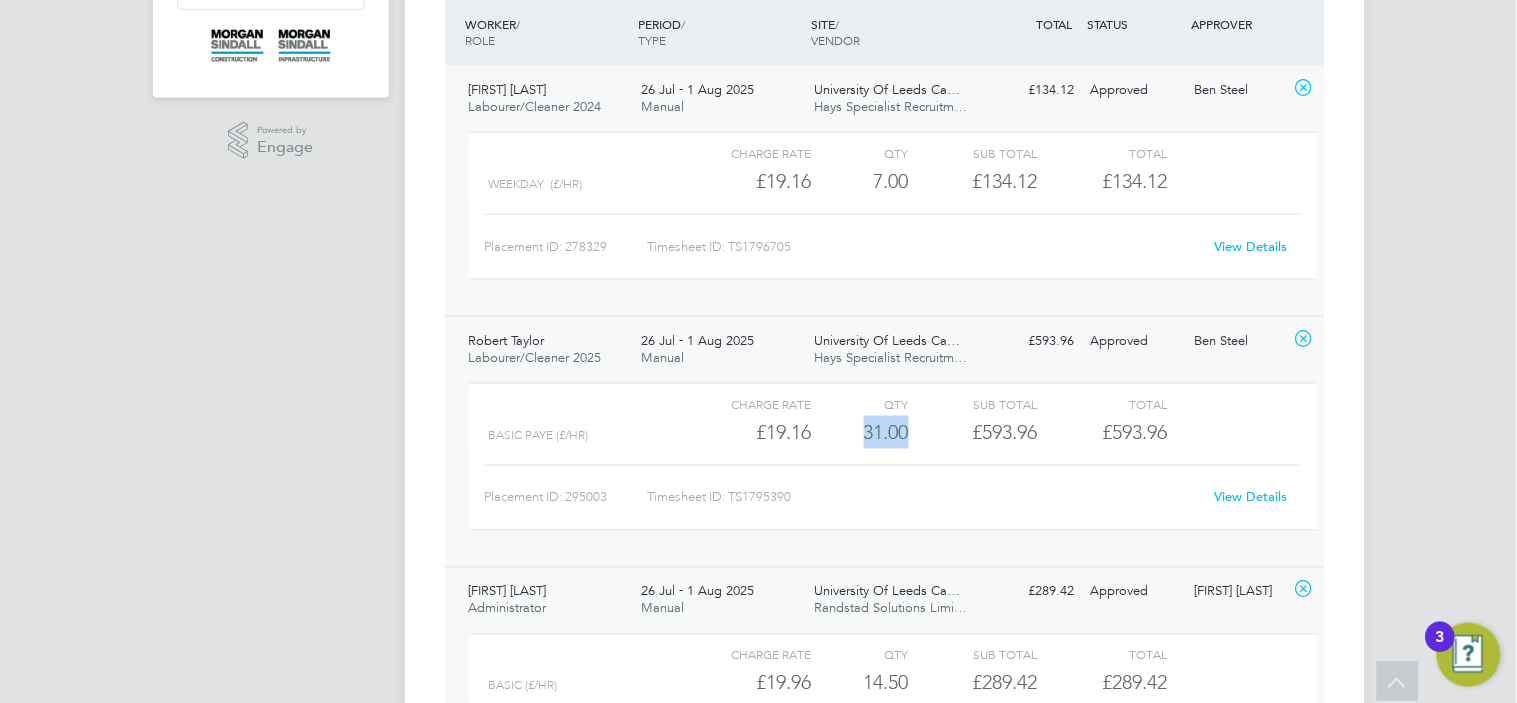 drag, startPoint x: 908, startPoint y: 435, endPoint x: 851, endPoint y: 435, distance: 57 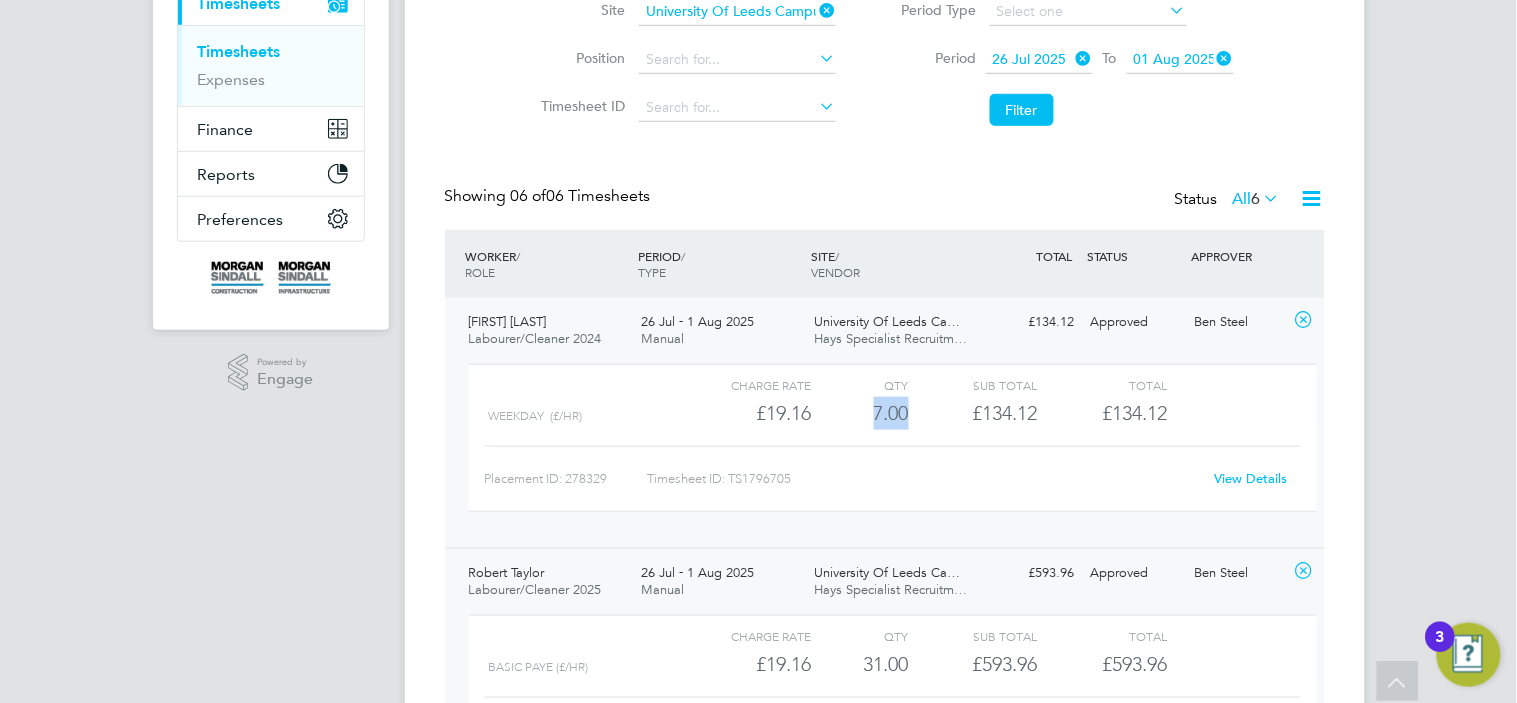 drag, startPoint x: 907, startPoint y: 414, endPoint x: 866, endPoint y: 414, distance: 41 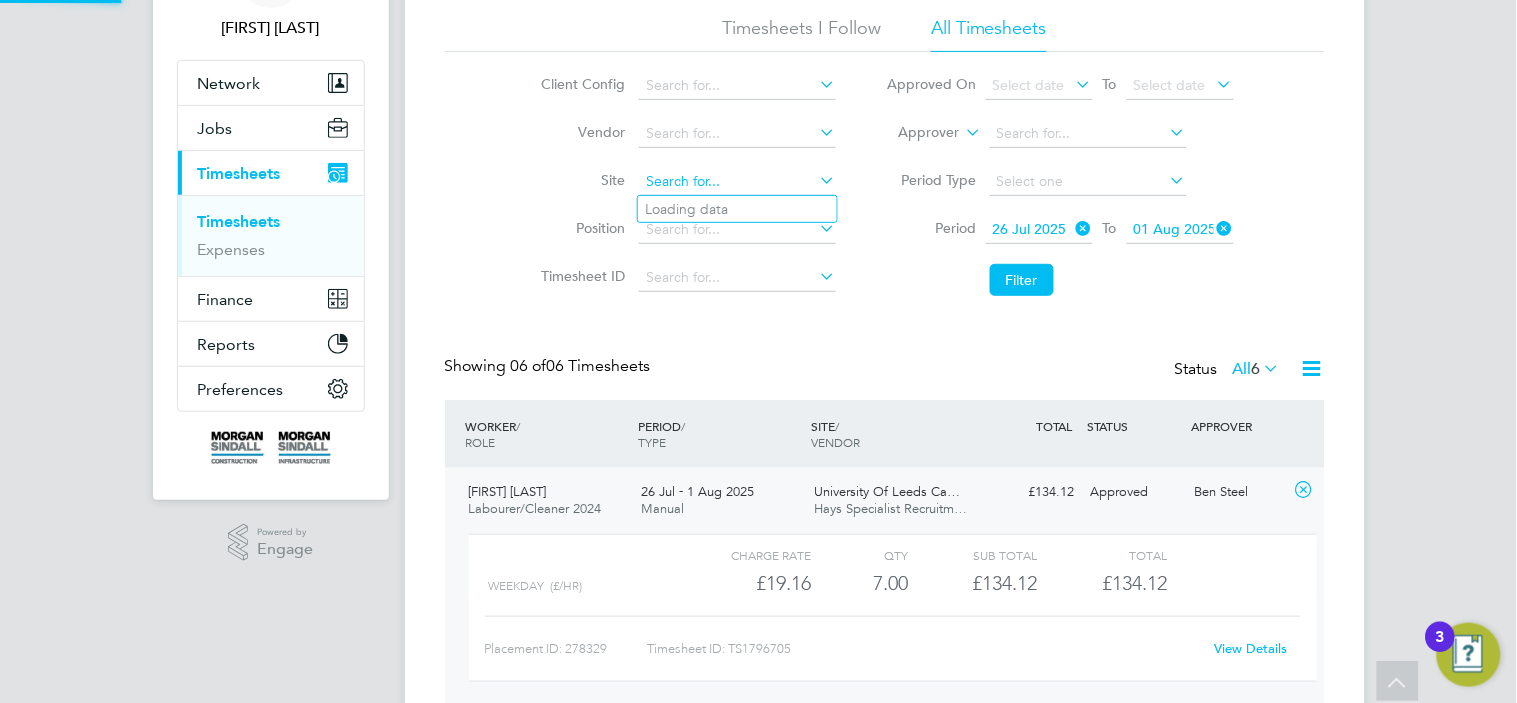 click 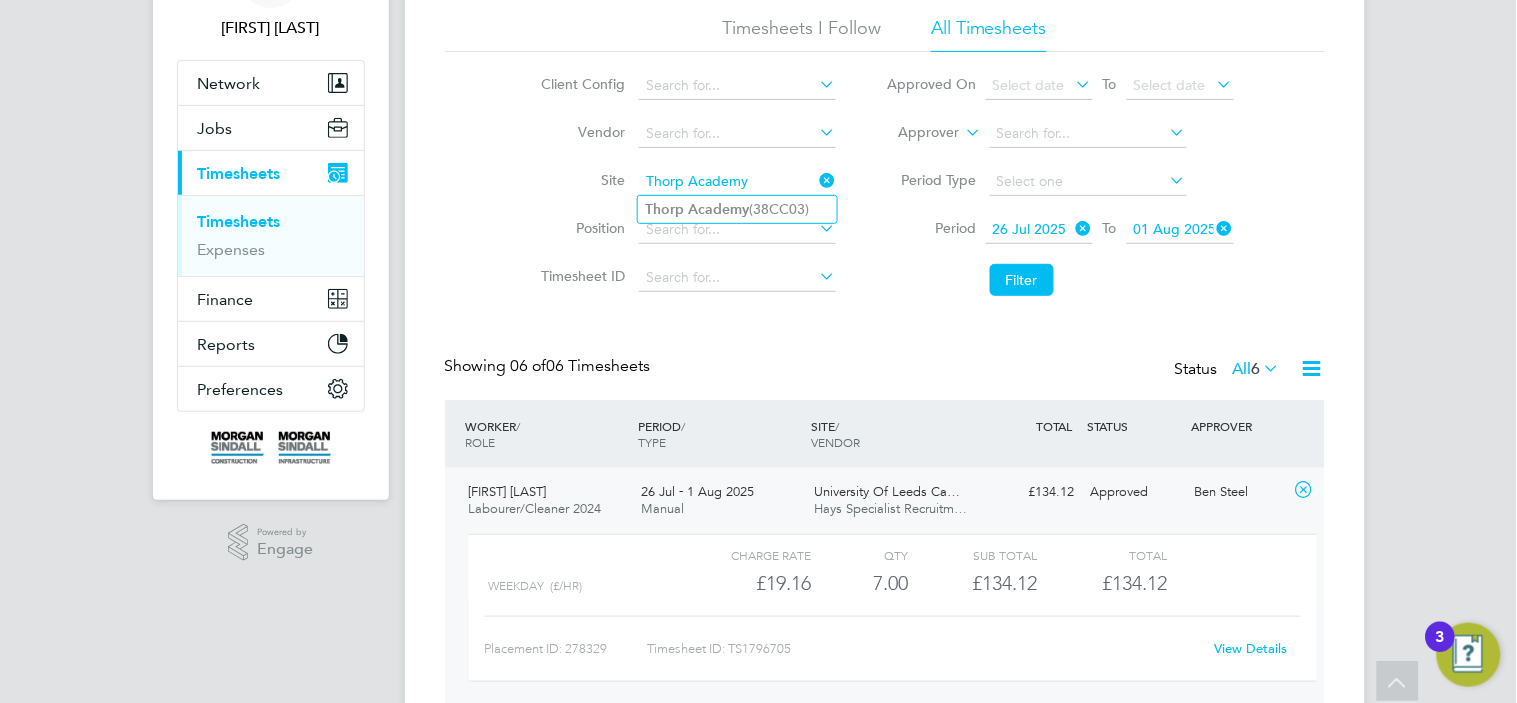 click on "Thorp   Academy  (38CC03)" 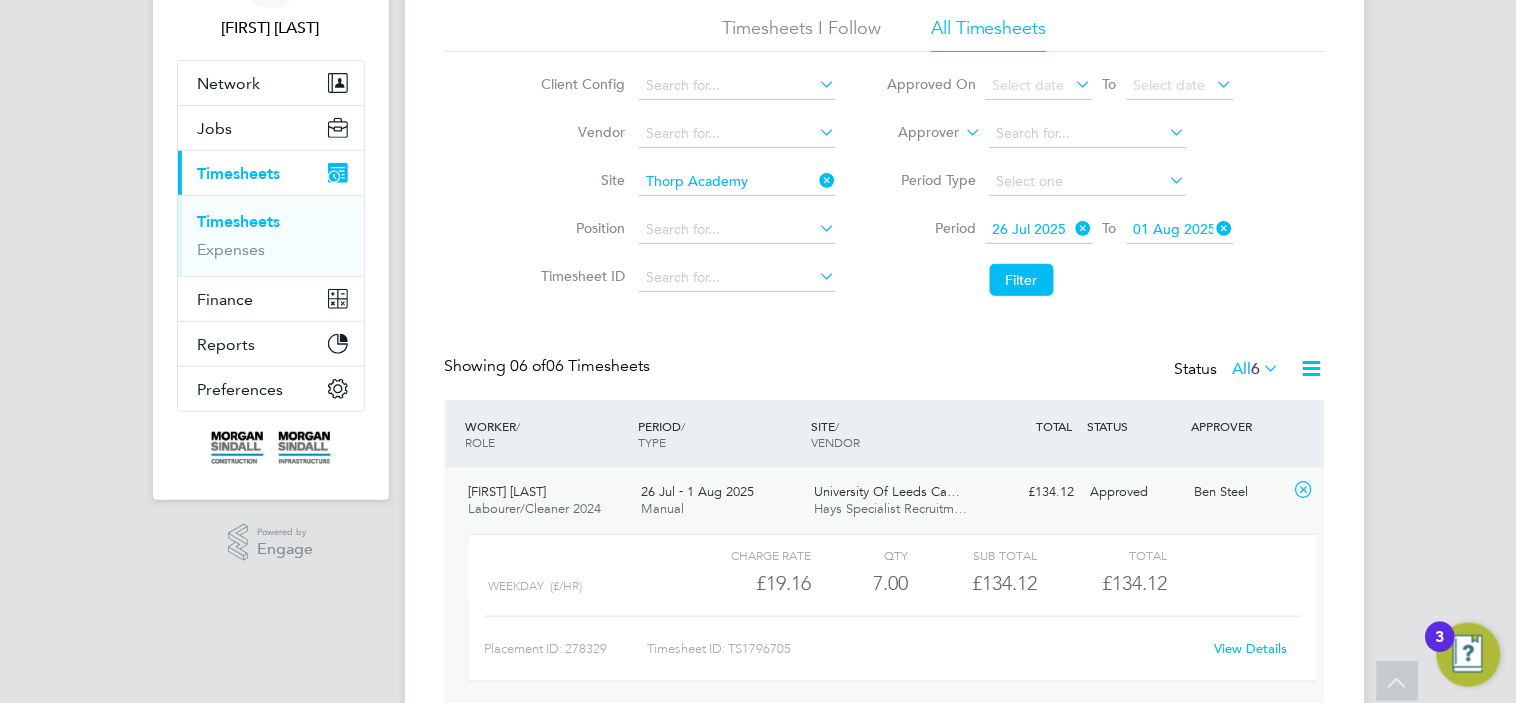 type on "Thorp Academy (38CC03)" 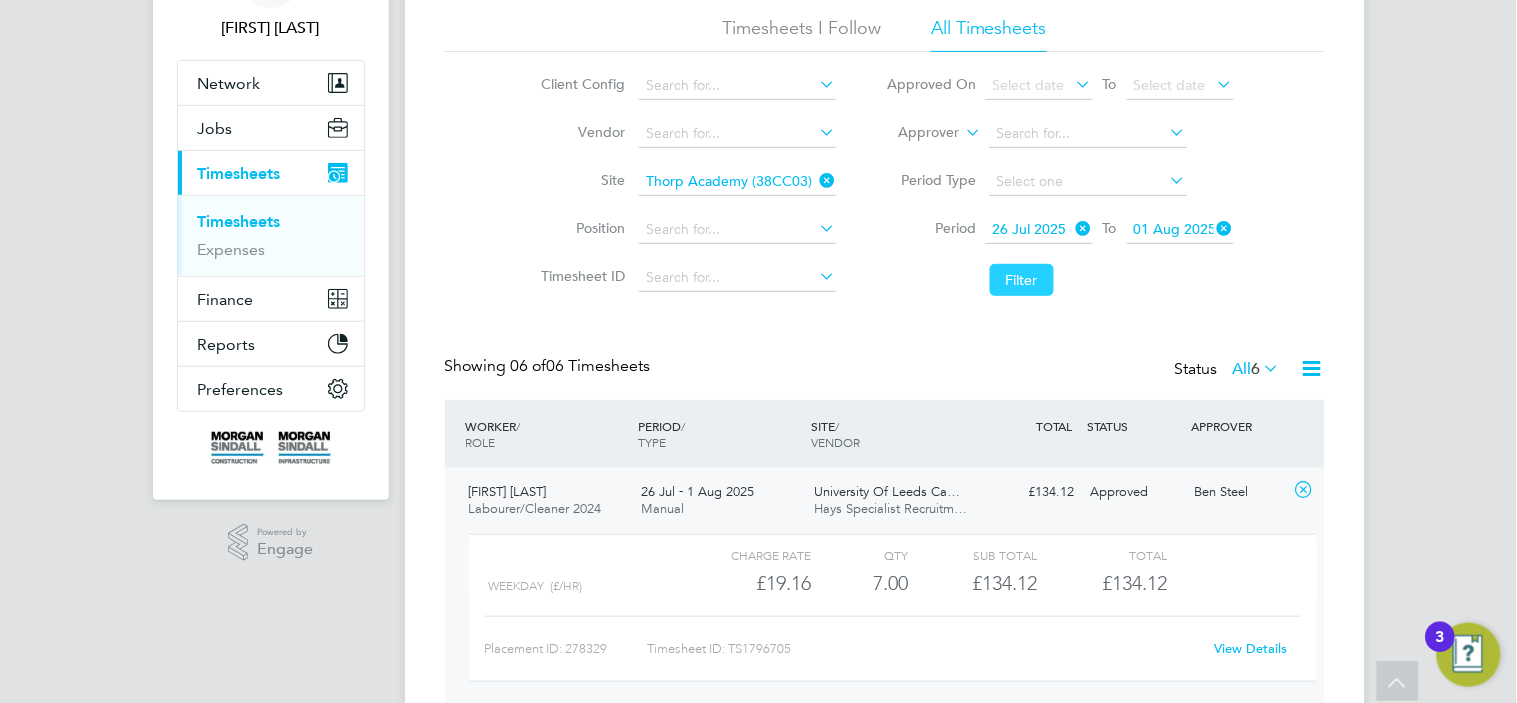 click on "Filter" 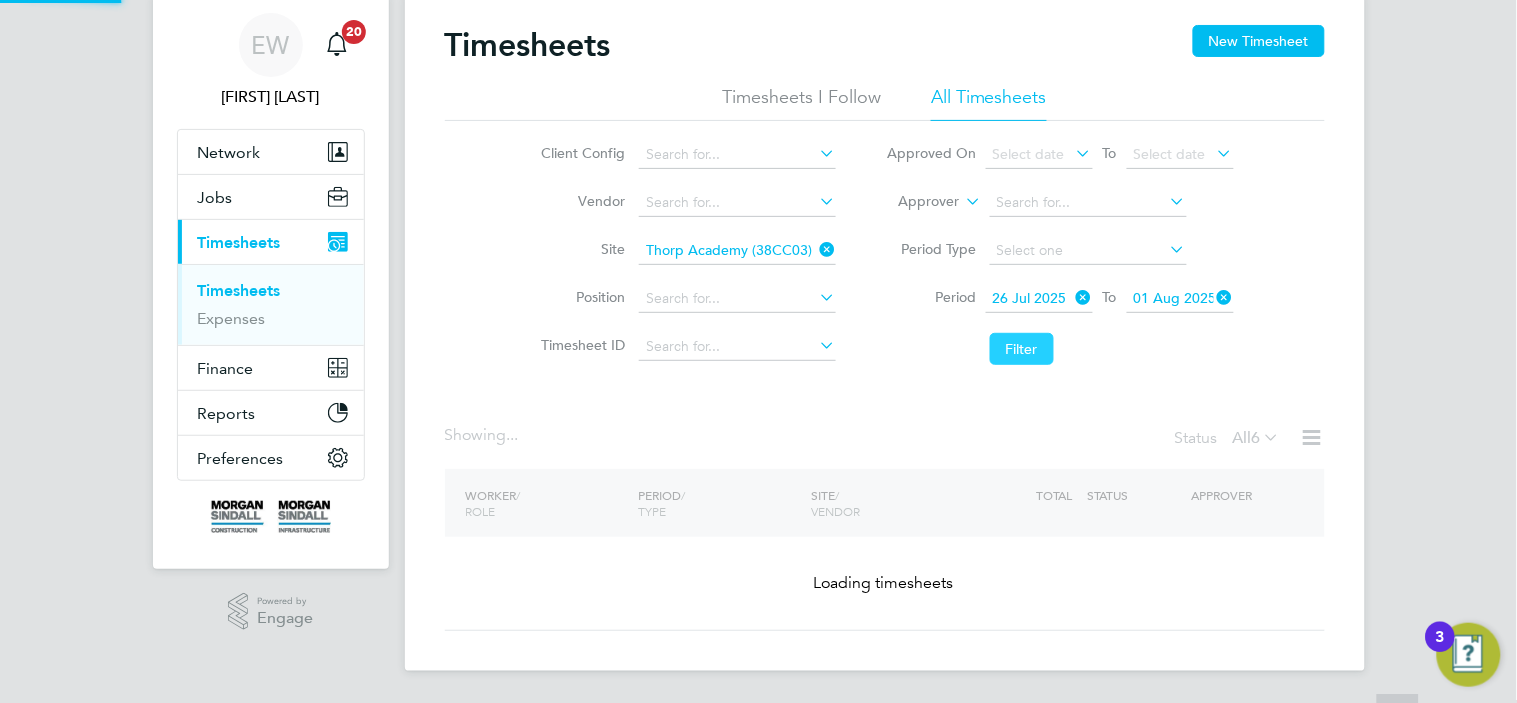 scroll, scrollTop: 120, scrollLeft: 0, axis: vertical 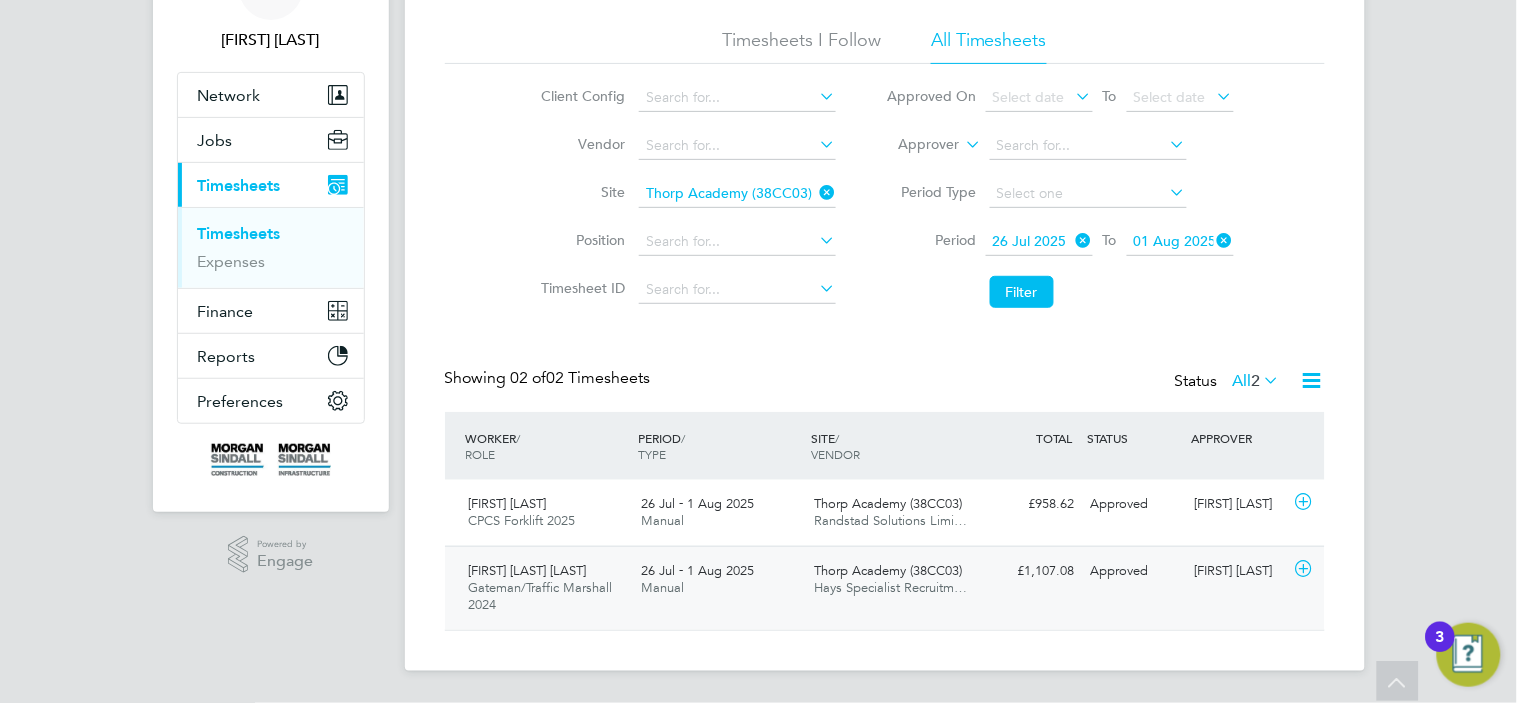 click on "26 Jul - 1 Aug 2025 Manual" 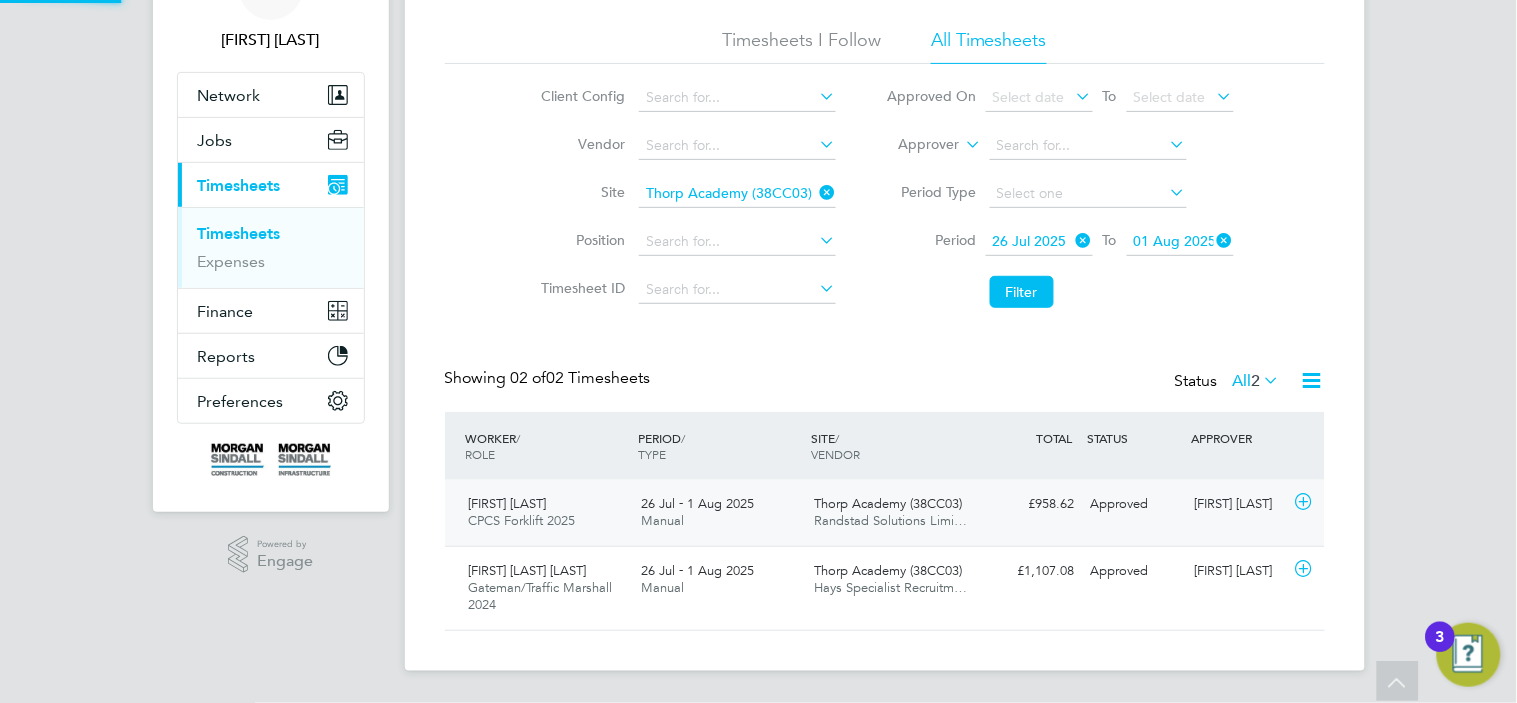 click on "Thorp Academy (38CC03) Randstad Solutions Limi…" 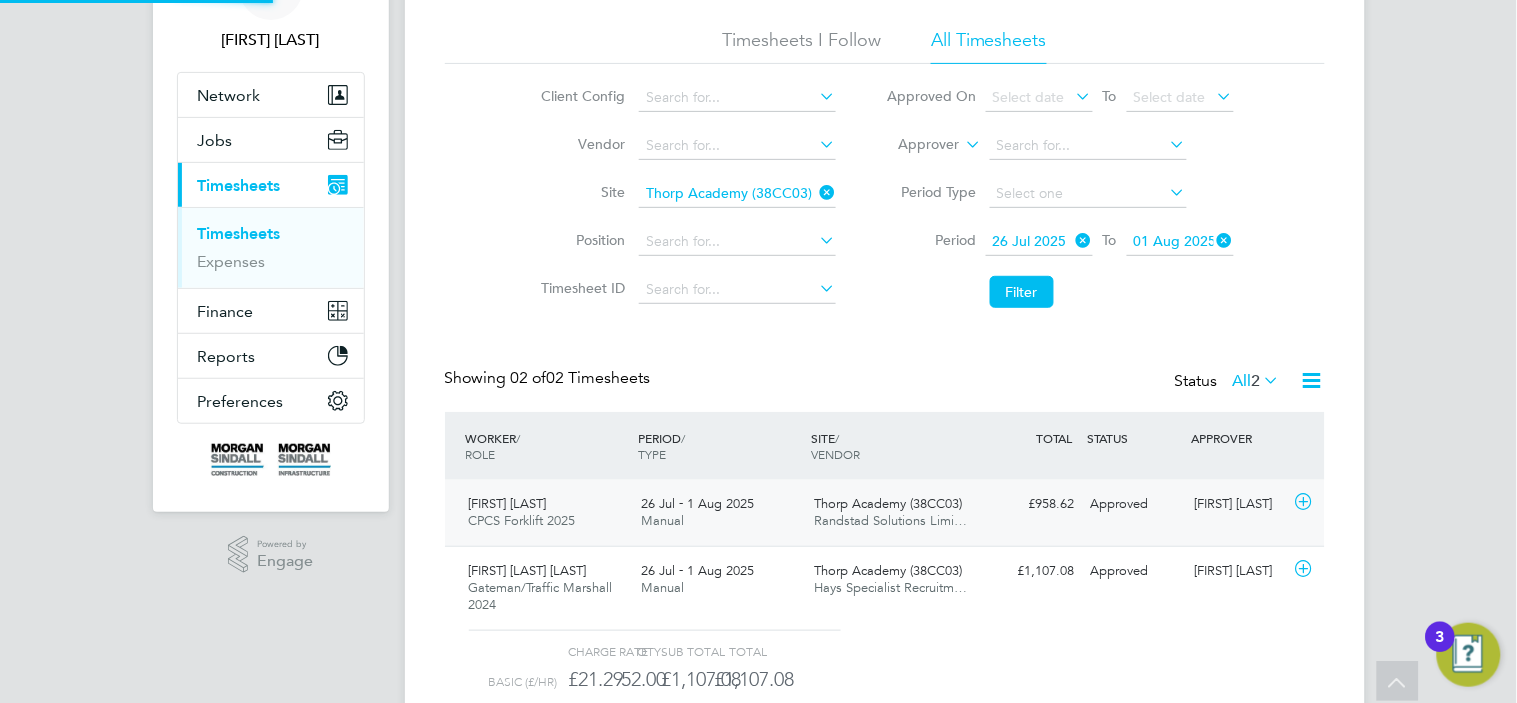 scroll, scrollTop: 10, scrollLeft: 11, axis: both 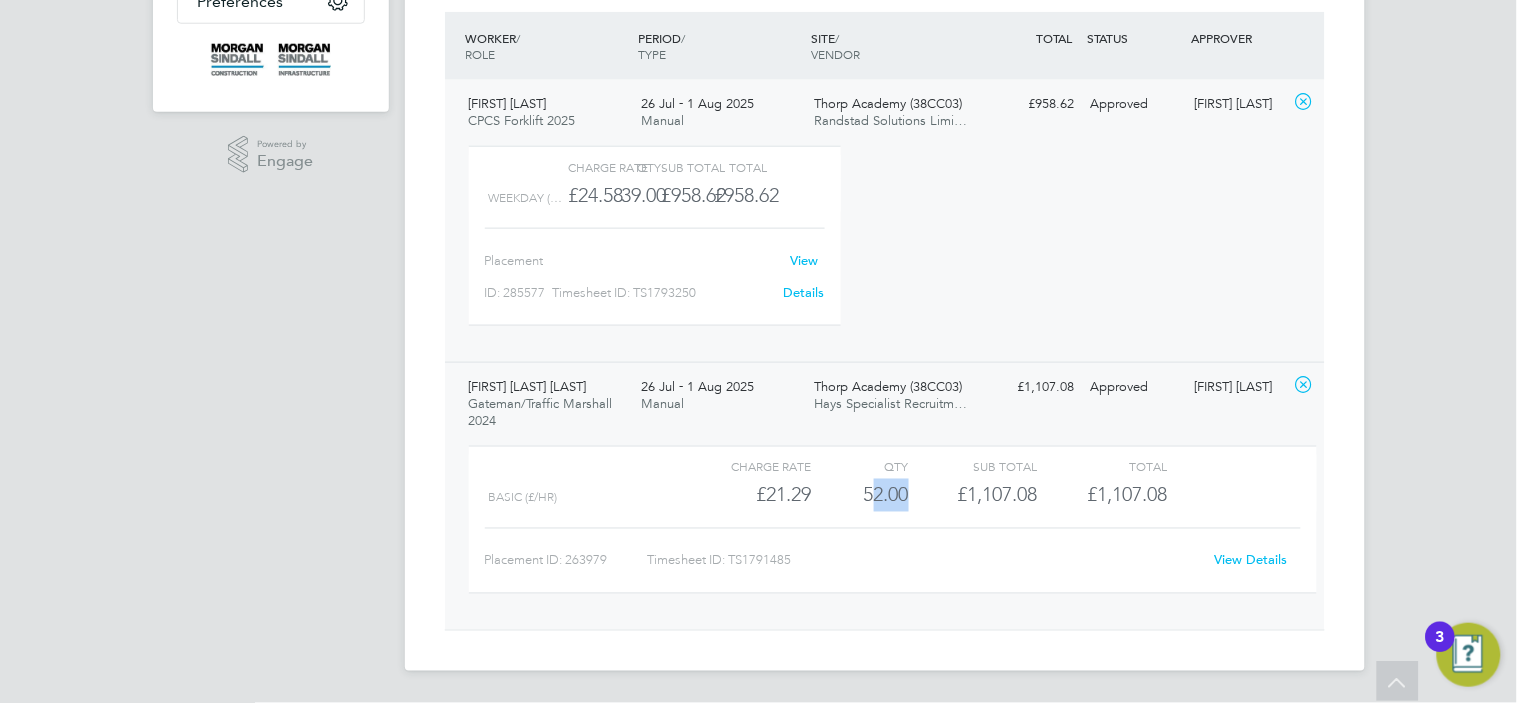 drag, startPoint x: 908, startPoint y: 496, endPoint x: 860, endPoint y: 496, distance: 48 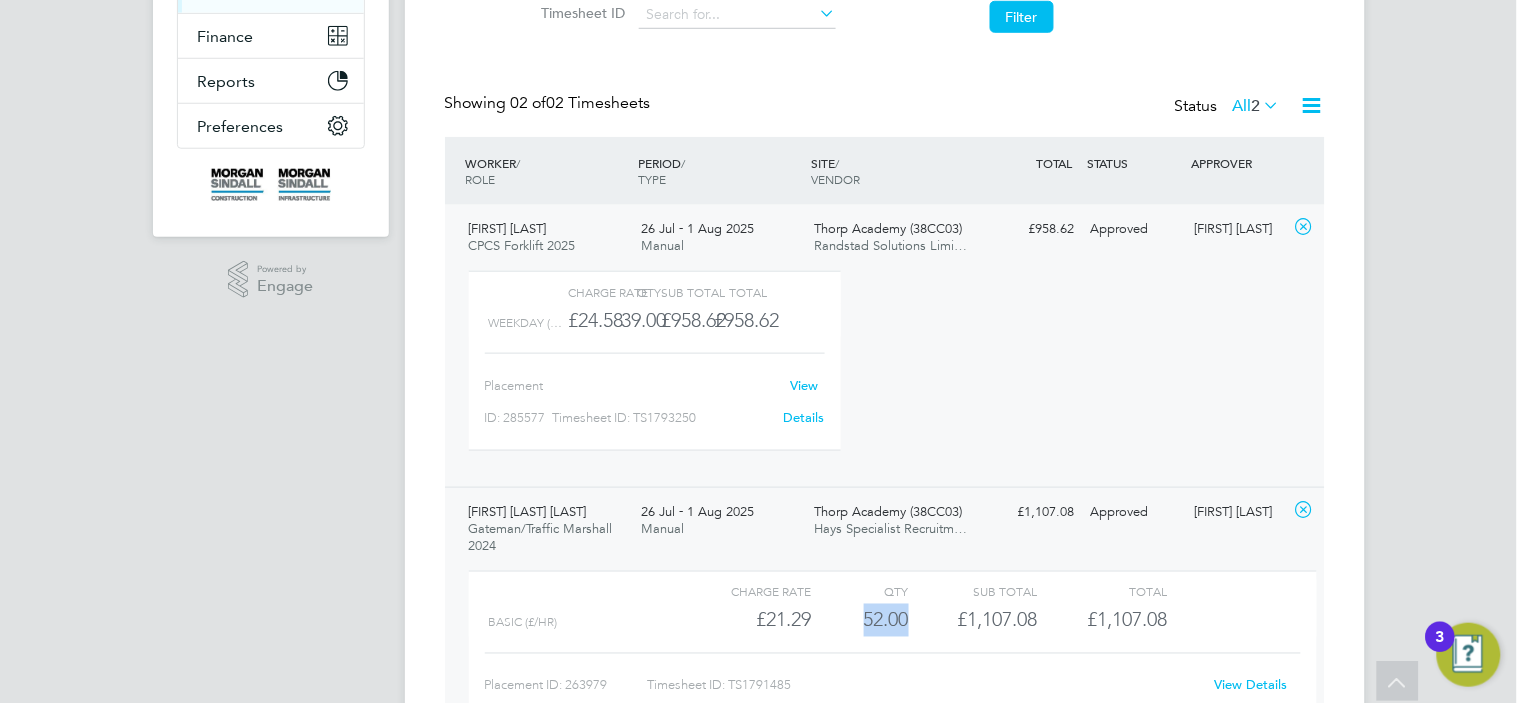 scroll, scrollTop: 392, scrollLeft: 0, axis: vertical 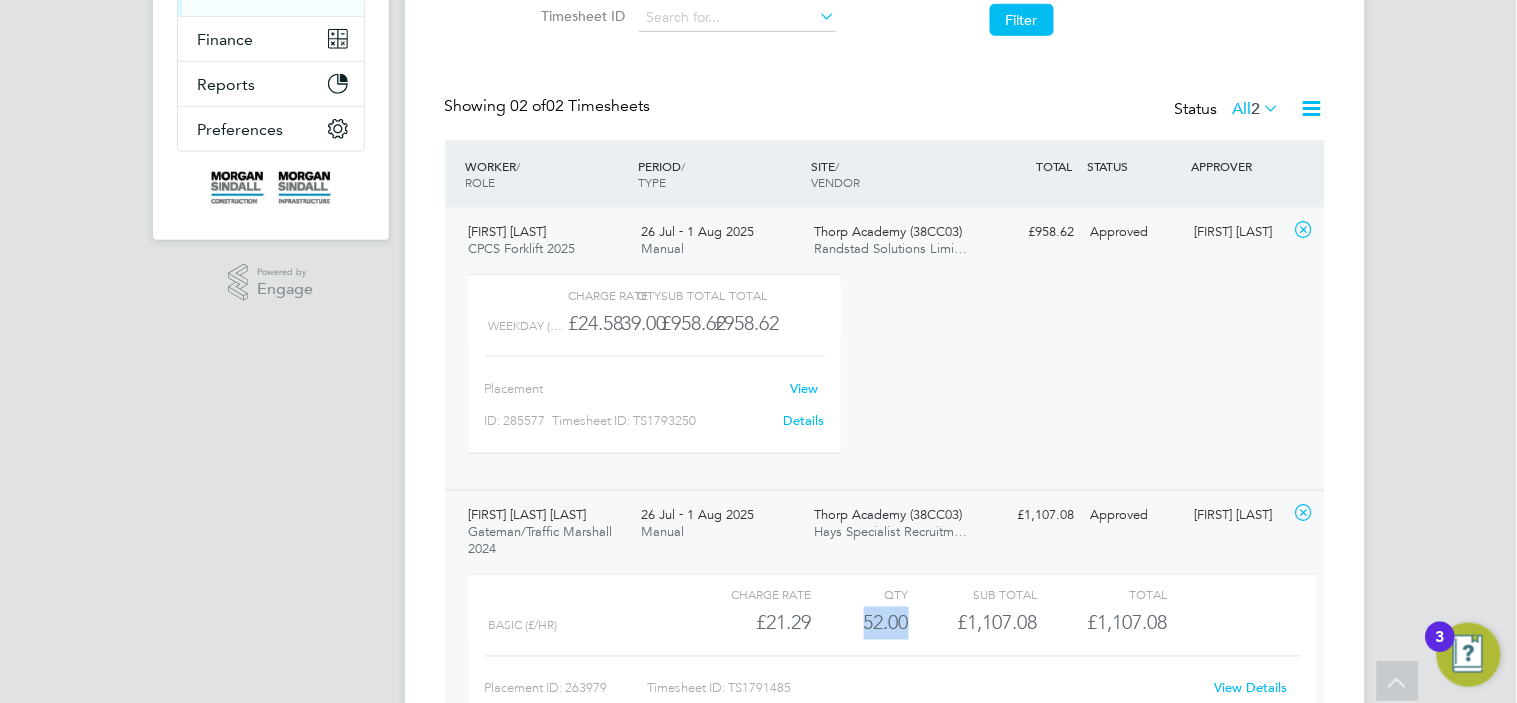 click on "[FIRST] [LAST] CPCS Forklift 2025   26 Jul - 1 Aug 2025 26 Jul - 1 Aug 2025 Manual Thorp Academy (38CC03) Randstad Solutions Limi… £958.62 Approved Approved [FIRST] [LAST]   Charge rate QTY Sub Total Total WEEKDAY (…     £24.58 39 39.00 39 £958.62 £958.62 Placement ID: 285577 Timesheet ID: TS1793250 View Details" 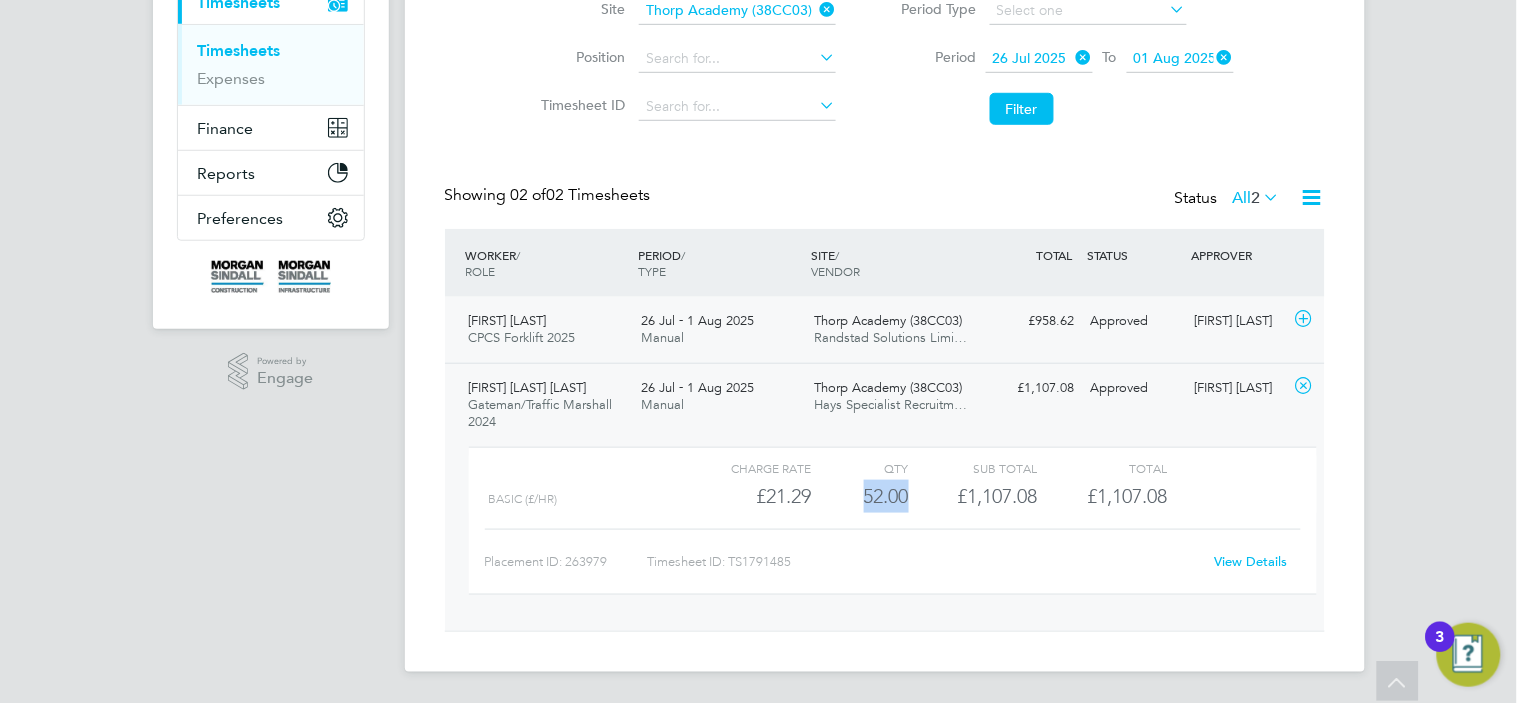 click on "26 Jul - 1 Aug 2025 Manual" 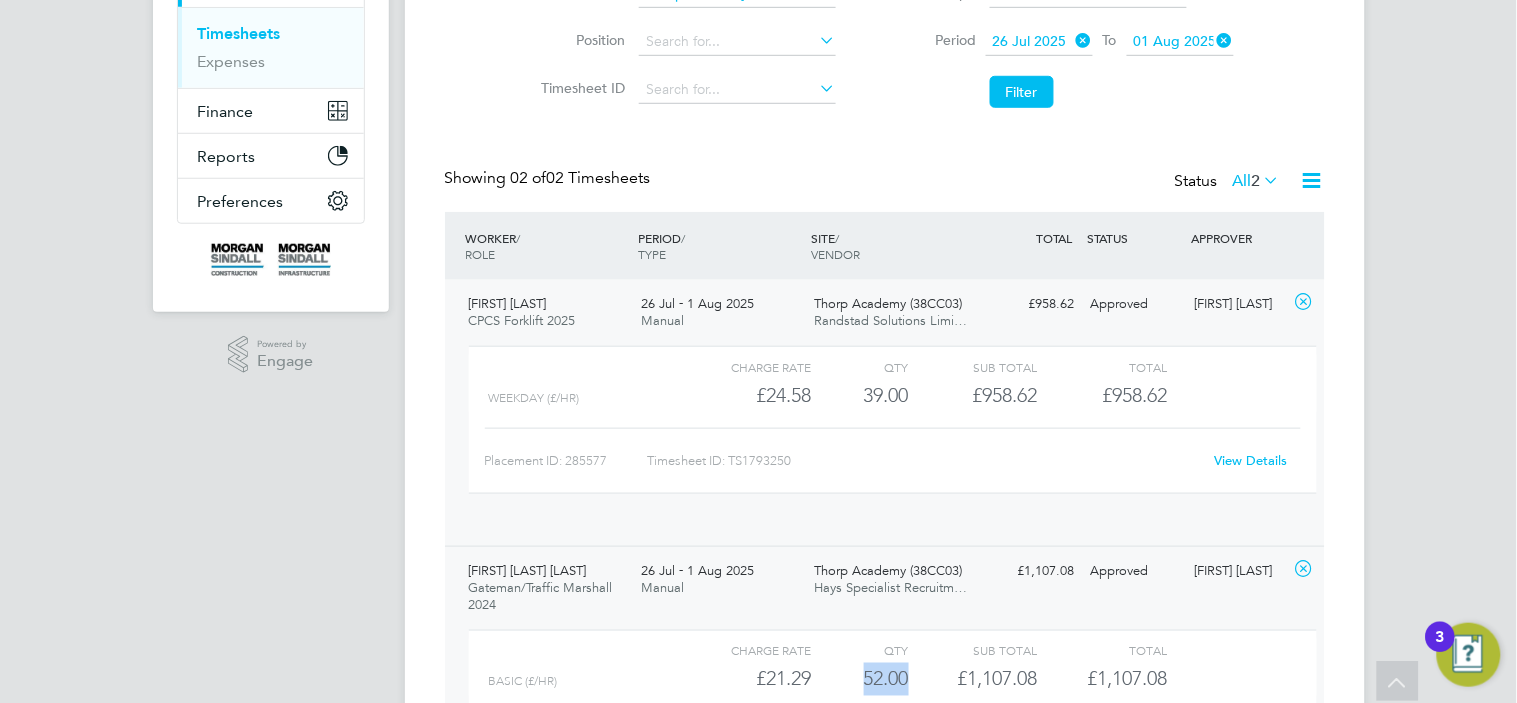 scroll, scrollTop: 10, scrollLeft: 11, axis: both 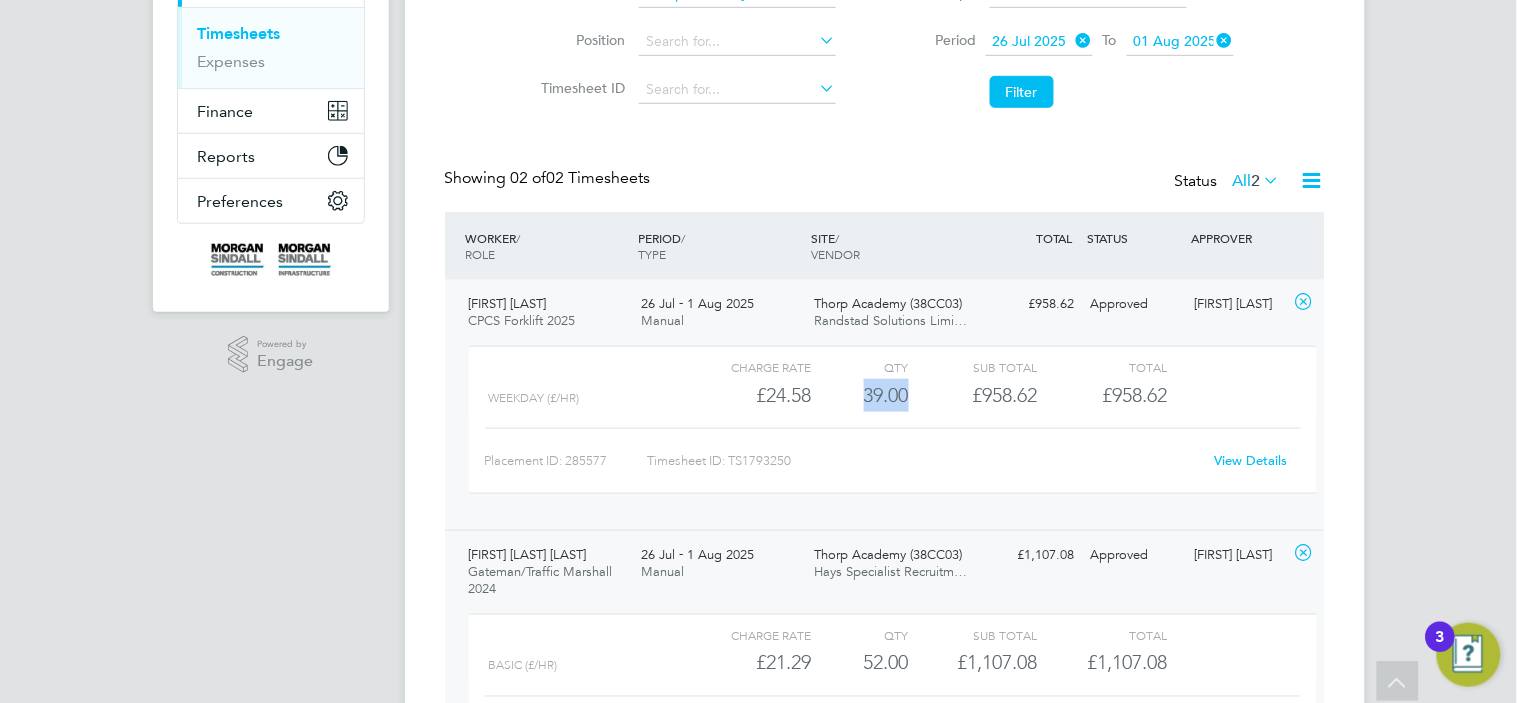 drag, startPoint x: 907, startPoint y: 396, endPoint x: 856, endPoint y: 395, distance: 51.009804 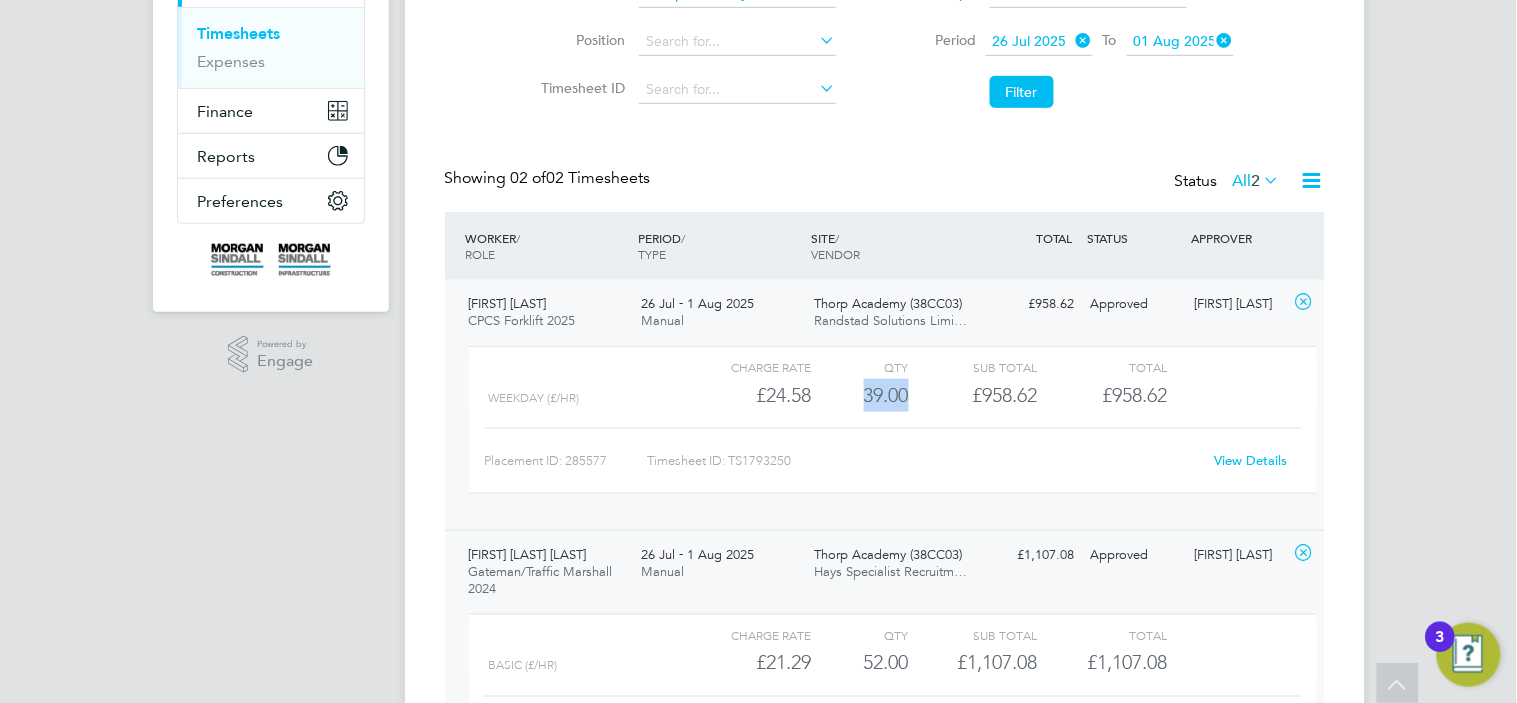 scroll, scrollTop: 55, scrollLeft: 0, axis: vertical 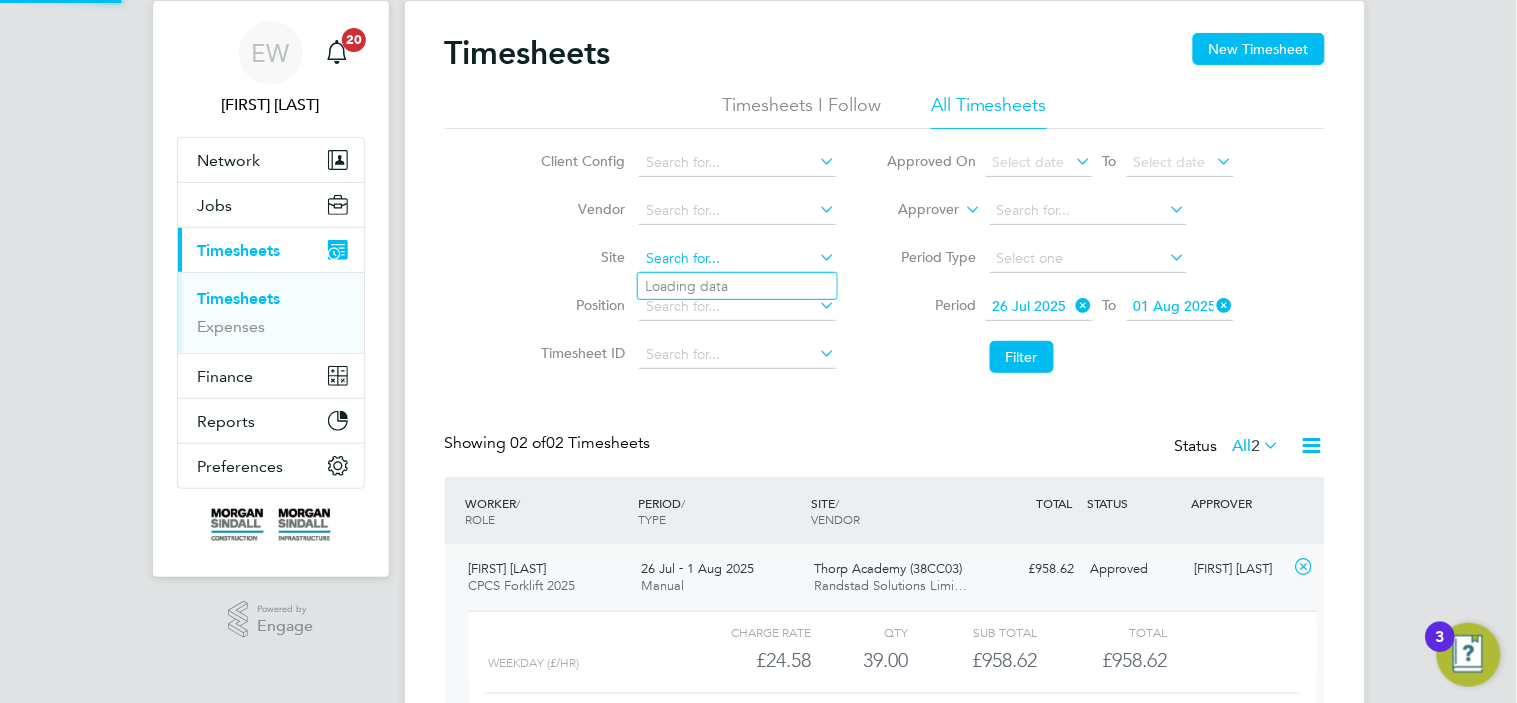 click 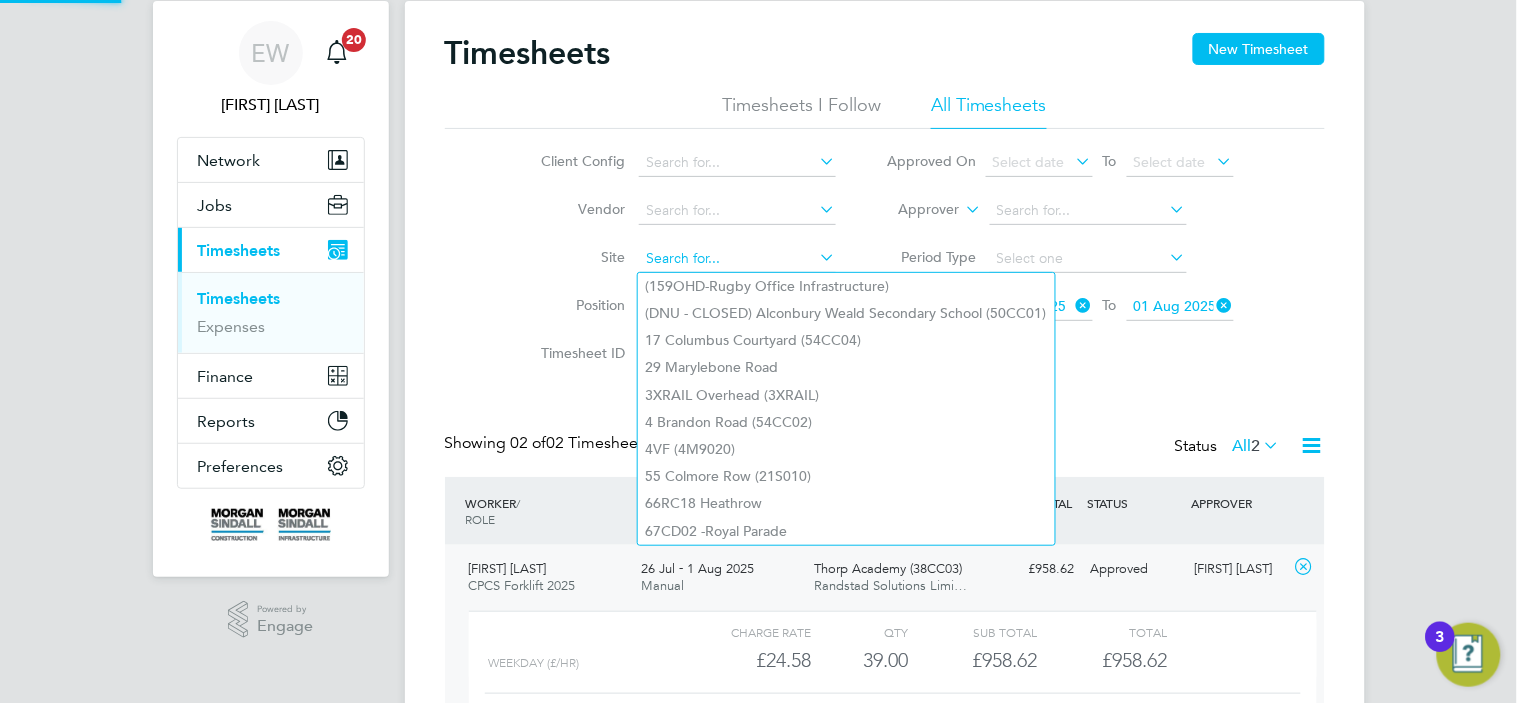 paste on "Workington Innovation" 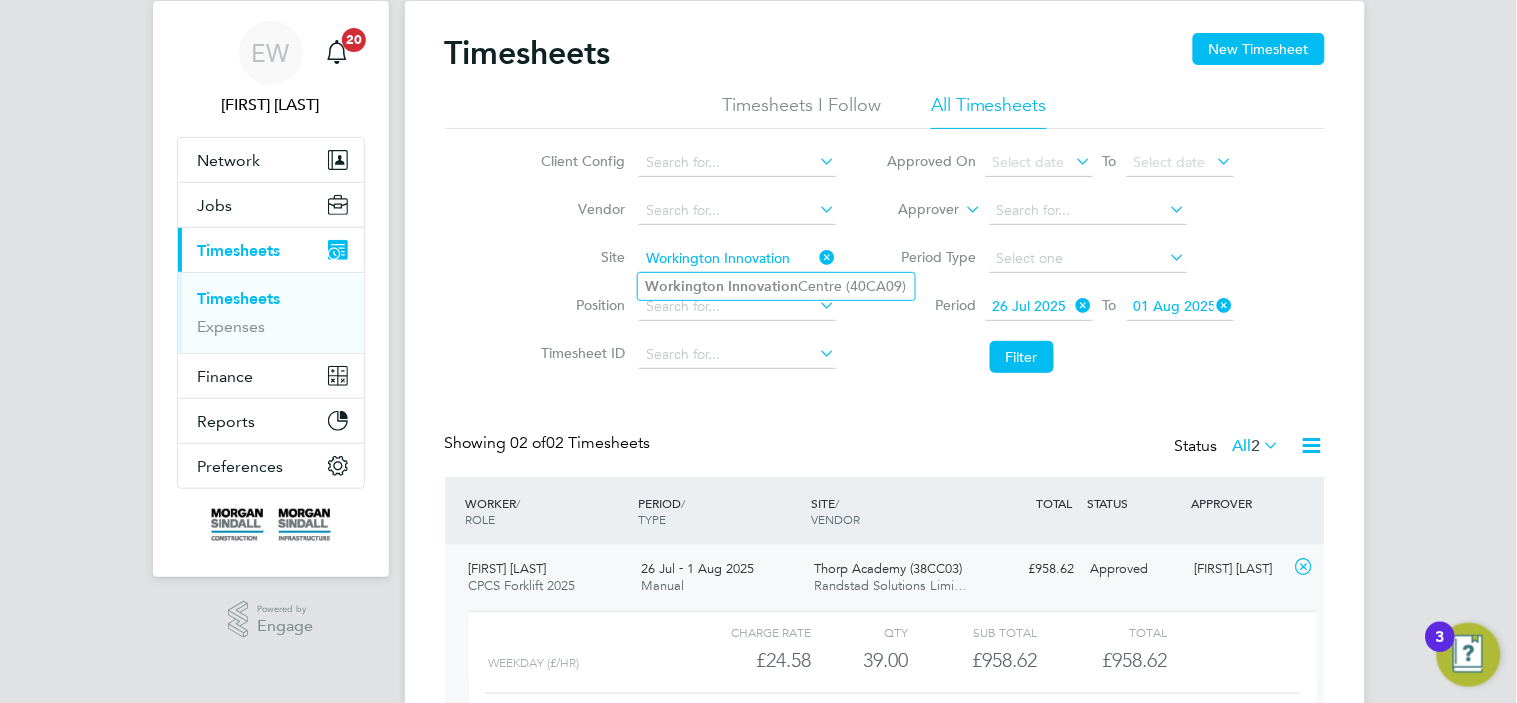 type on "Workington Innovation" 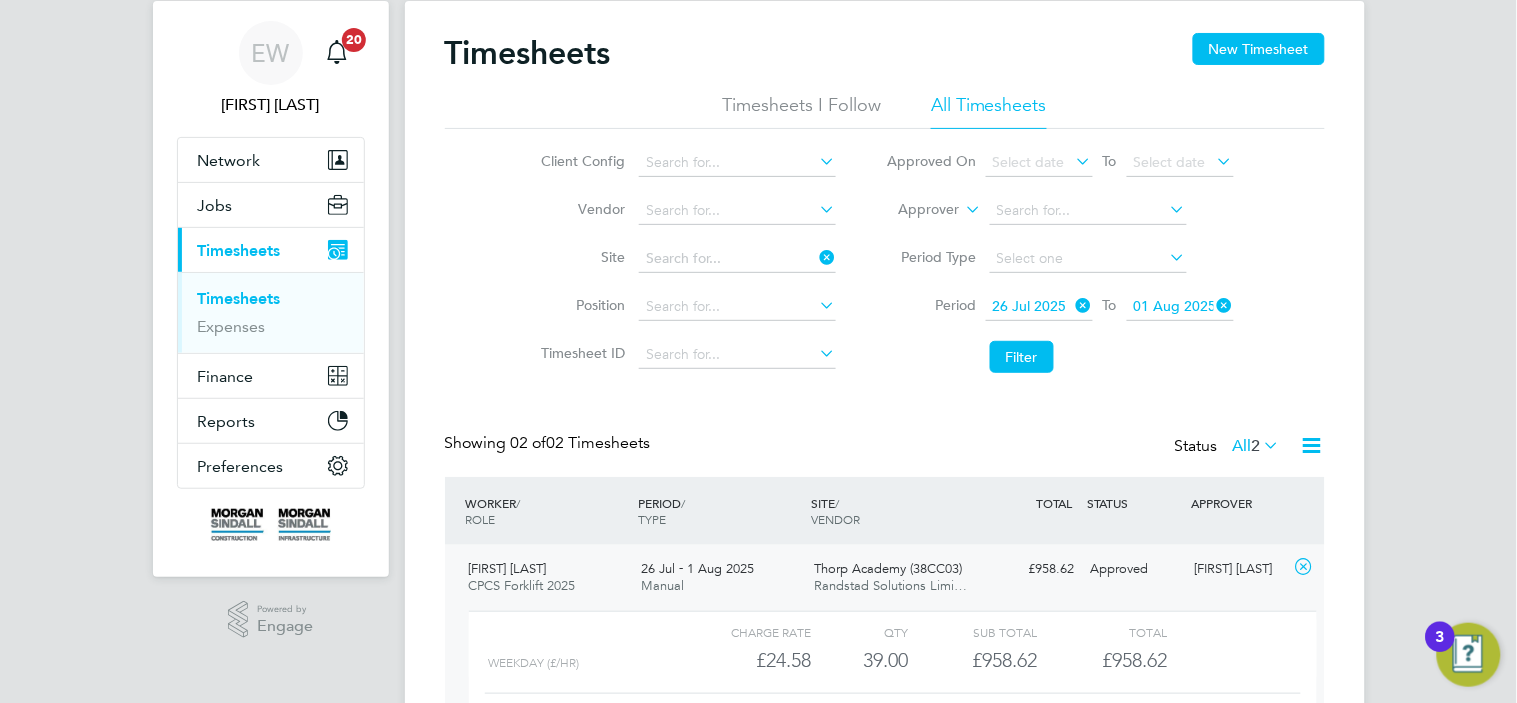 click on "Timesheets New Timesheet Timesheets I Follow All Timesheets Client Config   Vendor   Site   Position   Timesheet ID   Approved On
Select date
To
Select date
Approver     Period Type   Period
26 Jul 2025
To
01 Aug 2025
Filter Showing   02 of  02 Timesheets Status  All  2  WORKER  / ROLE WORKER  / PERIOD PERIOD  / TYPE SITE  / VENDOR TOTAL   TOTAL  / STATUS STATUS APPROVER [FIRST] [LAST] CPCS Forklift 2025   26 Jul - 1 Aug 2025 26 Jul - 1 Aug 2025 Manual Thorp Academy (38CC03) Randstad Solutions Limi… £958.62 Approved Approved [FIRST] [LAST]   Charge rate QTY Sub Total Total WEEKDAY (£/HR)     £24.58 39 39.00 39 £958.62 £958.62 Placement ID: 285577 Timesheet ID: TS1793250 View Details [FIRST] [LAST] [LAST] Gateman/Traffic Marshall 2024   26 Jul - 1 Aug 2025 26 Jul - 1 Aug 2025 Manual Thorp Academy (38CC03) Hays Specialist Recruitm… £1,107.08 Approved Approved [FIRST] [LAST]   Charge rate QTY Sub Total Total Basic (£/HR)     £21.29 52 52.00 52 £1,107.08" 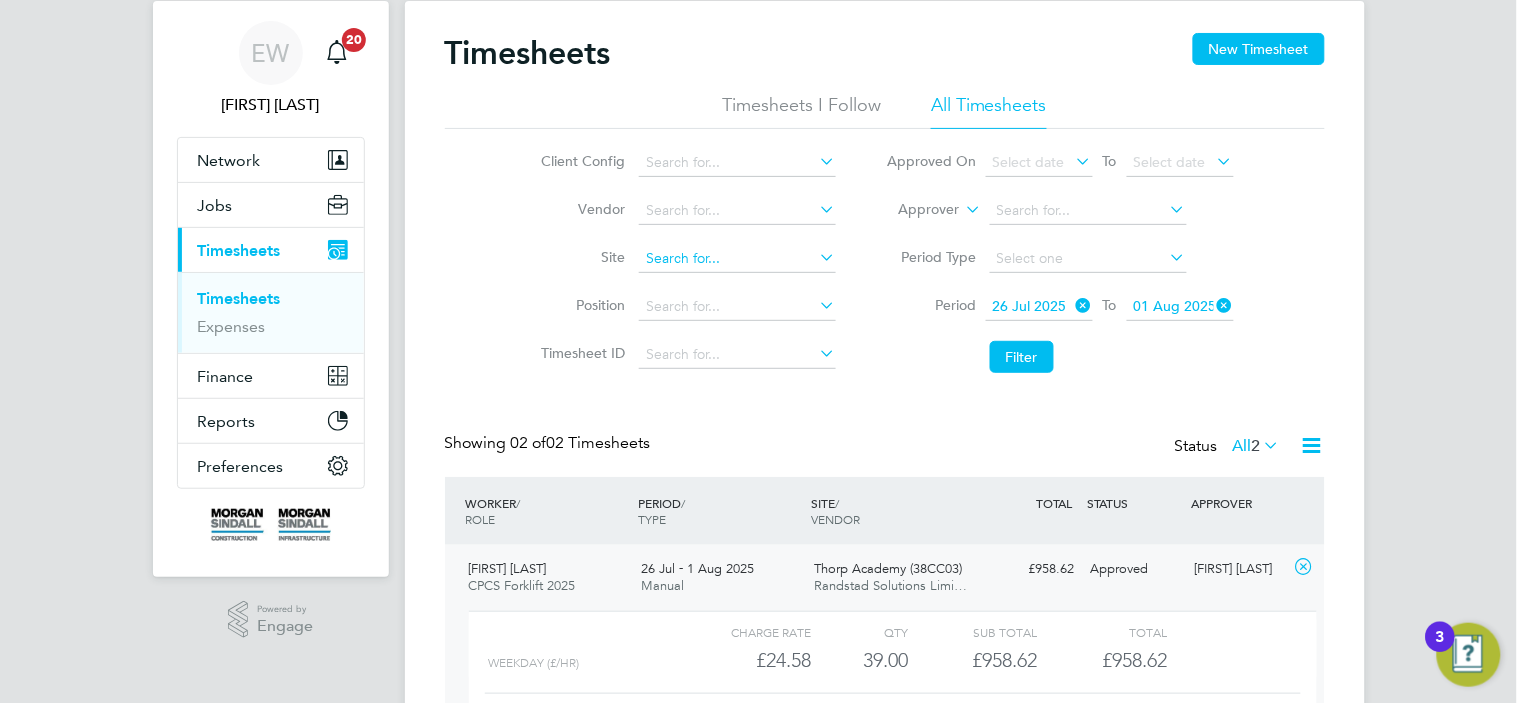 click 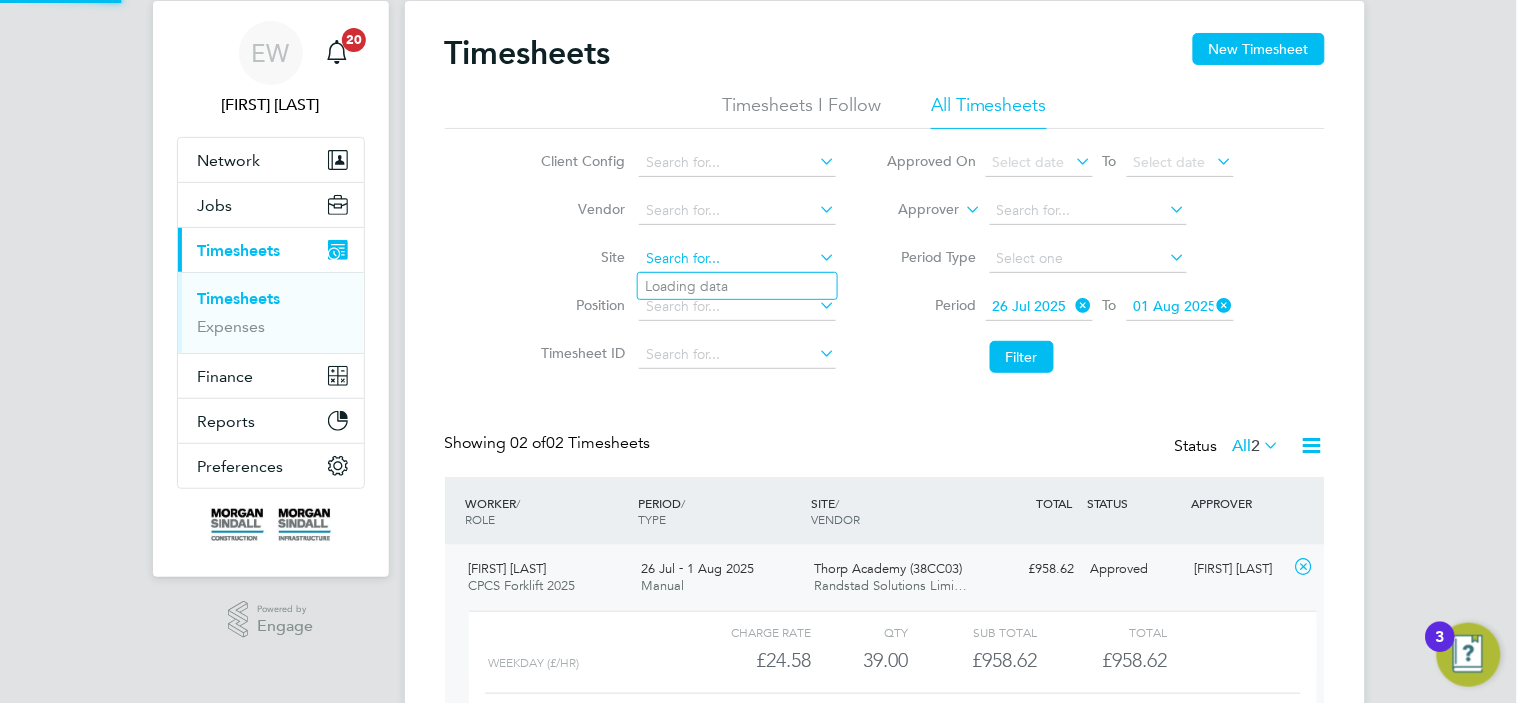 paste on "Workington Innovation" 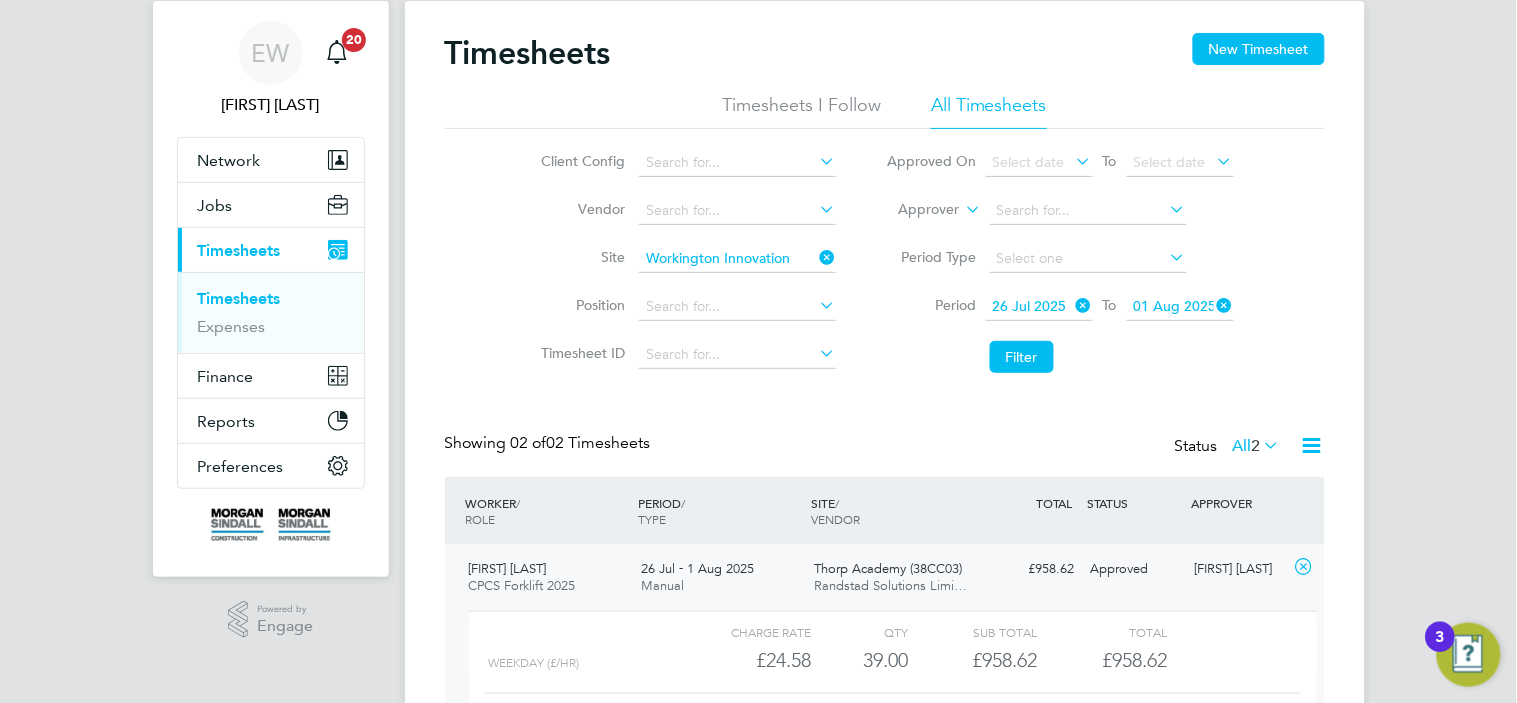 click on "Innovation" 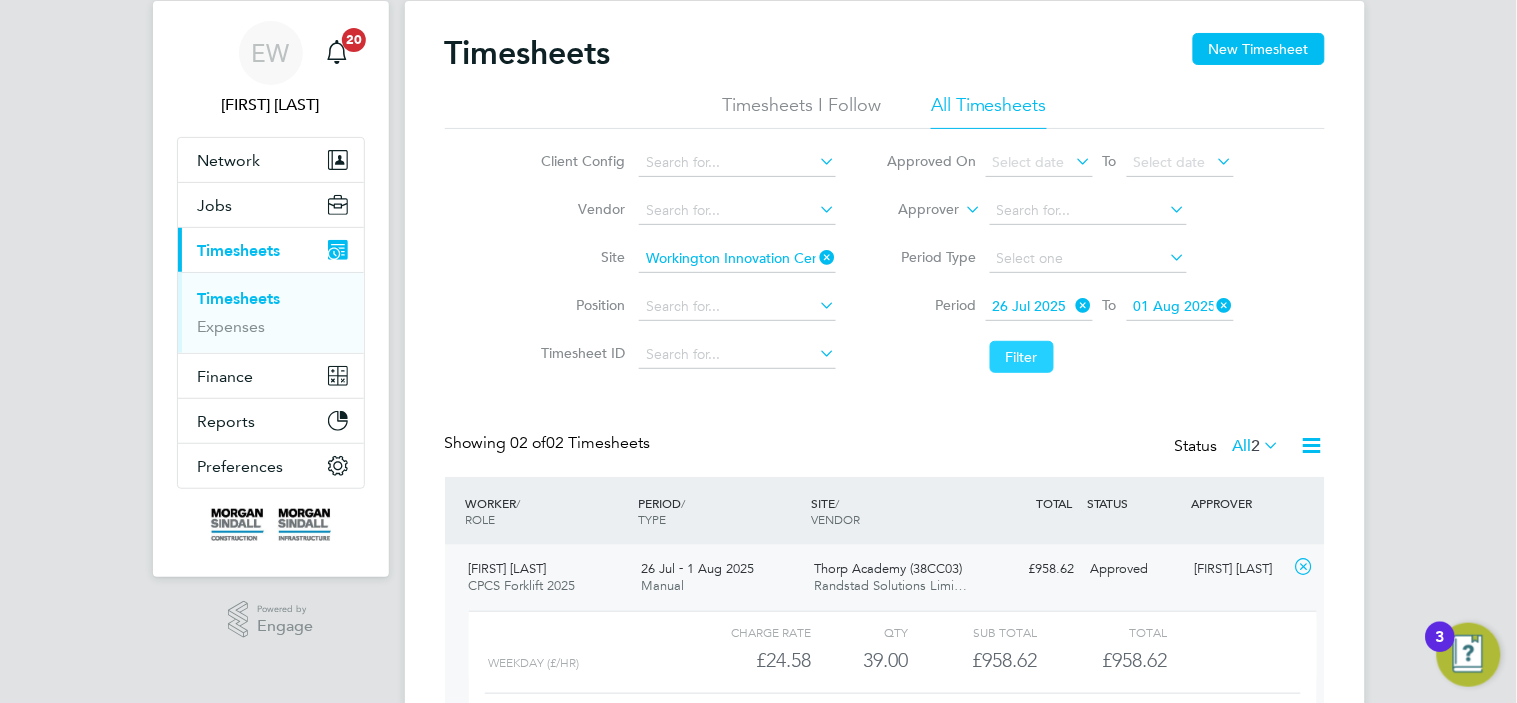 click on "Filter" 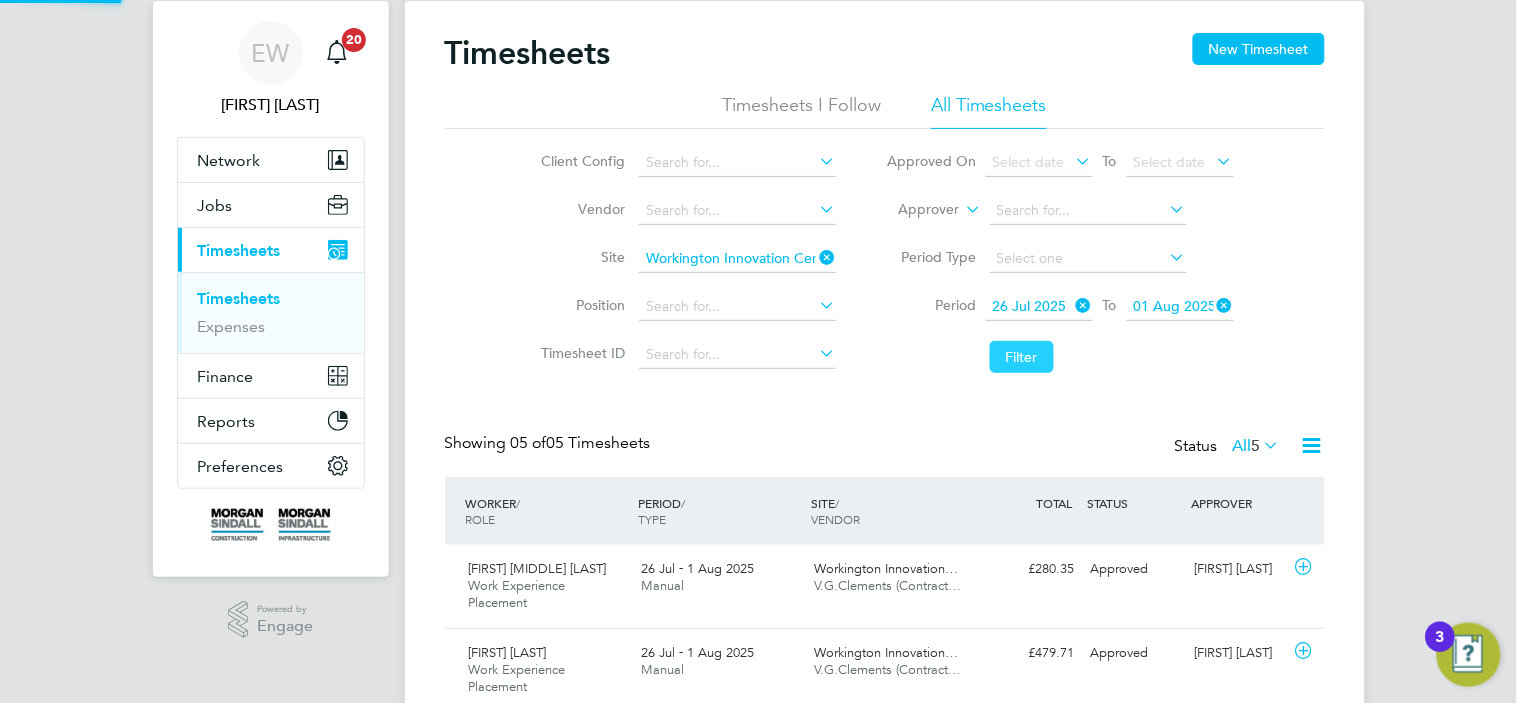 scroll, scrollTop: 234, scrollLeft: 0, axis: vertical 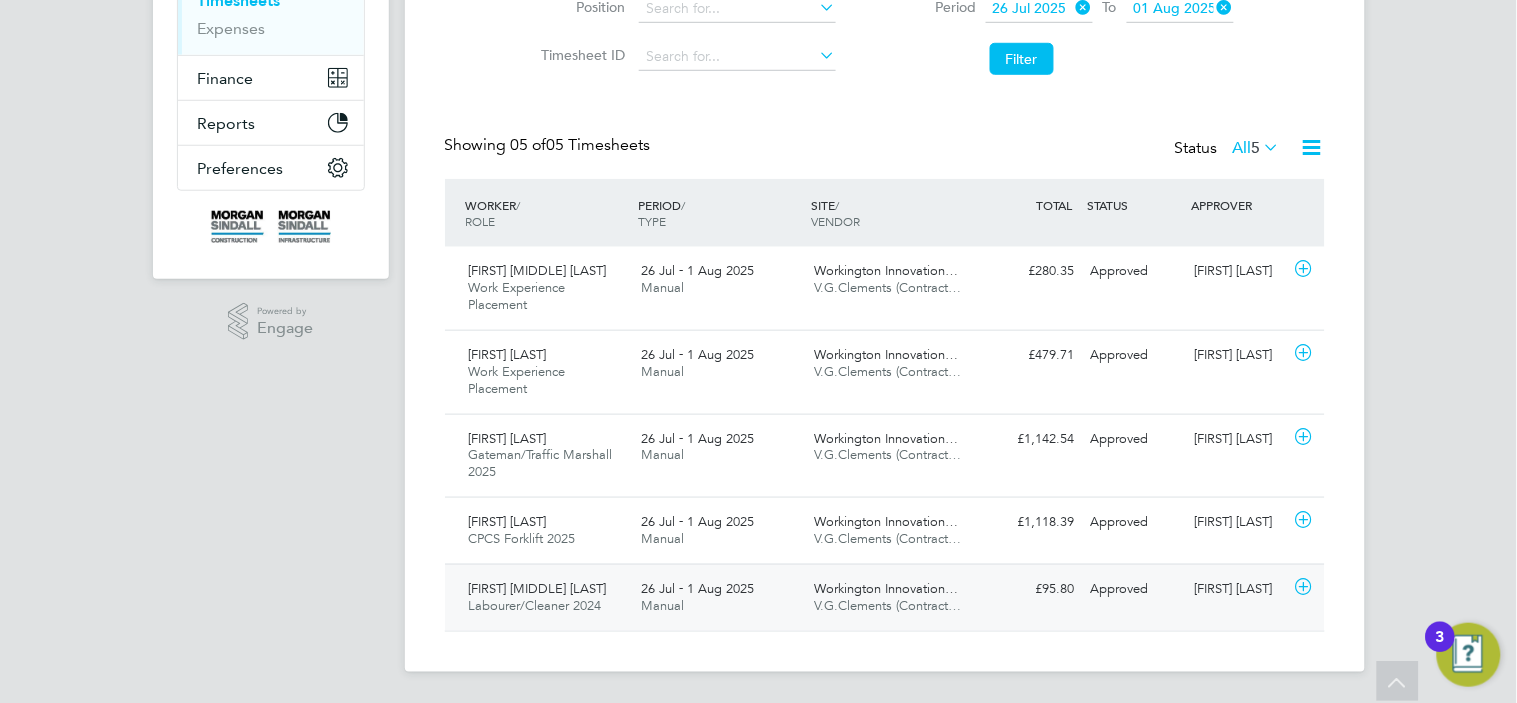 click on "[FIRST] [LAST] (Contract…" 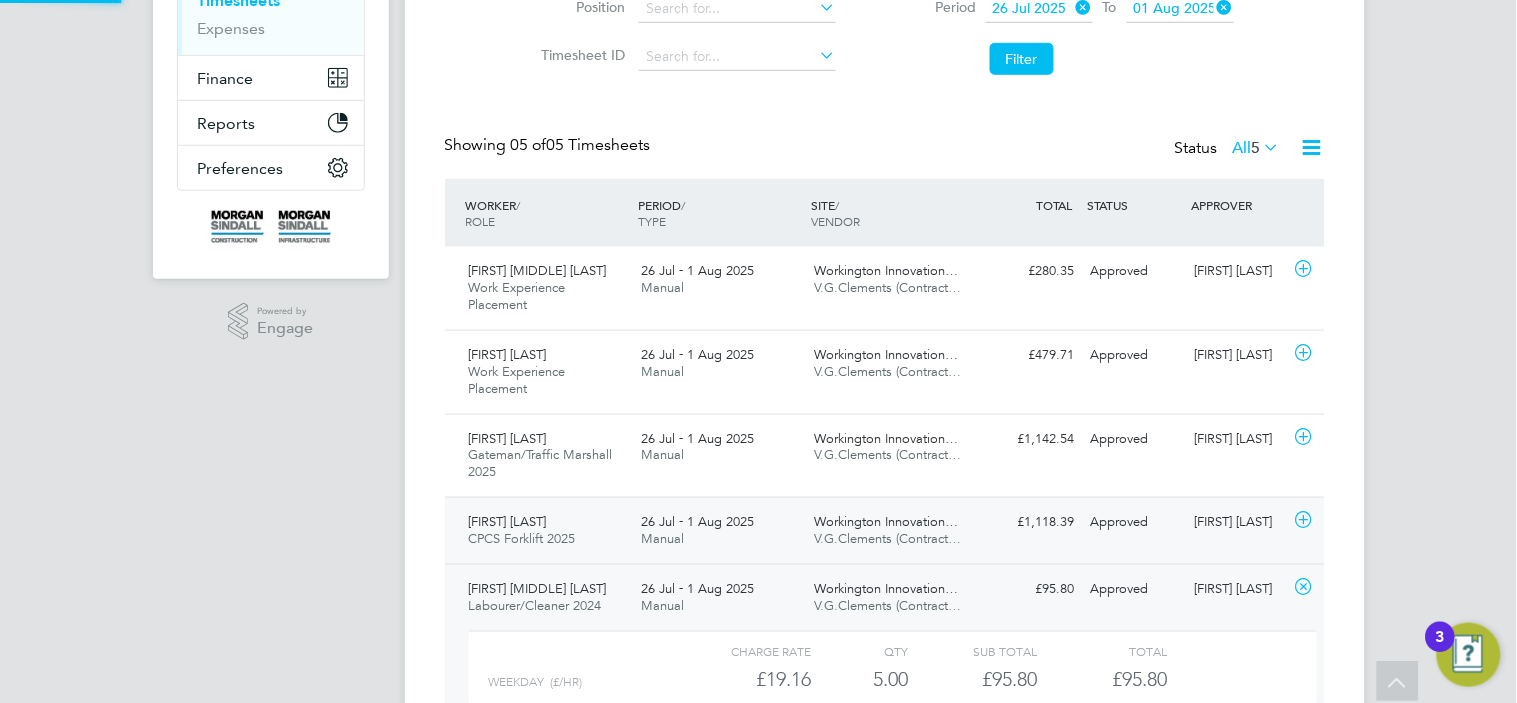 click on "£1,118.39 Approved" 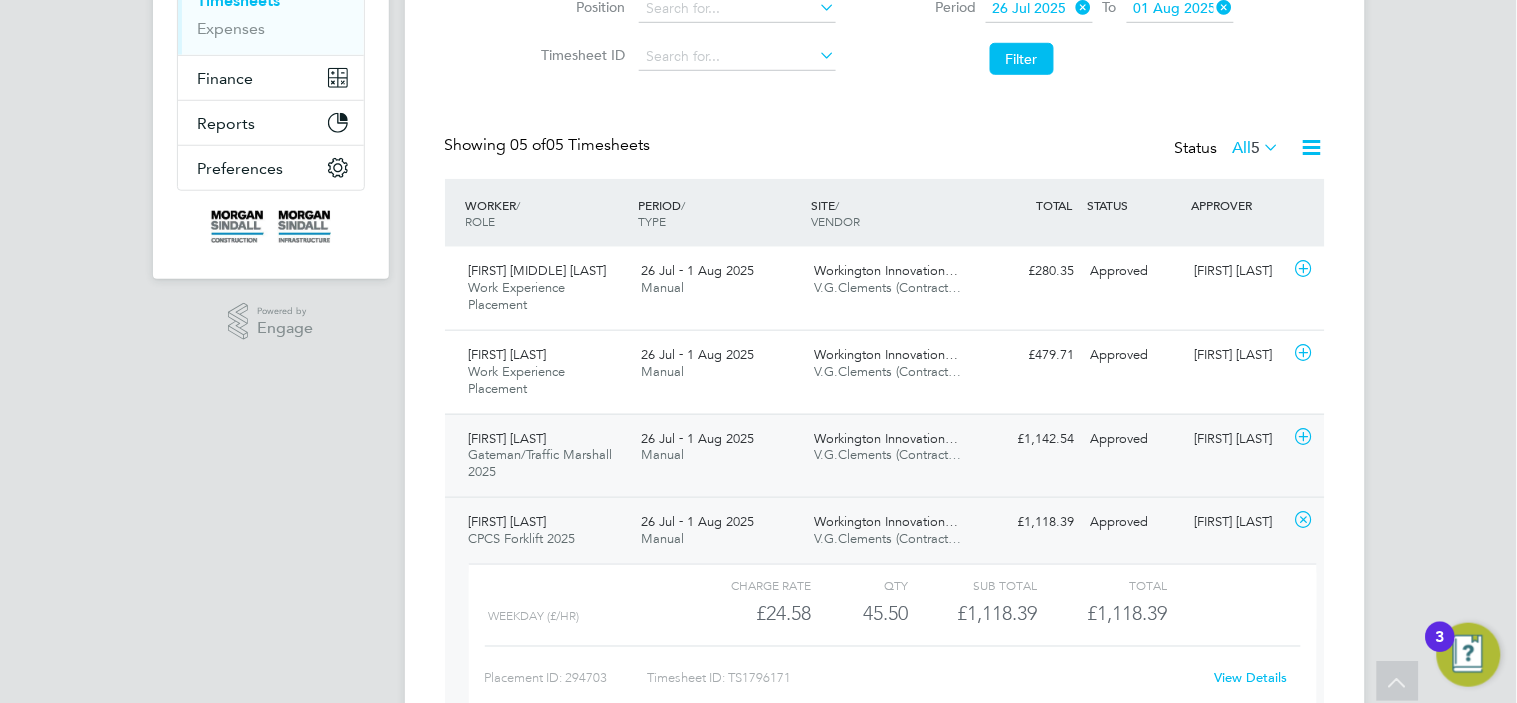 click on "[FIRST] [LAST] Gateman/Traffic Marshall 2025   26 Jul - 1 Aug 2025 26 Jul - 1 Aug 2025 Manual Workington Innovation… V.G.Clements (Contract… £1,142.54 Approved Approved [FIRST] [LAST]" 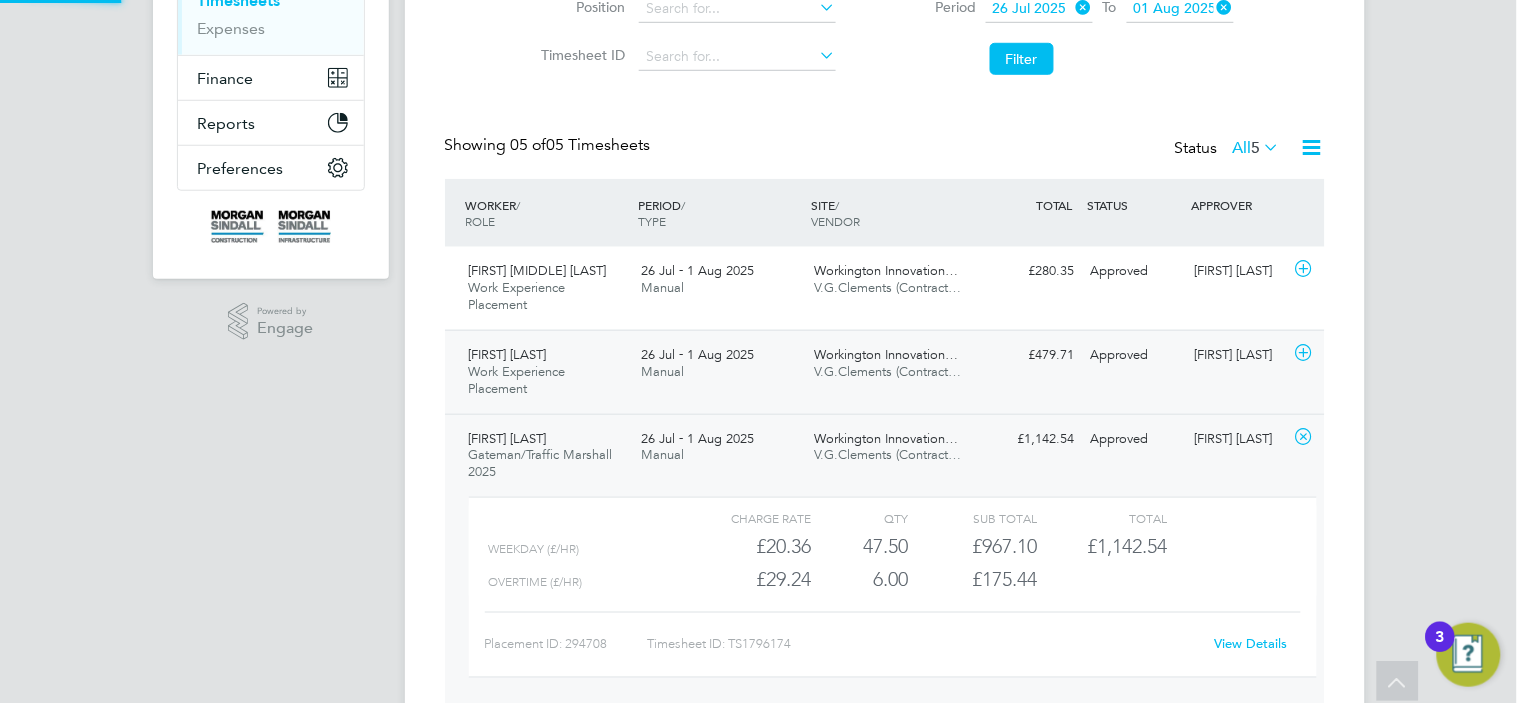 click on "[FIRST] [LAST] Work Experience Placement   26 Jul - 1 Aug 2025 26 Jul - 1 Aug 2025 Manual Workington Innovation… V.G.Clements (Contract… £479.71 Approved Approved [FIRST] [LAST]" 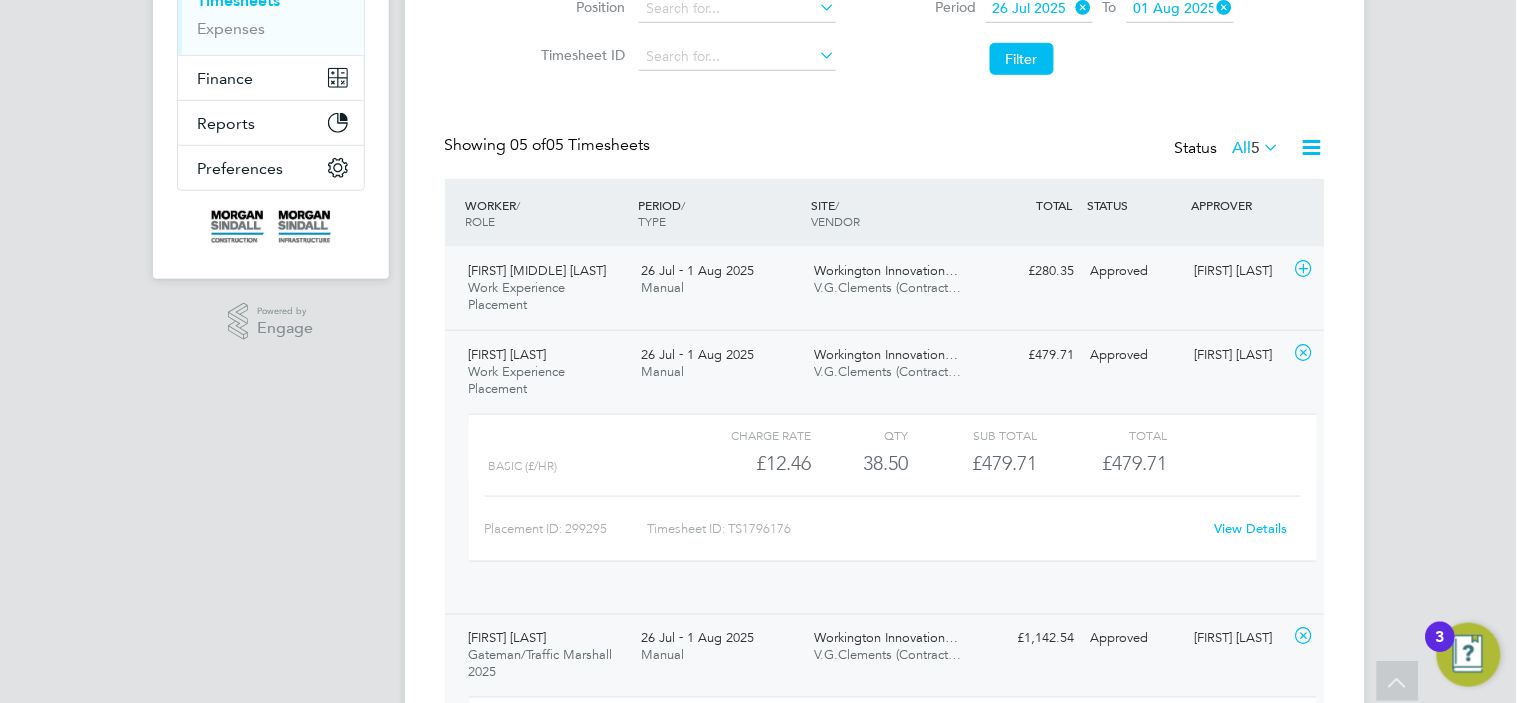 click on "[FIRST] [MIDDLE] [LAST] Work Experience Placement   26 Jul - 1 Aug 2025 26 Jul - 1 Aug 2025 Manual Workington Innovation… V.G.Clements (Contract… £280.35 Approved Approved [FIRST] [LAST]" 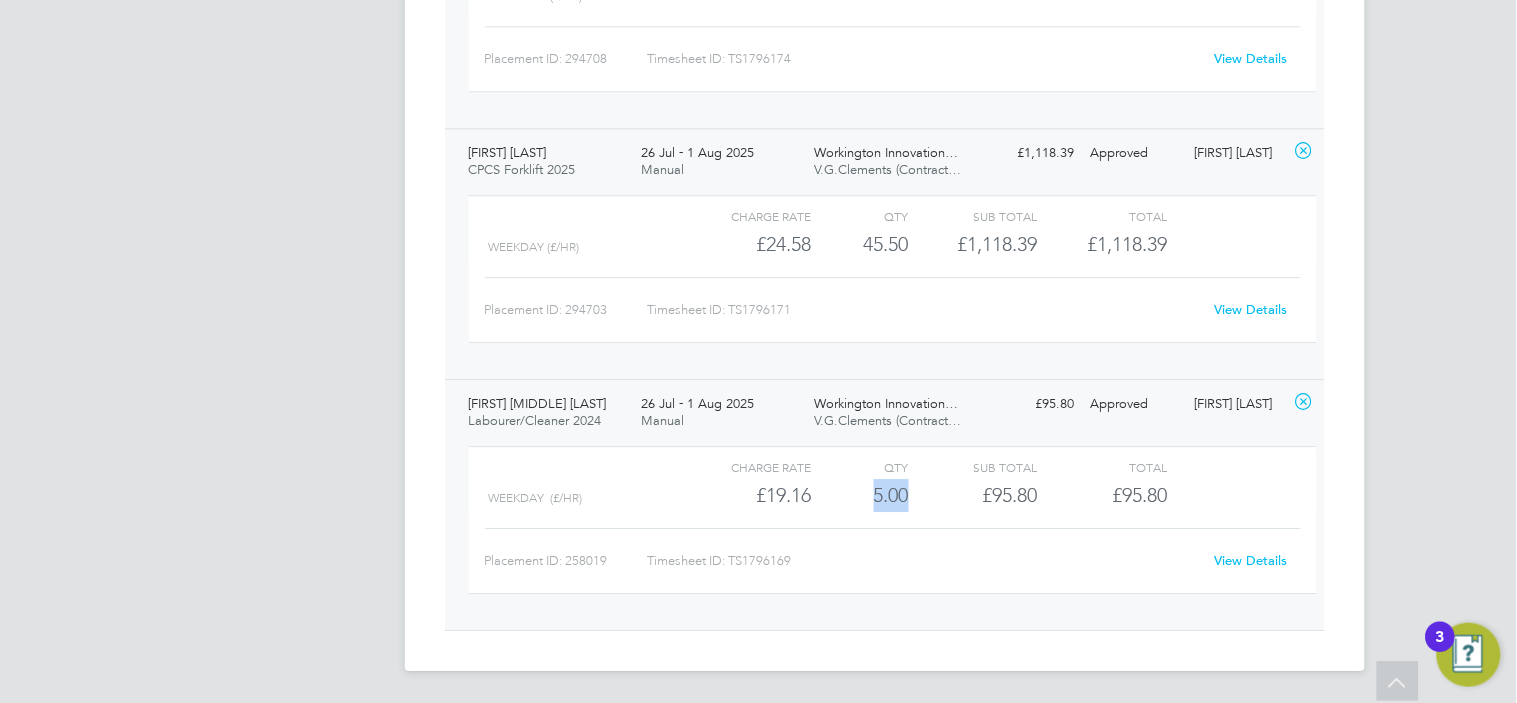 drag, startPoint x: 906, startPoint y: 494, endPoint x: 847, endPoint y: 490, distance: 59.135437 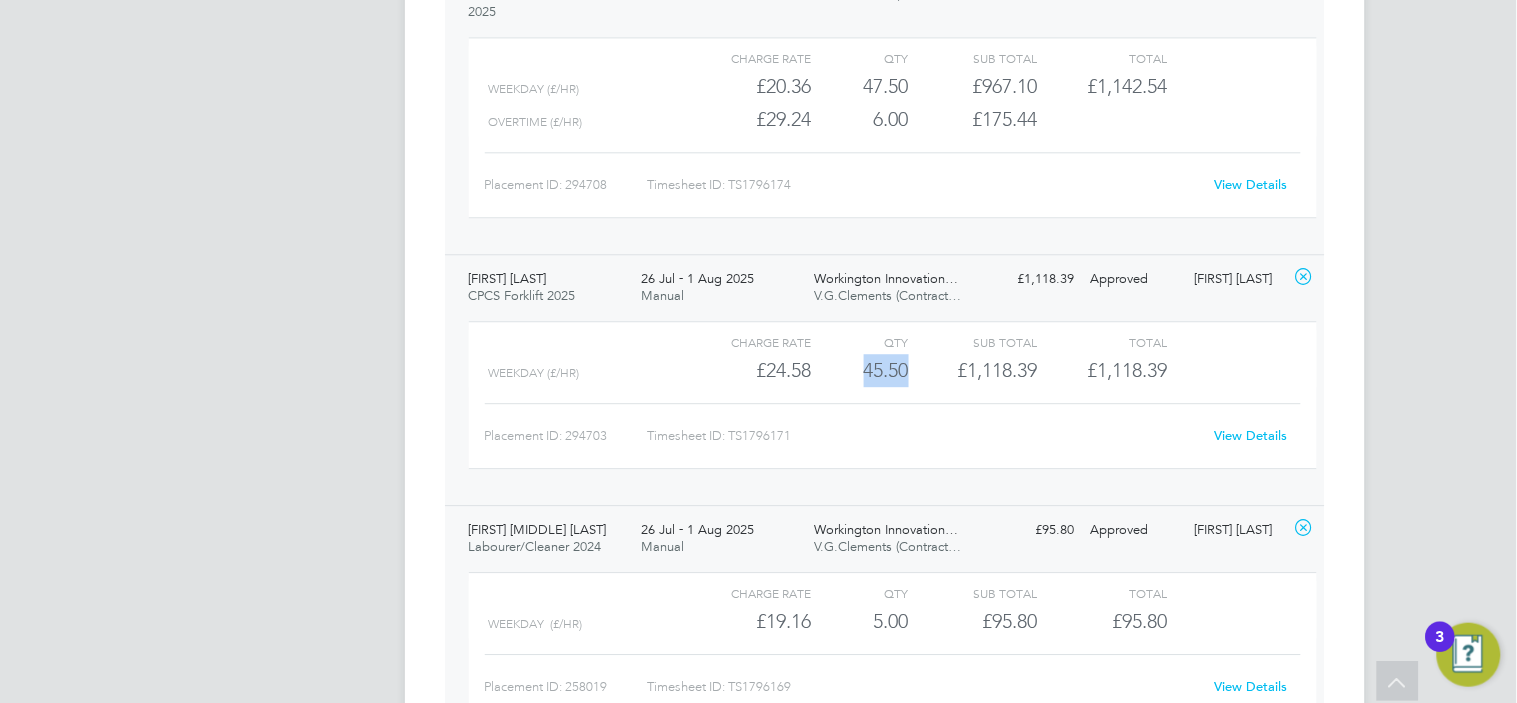 drag, startPoint x: 913, startPoint y: 371, endPoint x: 847, endPoint y: 370, distance: 66.007576 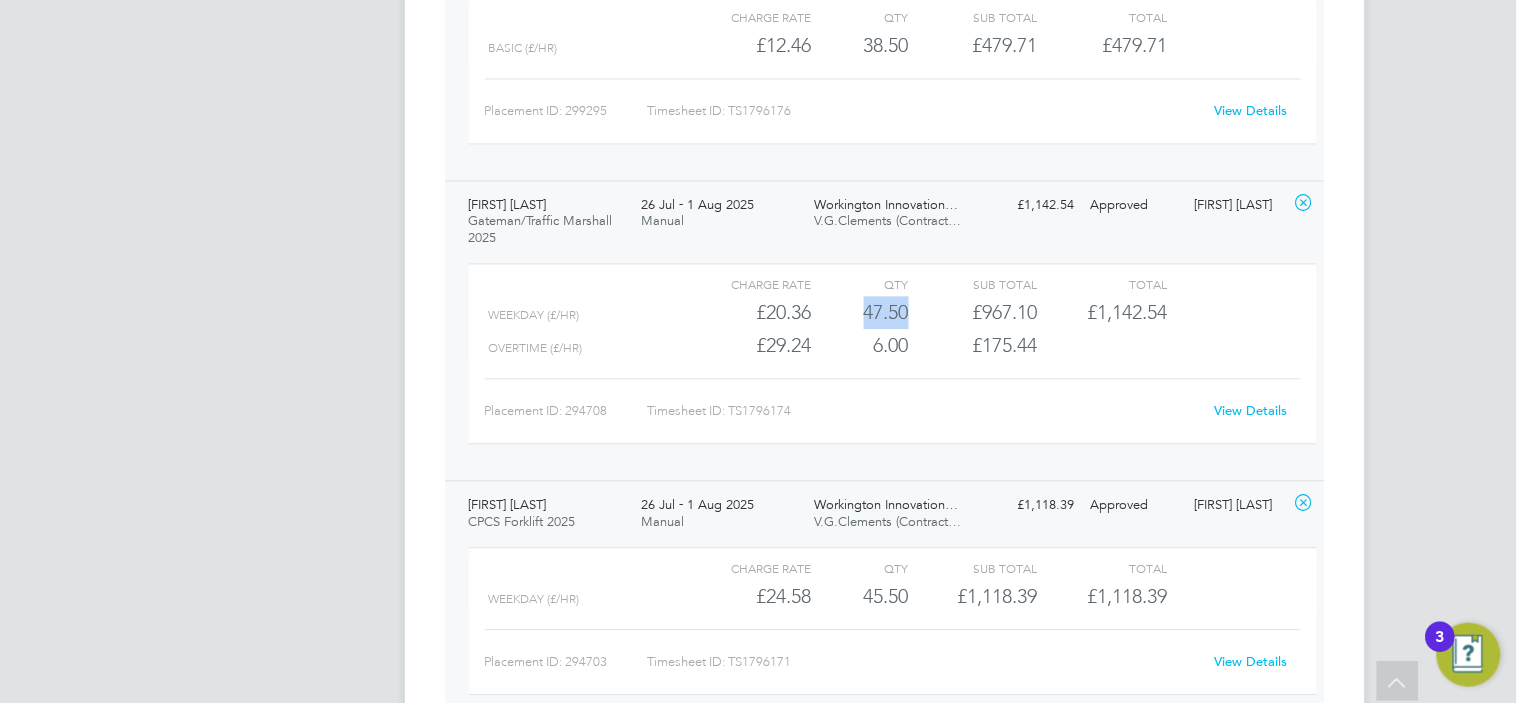 drag, startPoint x: 907, startPoint y: 311, endPoint x: 860, endPoint y: 311, distance: 47 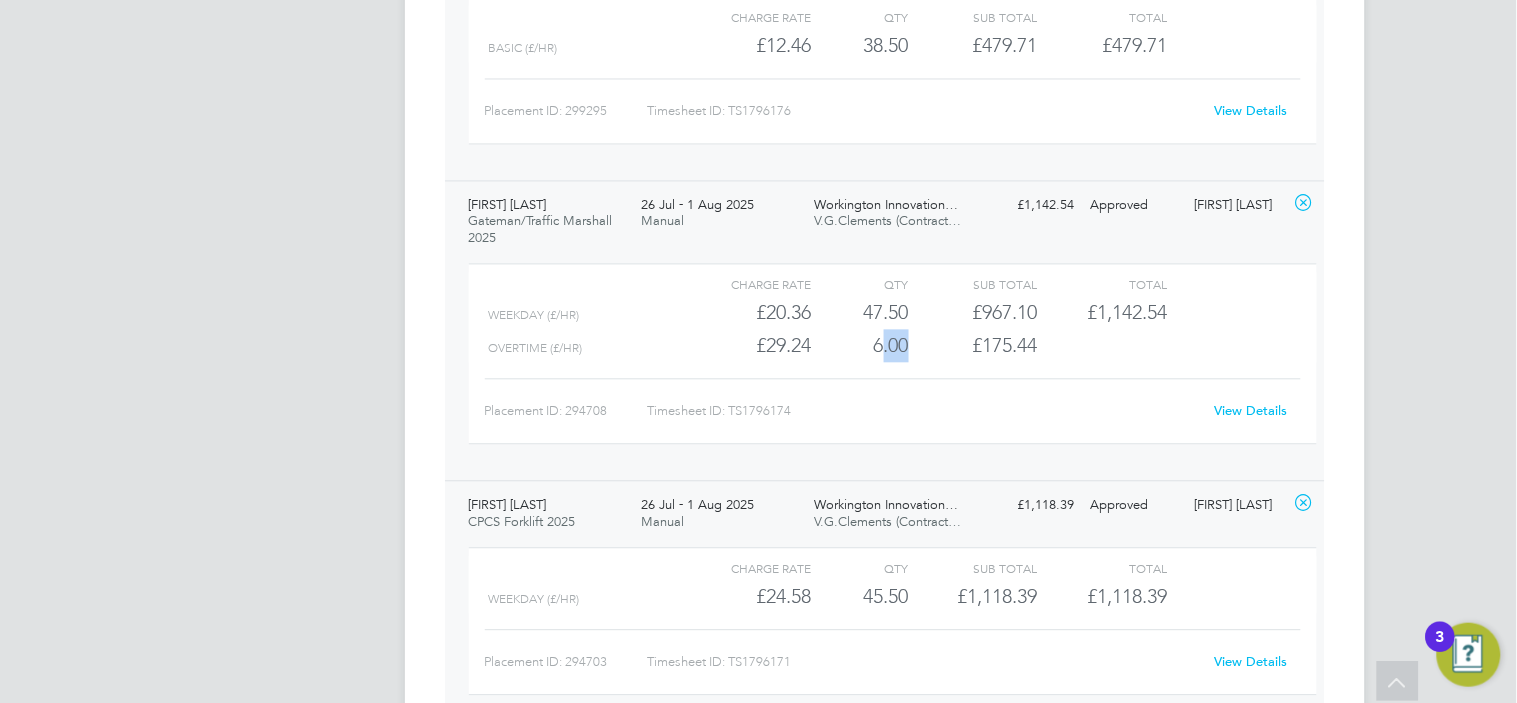 drag, startPoint x: 914, startPoint y: 352, endPoint x: 871, endPoint y: 351, distance: 43.011627 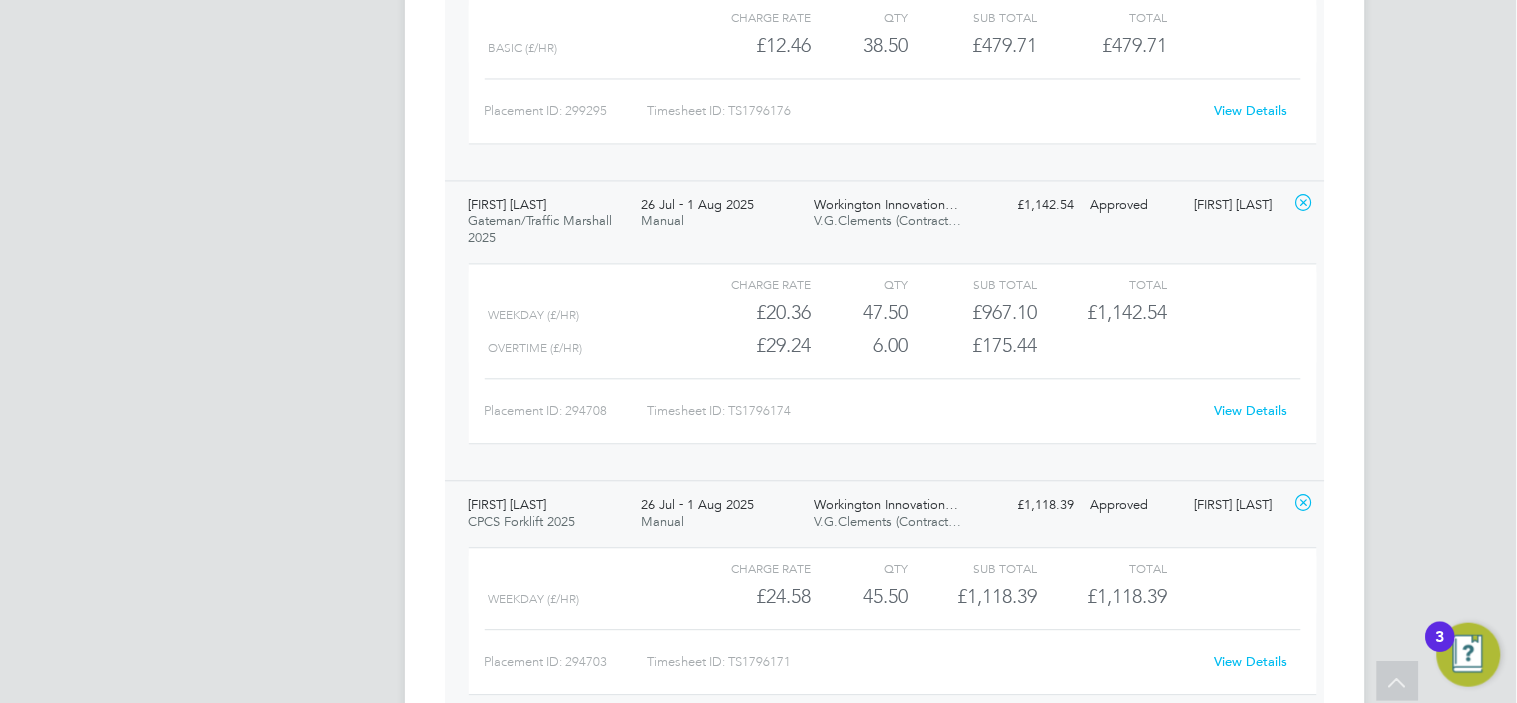 click on "£29.24" 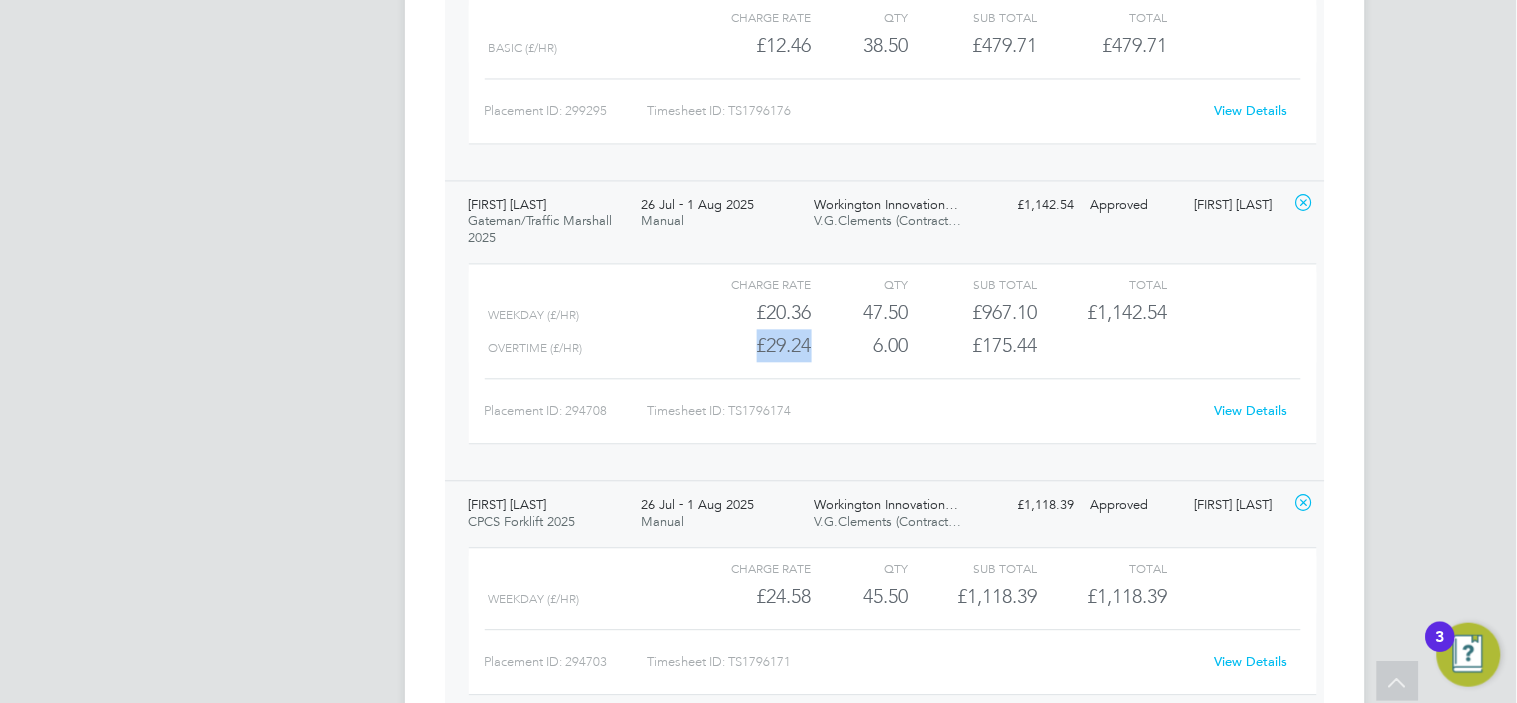 drag, startPoint x: 747, startPoint y: 352, endPoint x: 812, endPoint y: 346, distance: 65.27634 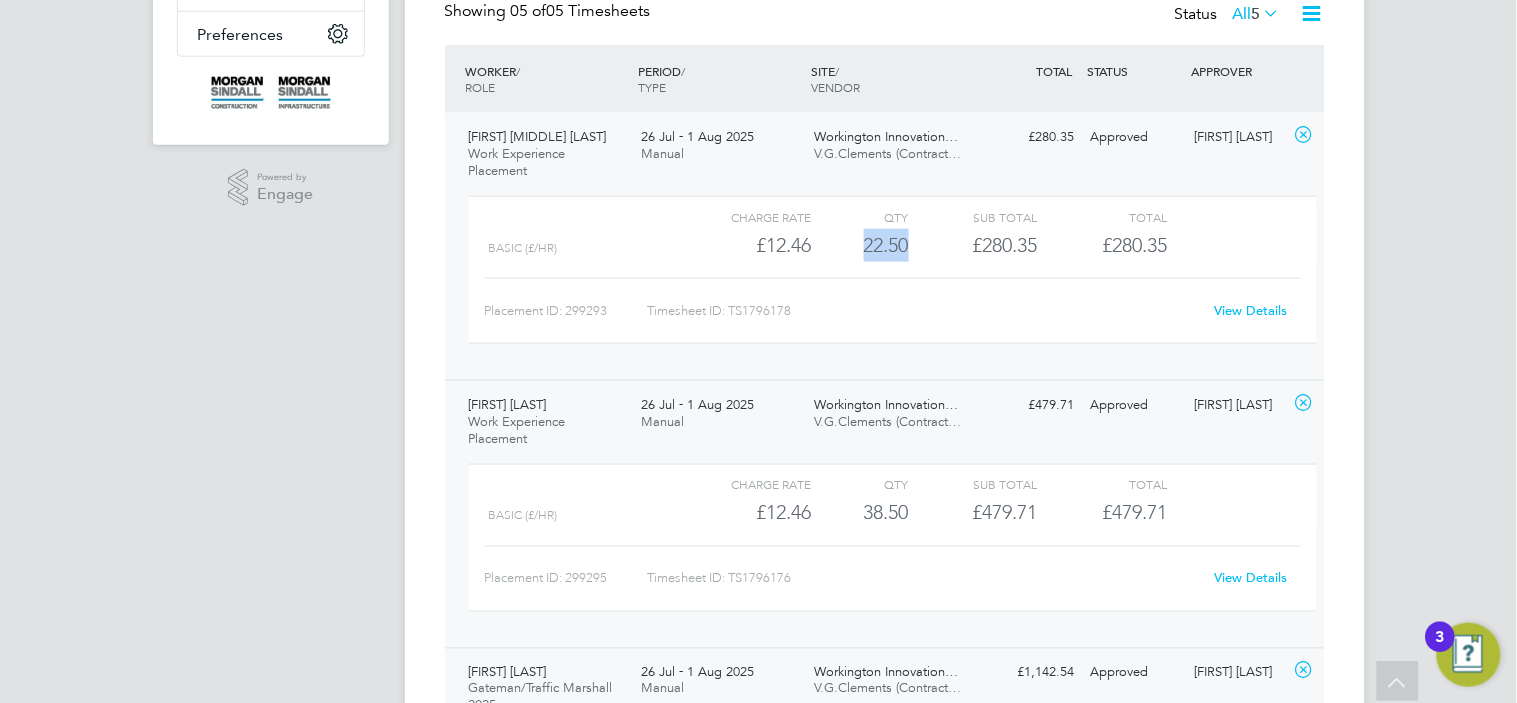 drag, startPoint x: 911, startPoint y: 237, endPoint x: 863, endPoint y: 243, distance: 48.373547 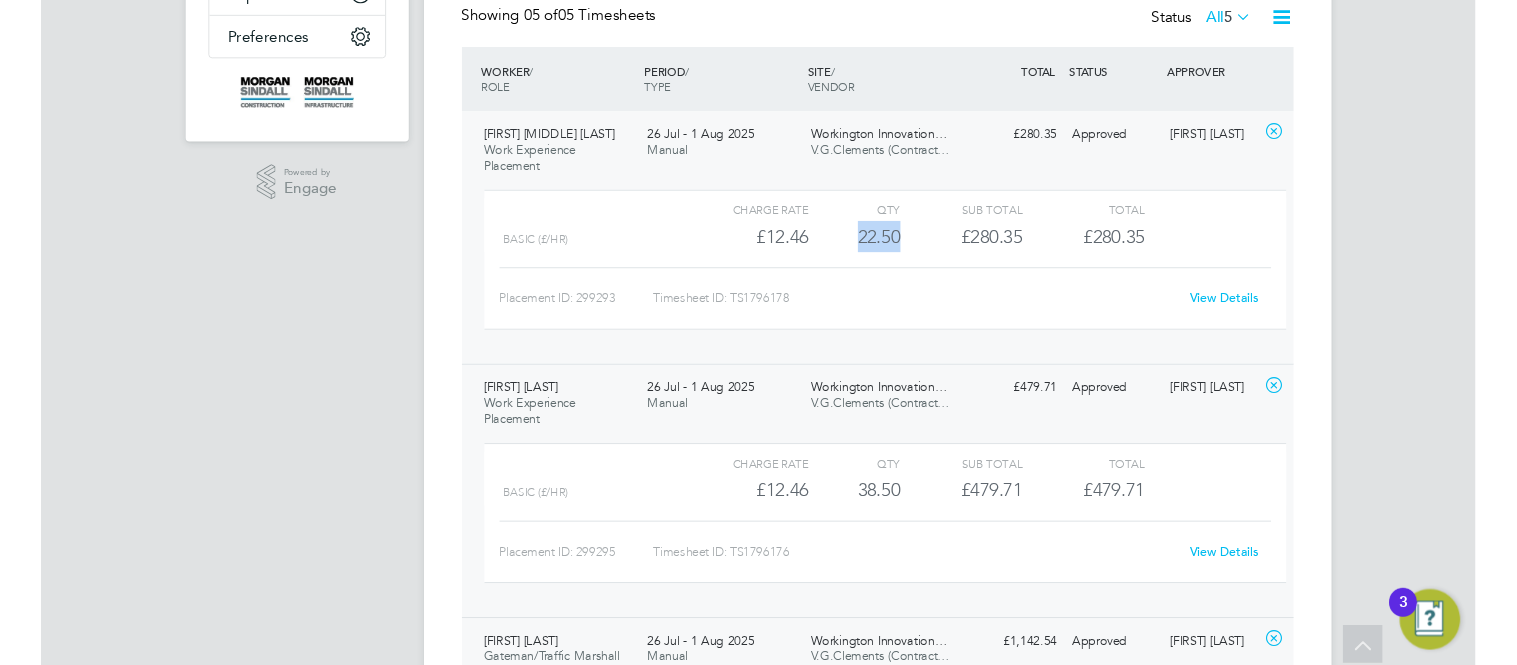scroll, scrollTop: 476, scrollLeft: 0, axis: vertical 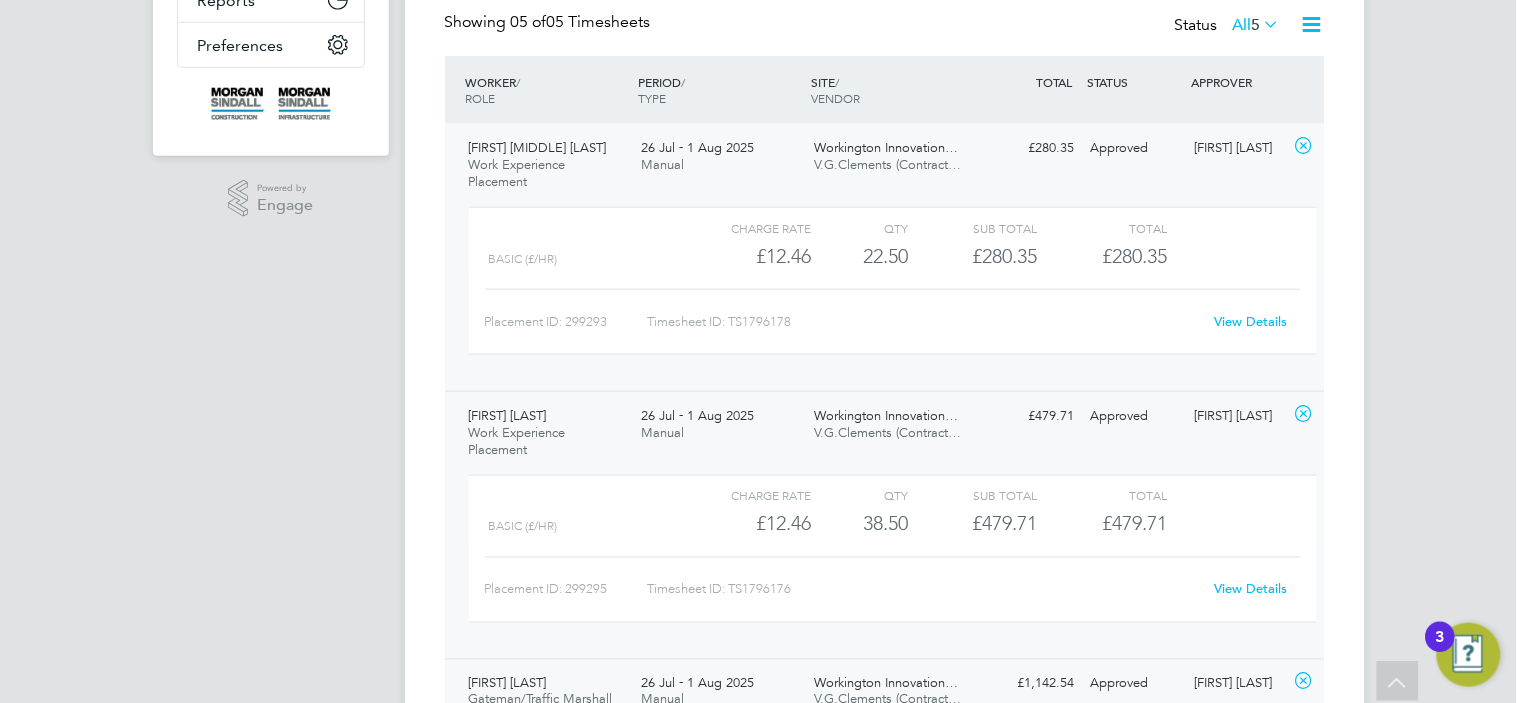 click on "38.50" 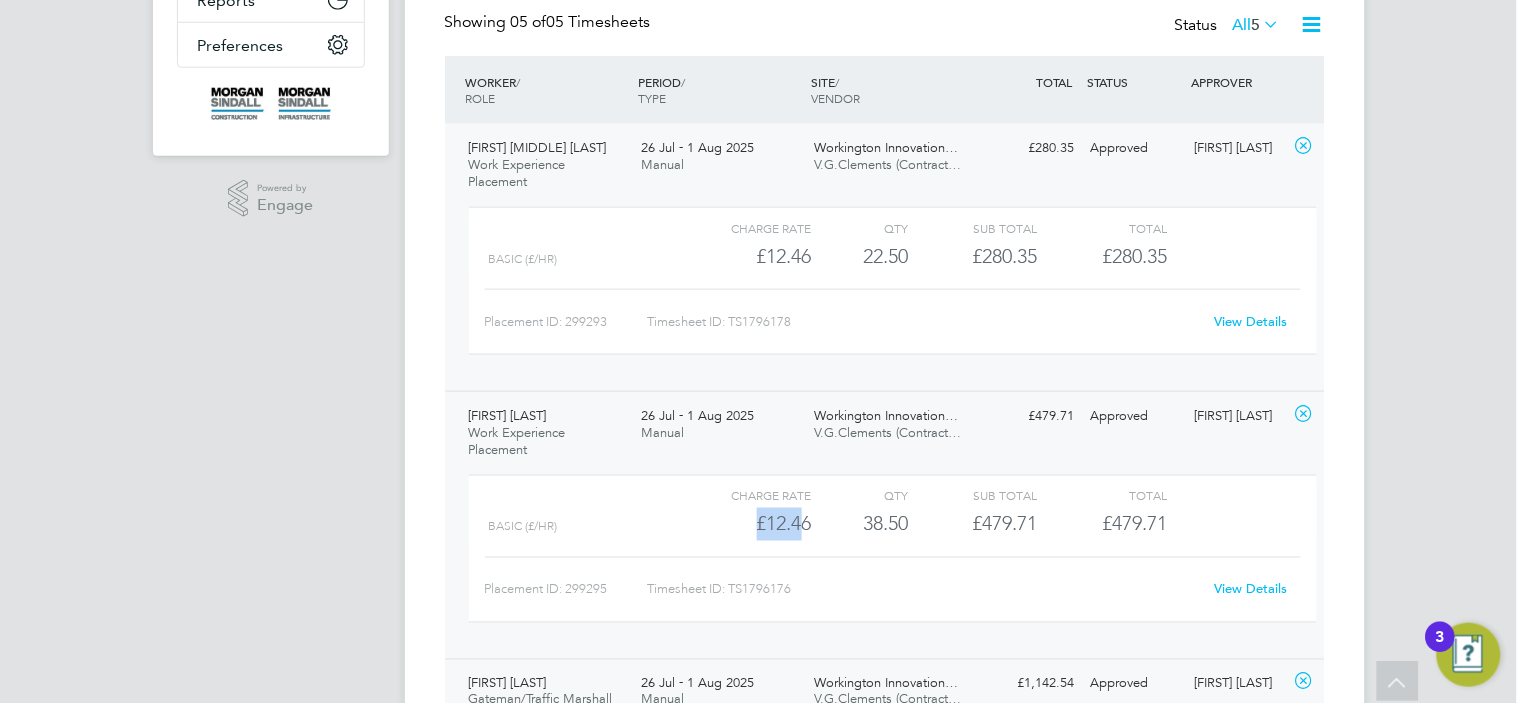 drag, startPoint x: 806, startPoint y: 532, endPoint x: 748, endPoint y: 528, distance: 58.137768 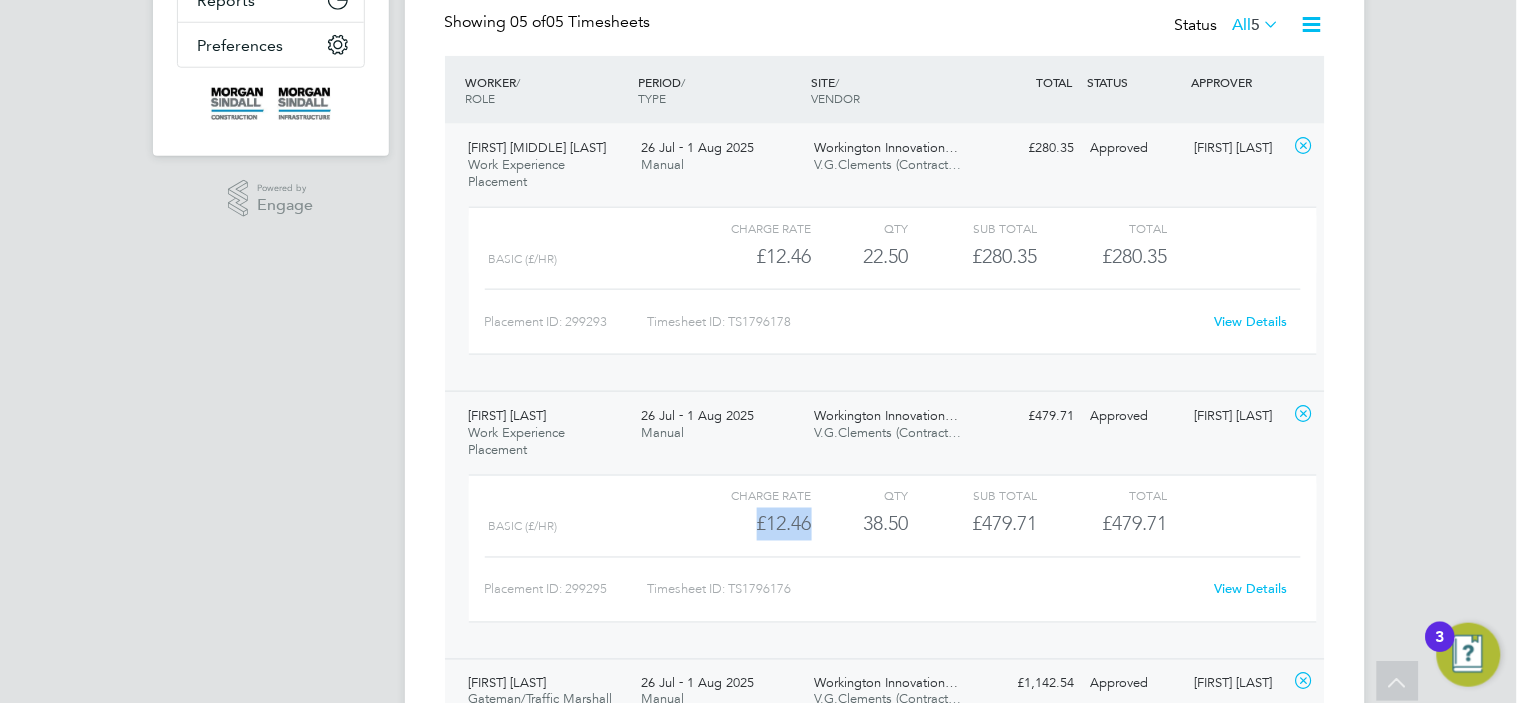 drag, startPoint x: 748, startPoint y: 528, endPoint x: 817, endPoint y: 523, distance: 69.18092 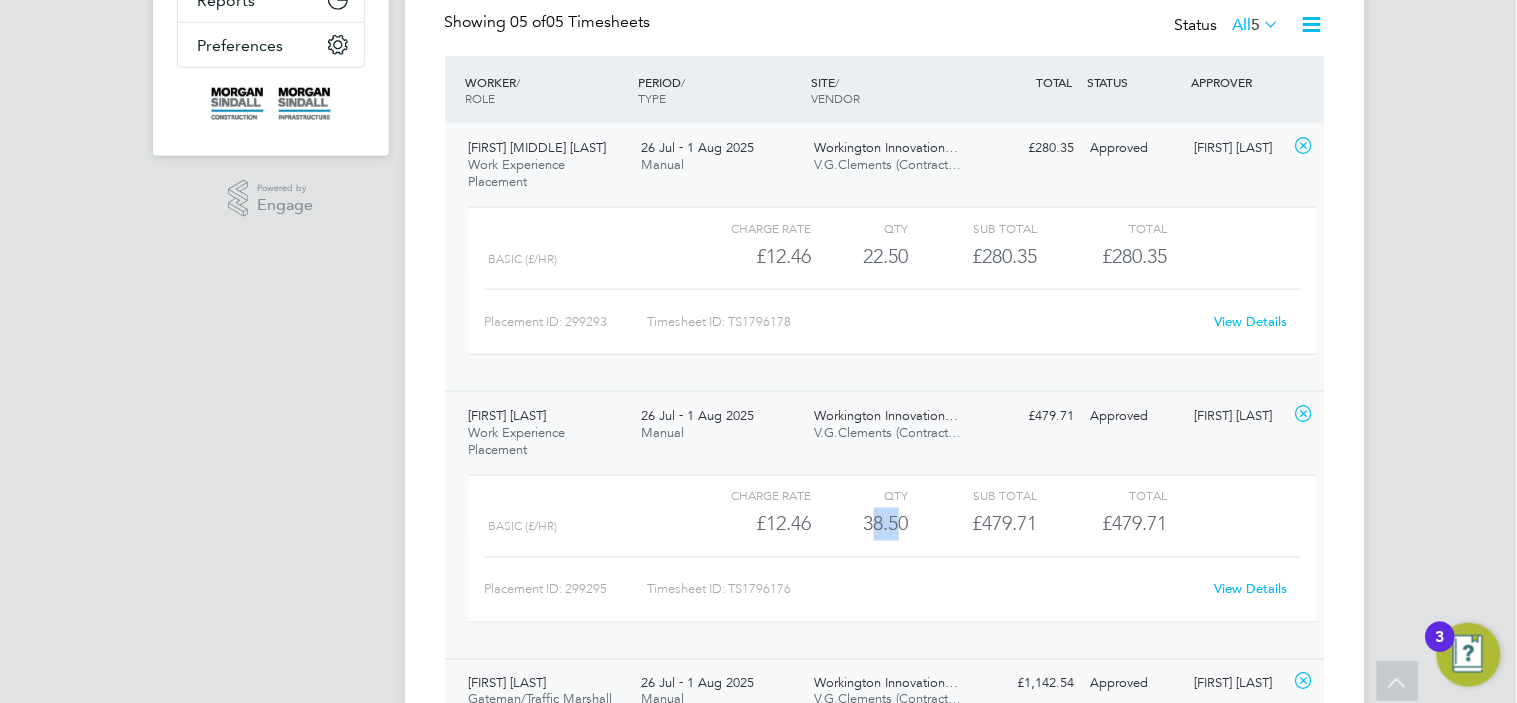 drag, startPoint x: 903, startPoint y: 532, endPoint x: 868, endPoint y: 527, distance: 35.35534 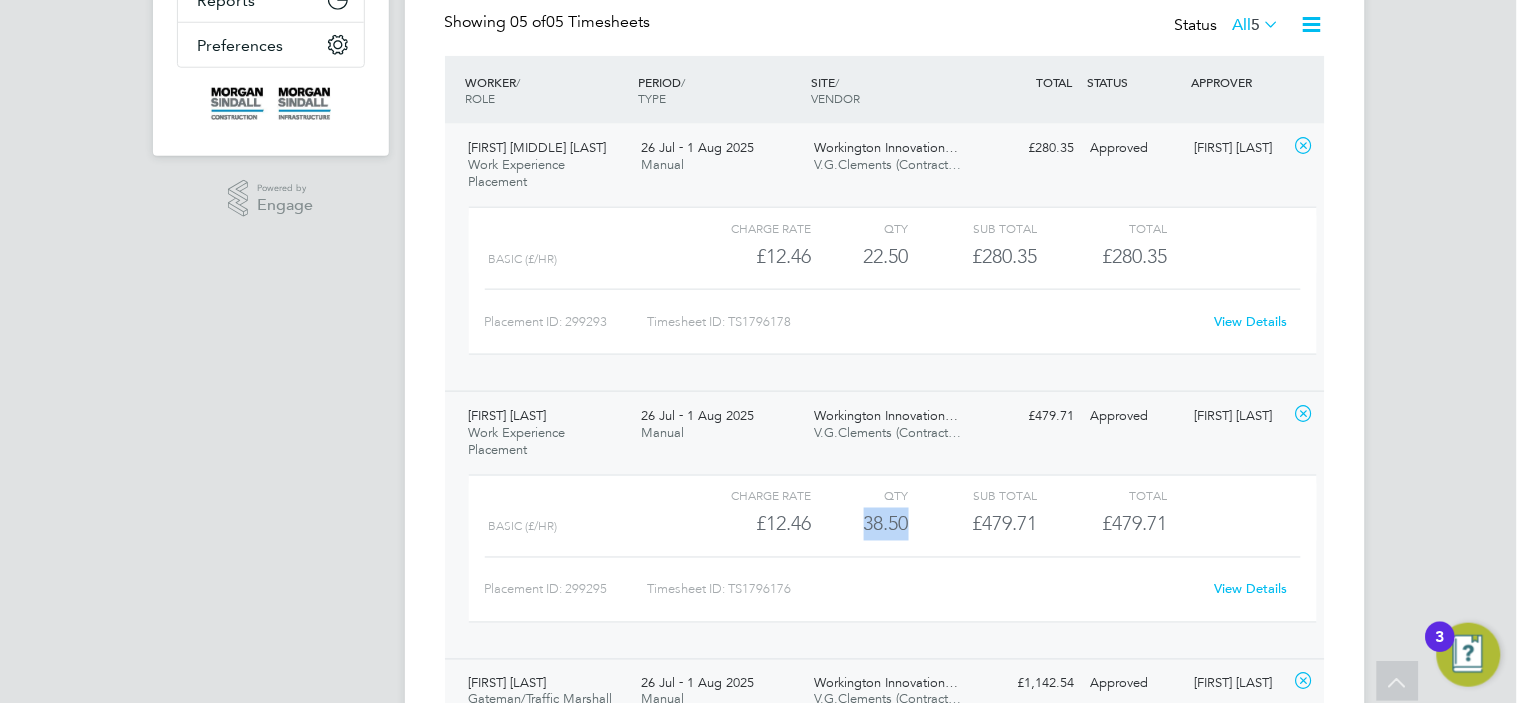 drag, startPoint x: 863, startPoint y: 522, endPoint x: 920, endPoint y: 515, distance: 57.428215 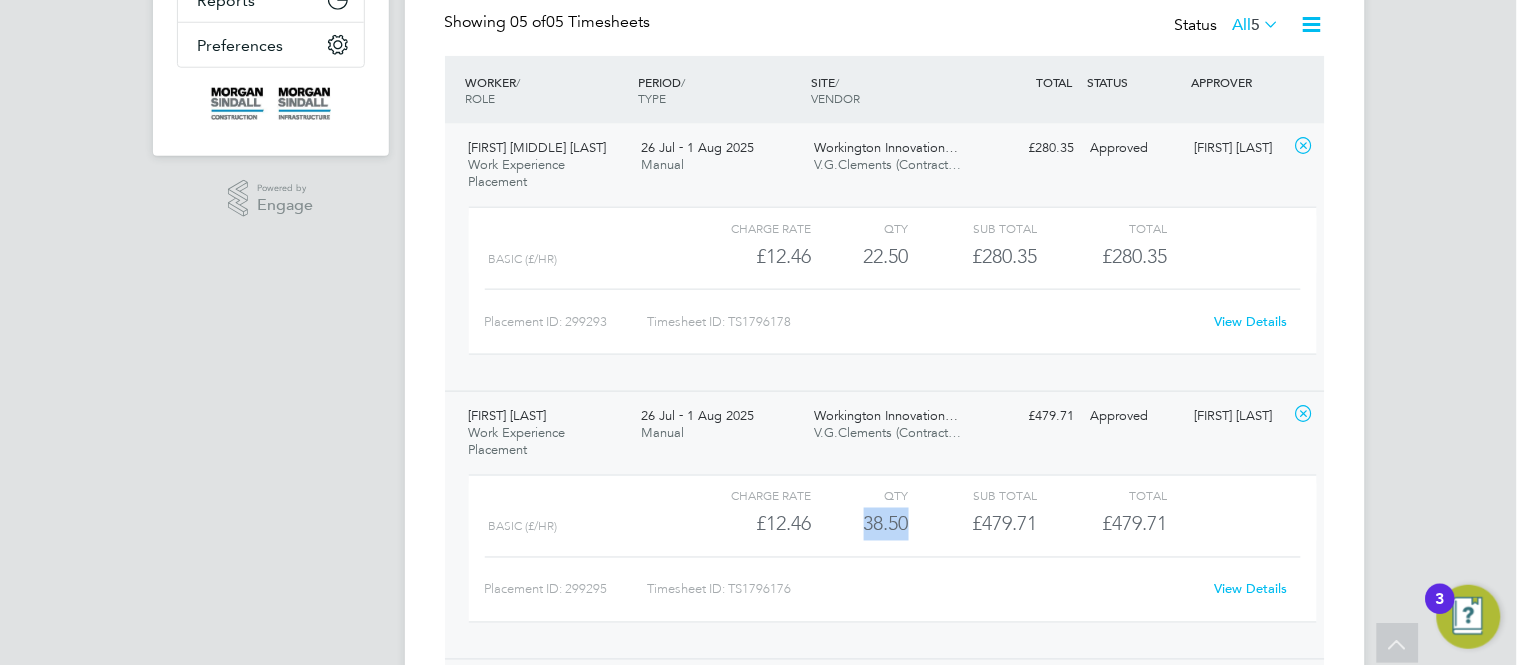 scroll, scrollTop: 0, scrollLeft: 0, axis: both 